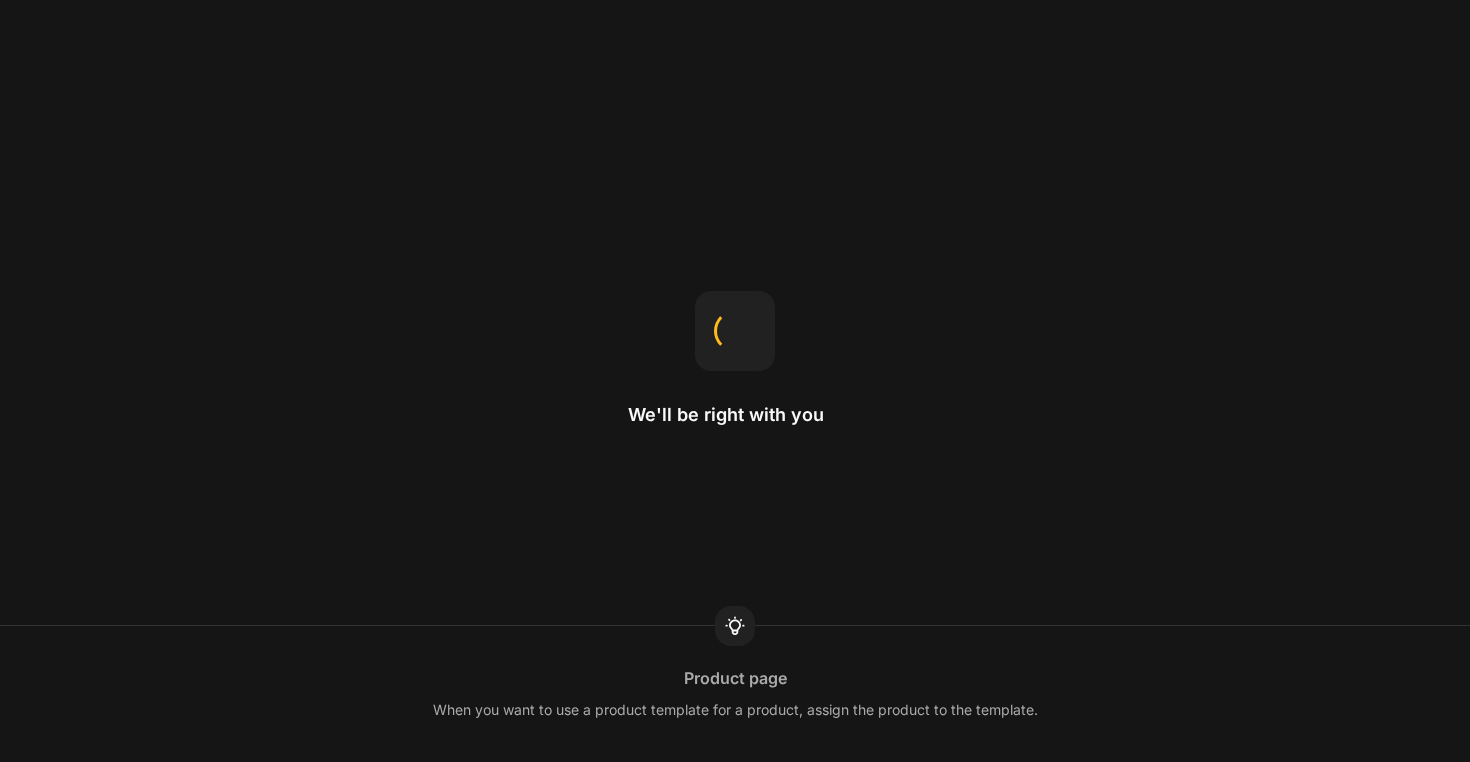 scroll, scrollTop: 0, scrollLeft: 0, axis: both 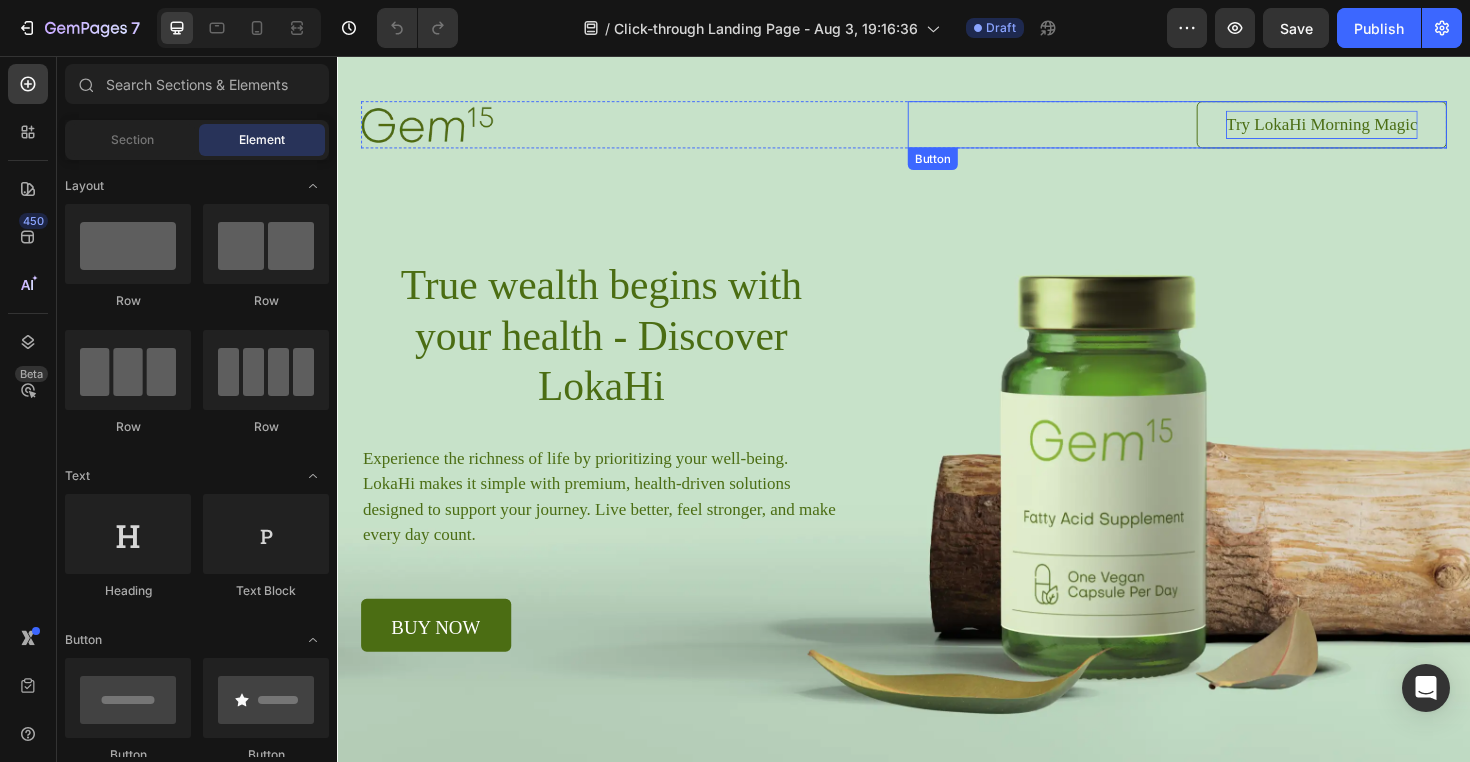 click on "Try LokaHi Morning Magic" at bounding box center [1379, 129] 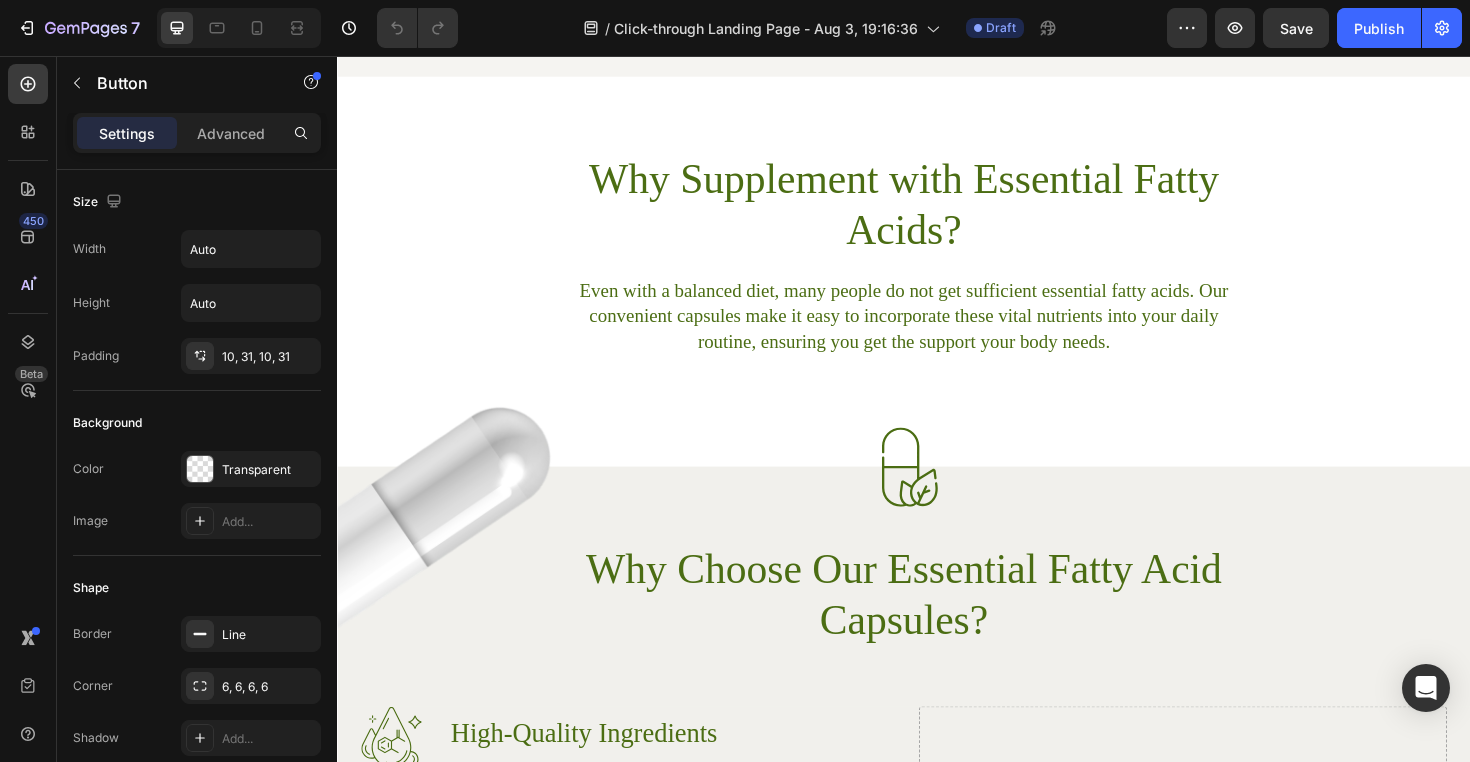 scroll, scrollTop: 721, scrollLeft: 0, axis: vertical 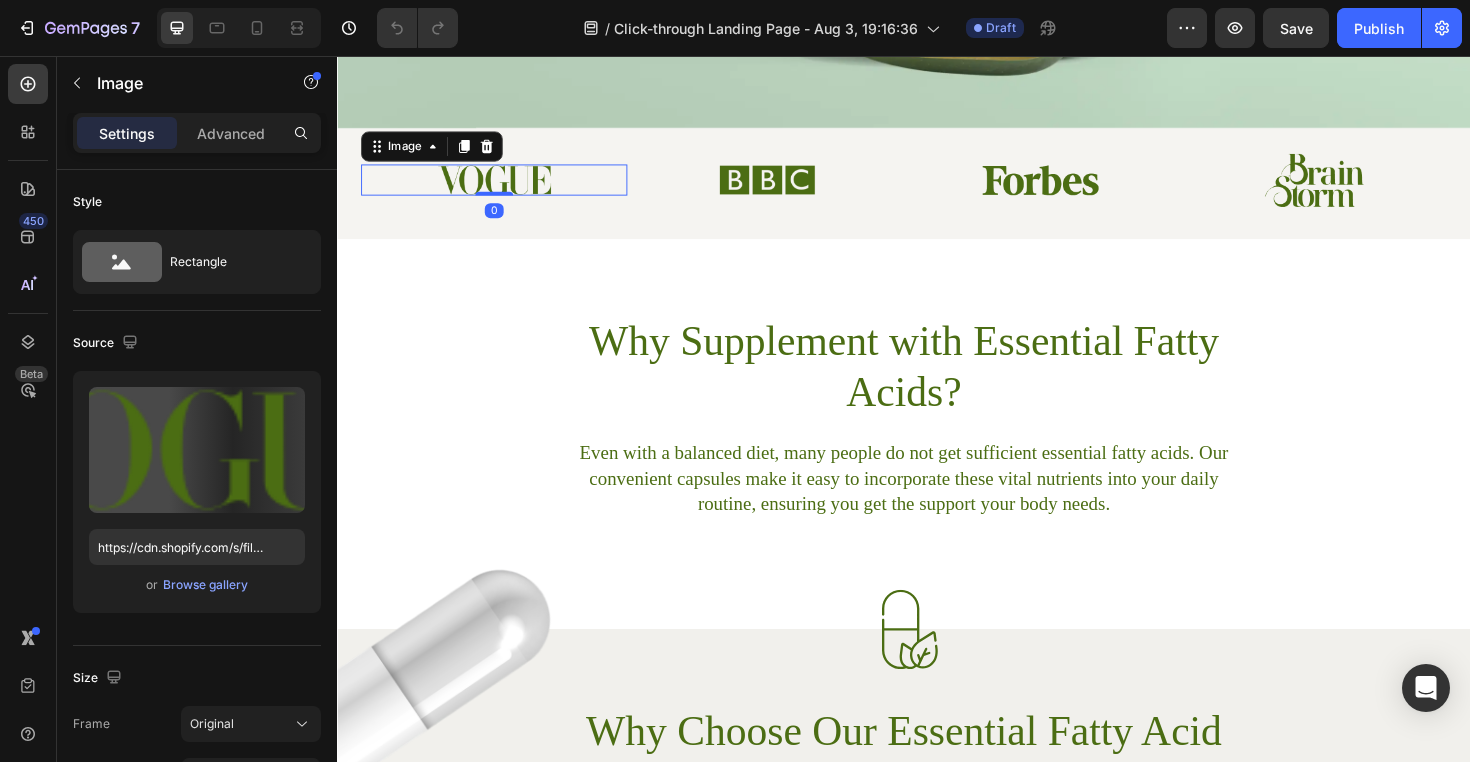 click at bounding box center (503, 187) 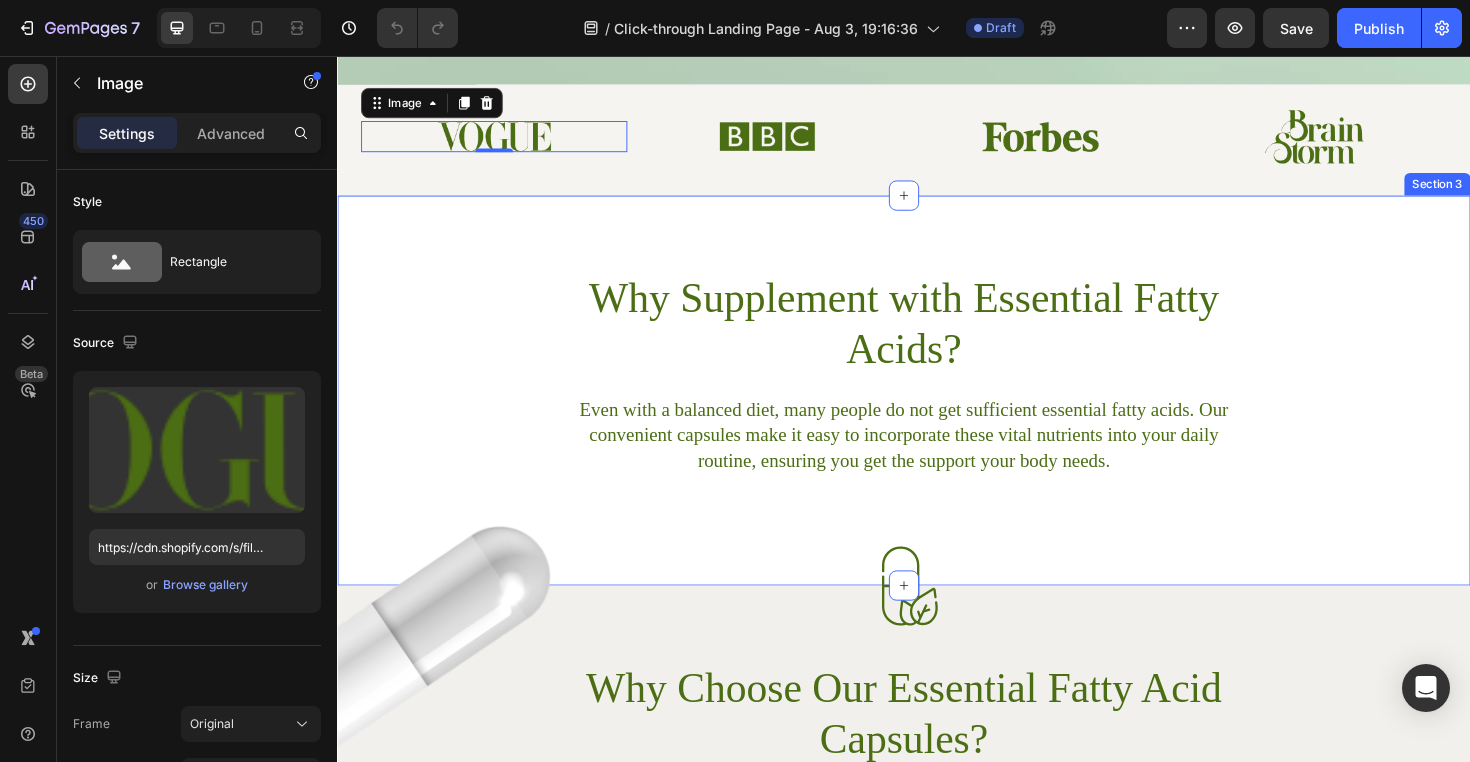 scroll, scrollTop: 782, scrollLeft: 0, axis: vertical 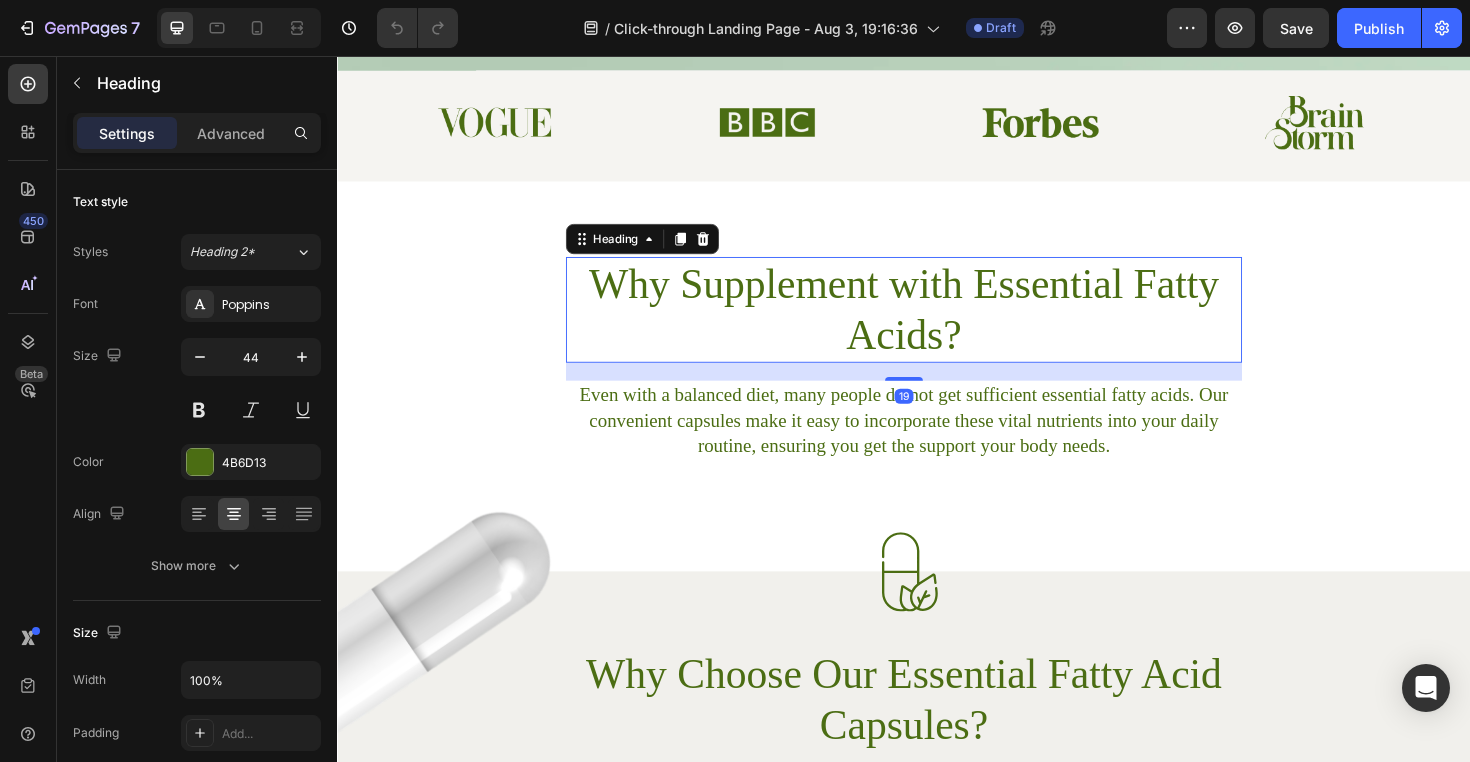click on "Why Supplement with Essential Fatty Acids?" at bounding box center [937, 325] 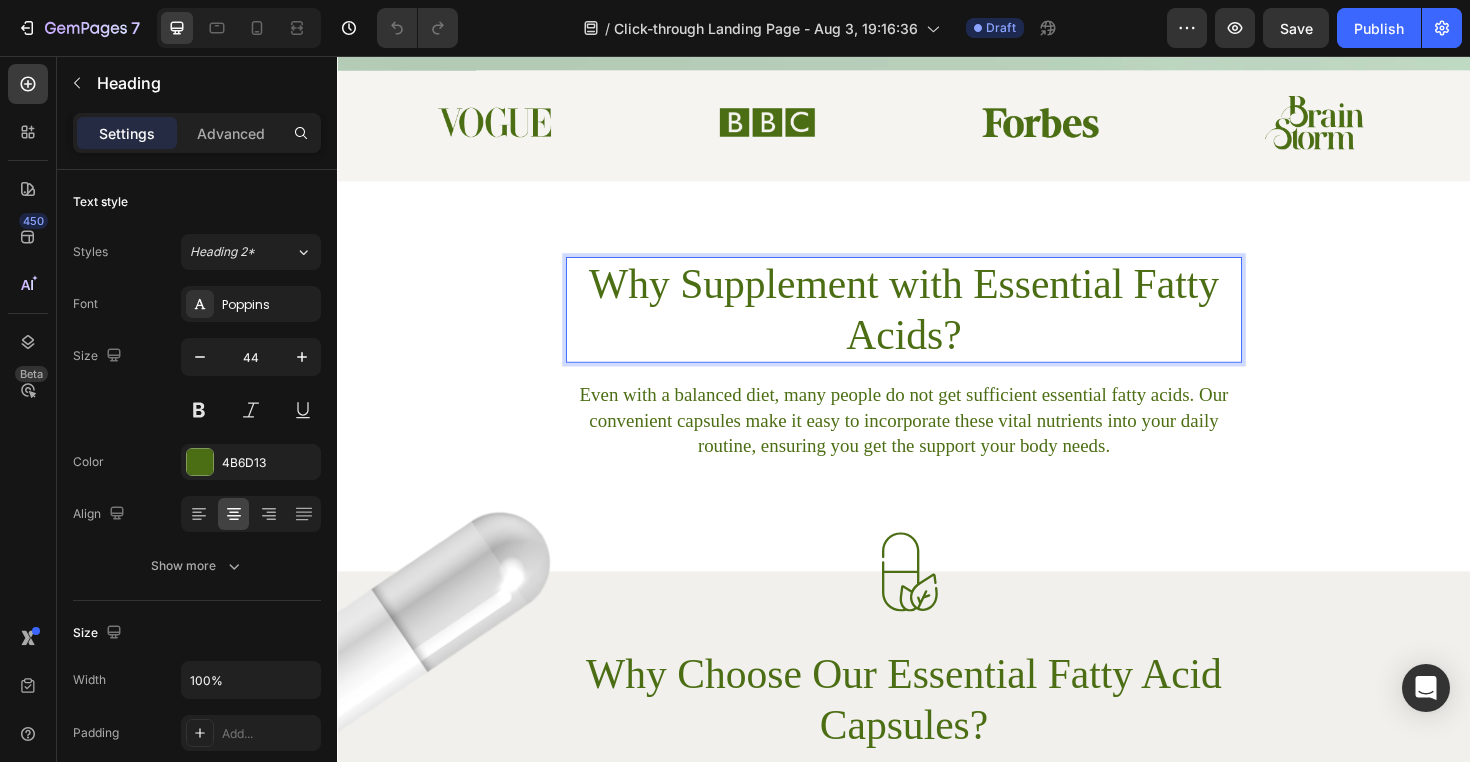 click on "Why Supplement with Essential Fatty Acids?" at bounding box center [937, 325] 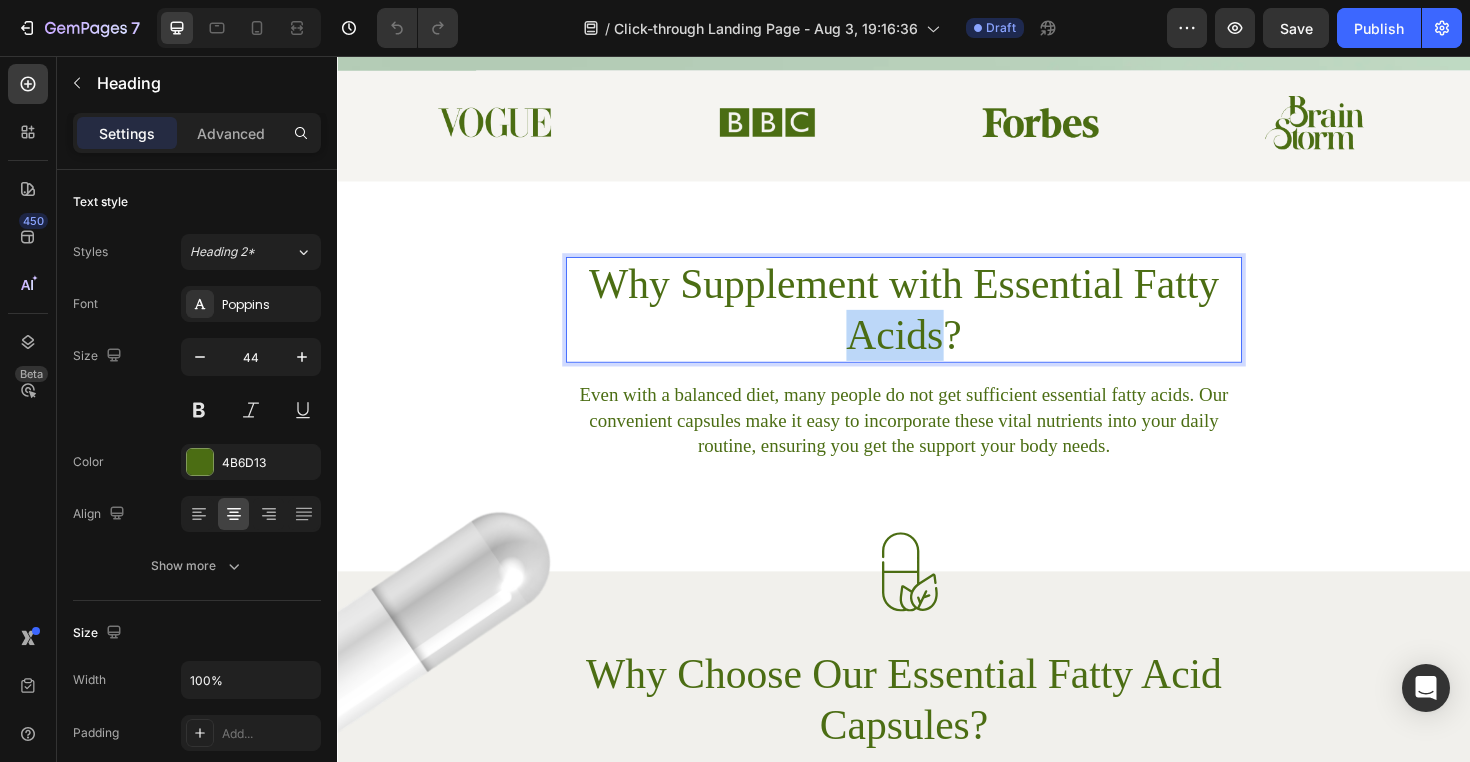 click on "Why Supplement with Essential Fatty Acids?" at bounding box center [937, 325] 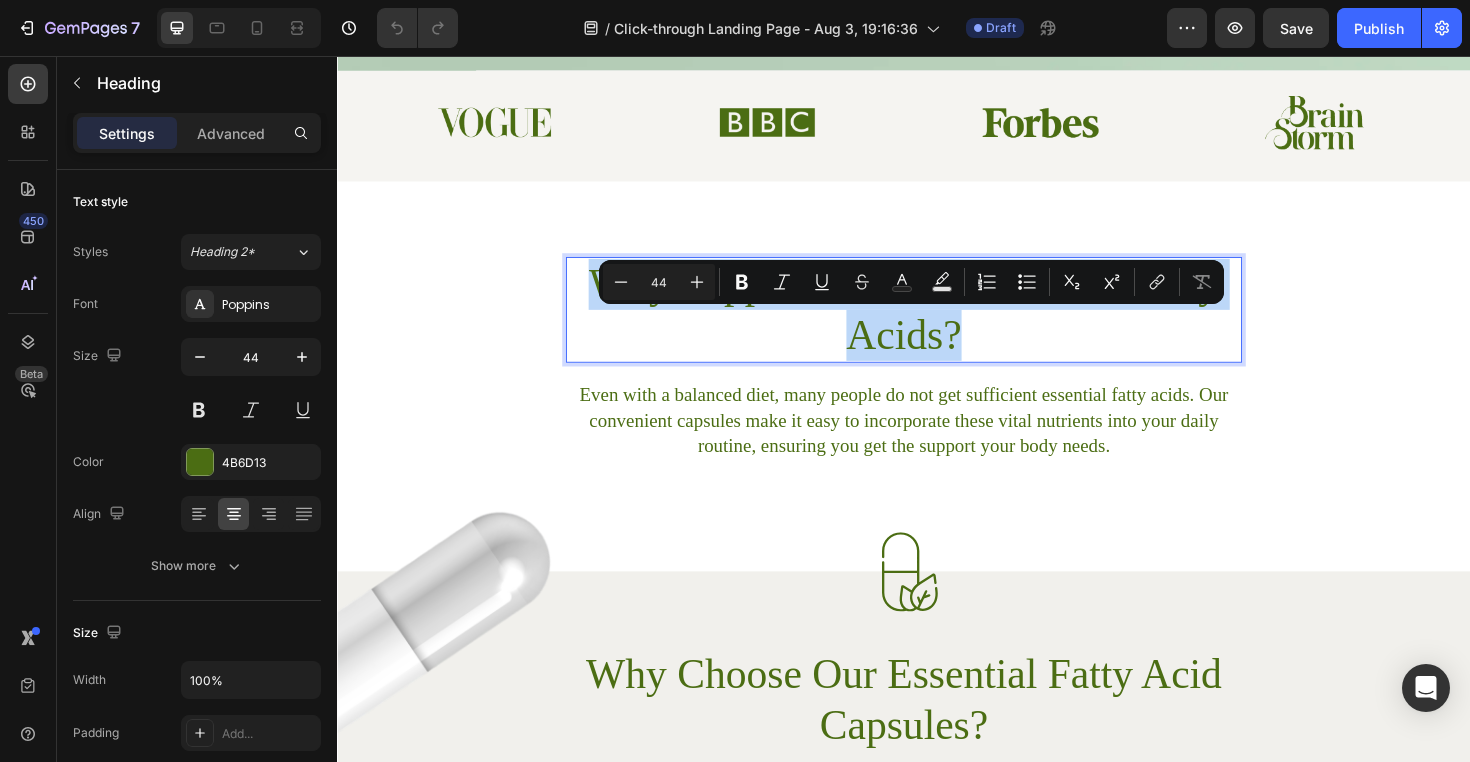 click on "Why Supplement with Essential Fatty Acids?" at bounding box center (937, 325) 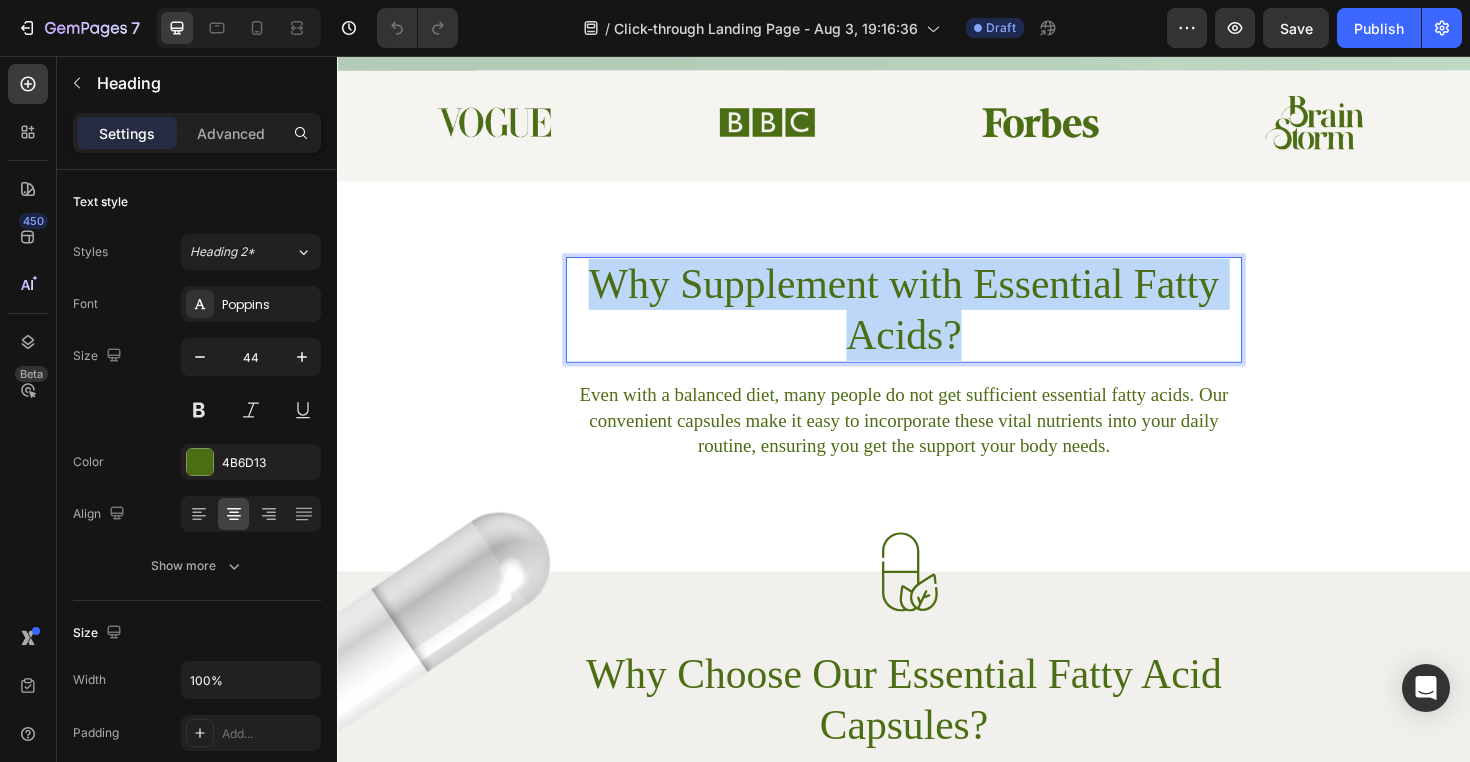 click on "Why Supplement with Essential Fatty Acids?" at bounding box center (937, 325) 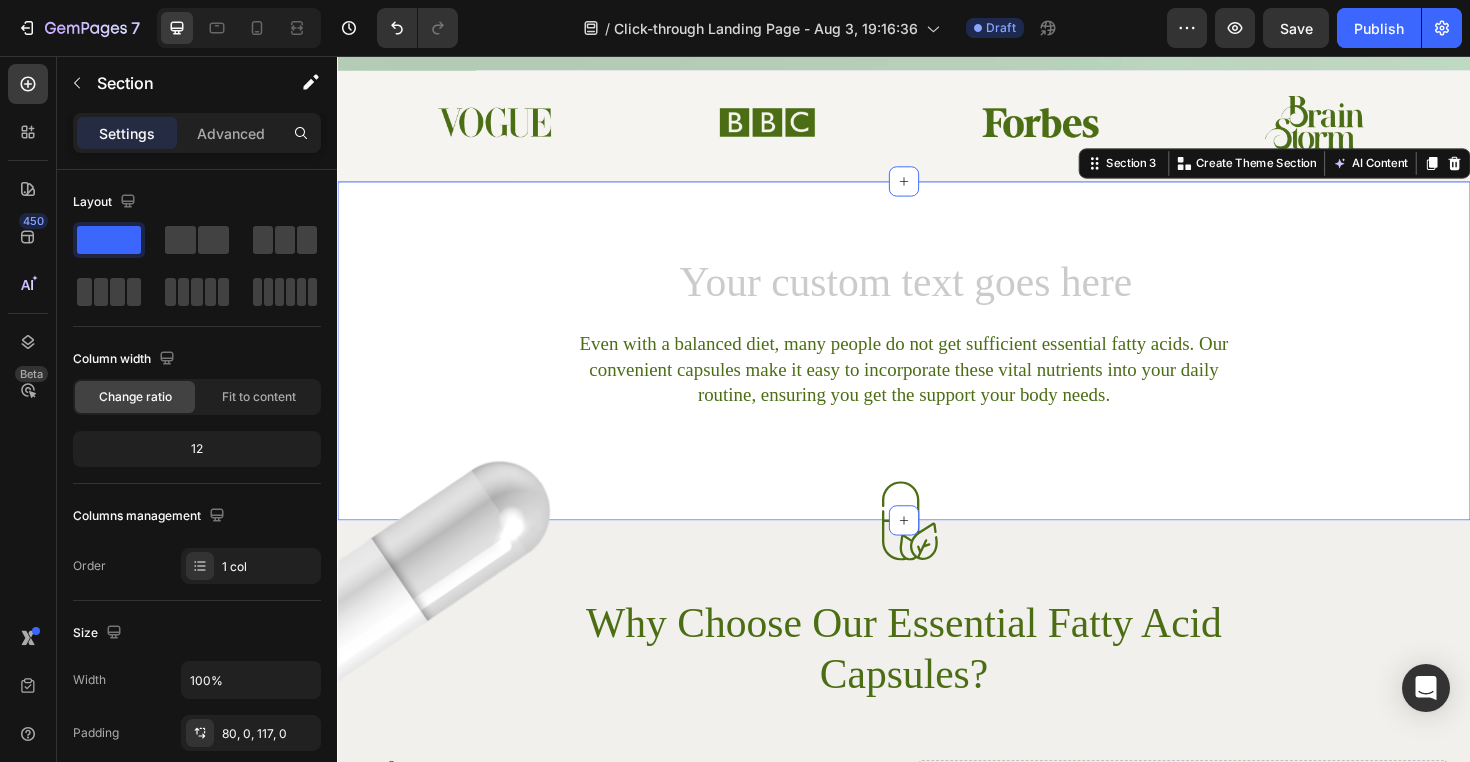 click on "Heading Even with a balanced diet, many people do not get sufficient essential fatty acids. Our convenient capsules make it easy to incorporate these vital nutrients into your daily routine, ensuring you get the support your body needs. Text Block Row" at bounding box center (937, 350) 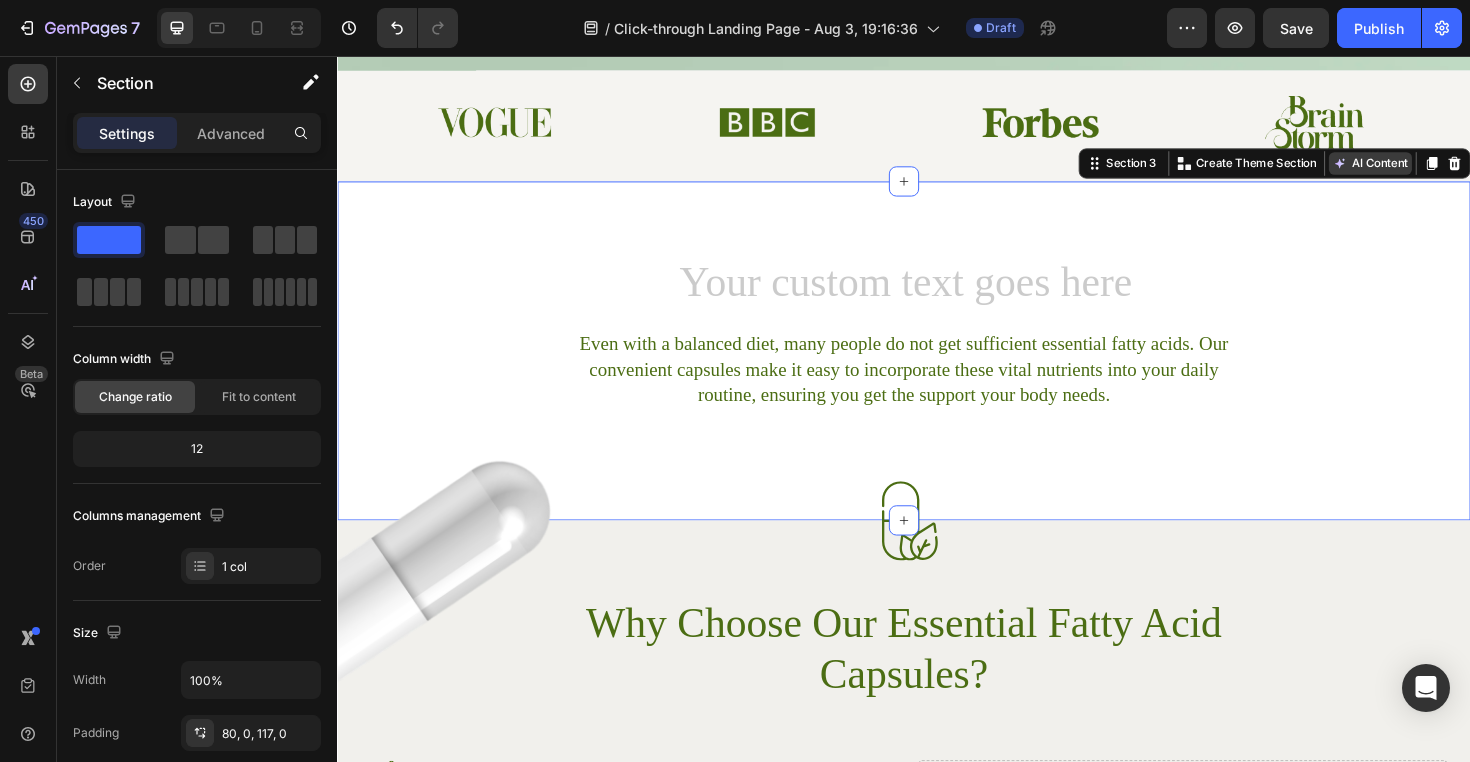 click on "AI Content" at bounding box center [1431, 170] 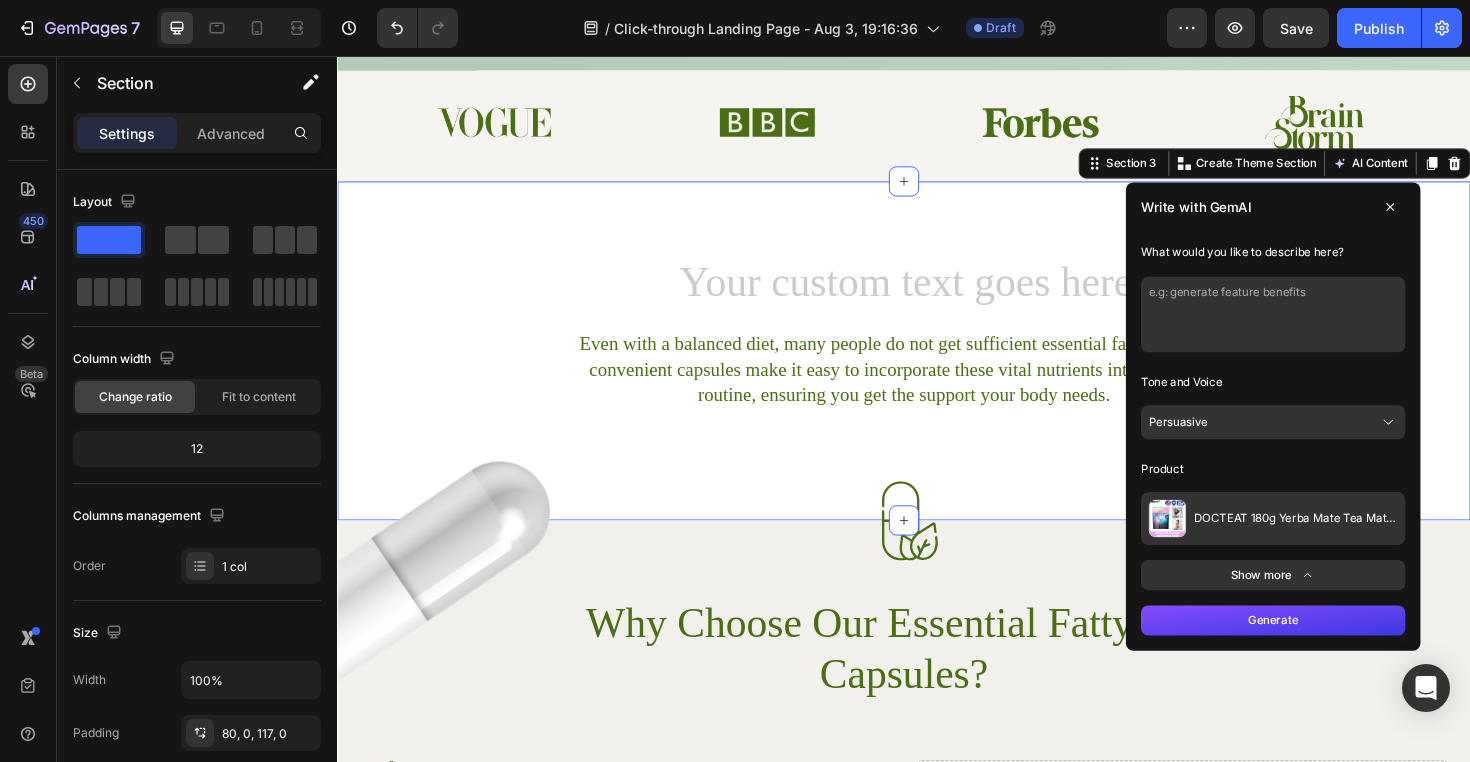 click 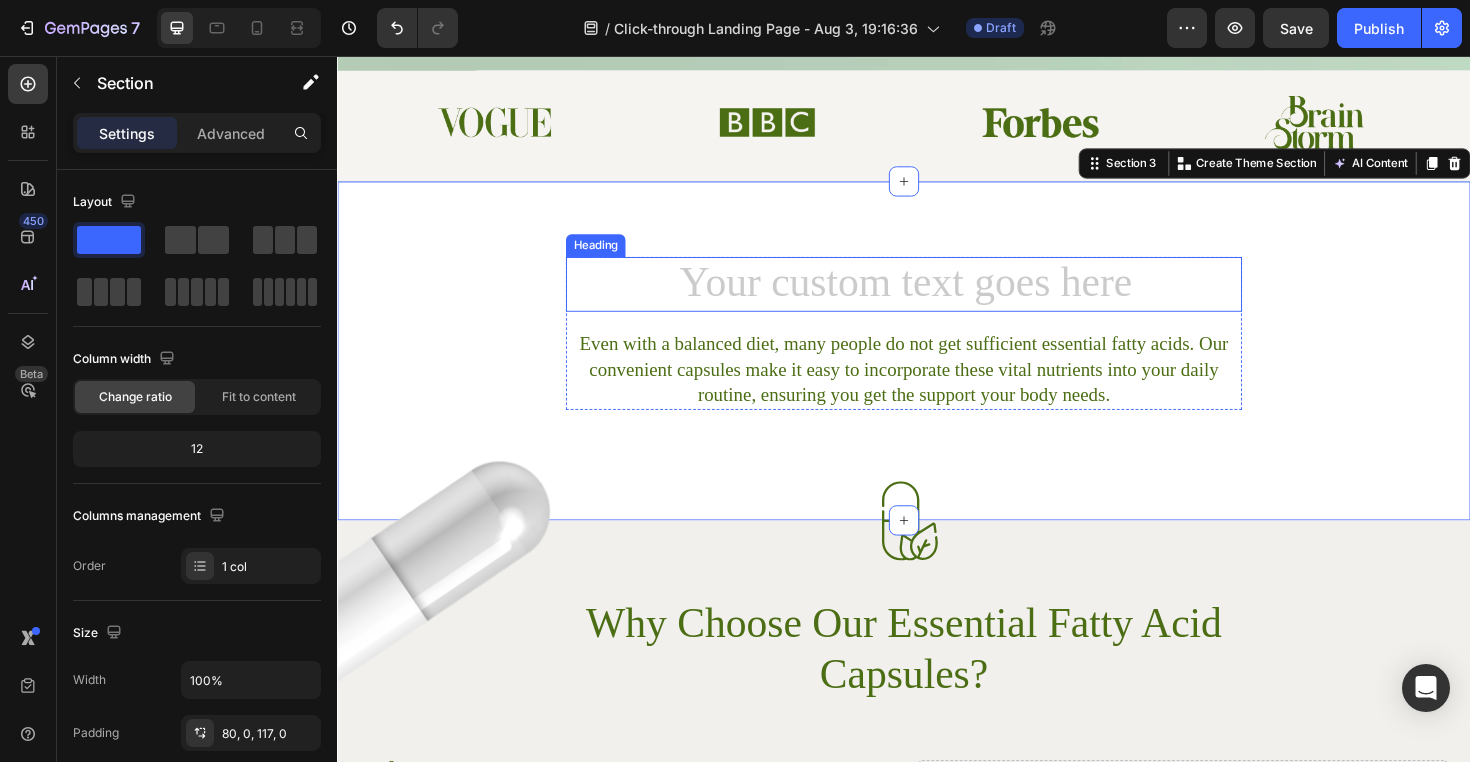 click at bounding box center [937, 298] 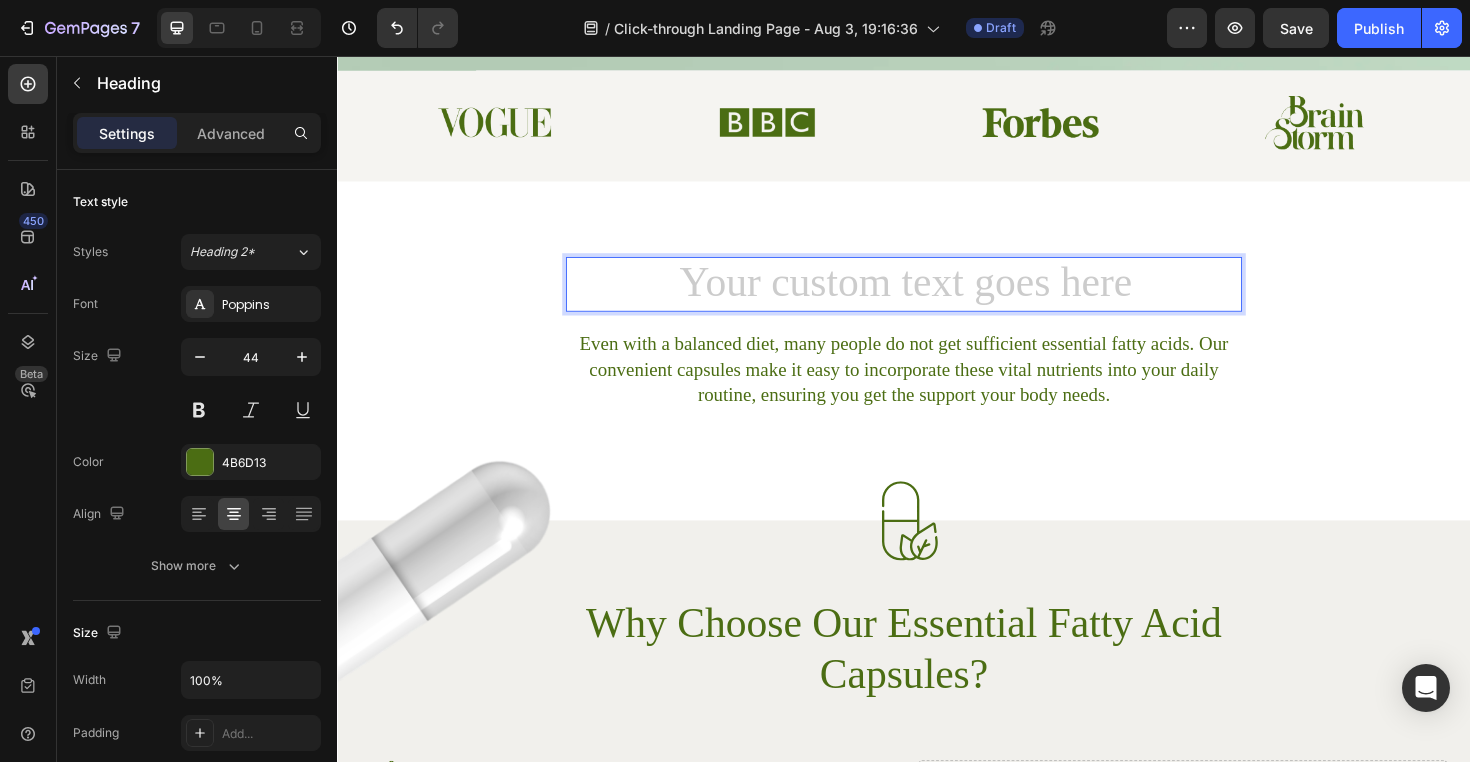 click at bounding box center (937, 298) 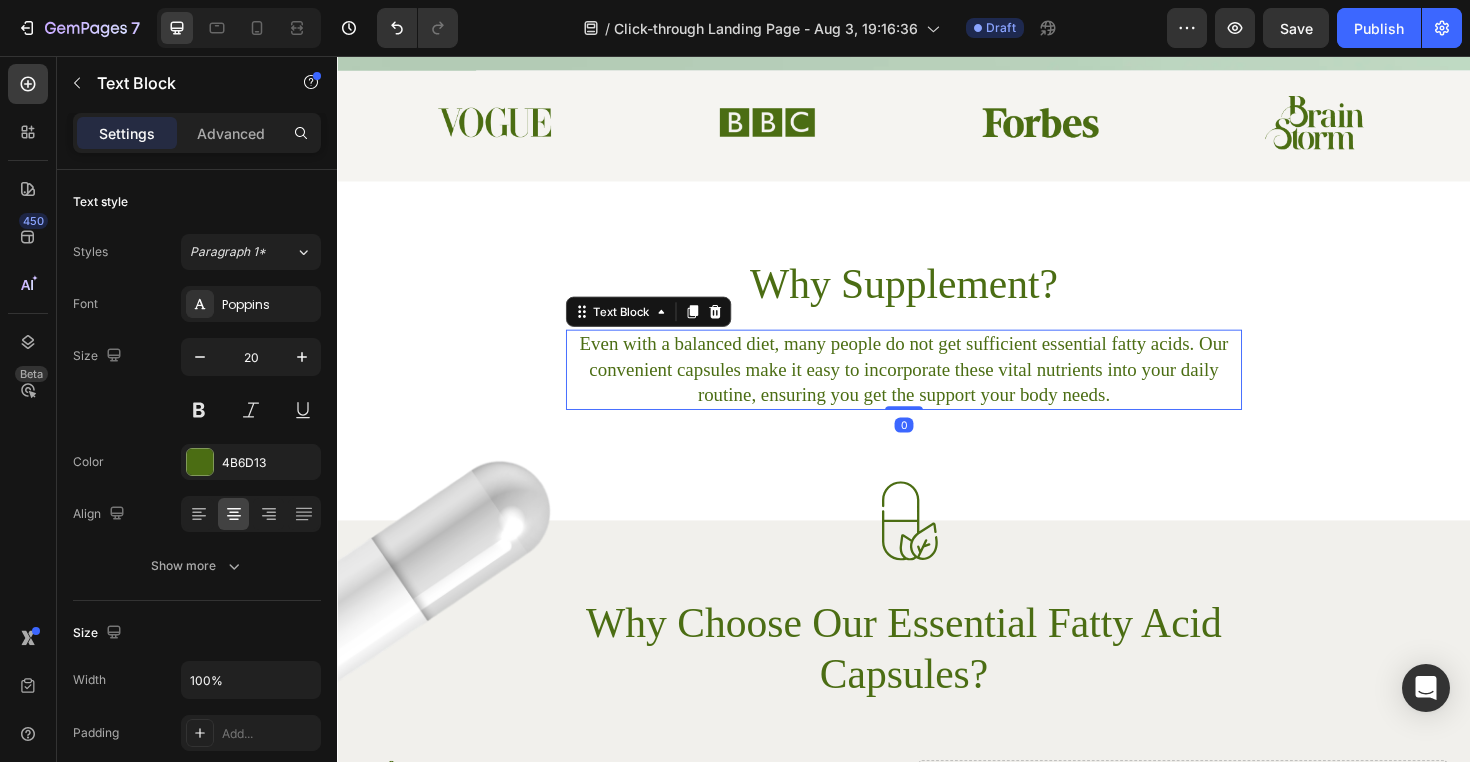 click on "Even with a balanced diet, many people do not get sufficient essential fatty acids. Our convenient capsules make it easy to incorporate these vital nutrients into your daily routine, ensuring you get the support your body needs." at bounding box center (937, 388) 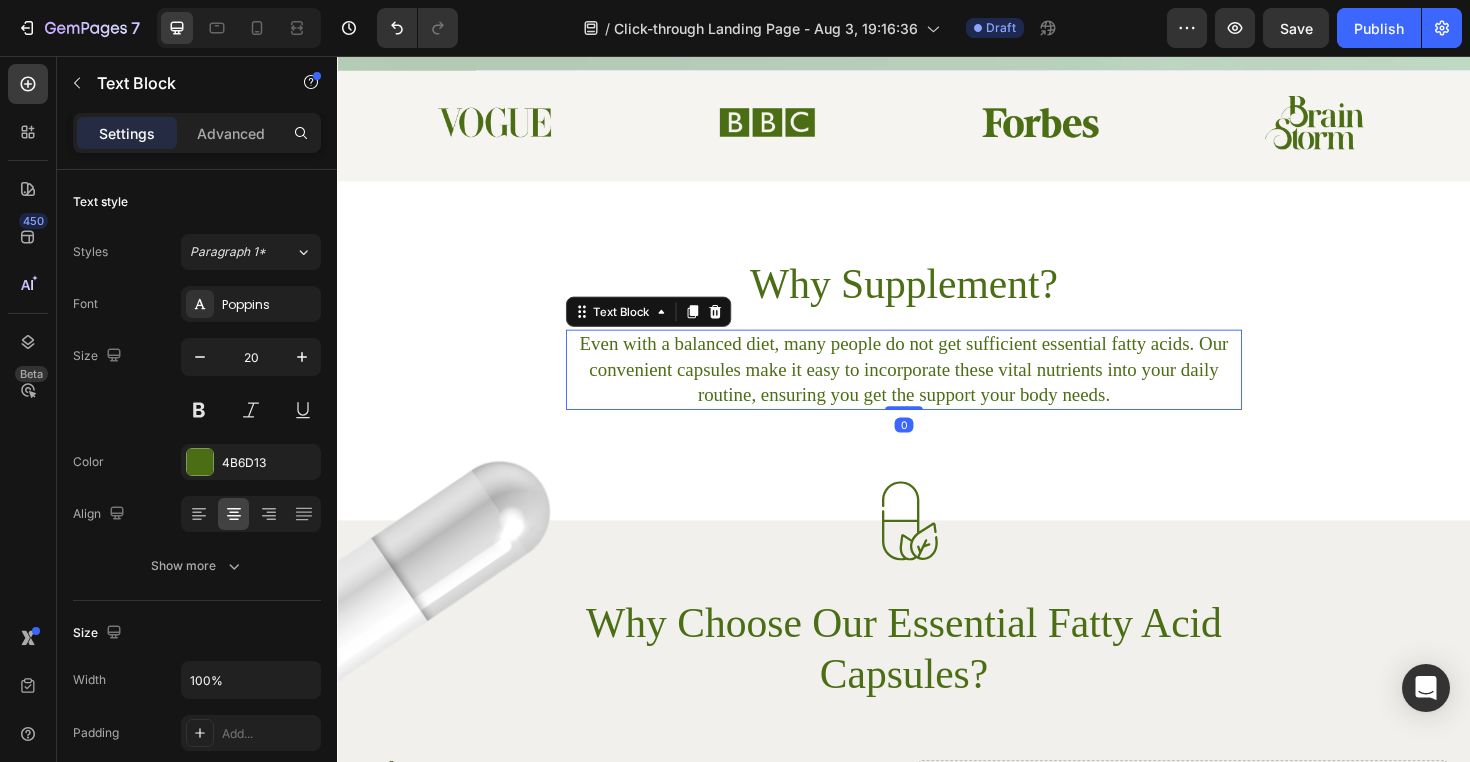 click on "Even with a balanced diet, many people do not get sufficient essential fatty acids. Our convenient capsules make it easy to incorporate these vital nutrients into your daily routine, ensuring you get the support your body needs." at bounding box center [937, 388] 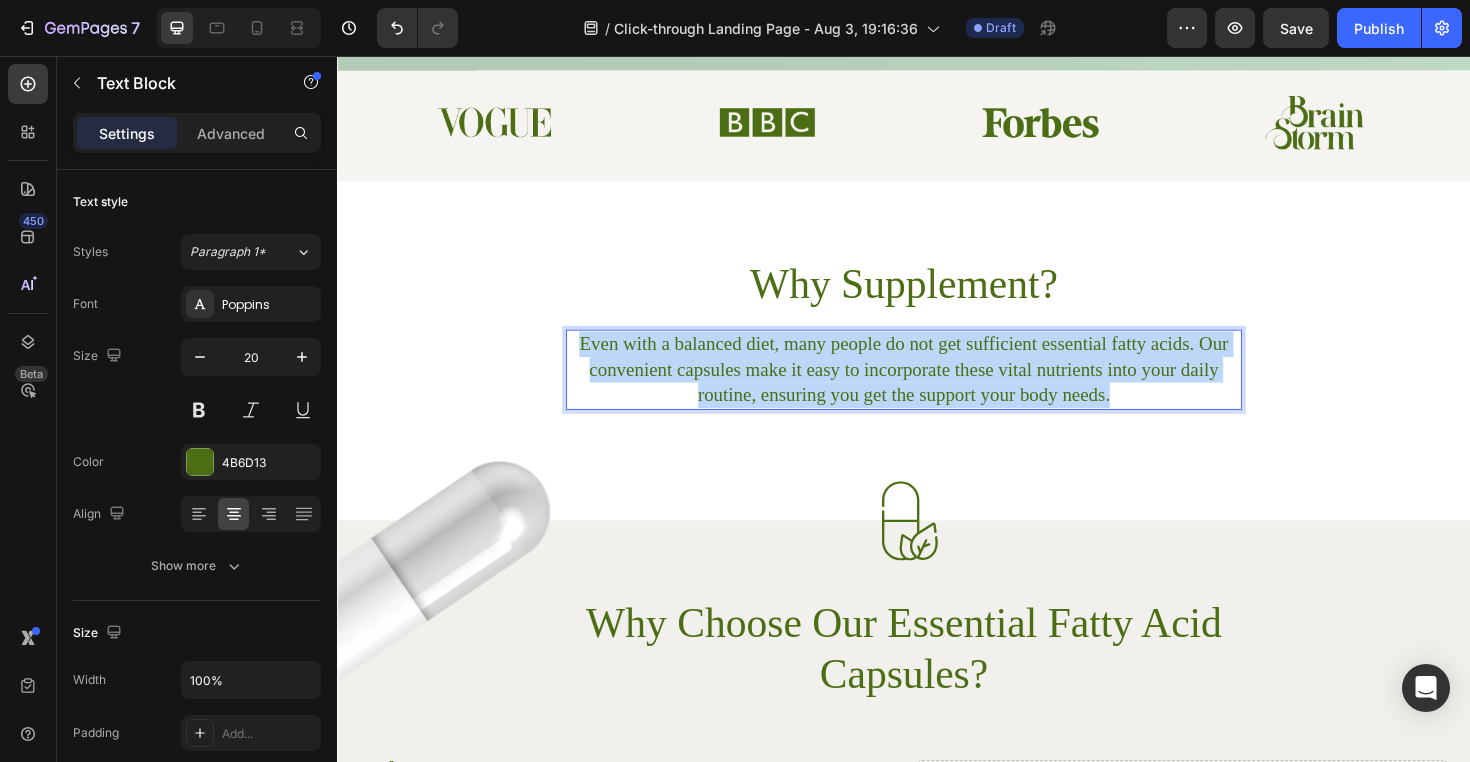 click on "Even with a balanced diet, many people do not get sufficient essential fatty acids. Our convenient capsules make it easy to incorporate these vital nutrients into your daily routine, ensuring you get the support your body needs." at bounding box center [937, 388] 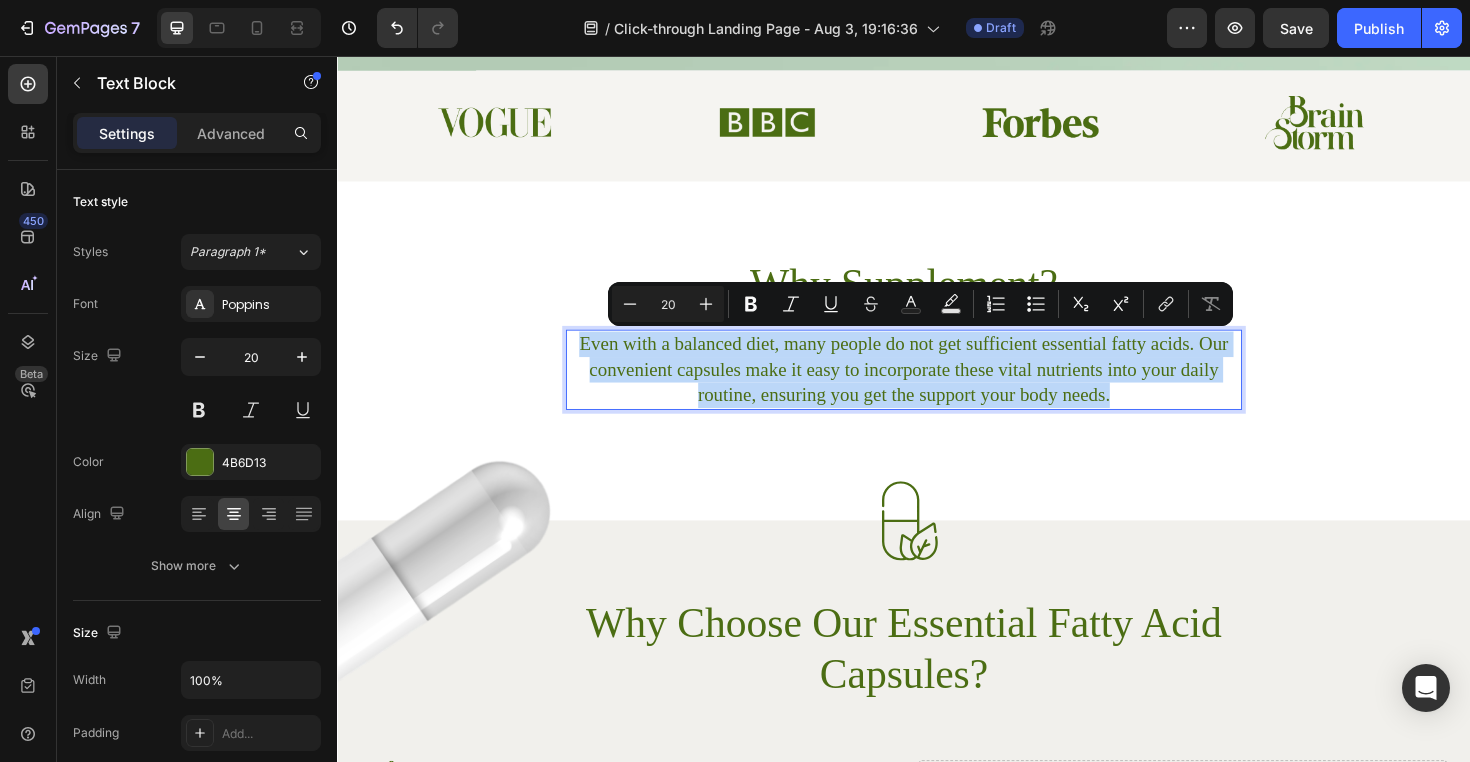 click on "Even with a balanced diet, many people do not get sufficient essential fatty acids. Our convenient capsules make it easy to incorporate these vital nutrients into your daily routine, ensuring you get the support your body needs." at bounding box center (937, 388) 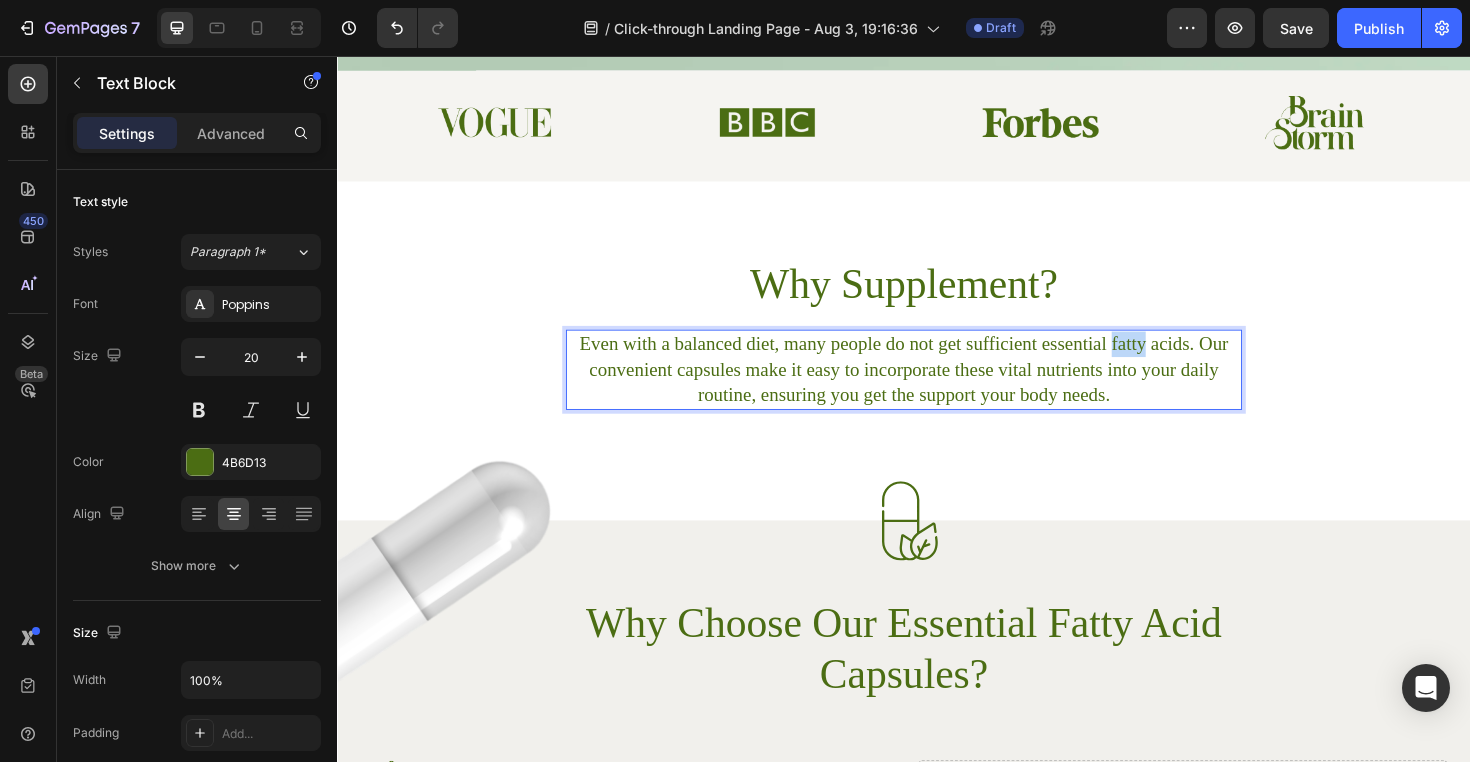 click on "Even with a balanced diet, many people do not get sufficient essential fatty acids. Our convenient capsules make it easy to incorporate these vital nutrients into your daily routine, ensuring you get the support your body needs." at bounding box center (937, 388) 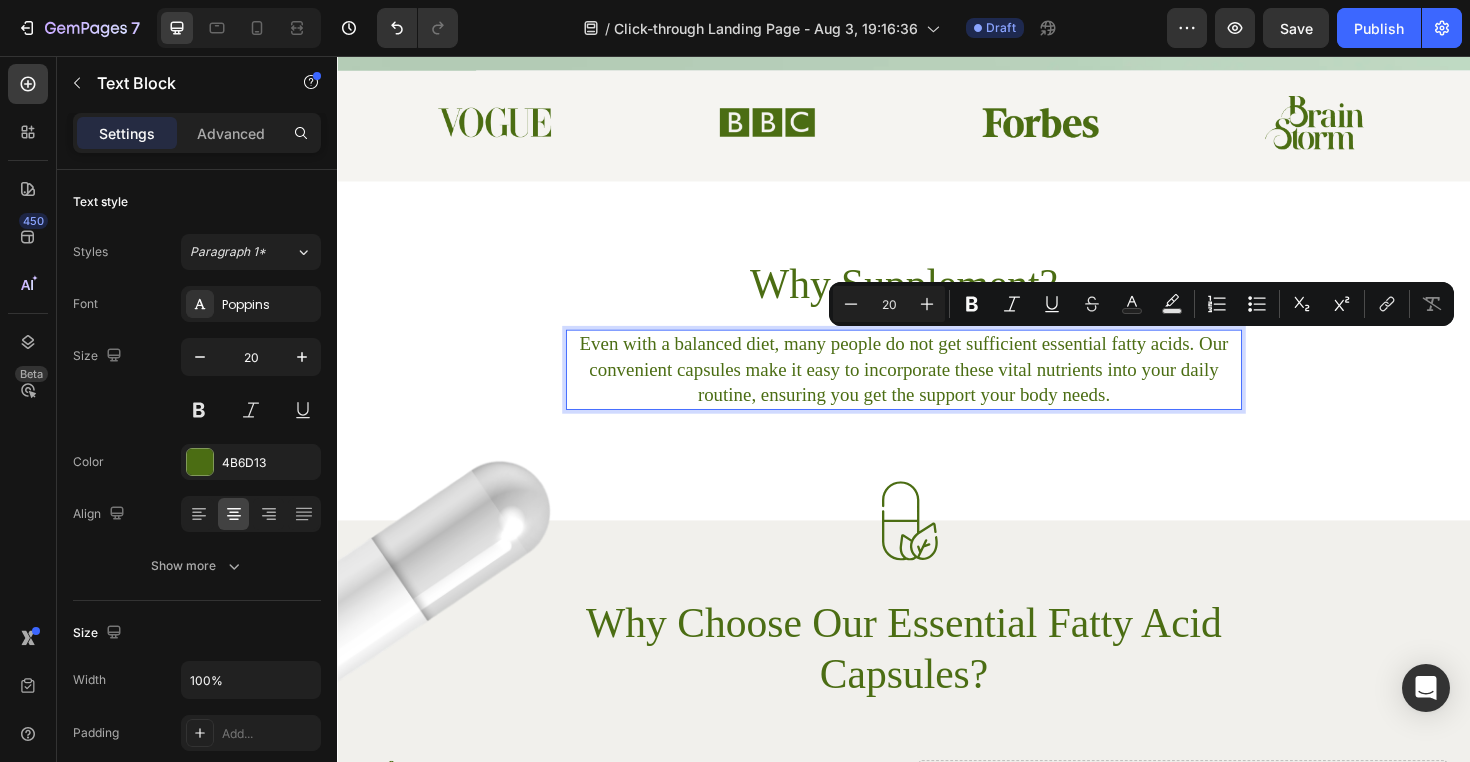 click on "Even with a balanced diet, many people do not get sufficient essential fatty acids. Our convenient capsules make it easy to incorporate these vital nutrients into your daily routine, ensuring you get the support your body needs." at bounding box center [937, 388] 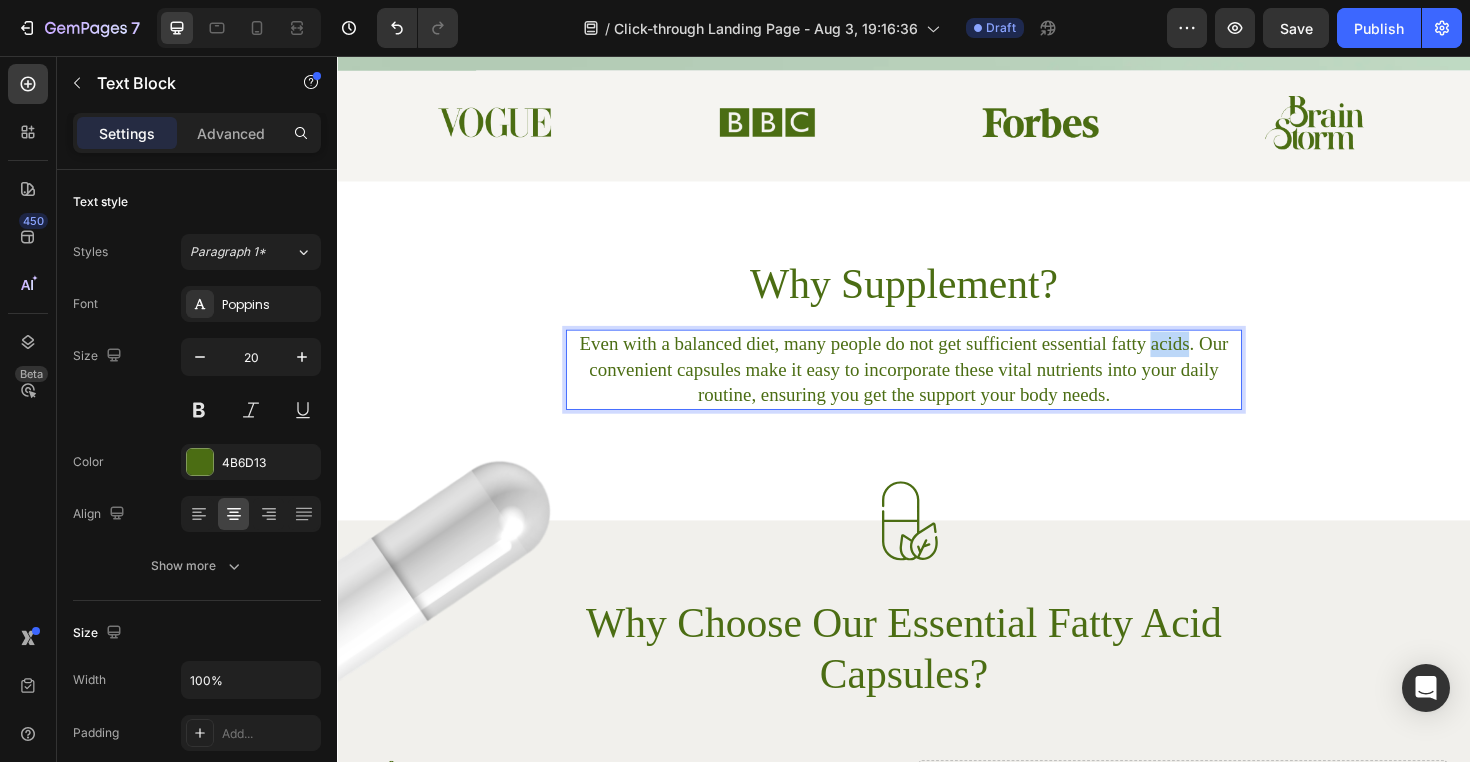 click on "Even with a balanced diet, many people do not get sufficient essential fatty acids. Our convenient capsules make it easy to incorporate these vital nutrients into your daily routine, ensuring you get the support your body needs." at bounding box center [937, 388] 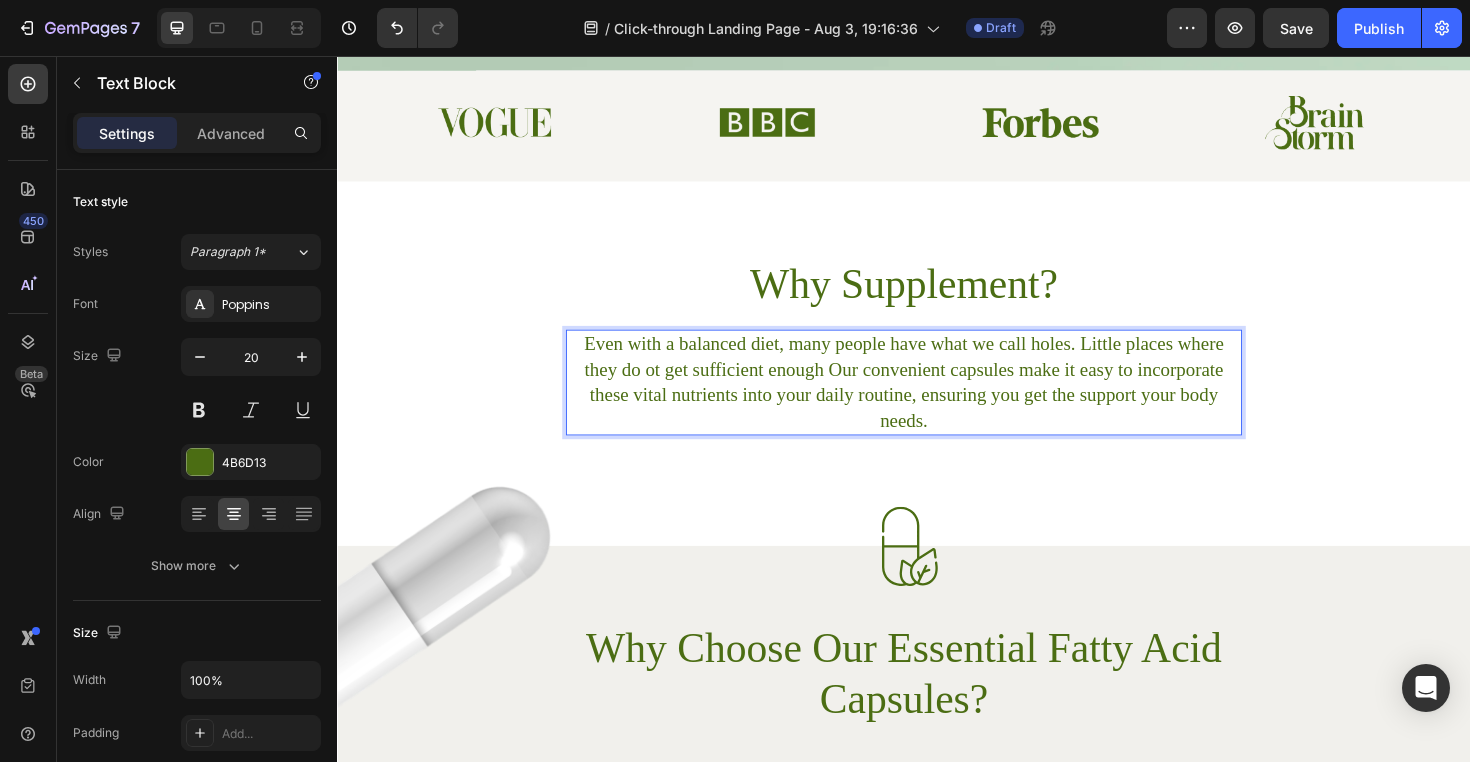 click on "Even with a balanced diet, many people have what we call holes. Little places where they do ot get sufficient enough Our convenient capsules make it easy to incorporate these vital nutrients into your daily routine, ensuring you get the support your body needs." at bounding box center [937, 402] 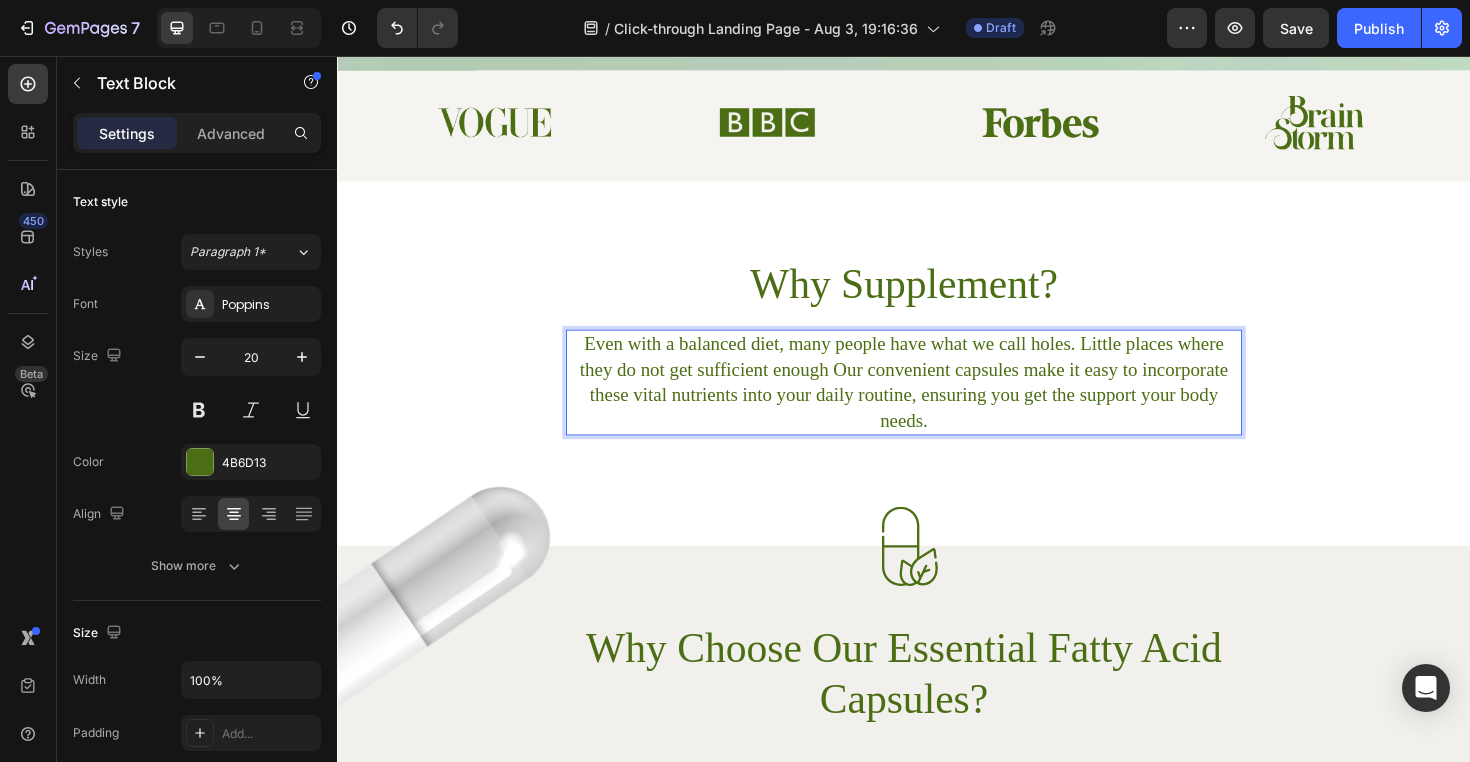 click on "Even with a balanced diet, many people have what we call holes. Little places where they do not get sufficient enough Our convenient capsules make it easy to incorporate these vital nutrients into your daily routine, ensuring you get the support your body needs." at bounding box center [937, 402] 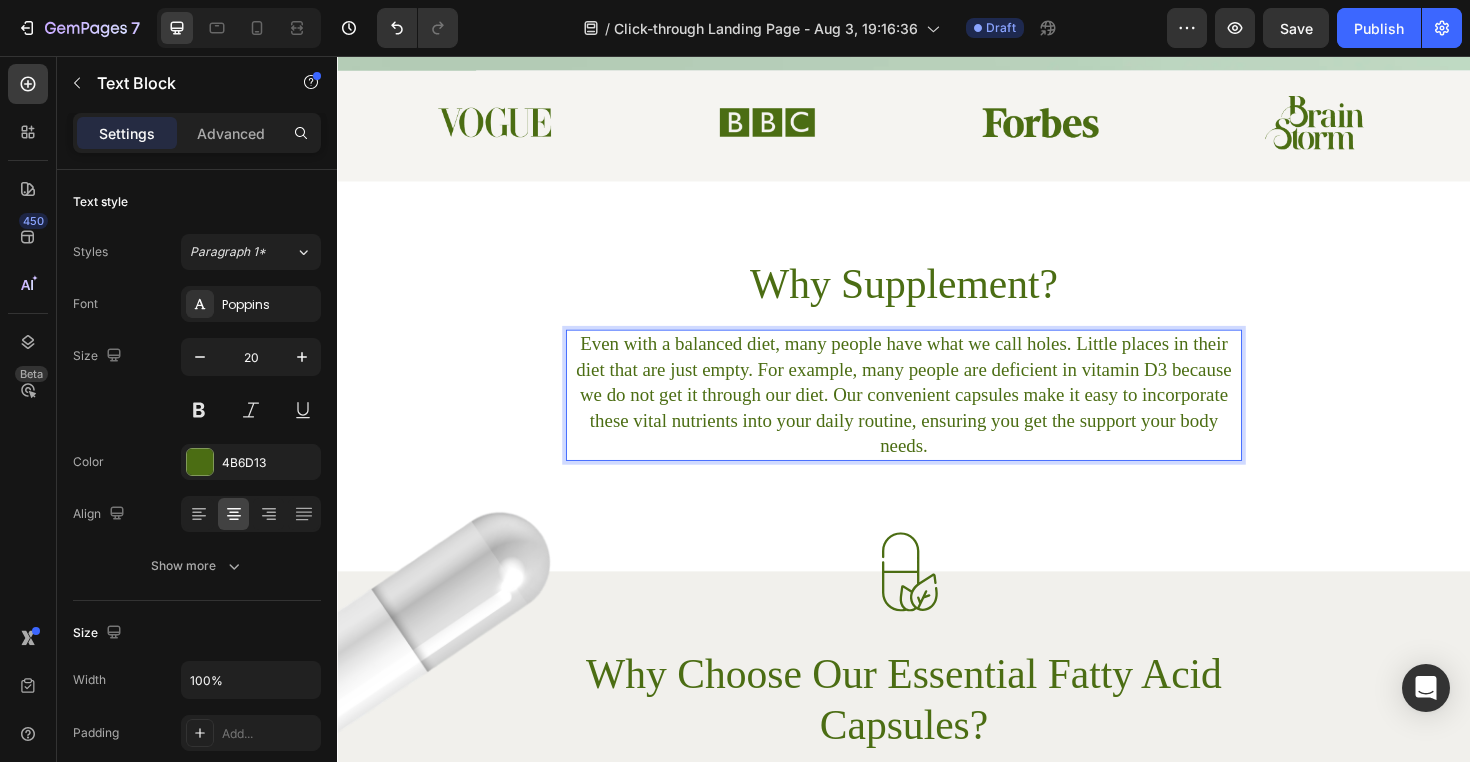 click on "Even with a balanced diet, many people have what we call holes. Little places in their diet that are just empty. For example, many people are deficient in vitamin D3 because we do not get it through our diet. Our convenient capsules make it easy to incorporate these vital nutrients into your daily routine, ensuring you get the support your body needs." at bounding box center (937, 415) 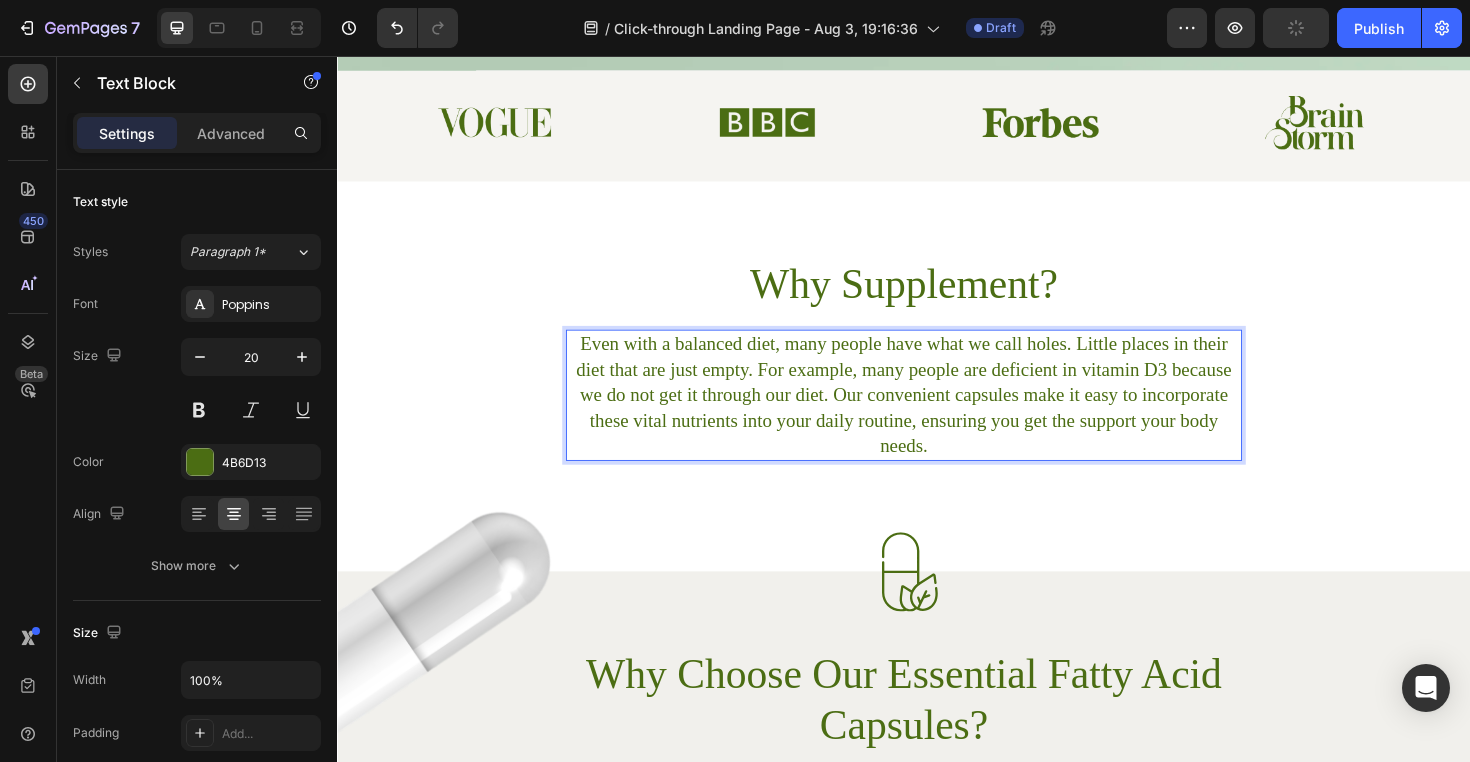 click on "Even with a balanced diet, many people have what we call holes. Little places in their diet that are just empty. For example, many people are deficient in vitamin D3 because we do not get it through our diet. Our convenient capsules make it easy to incorporate these vital nutrients into your daily routine, ensuring you get the support your body needs." at bounding box center (937, 415) 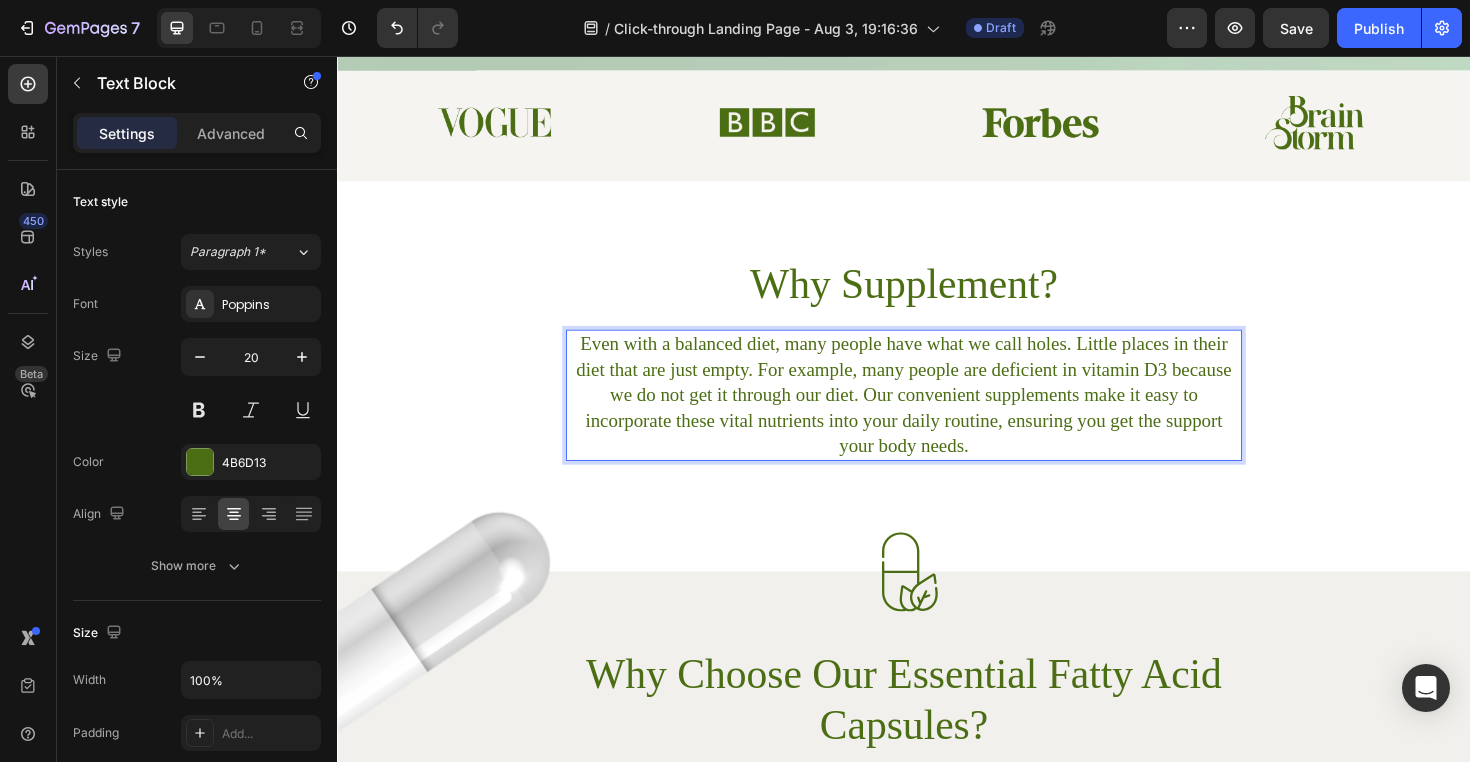 click on "Even with a balanced diet, many people have what we call holes. Little places in their diet that are just empty. For example, many people are deficient in vitamin D3 because we do not get it through our diet. Our convenient supplements make it easy to incorporate these vital nutrients into your daily routine, ensuring you get the support your body needs." at bounding box center (937, 415) 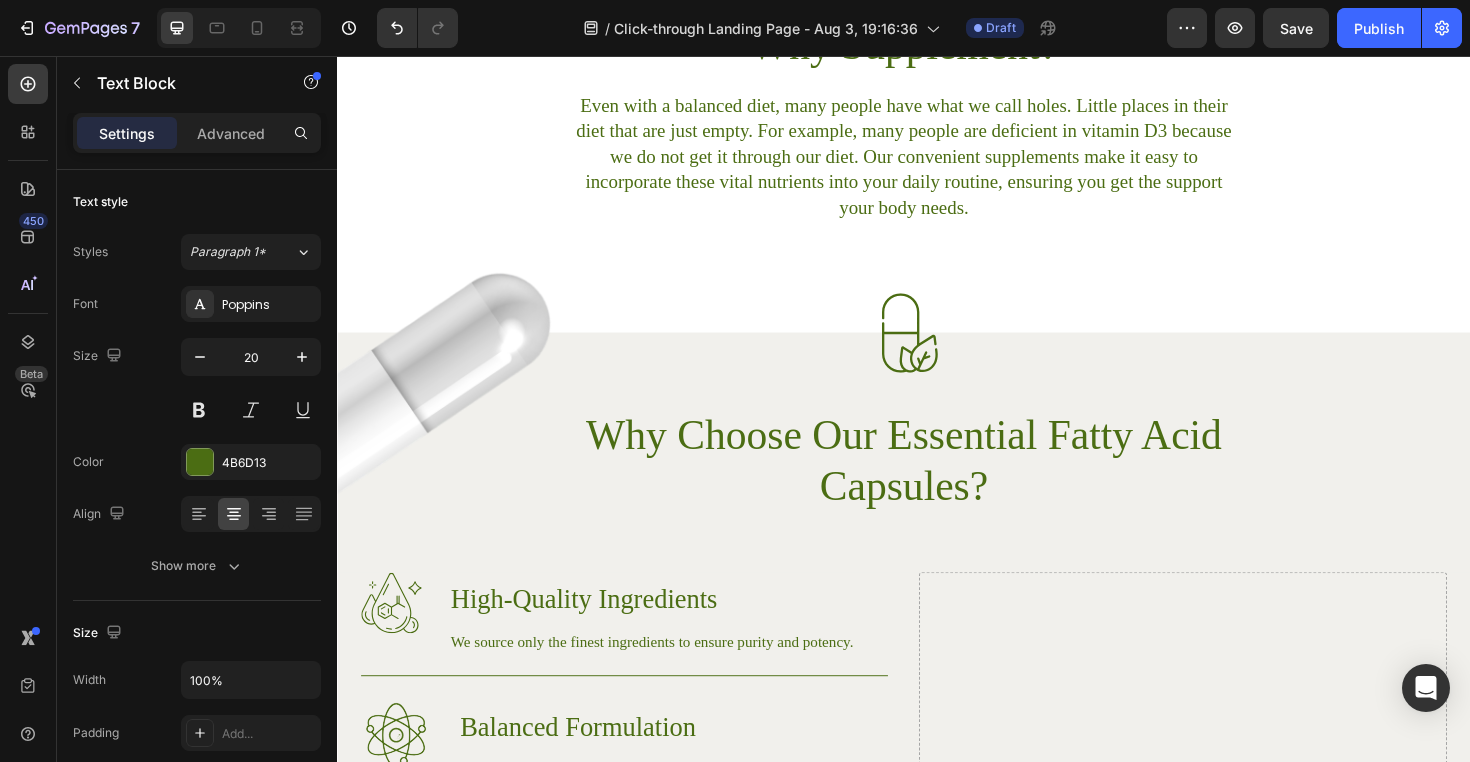 scroll, scrollTop: 1004, scrollLeft: 0, axis: vertical 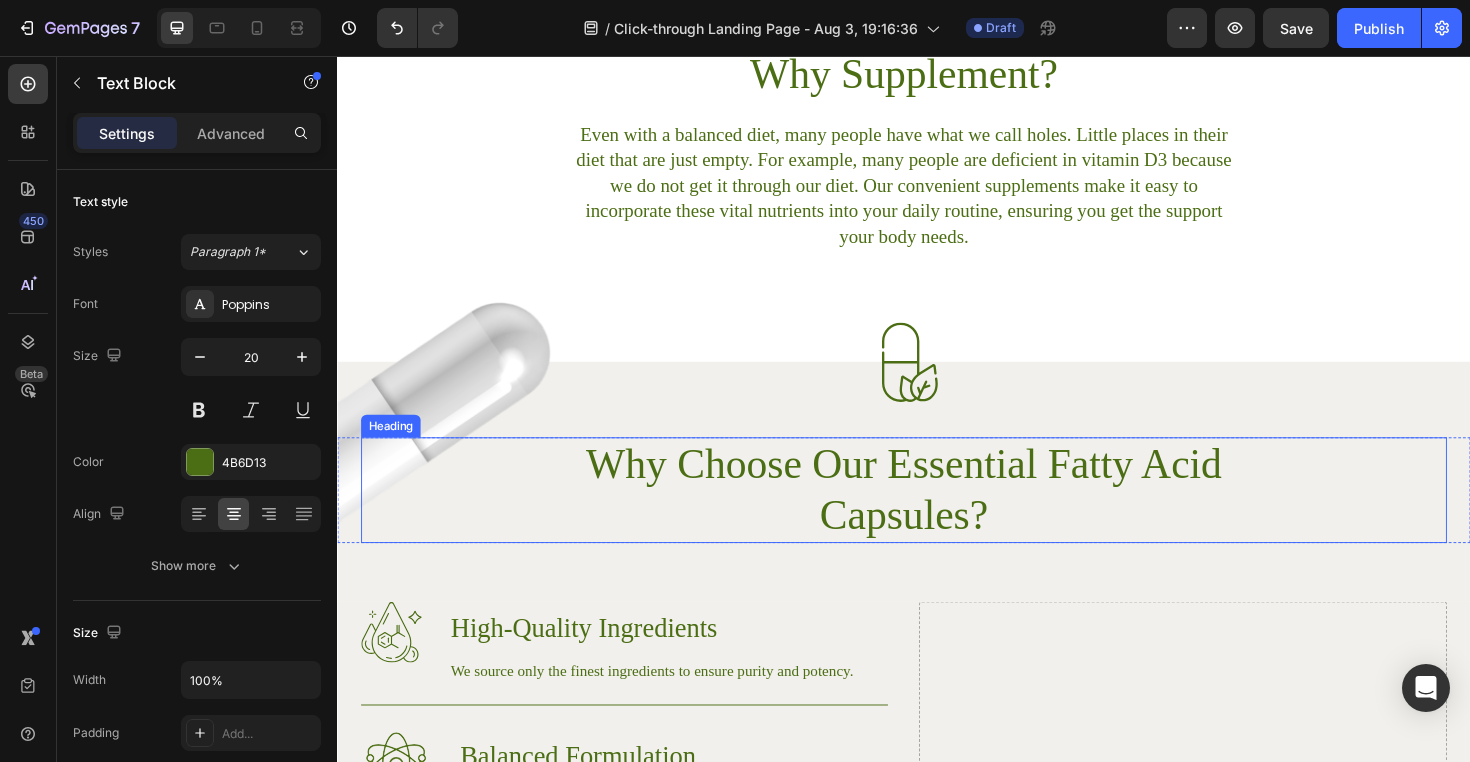 click on "Why Choose Our Essential Fatty Acid Capsules?" at bounding box center [937, 516] 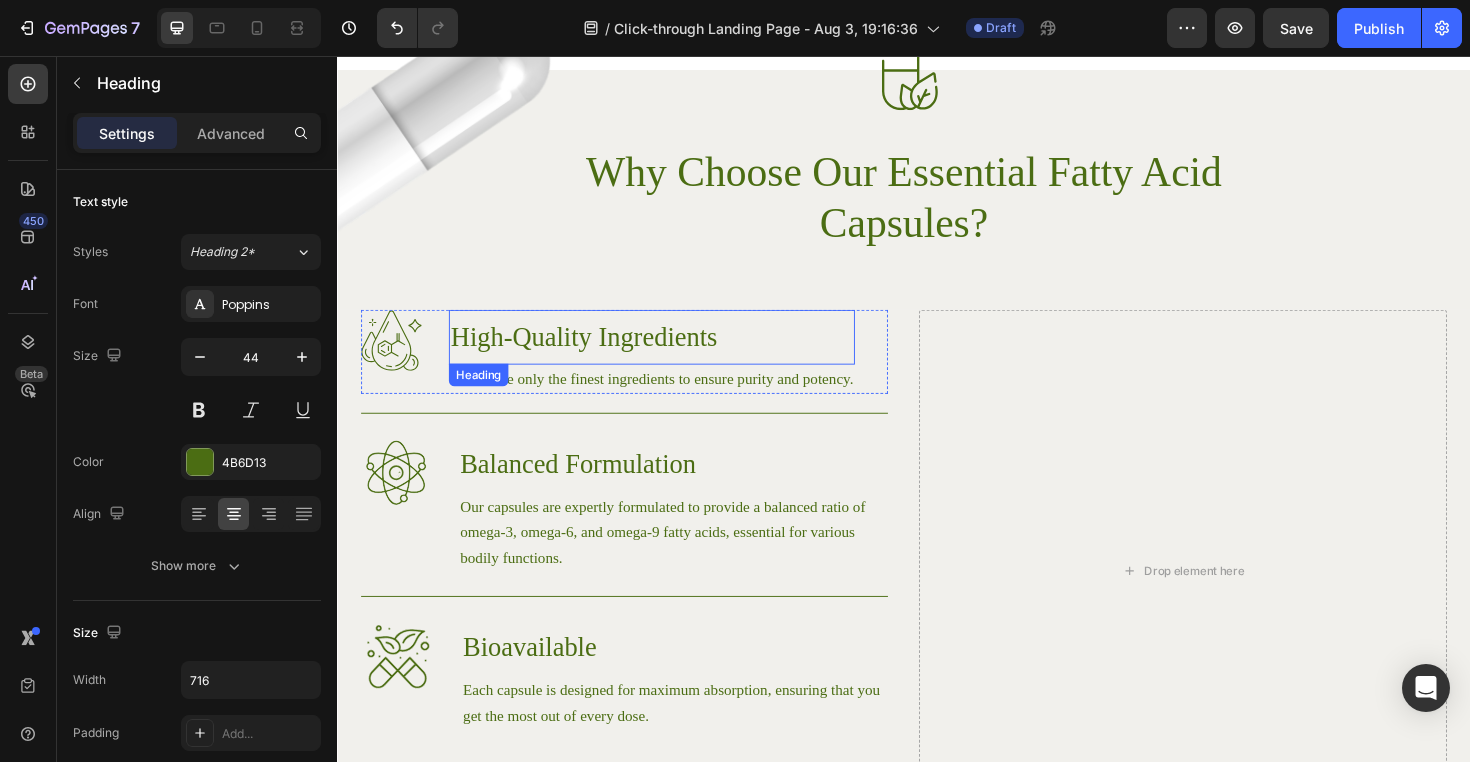 scroll, scrollTop: 1320, scrollLeft: 0, axis: vertical 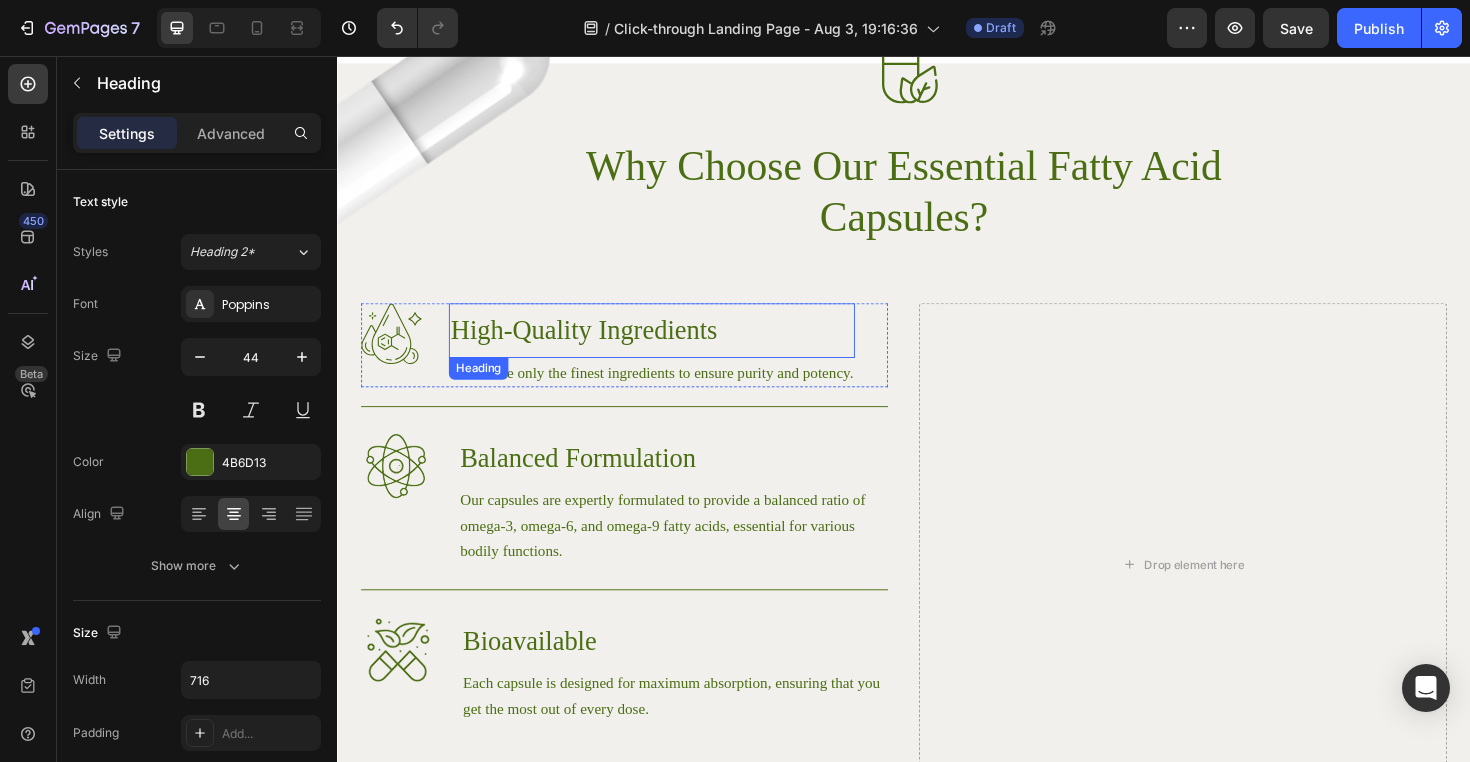 click on "High-Quality Ingredients" at bounding box center [670, 347] 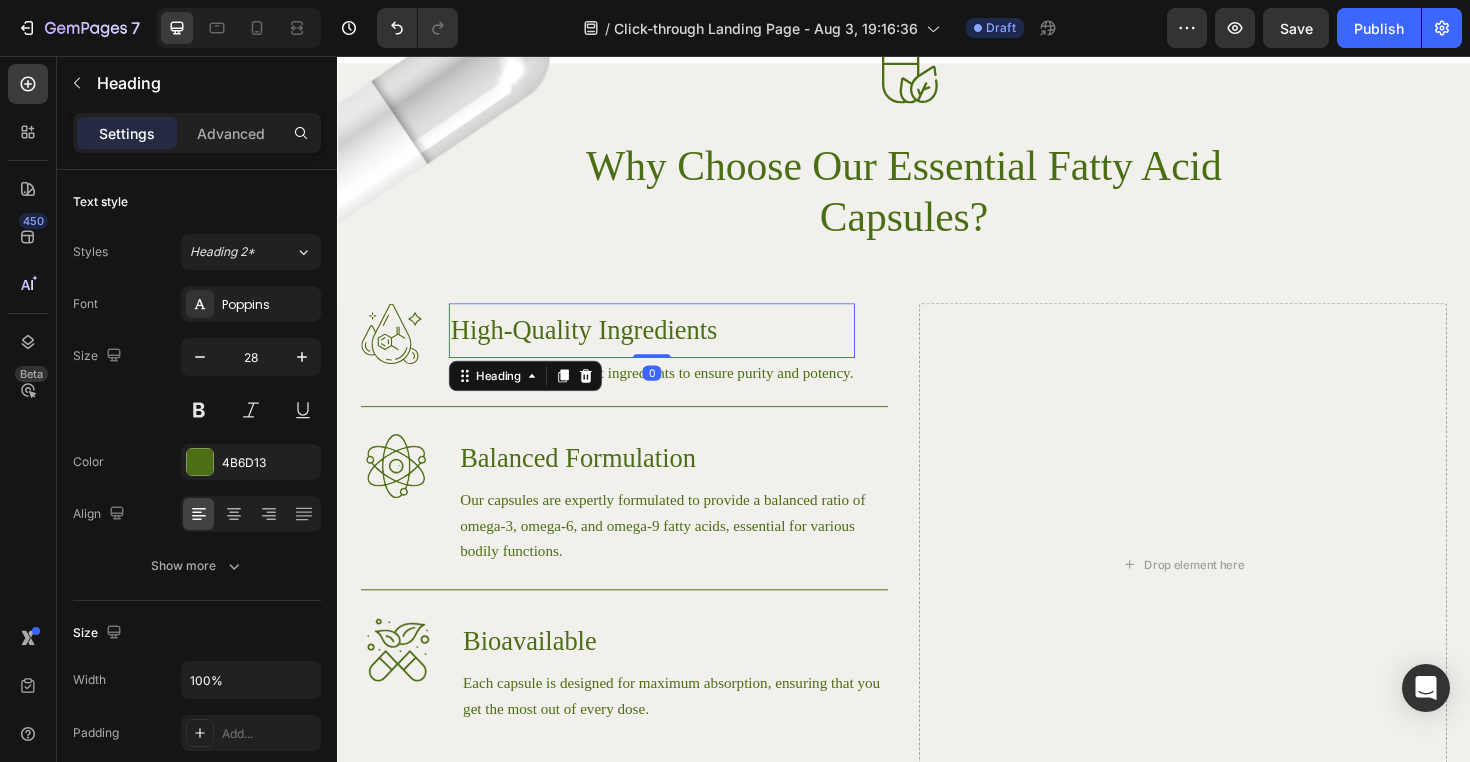 click on "High-Quality Ingredients" at bounding box center [670, 347] 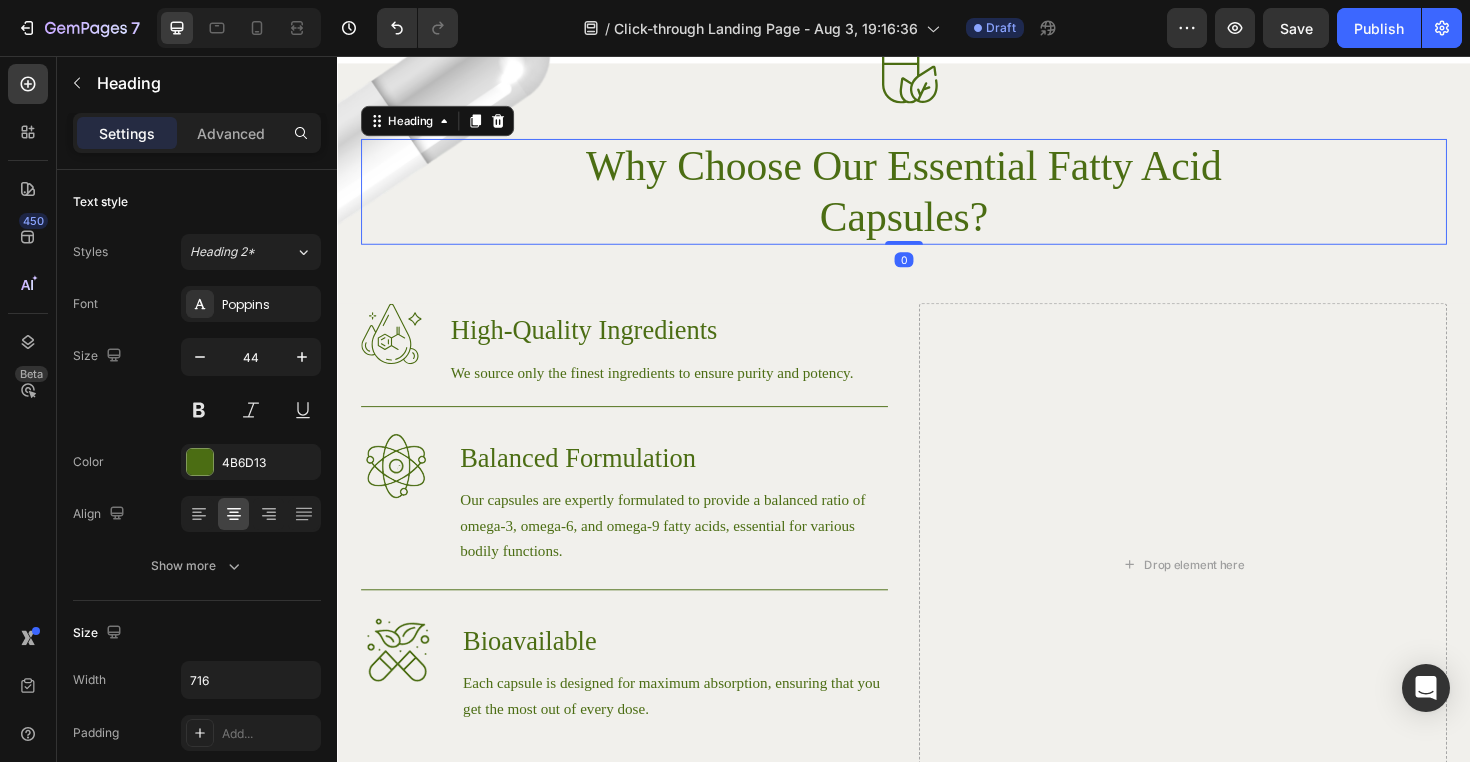 click on "Why Choose Our Essential Fatty Acid Capsules?" at bounding box center [937, 200] 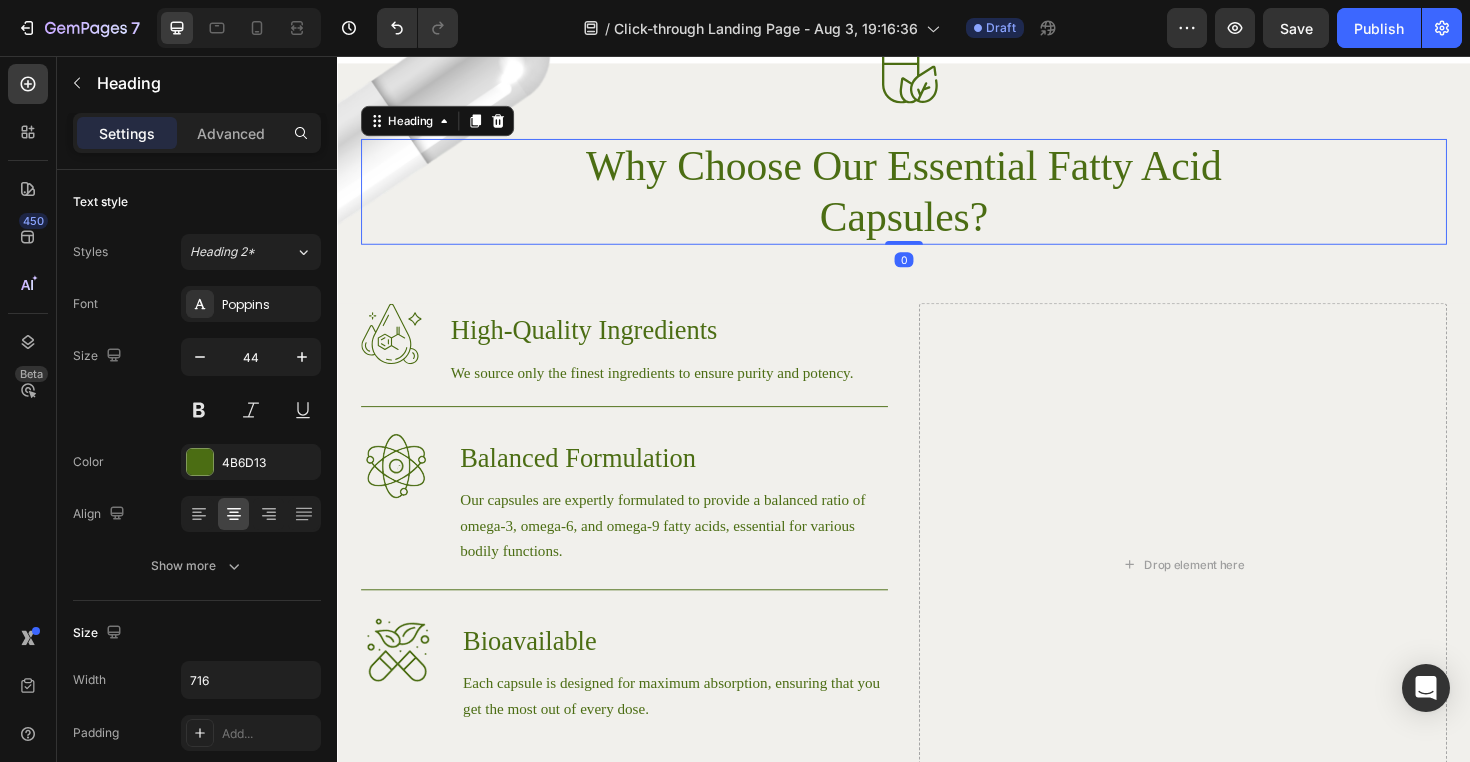 click on "Why Choose Our Essential Fatty Acid Capsules?" at bounding box center (937, 200) 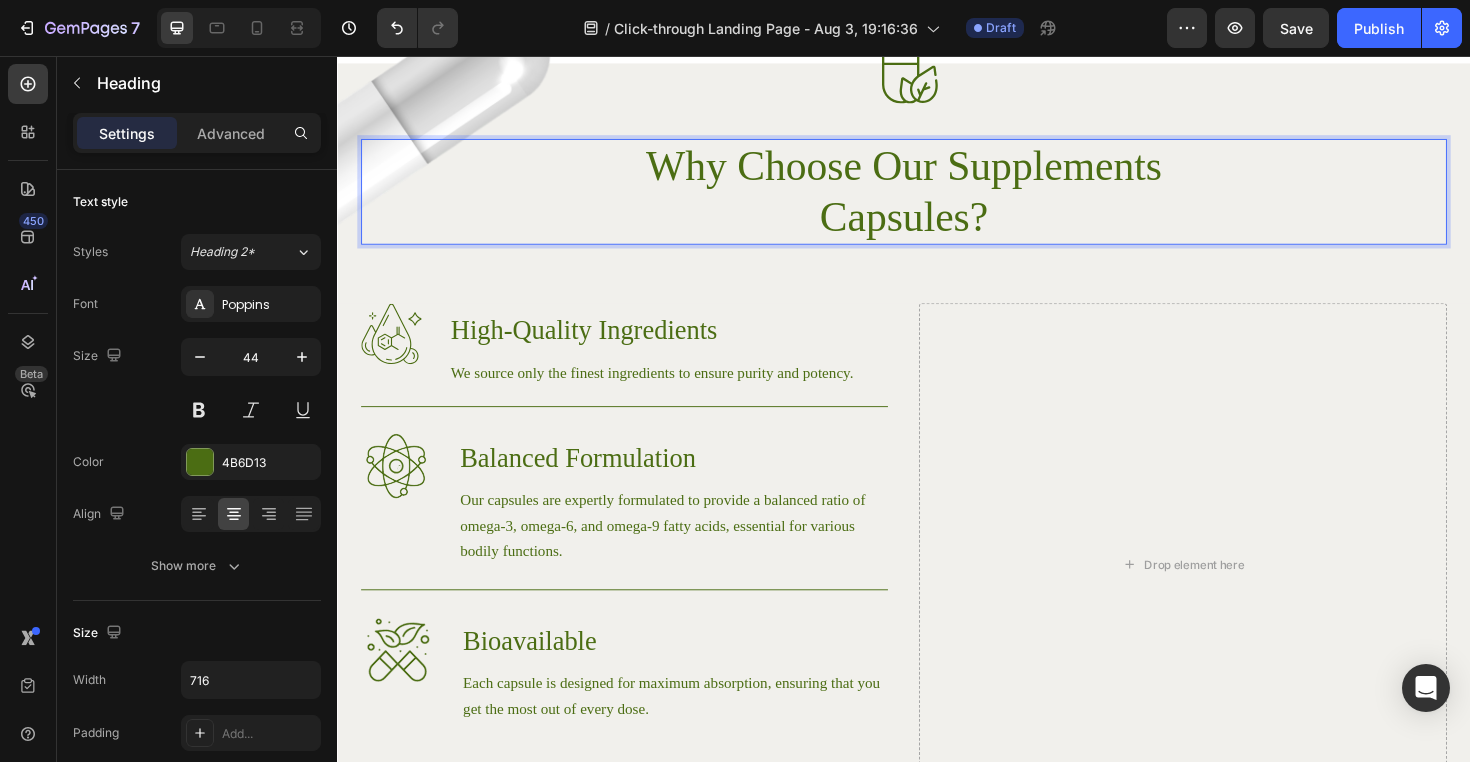 click on "Why Choose Our Supplements Capsules?" at bounding box center (937, 200) 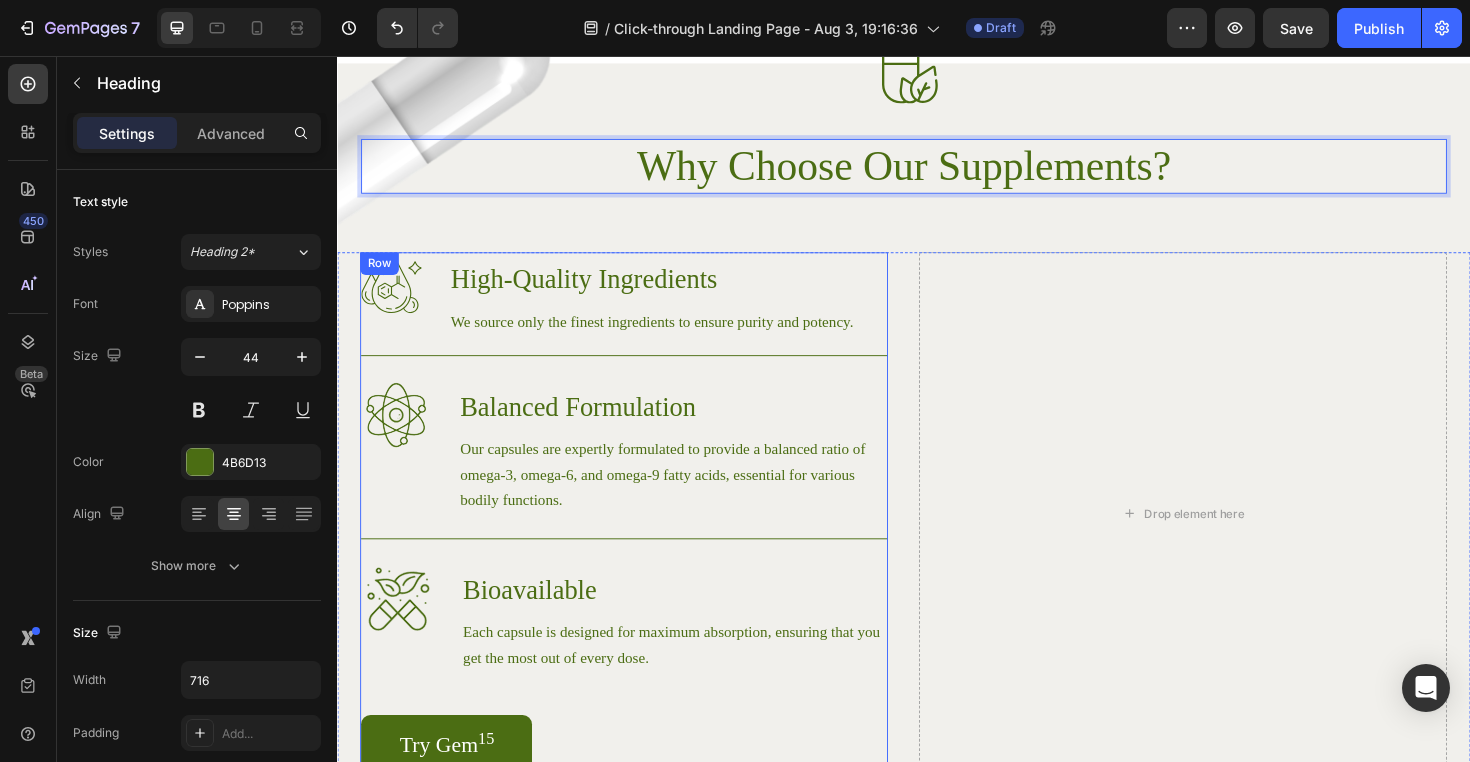 click on "Image High-Quality Ingredients Heading We source only the finest ingredients to ensure purity and potency. Text Block Row Image Balanced Formulation Heading Our capsules are expertly formulated to provide a balanced ratio of omega-3, omega-6, and omega-9 fatty acids, essential for various bodily functions. Text Block Row Image Bioavailable Heading Each capsule is designed for maximum absorption, ensuring that you get the most out of every dose. Text Block Row Try Gem 15 Button" at bounding box center (641, 540) 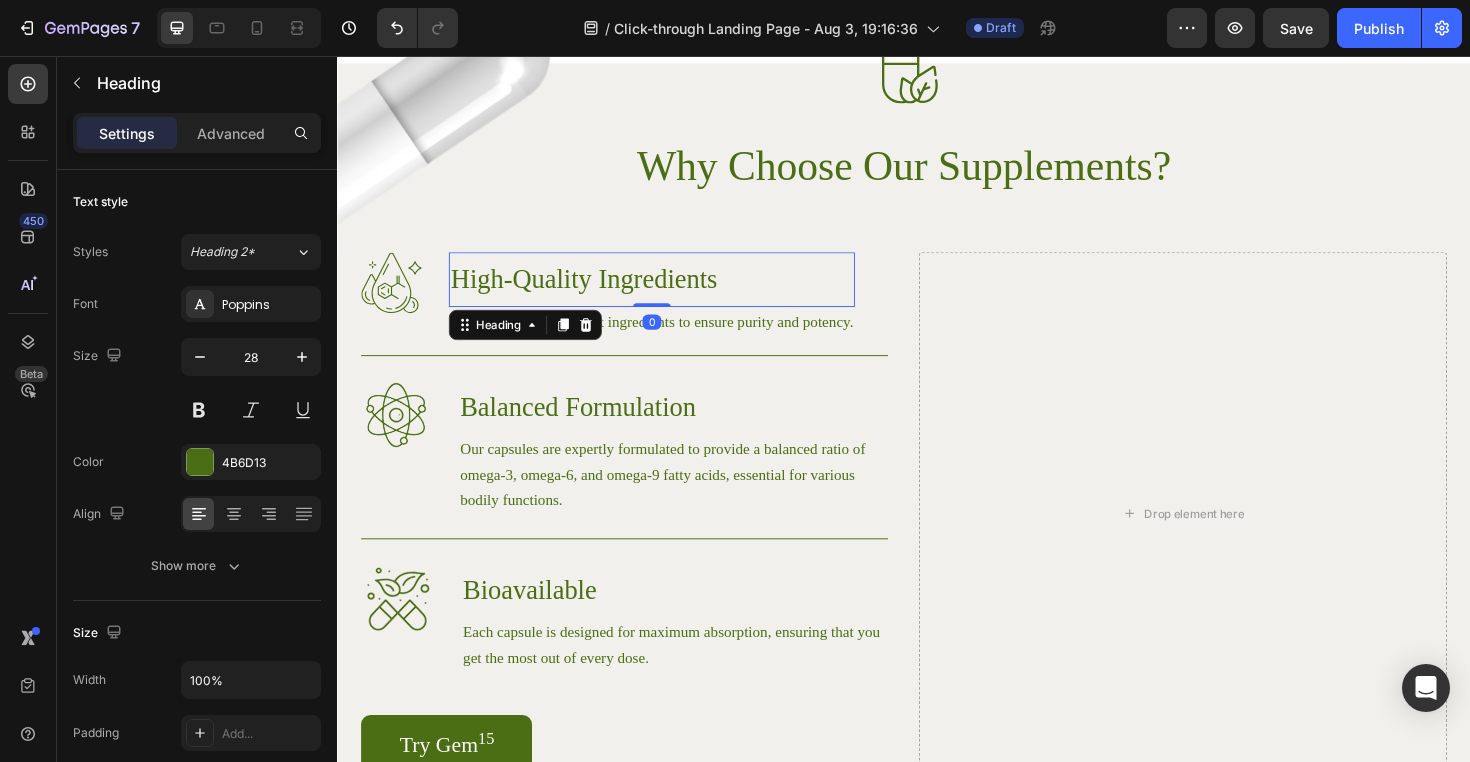 click on "High-Quality Ingredients" at bounding box center [670, 293] 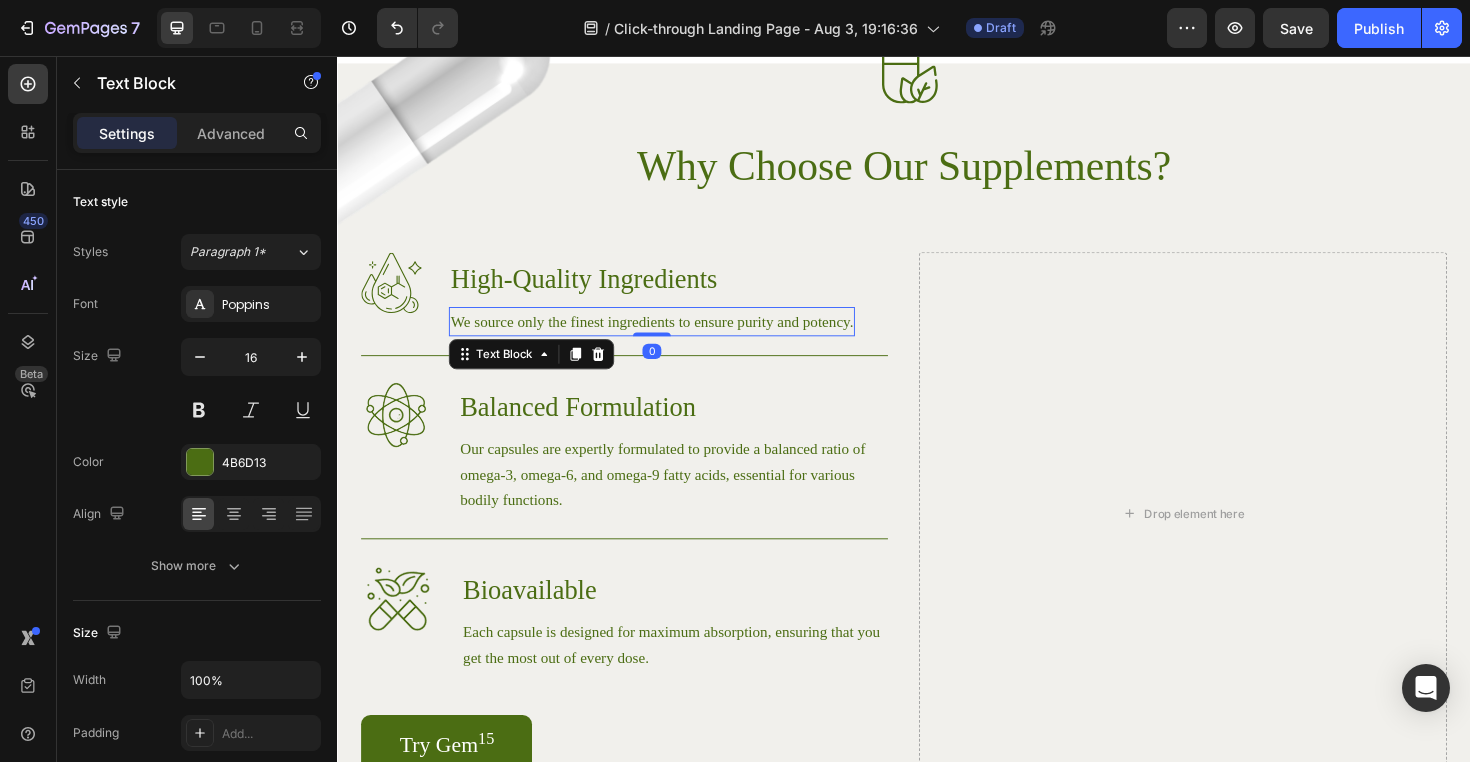 click on "We source only the finest ingredients to ensure purity and potency." at bounding box center (670, 337) 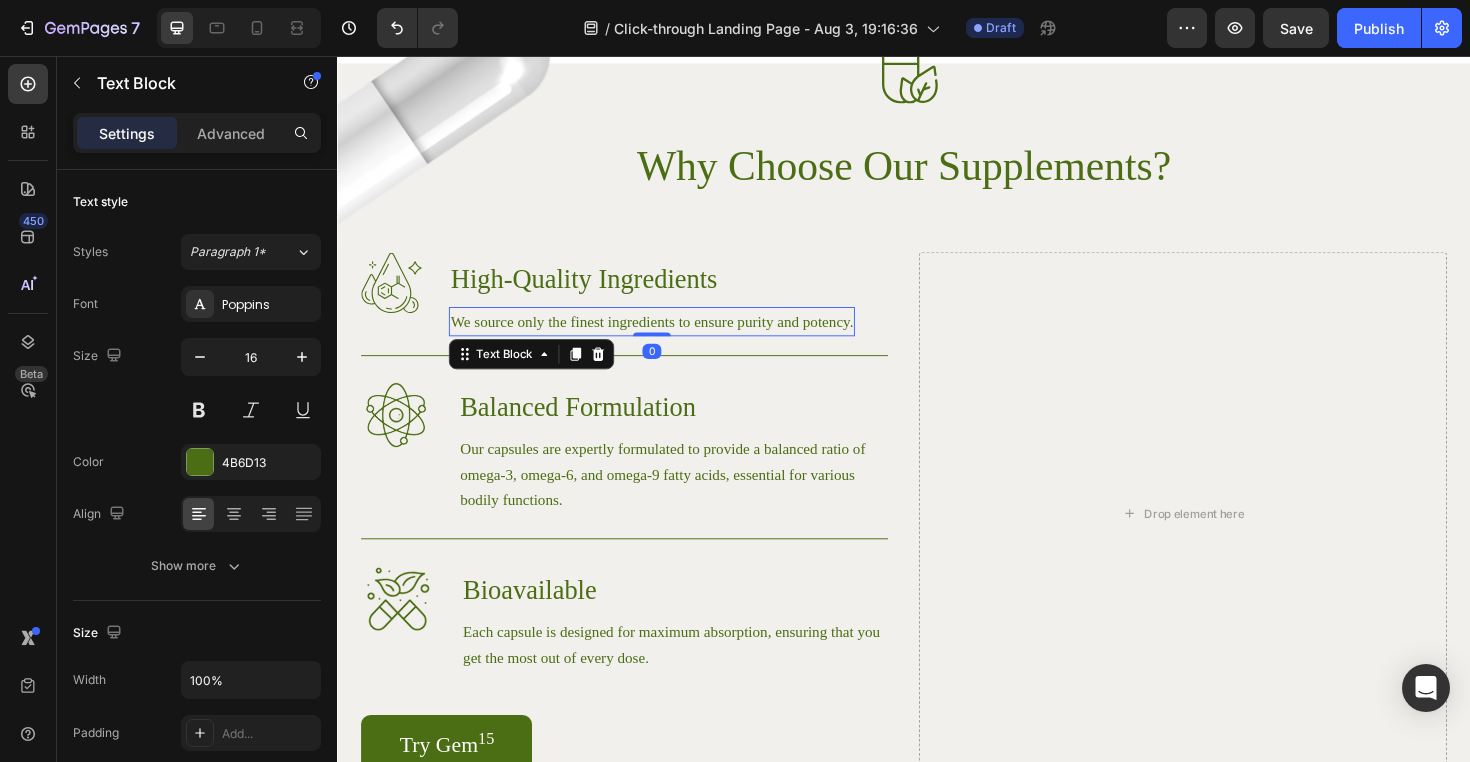 click on "We source only the finest ingredients to ensure purity and potency." at bounding box center (670, 337) 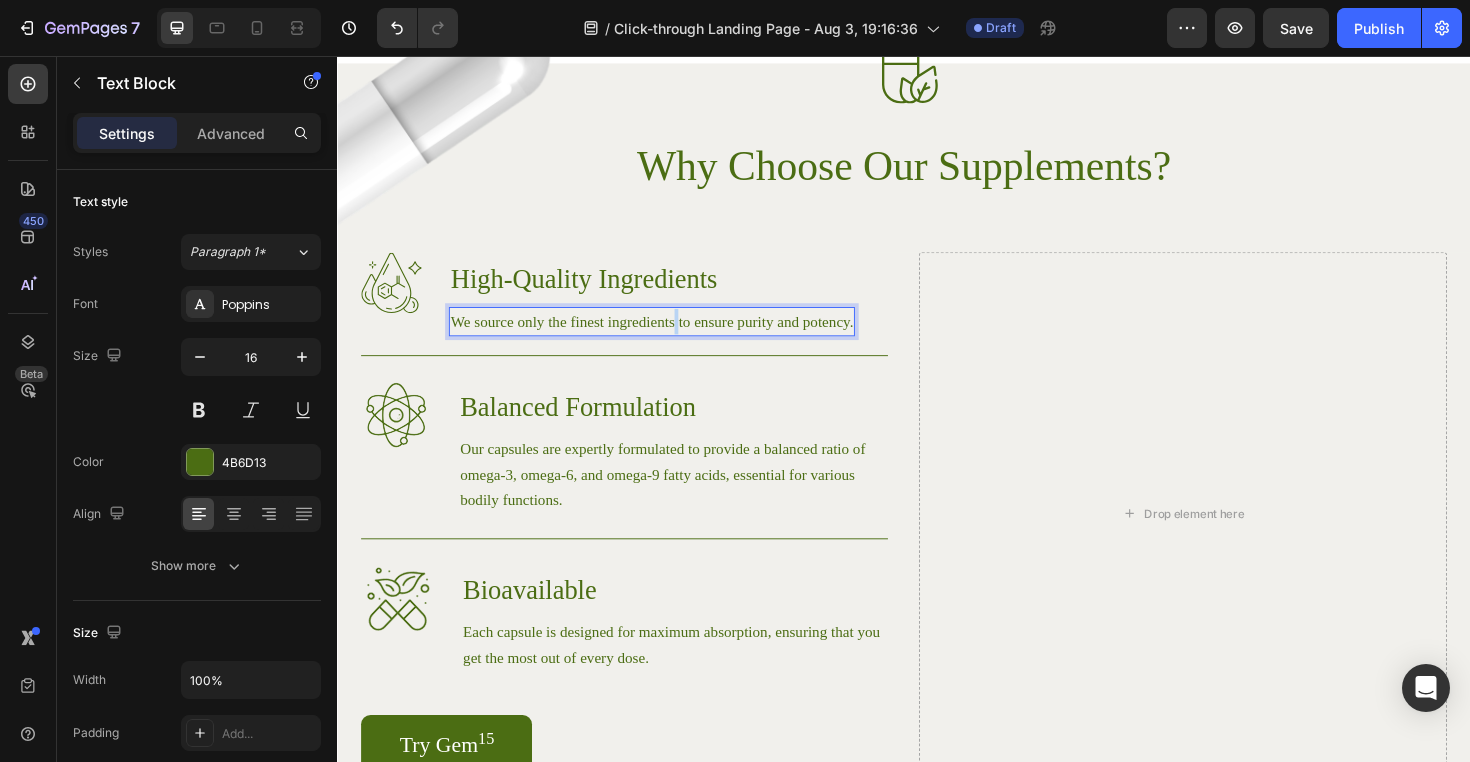 click on "We source only the finest ingredients to ensure purity and potency." at bounding box center (670, 337) 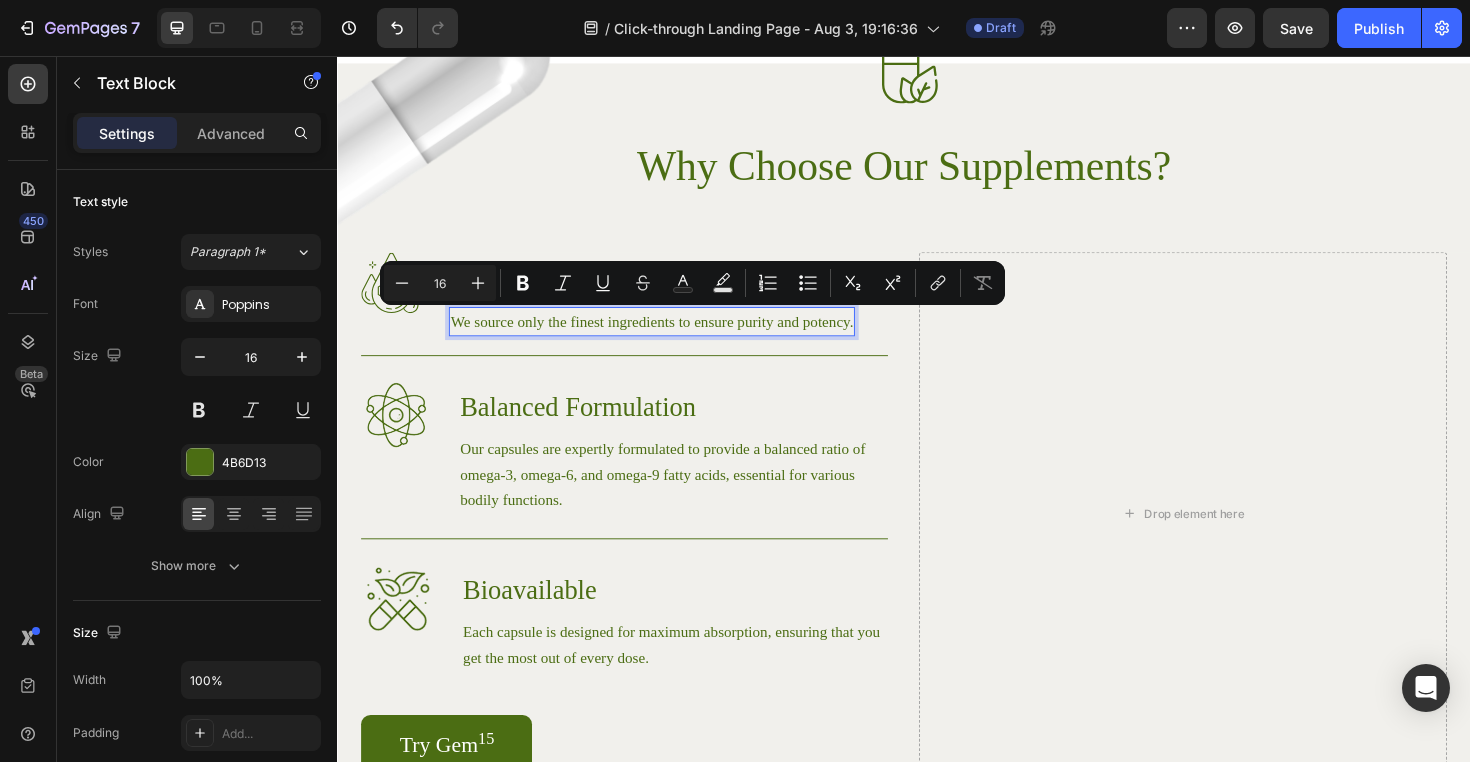 click on "We source only the finest ingredients to ensure purity and potency." at bounding box center (670, 337) 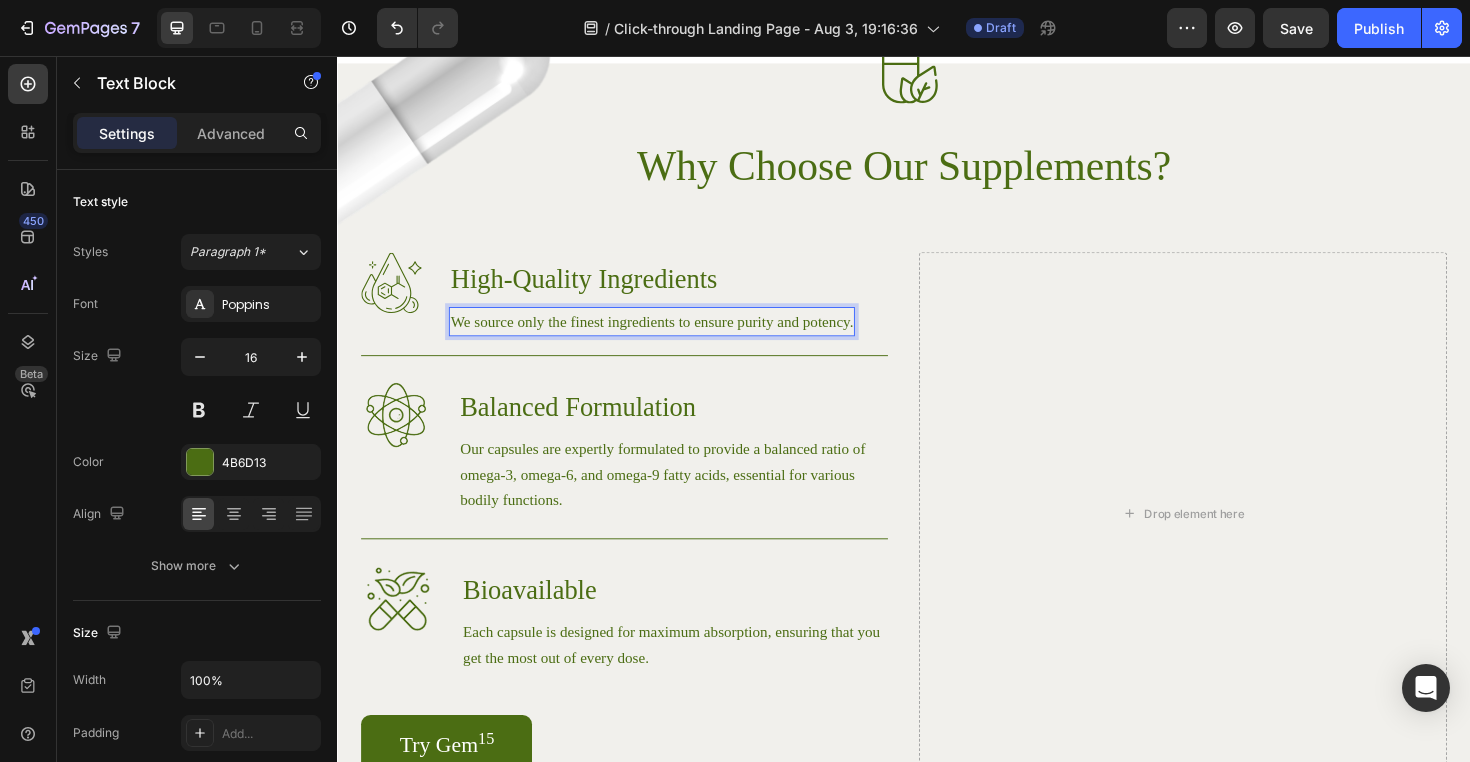 click on "We source only the finest ingredients to ensure purity and potency." at bounding box center (670, 337) 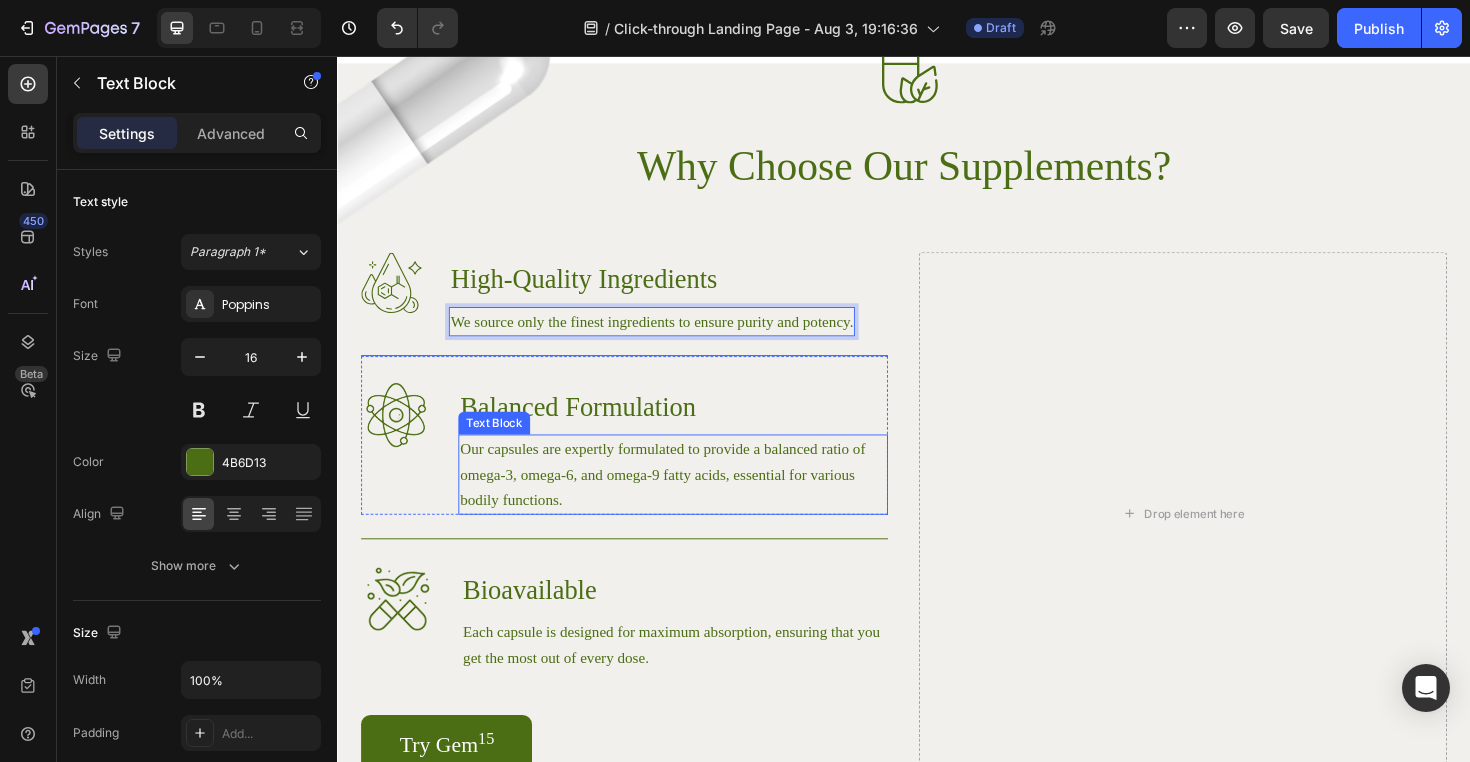 click on "Our capsules are expertly formulated to provide a balanced ratio of omega-3, omega-6, and omega-9 fatty acids, essential for various bodily functions." at bounding box center (692, 499) 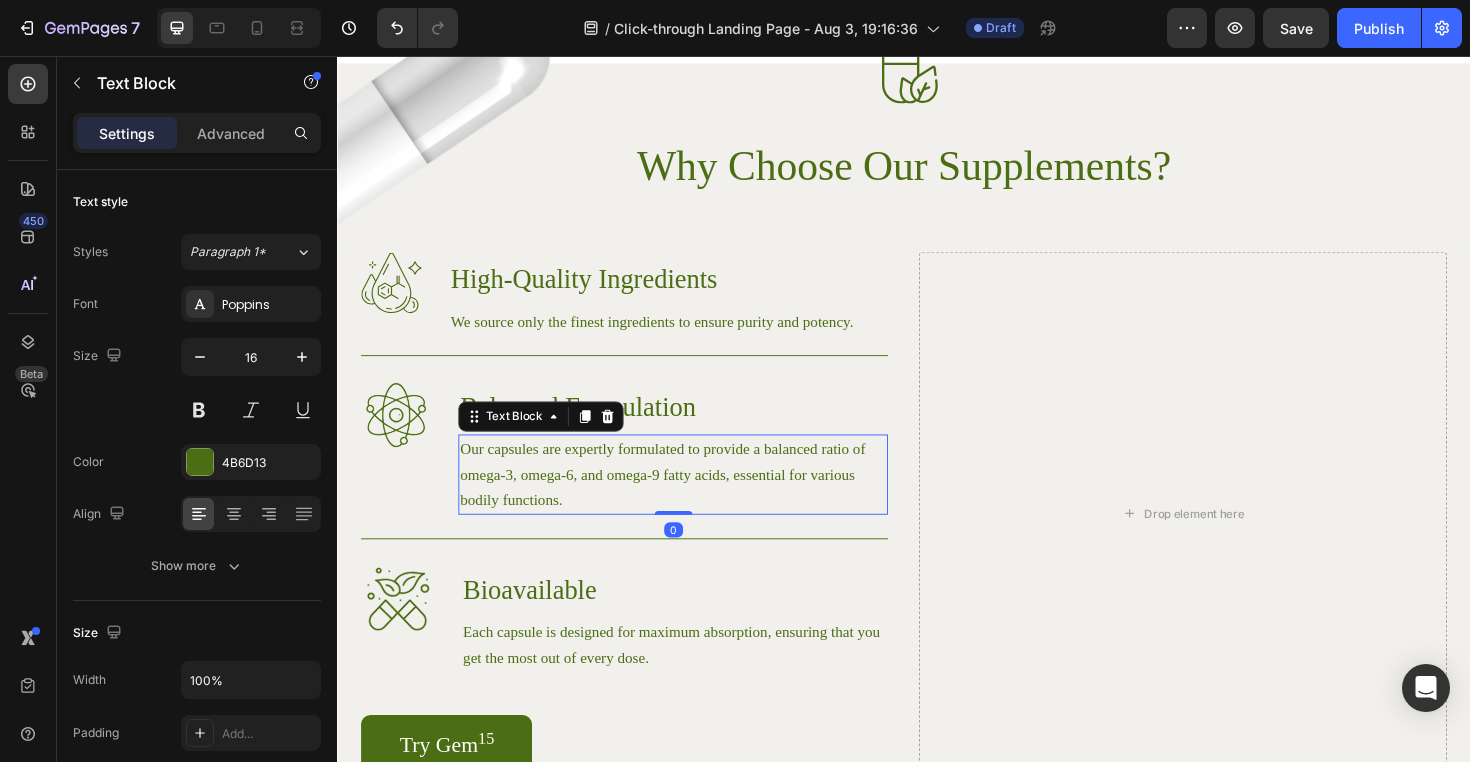 click on "Our capsules are expertly formulated to provide a balanced ratio of omega-3, omega-6, and omega-9 fatty acids, essential for various bodily functions." at bounding box center (692, 499) 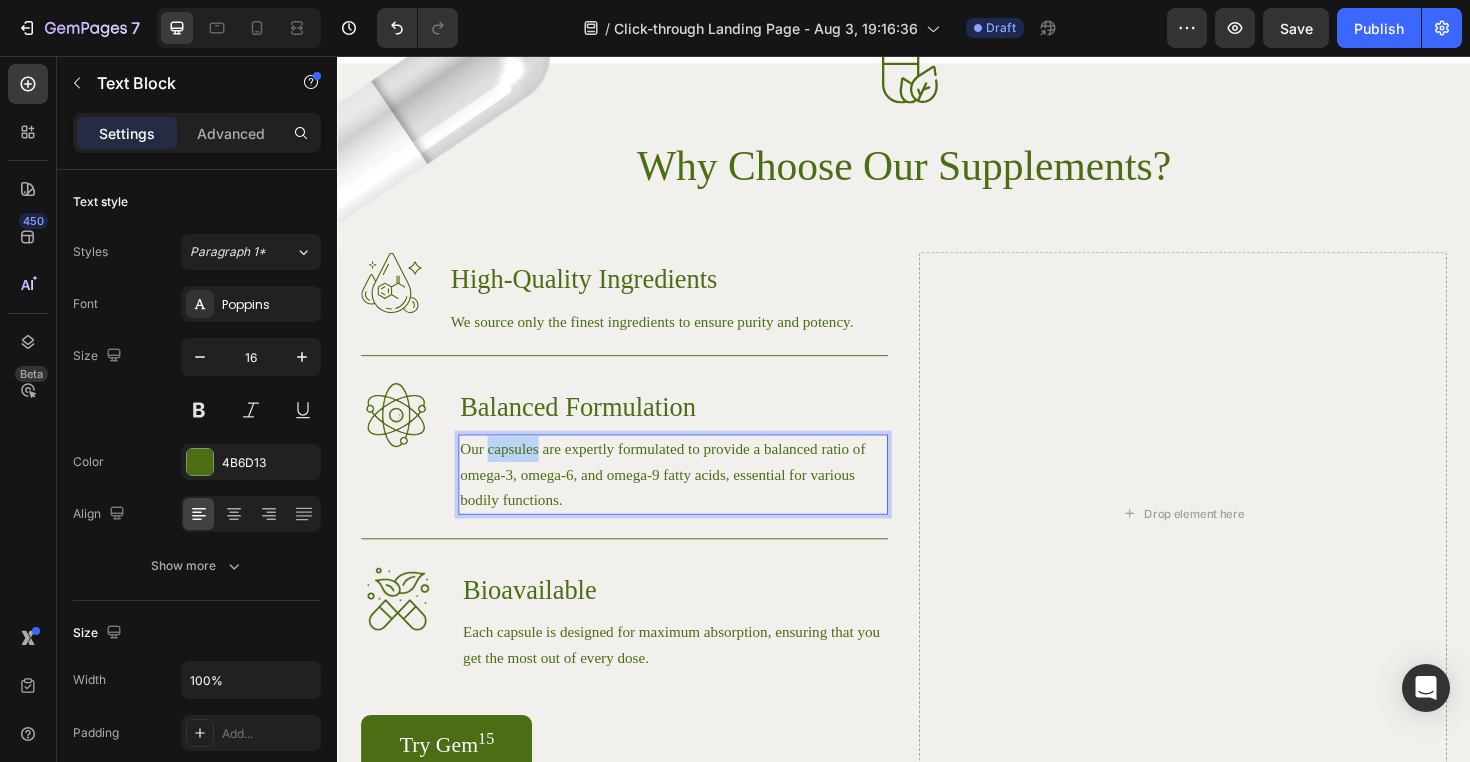 click on "Our capsules are expertly formulated to provide a balanced ratio of omega-3, omega-6, and omega-9 fatty acids, essential for various bodily functions." at bounding box center [692, 499] 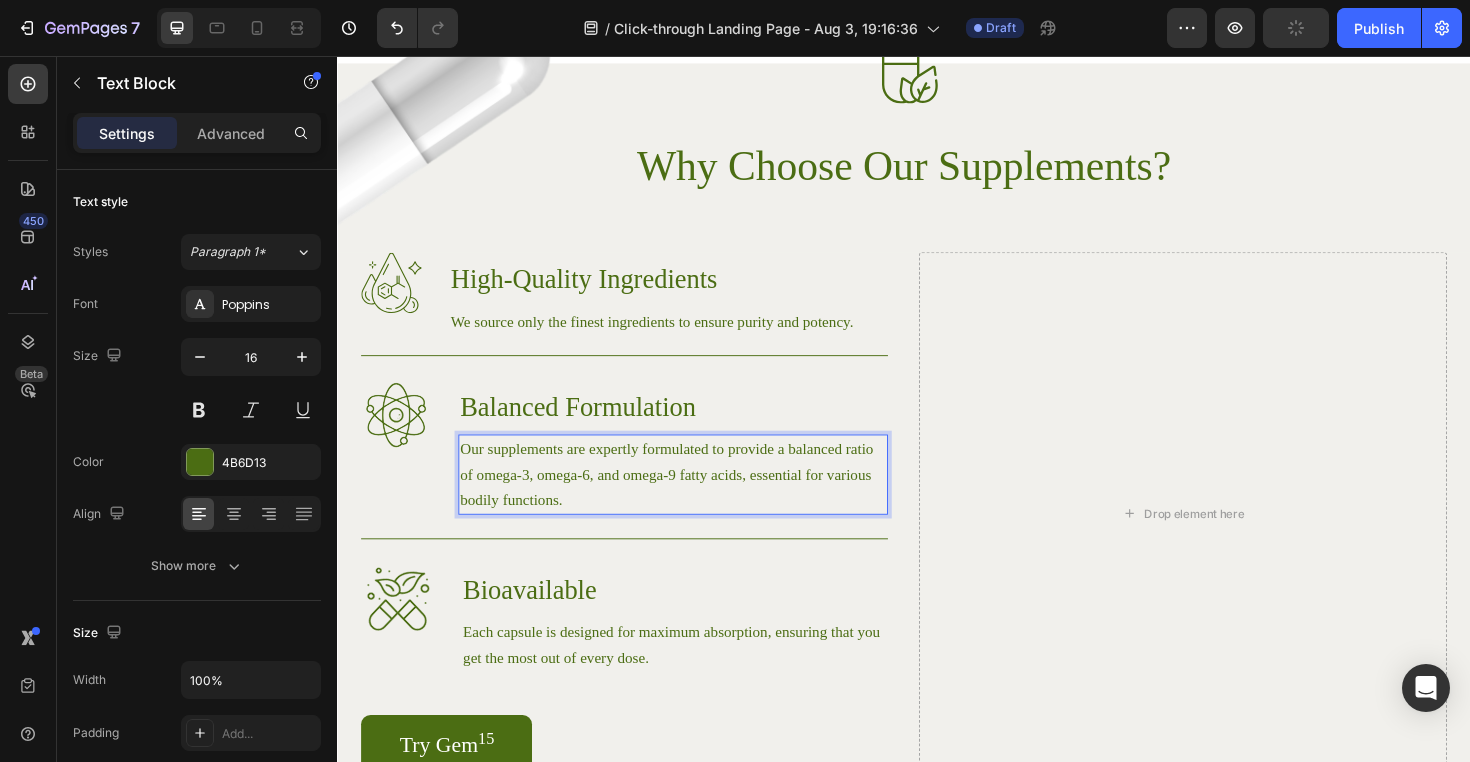 click on "Our supplements are expertly formulated to provide a balanced ratio of omega-3, omega-6, and omega-9 fatty acids, essential for various bodily functions." at bounding box center [692, 499] 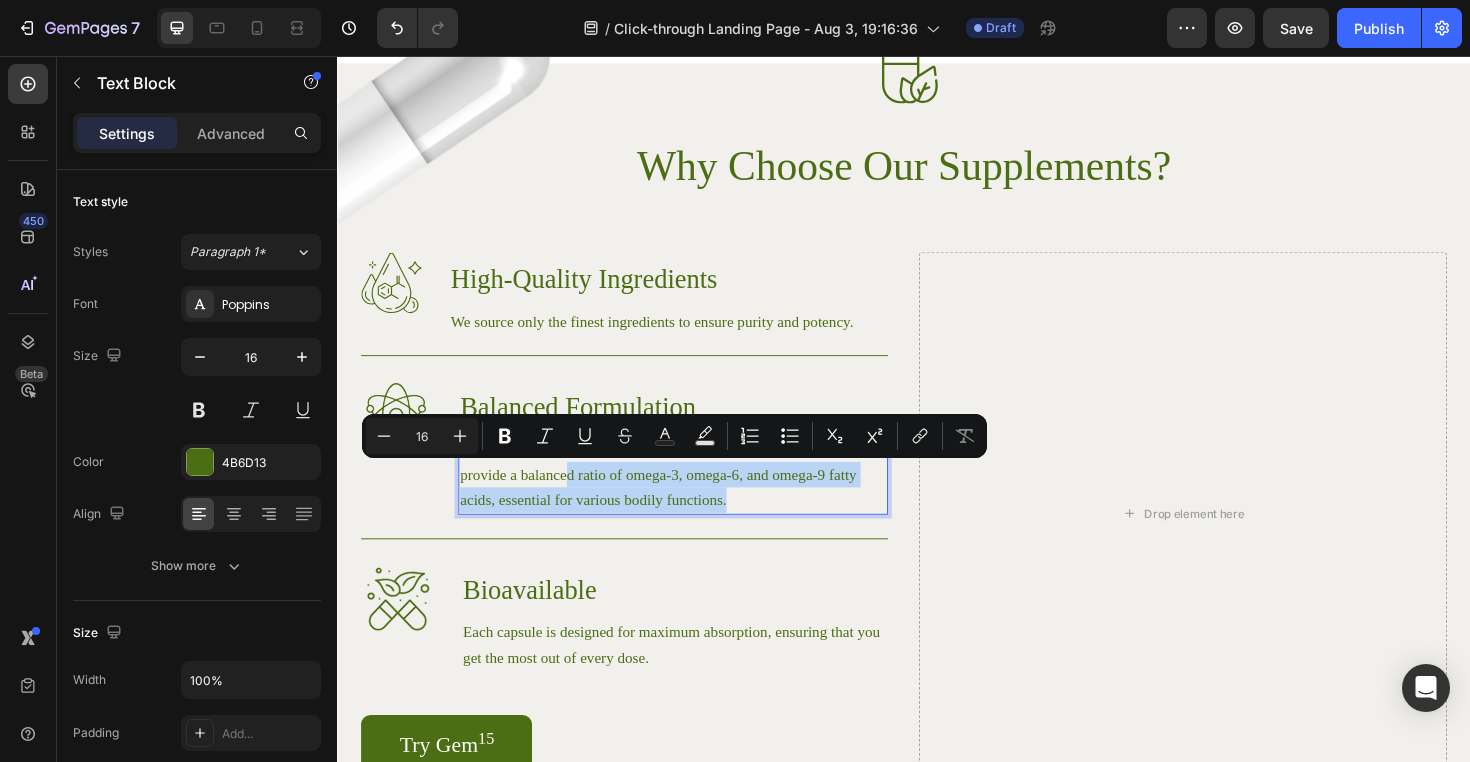 drag, startPoint x: 802, startPoint y: 531, endPoint x: 583, endPoint y: 509, distance: 220.10225 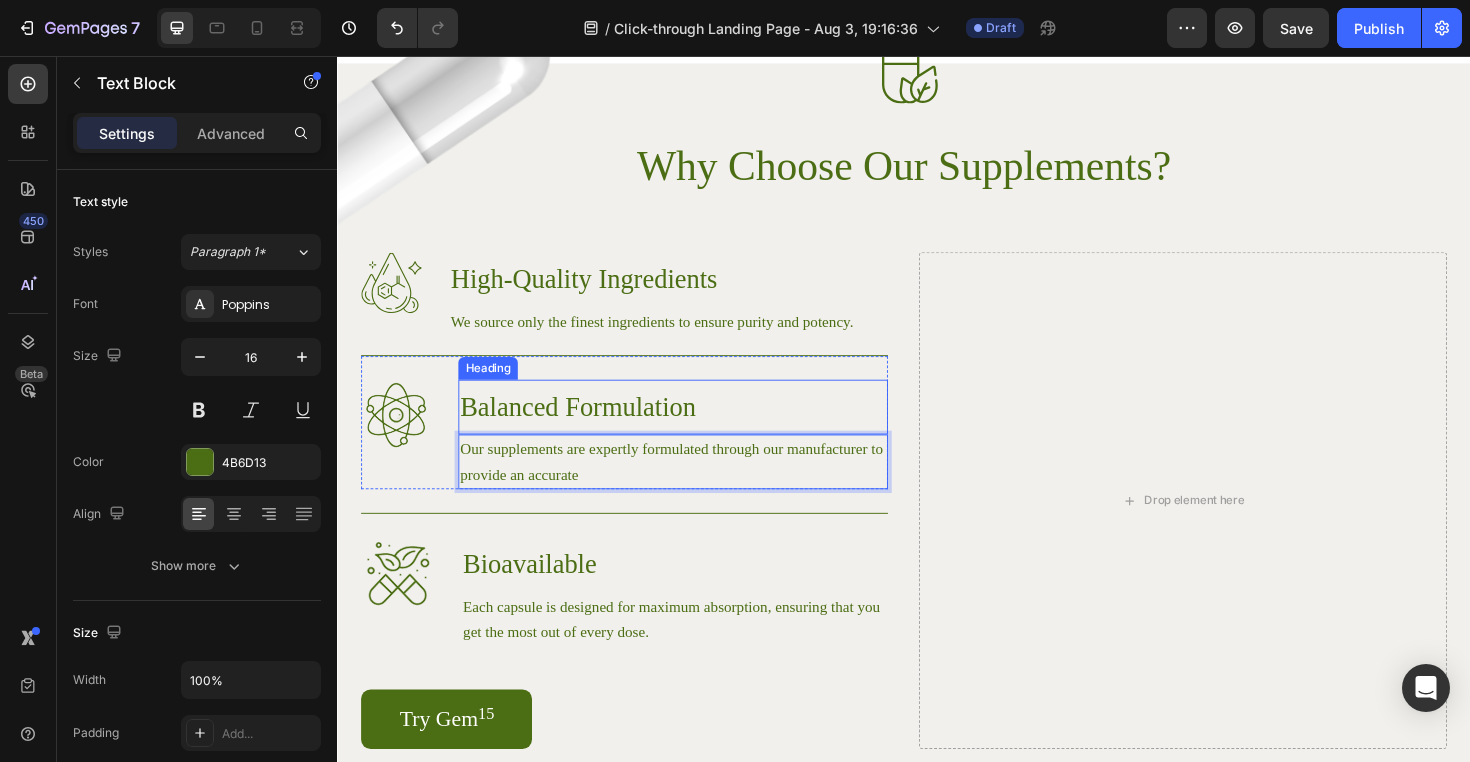 click on "Balanced Formulation" at bounding box center (692, 428) 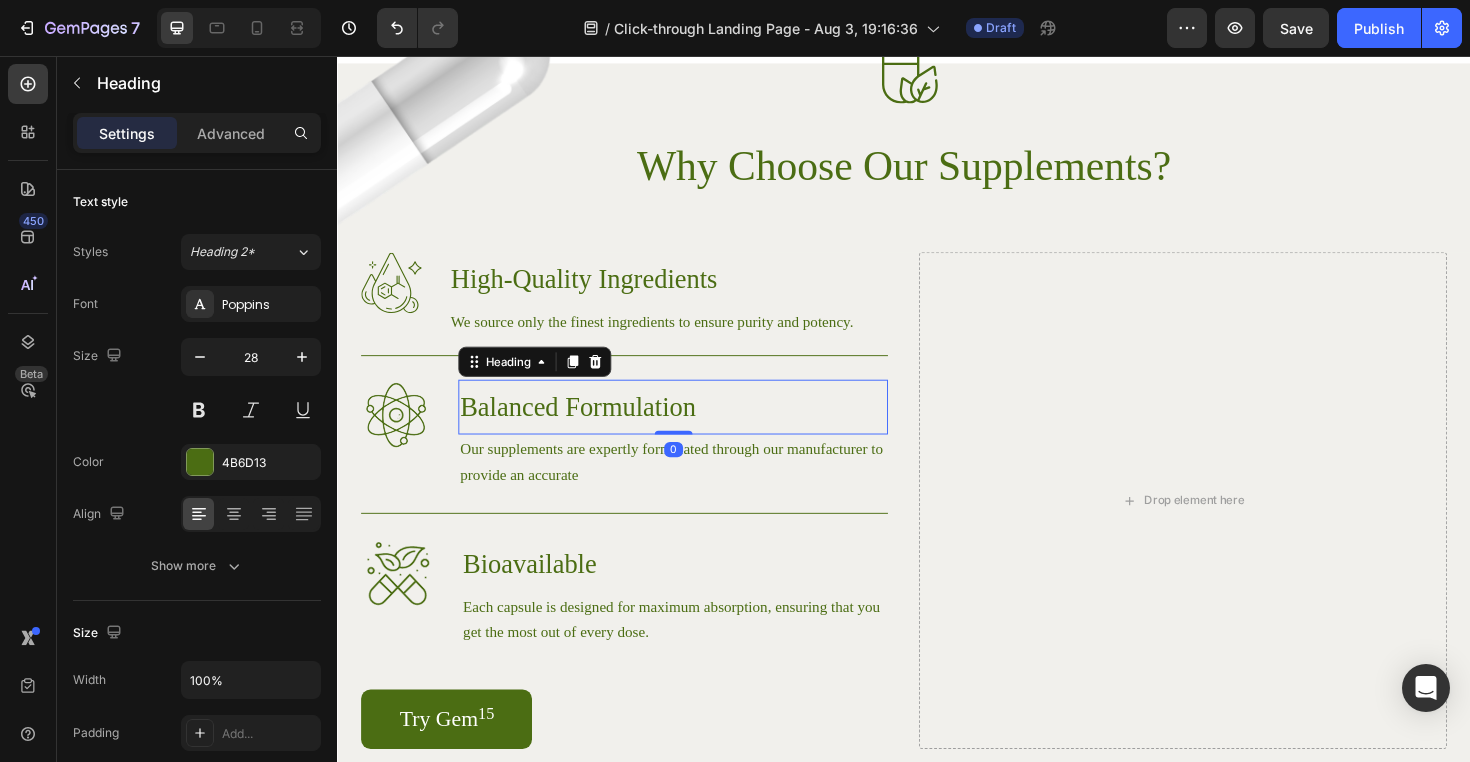 click on "Balanced Formulation" at bounding box center [692, 428] 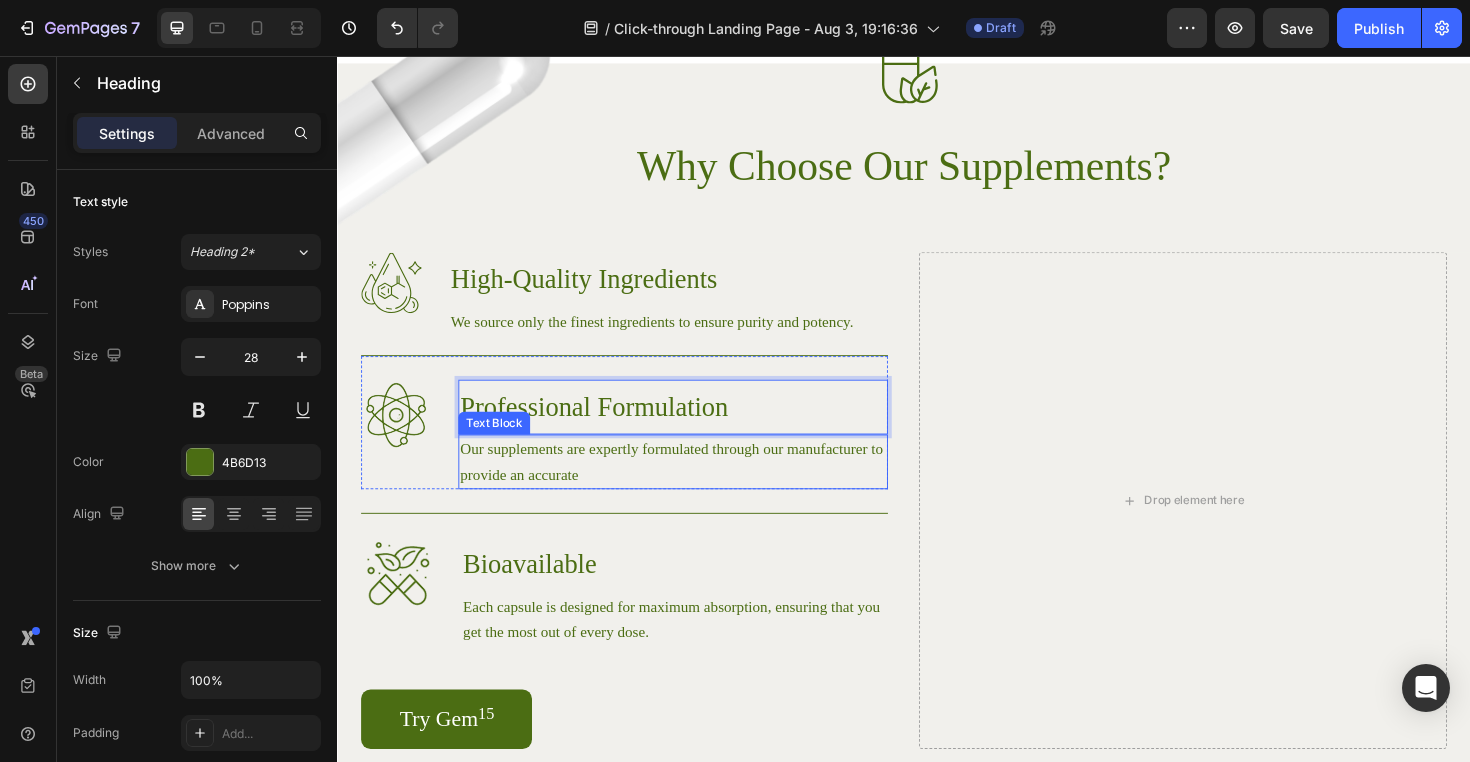 click on "Our supplements are expertly formulated through our manufacturer to provide an accurate" at bounding box center [692, 486] 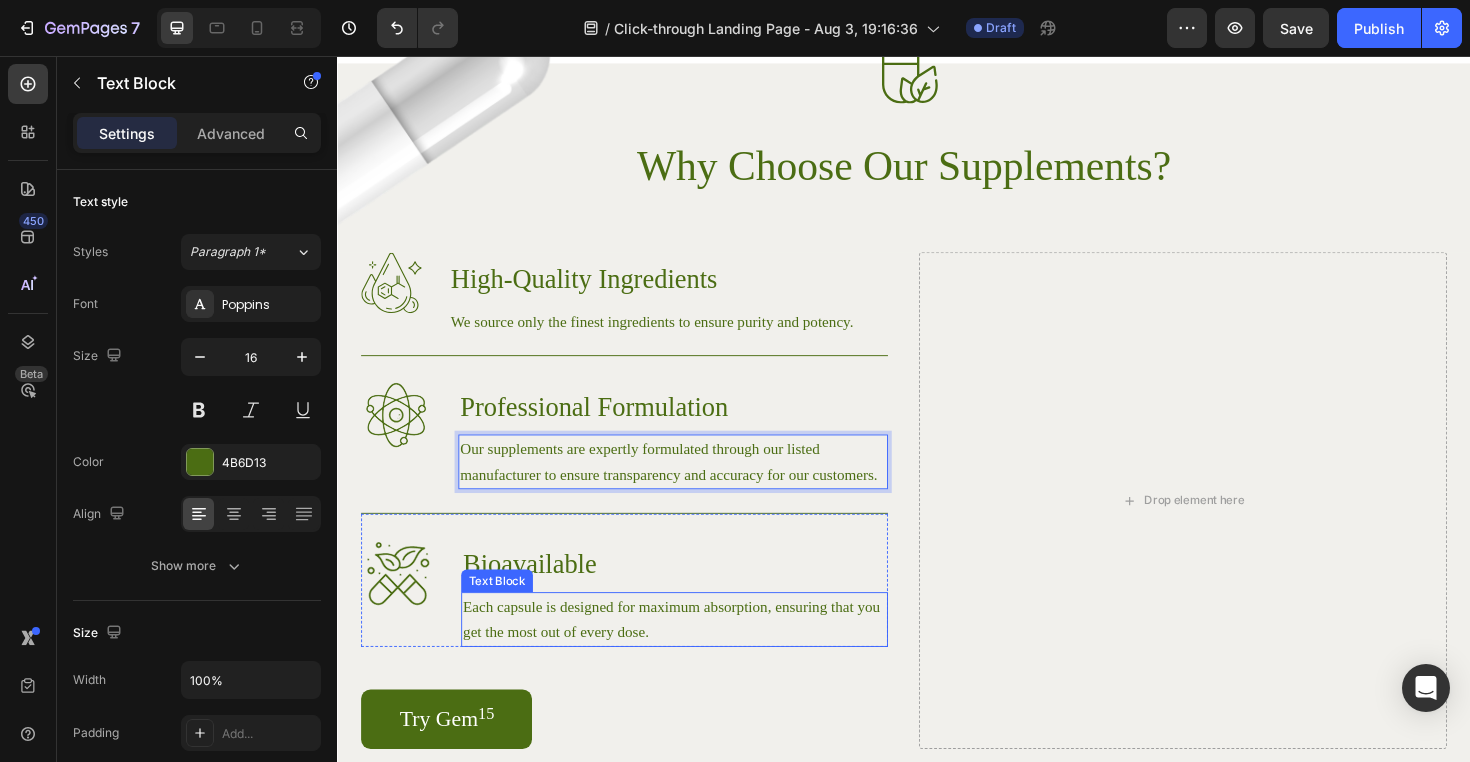 click on "Each capsule is designed for maximum absorption, ensuring that you get the most out of every dose." at bounding box center (694, 653) 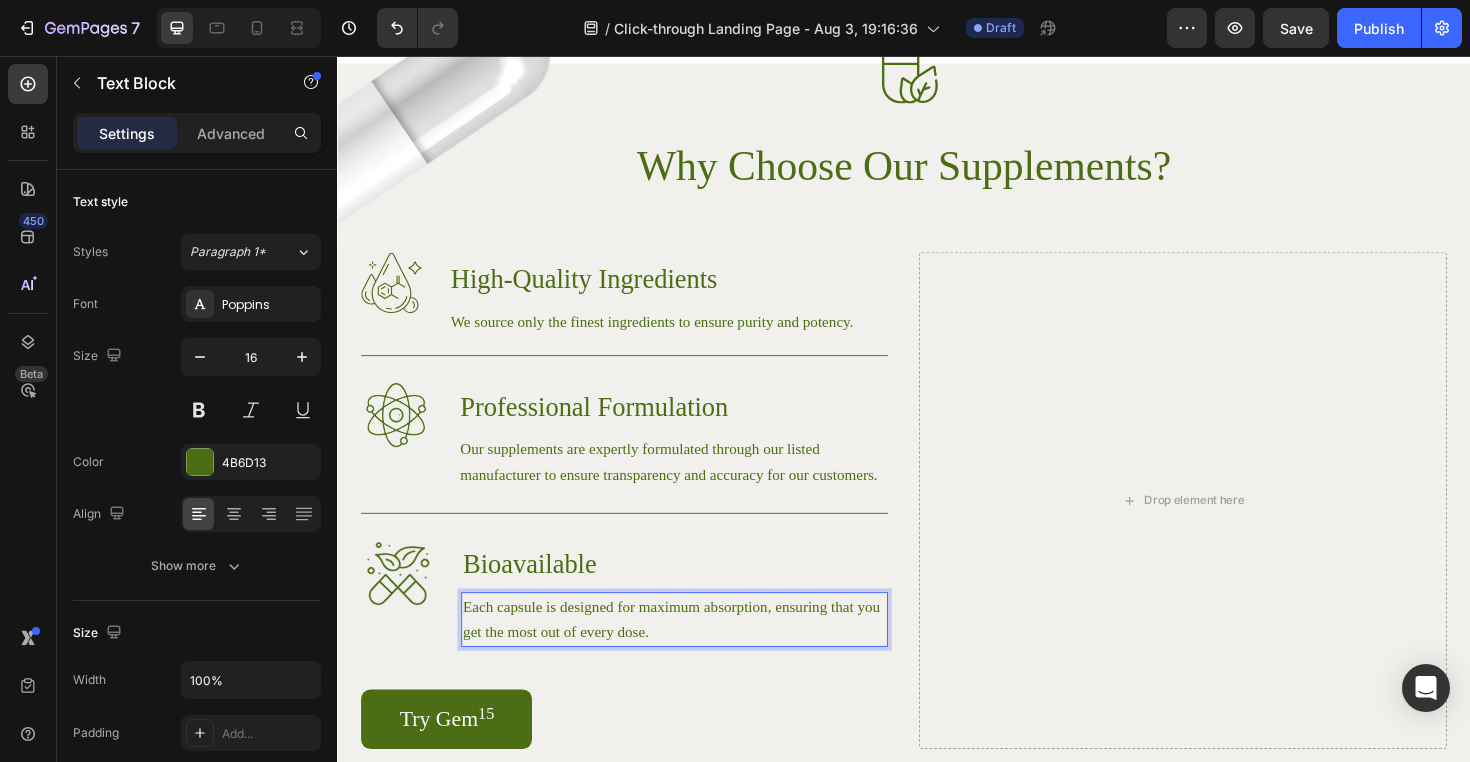 click on "Each capsule is designed for maximum absorption, ensuring that you get the most out of every dose." at bounding box center (694, 653) 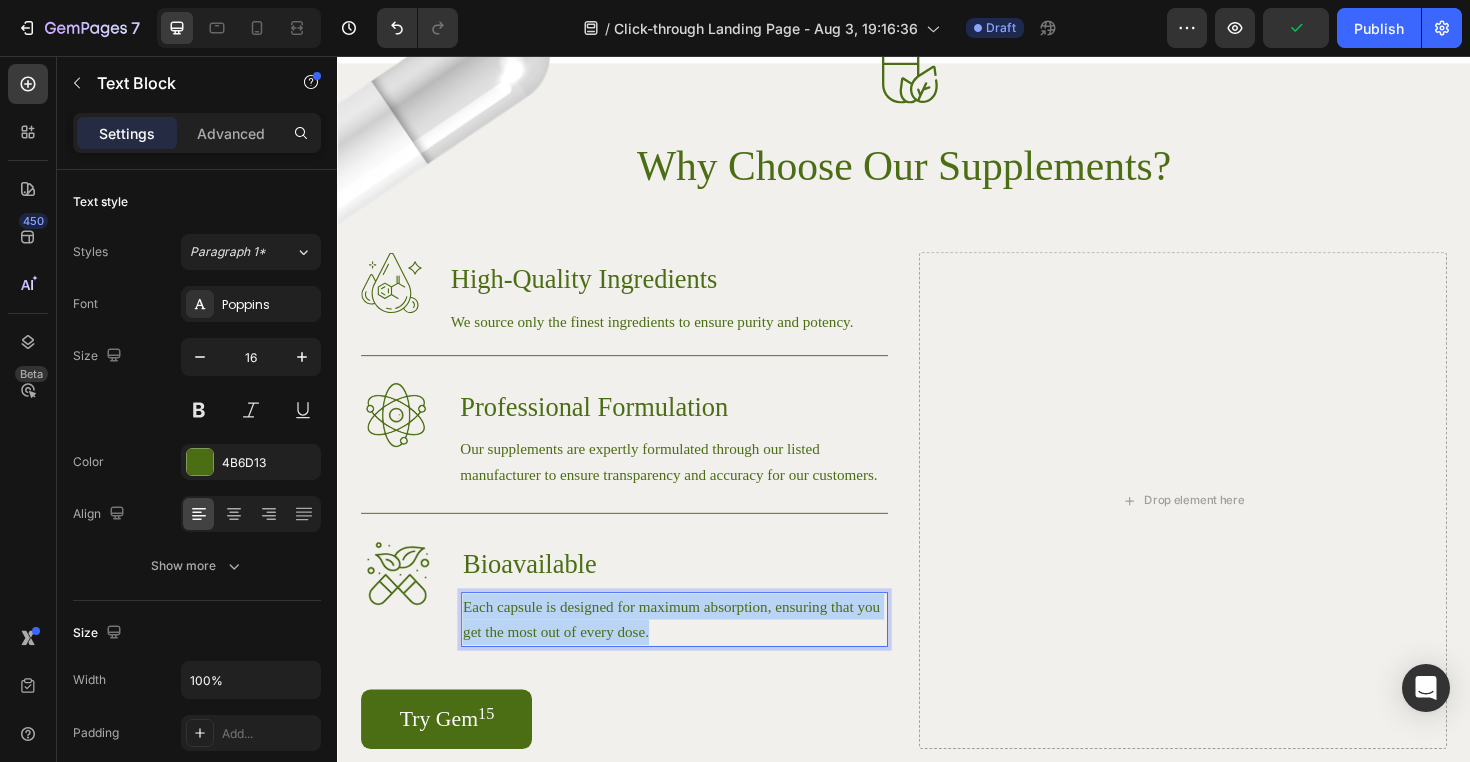 drag, startPoint x: 705, startPoint y: 671, endPoint x: 469, endPoint y: 634, distance: 238.88281 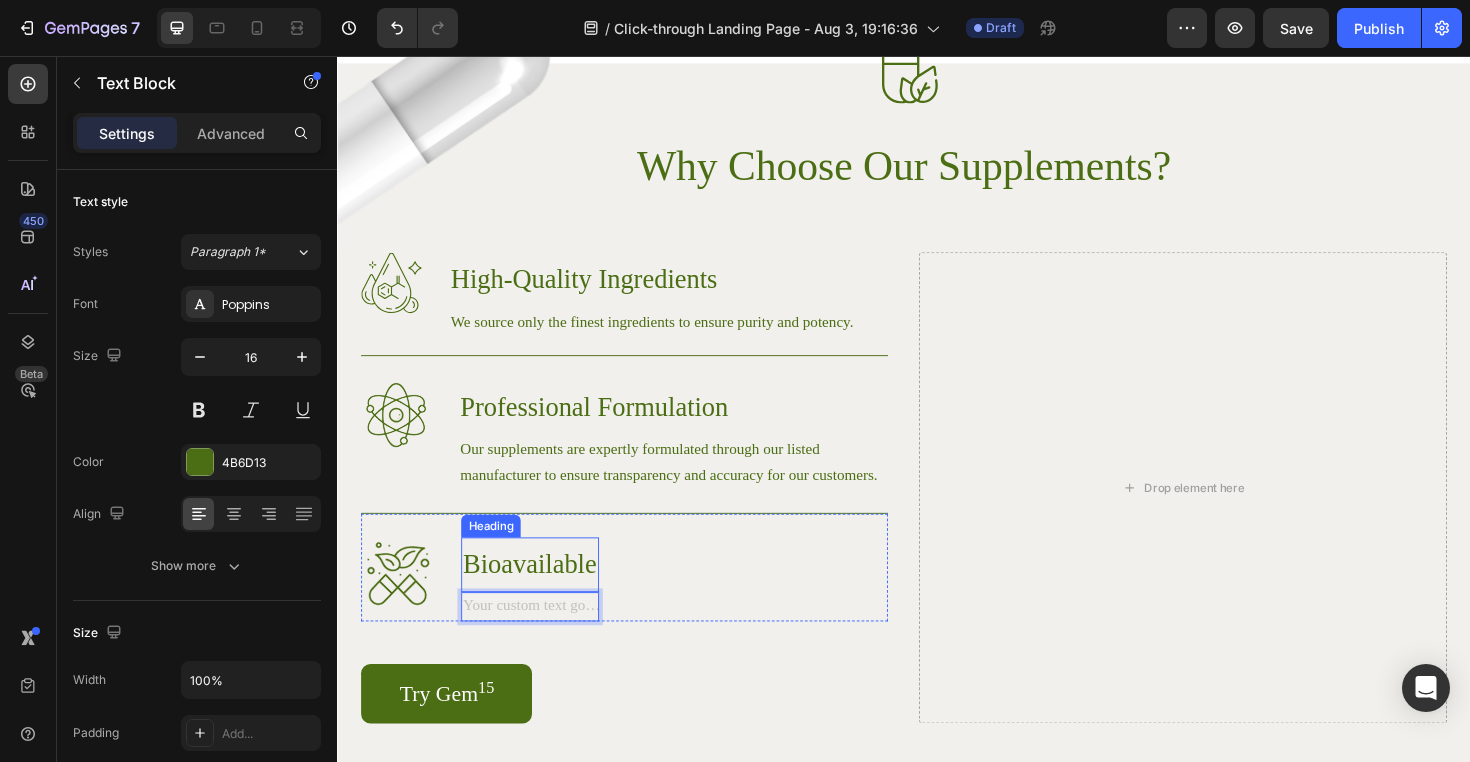 click on "Bioavailable" at bounding box center [541, 595] 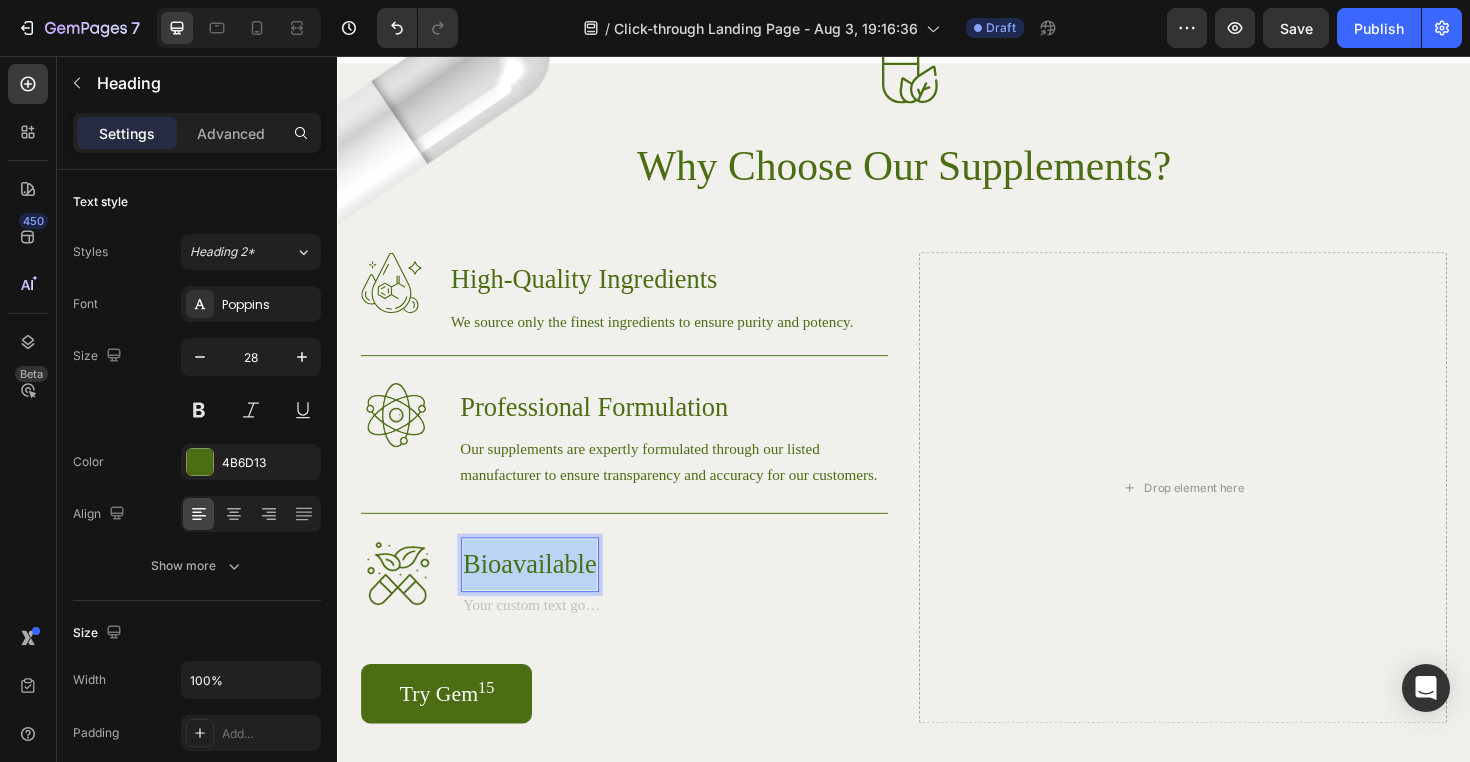 click on "Bioavailable" at bounding box center [541, 595] 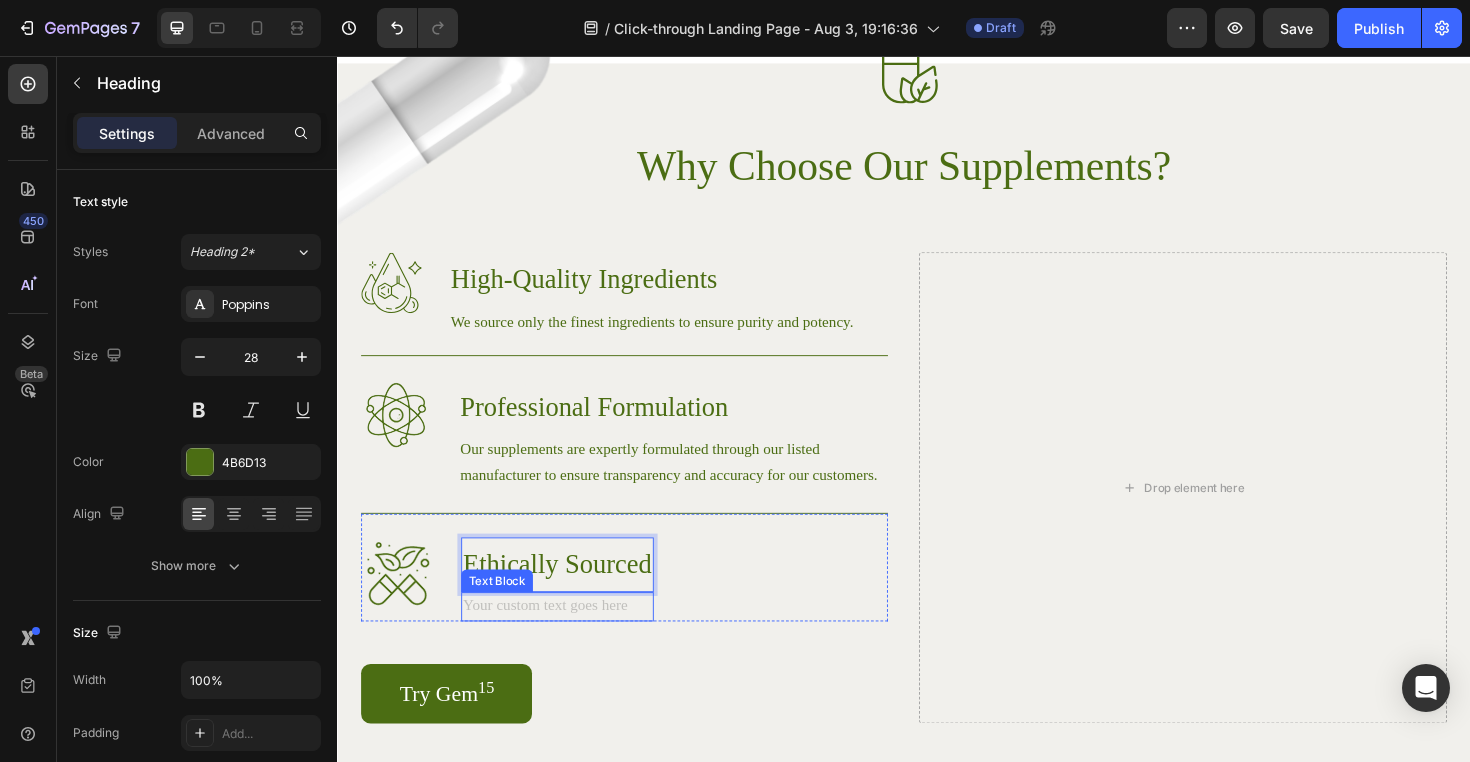 click at bounding box center (570, 639) 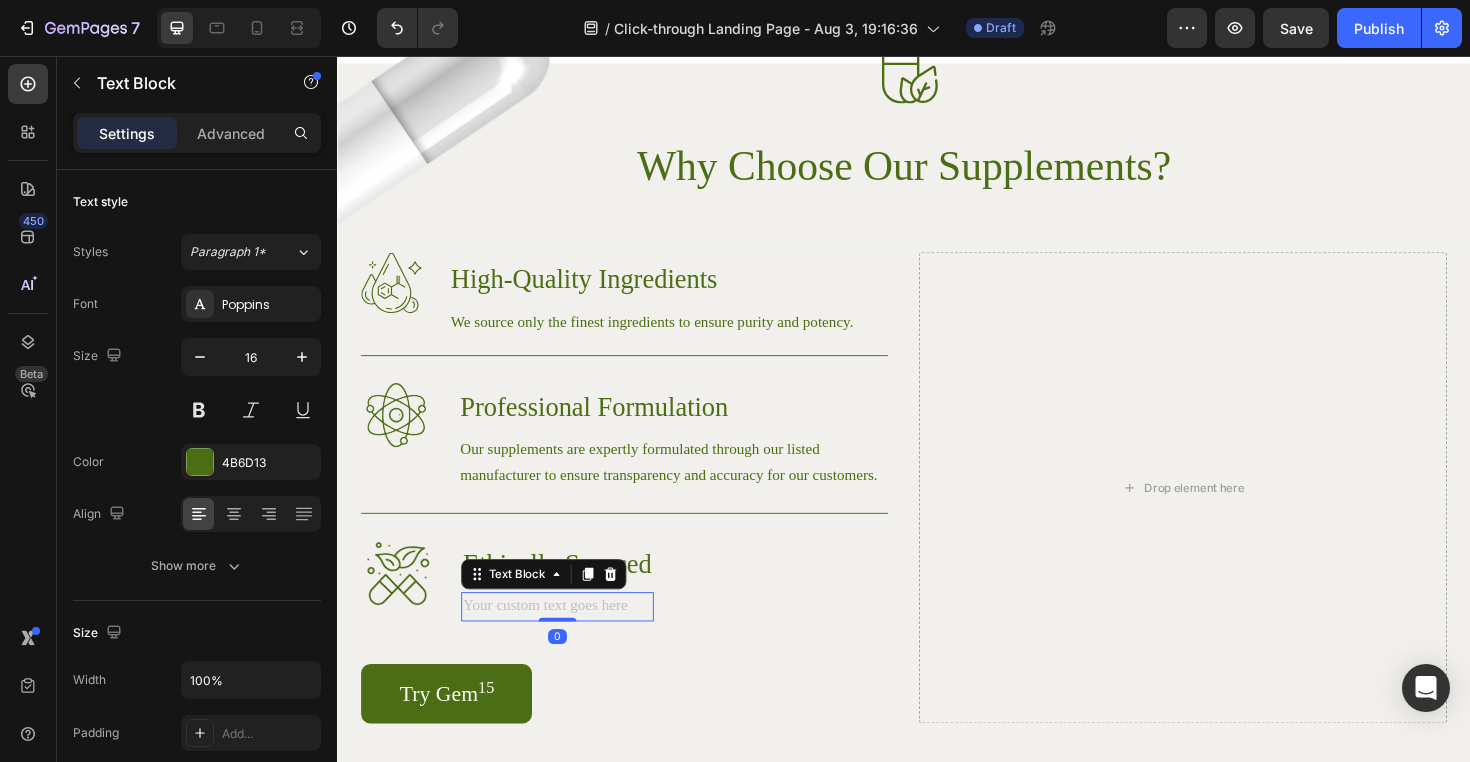 click at bounding box center (570, 639) 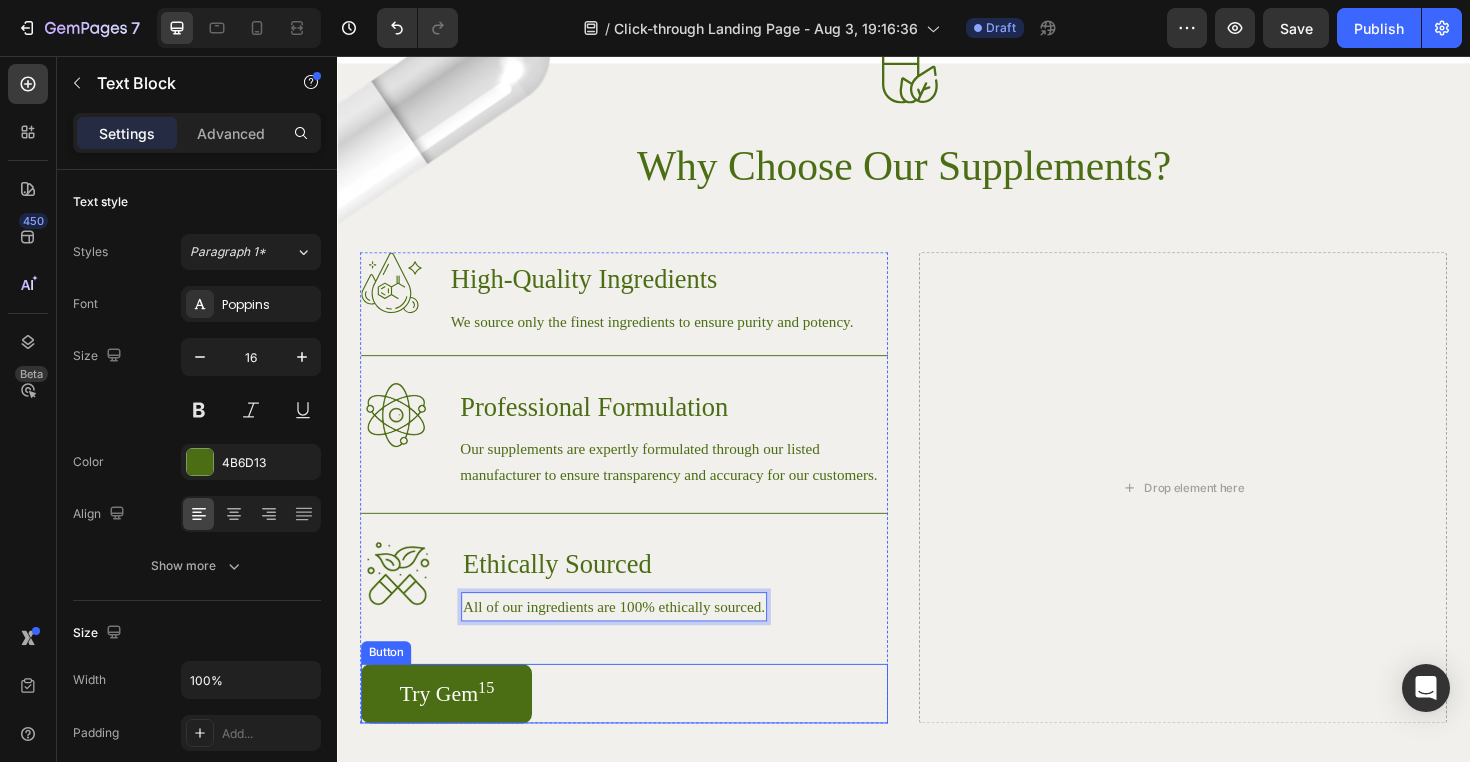 click on "Try Gem 15 Button" at bounding box center [641, 731] 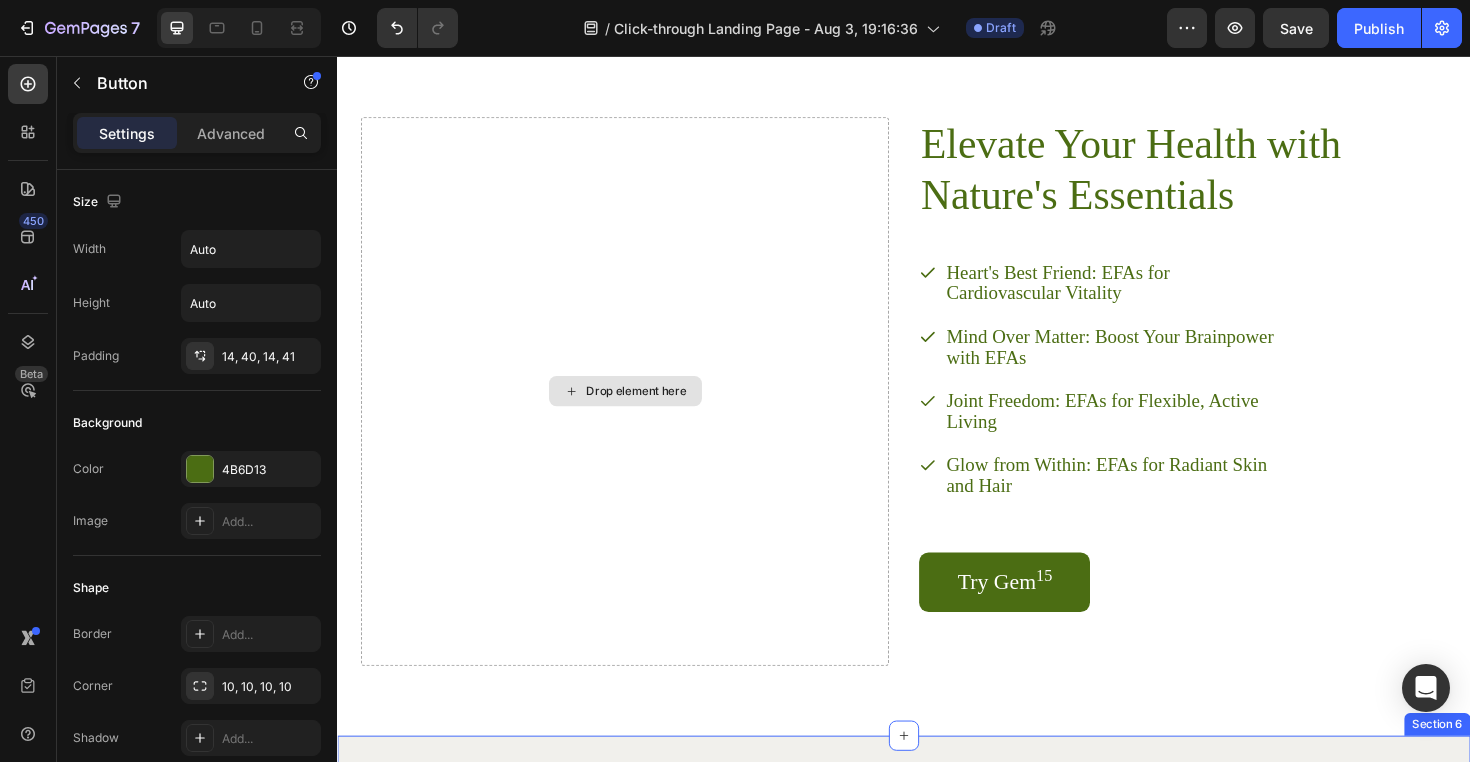 scroll, scrollTop: 2102, scrollLeft: 0, axis: vertical 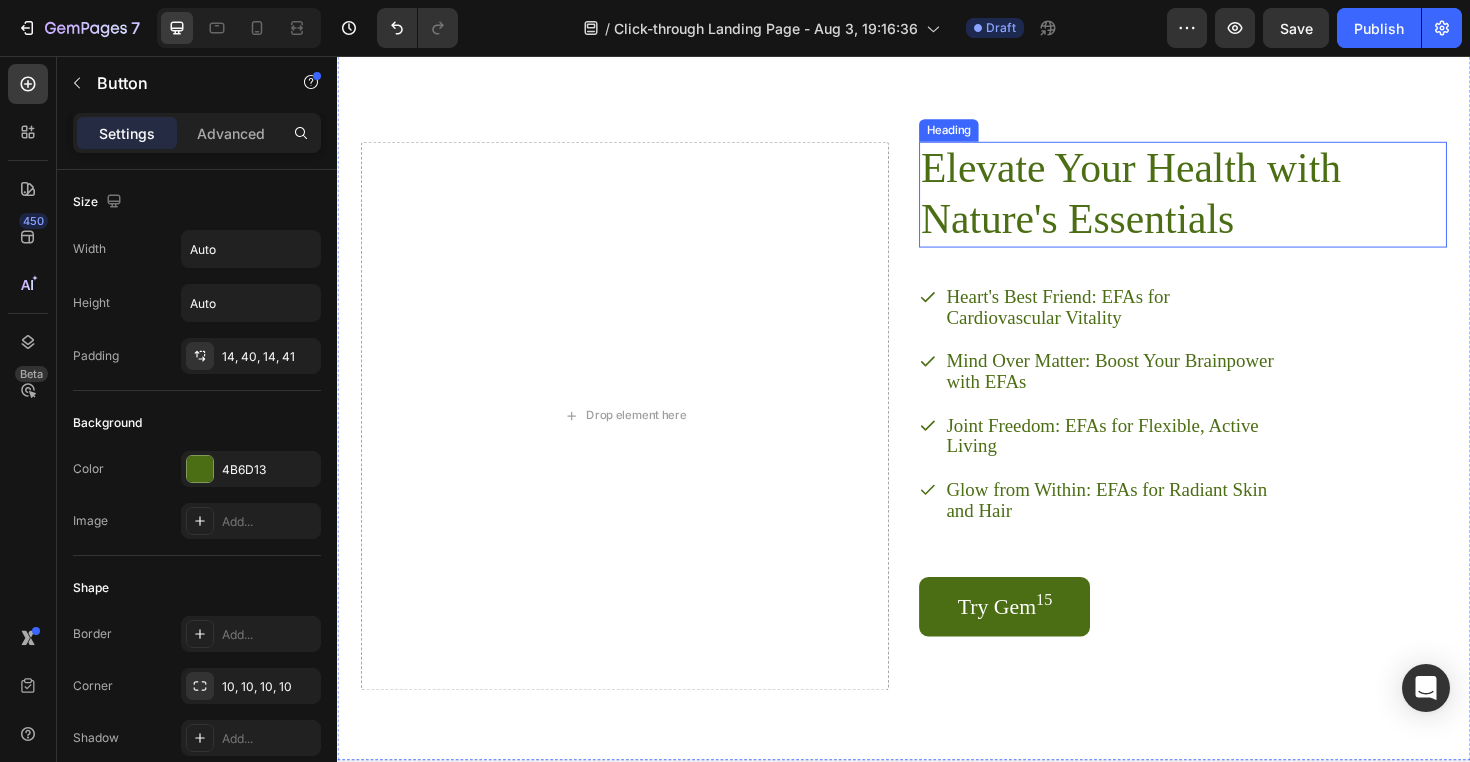 click on "Elevate Your Health with Nature's Essentials" at bounding box center [1209, 203] 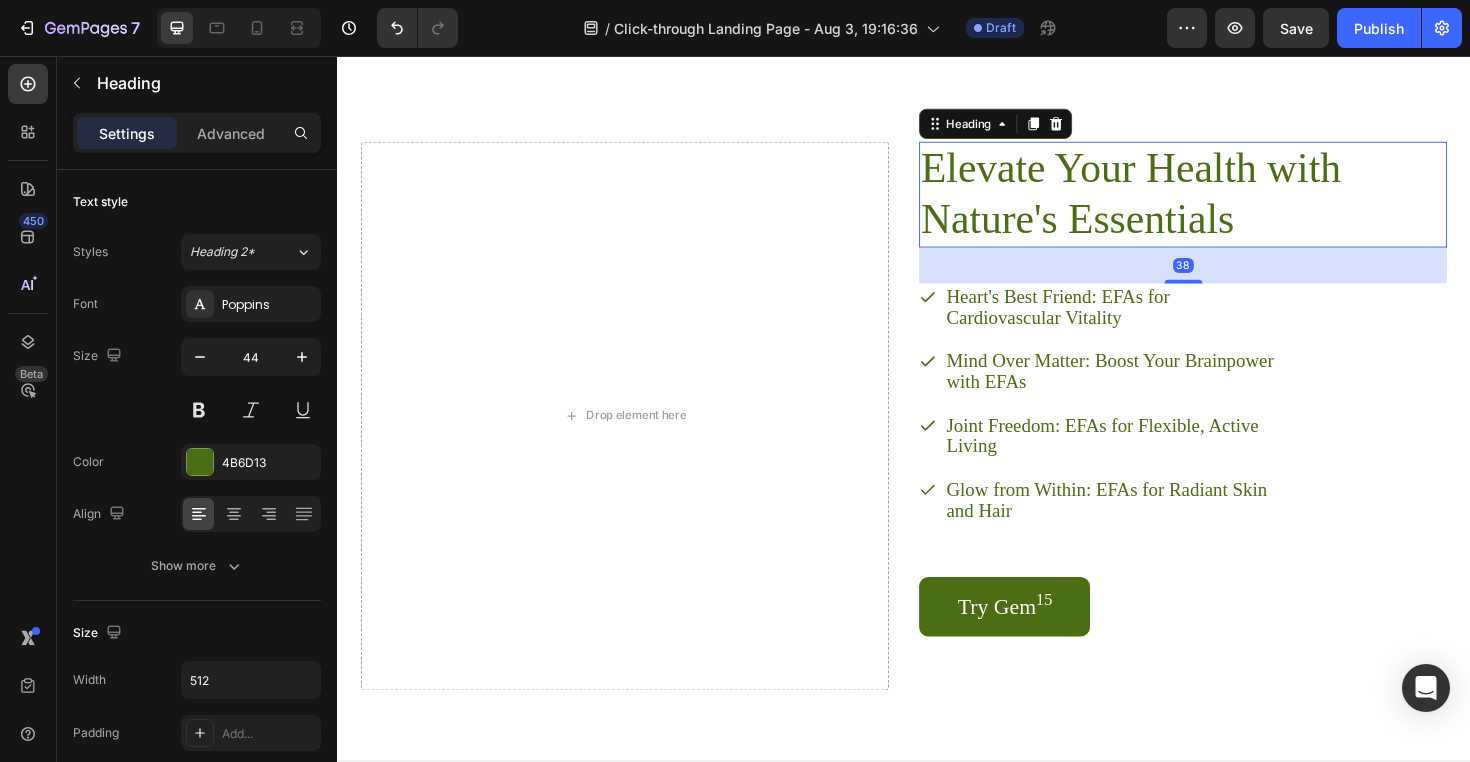 click on "Elevate Your Health with Nature's Essentials" at bounding box center (1209, 203) 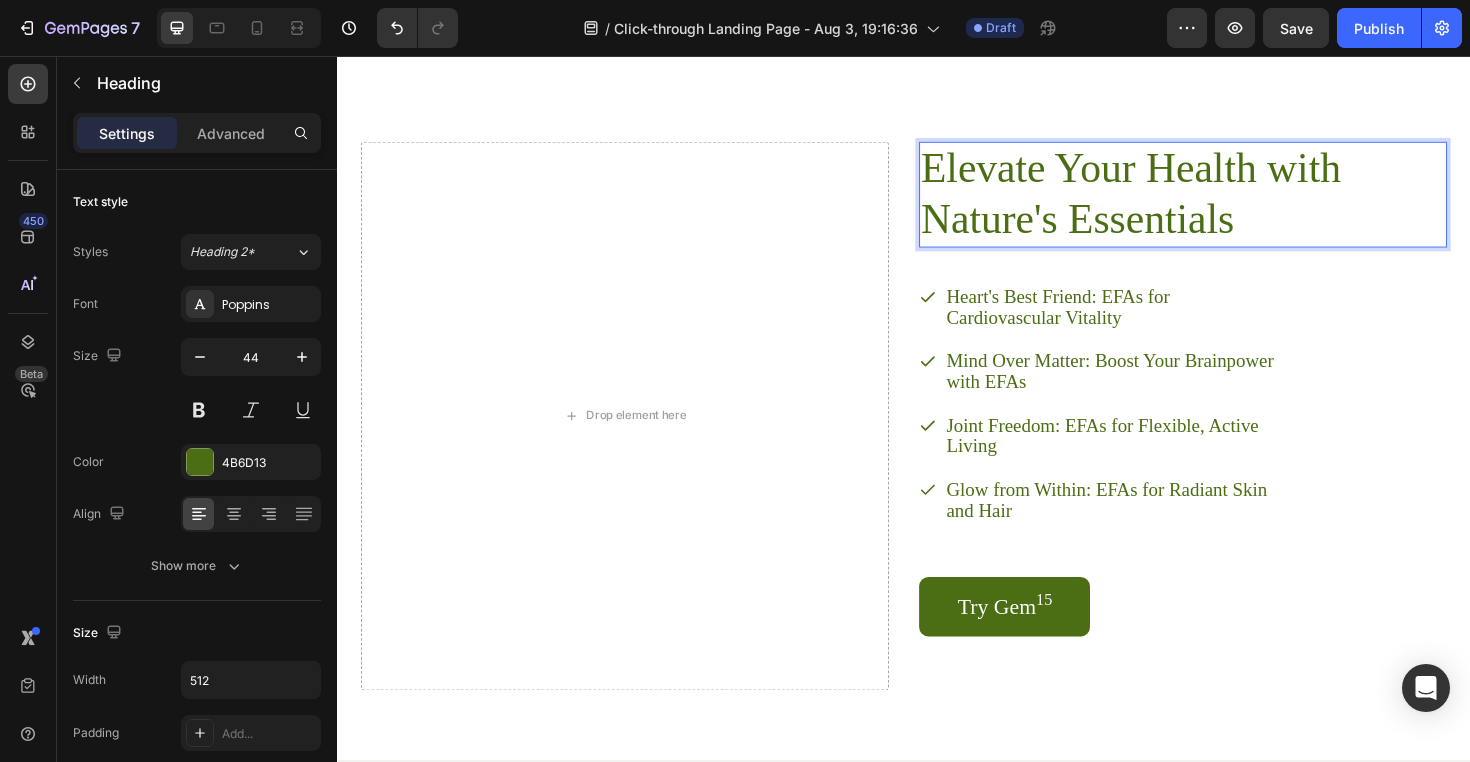 click on "Elevate Your Health with Nature's Essentials" at bounding box center [1209, 203] 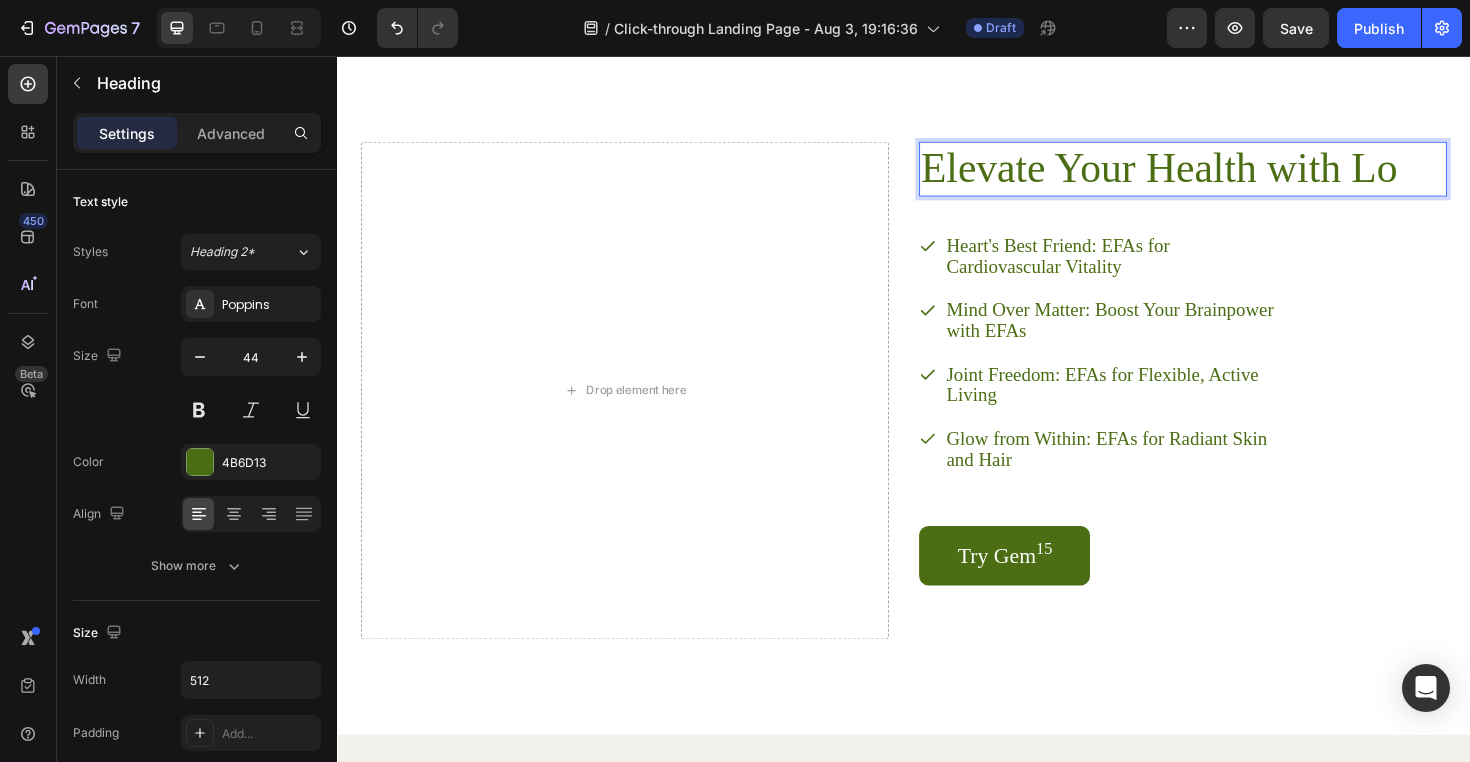 scroll, scrollTop: 2102, scrollLeft: 0, axis: vertical 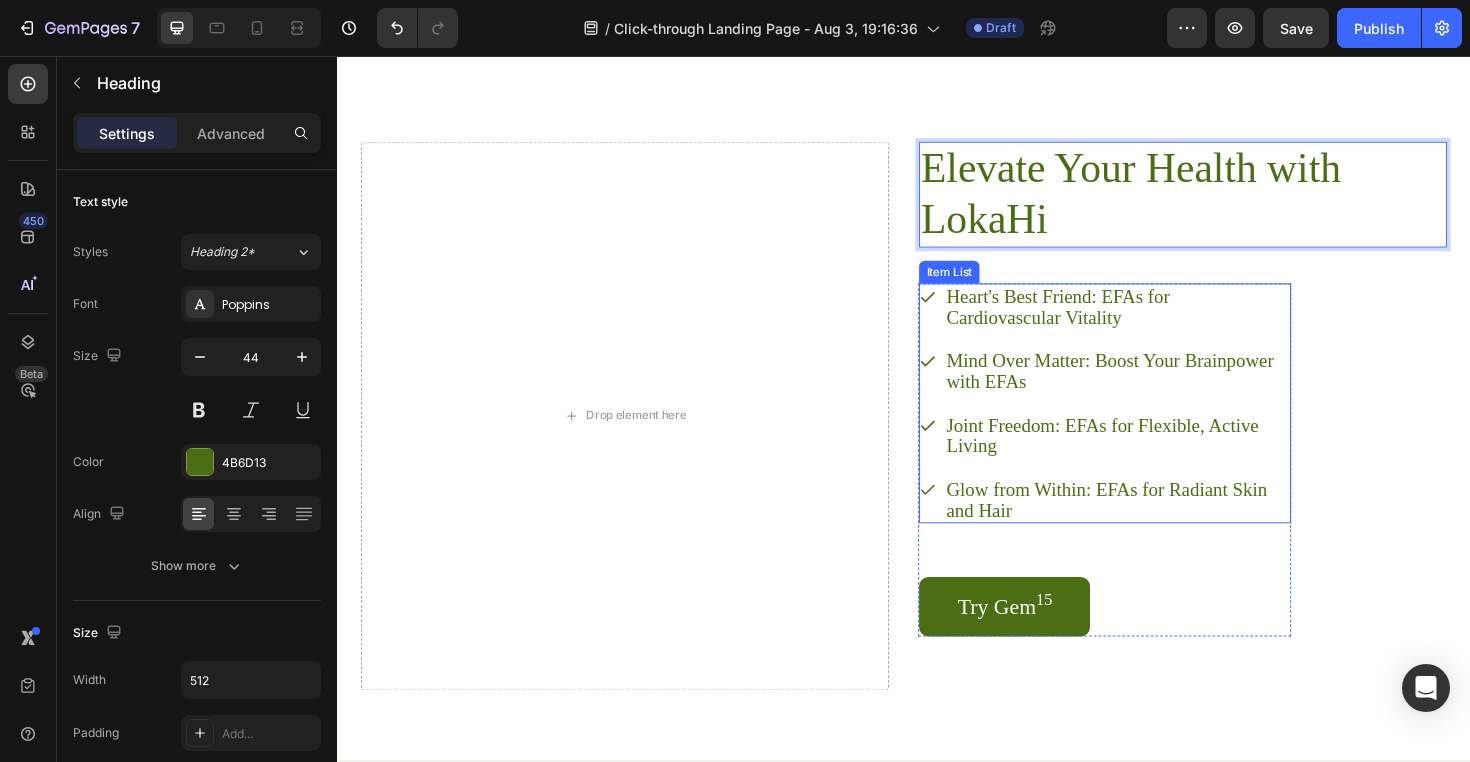 click on "Heart's Best Friend: EFAs for Cardiovascular Vitality" at bounding box center [1163, 322] 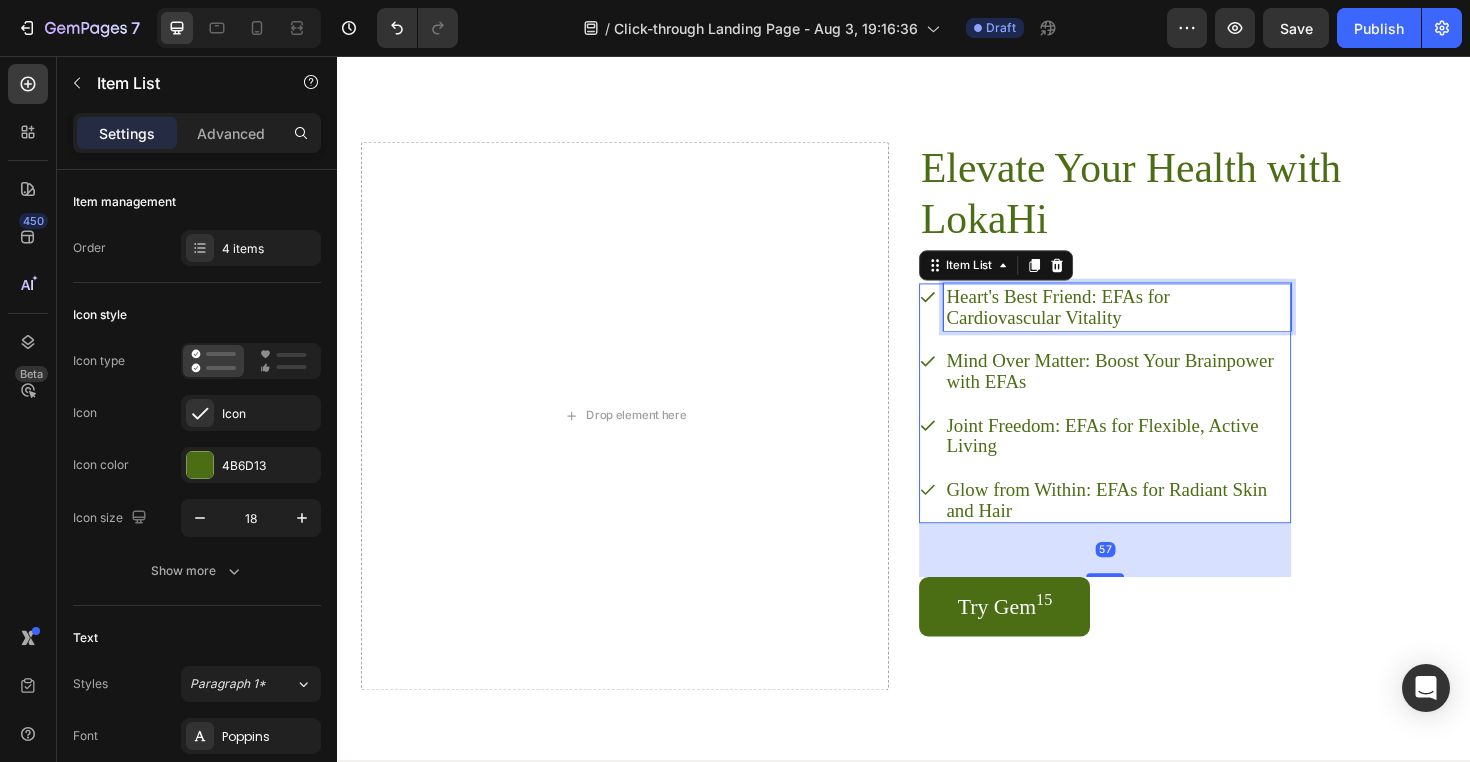 click on "Heart's Best Friend: EFAs for Cardiovascular Vitality" at bounding box center (1163, 322) 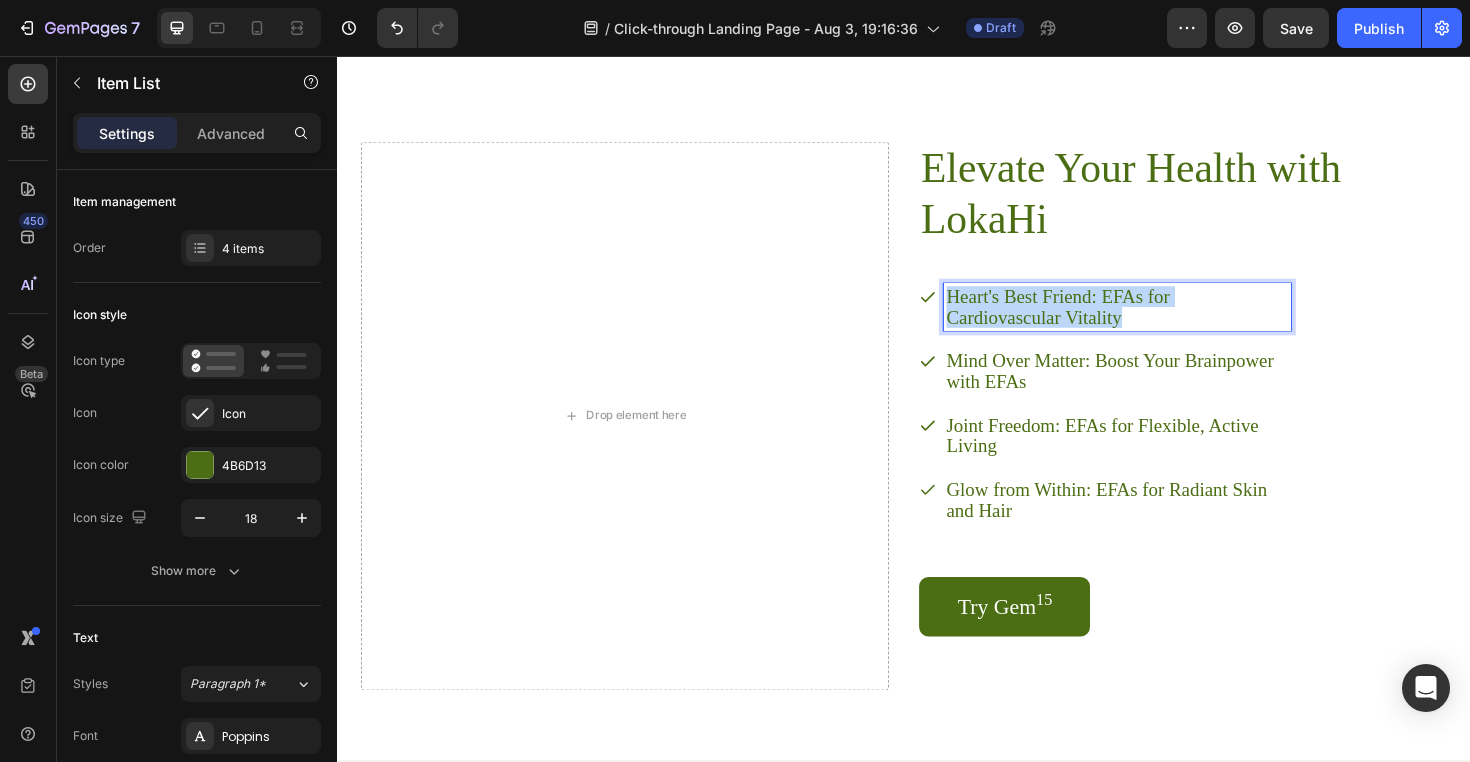 click on "Heart's Best Friend: EFAs for Cardiovascular Vitality" at bounding box center (1163, 322) 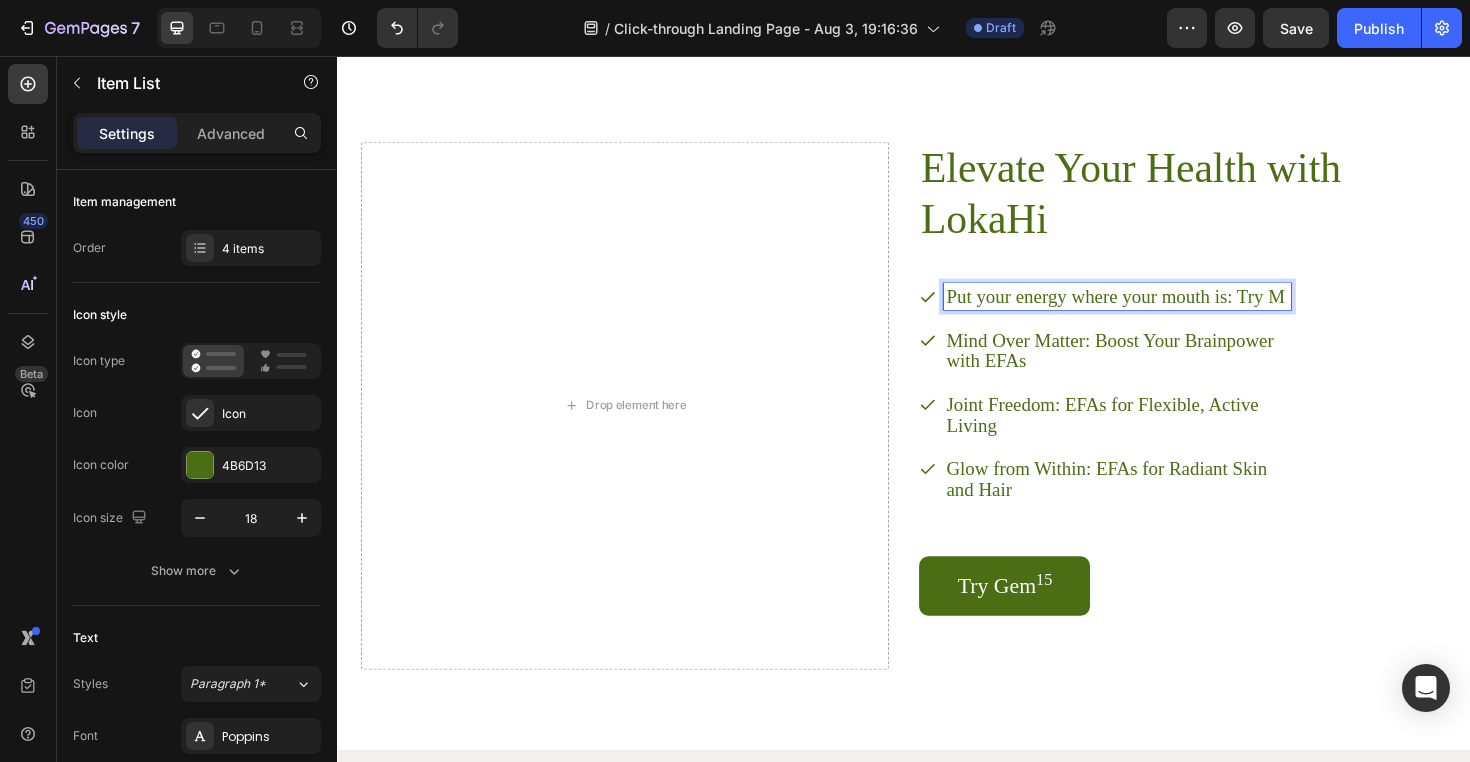 scroll, scrollTop: 2102, scrollLeft: 0, axis: vertical 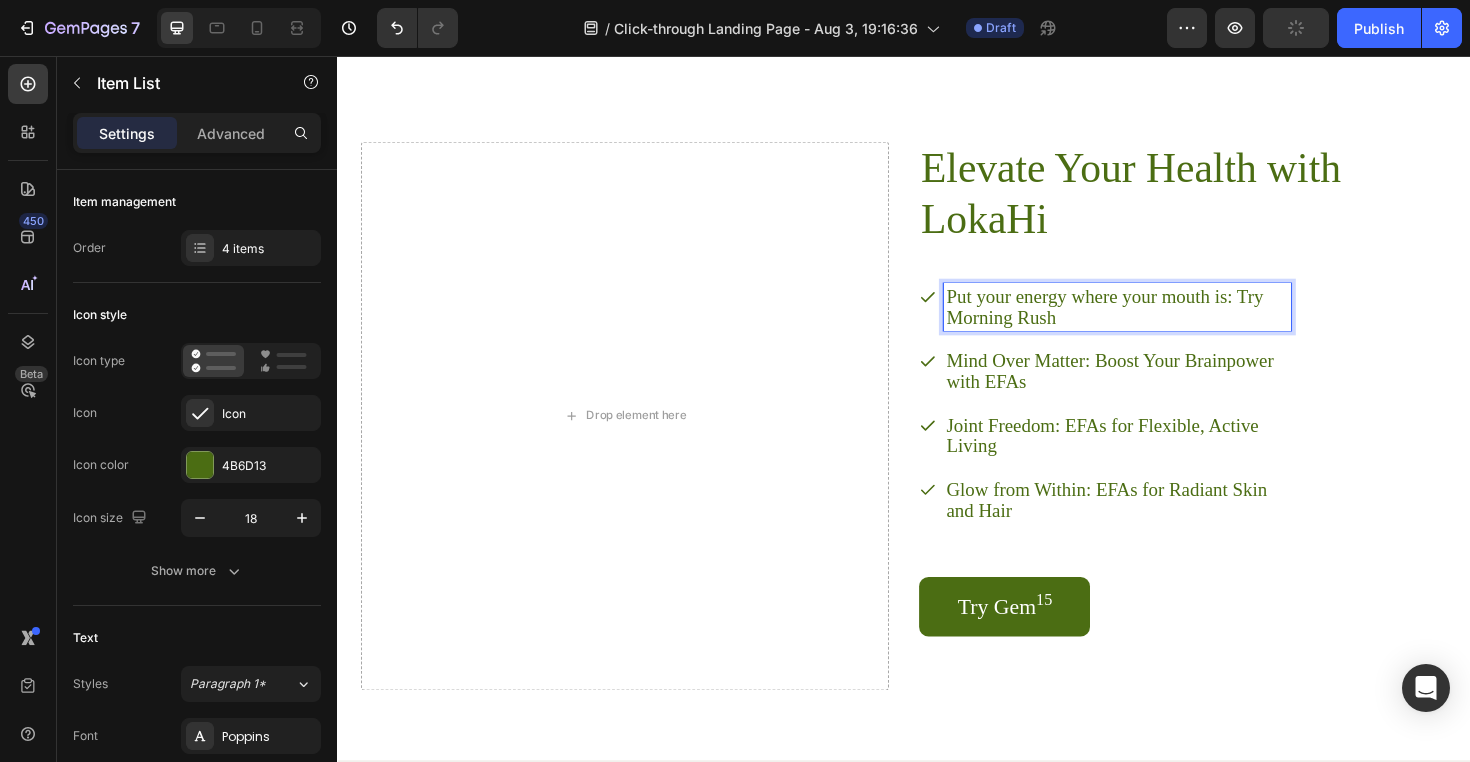click on "Mind Over Matter: Boost Your Brainpower with EFAs" at bounding box center [1163, 390] 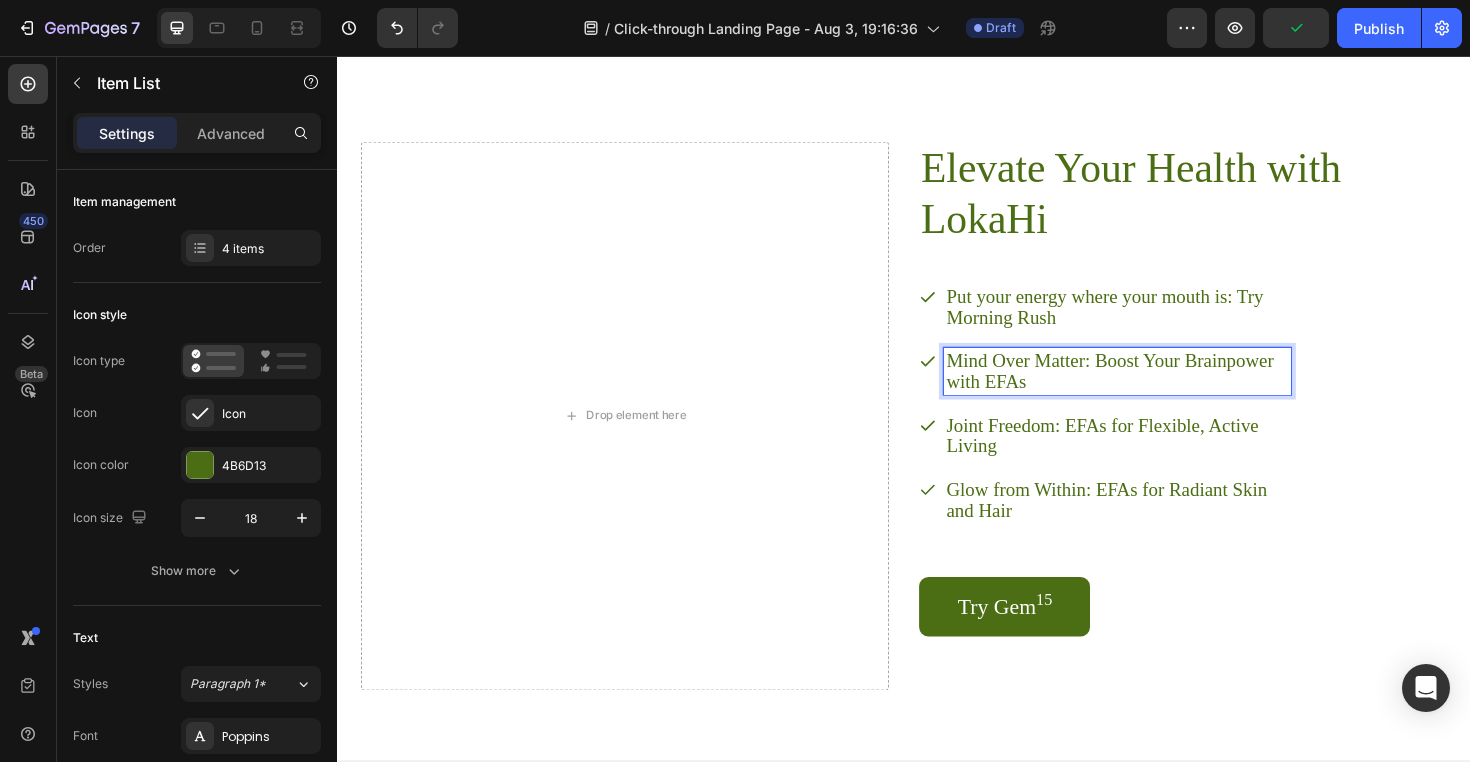 click on "Mind Over Matter: Boost Your Brainpower with EFAs" at bounding box center [1163, 390] 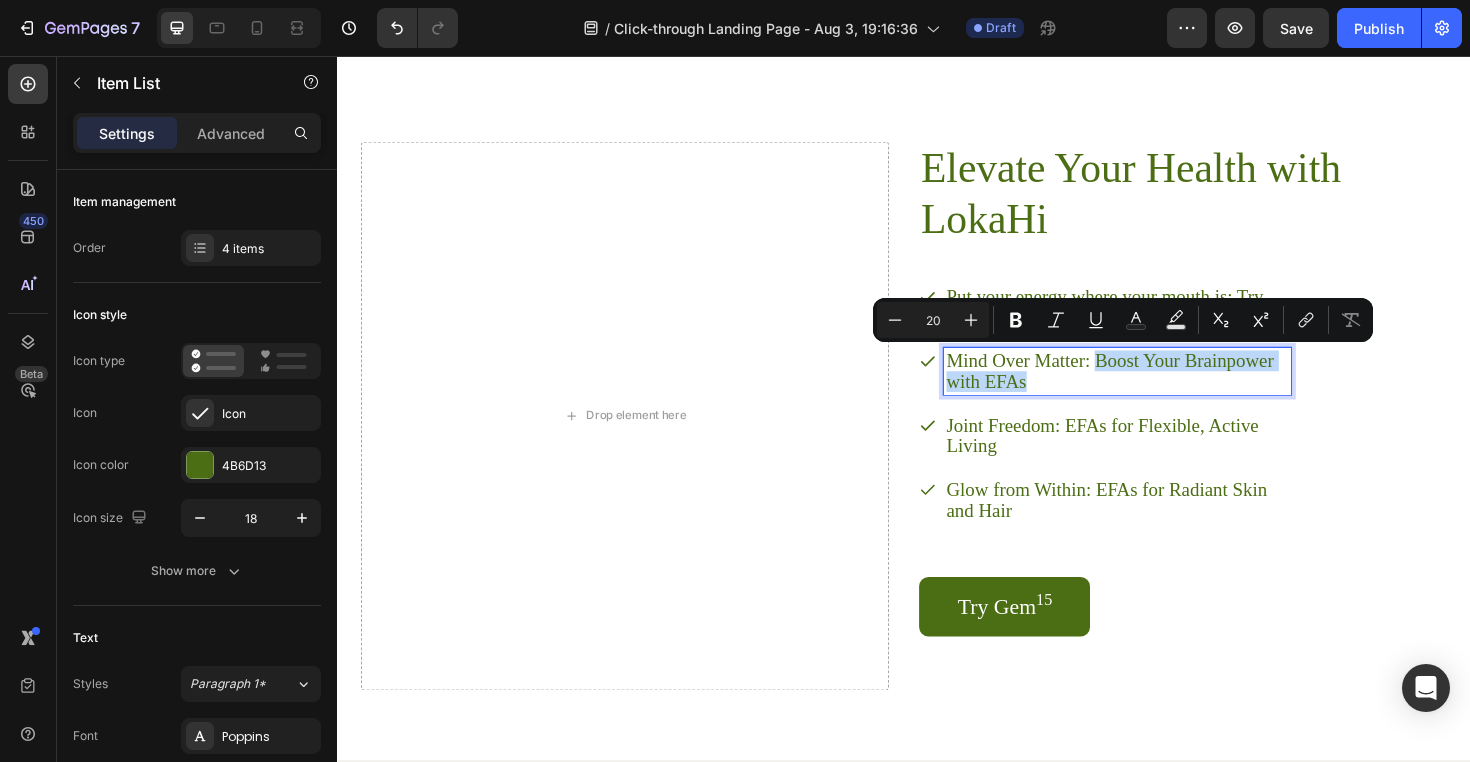 drag, startPoint x: 1154, startPoint y: 395, endPoint x: 1143, endPoint y: 379, distance: 19.416489 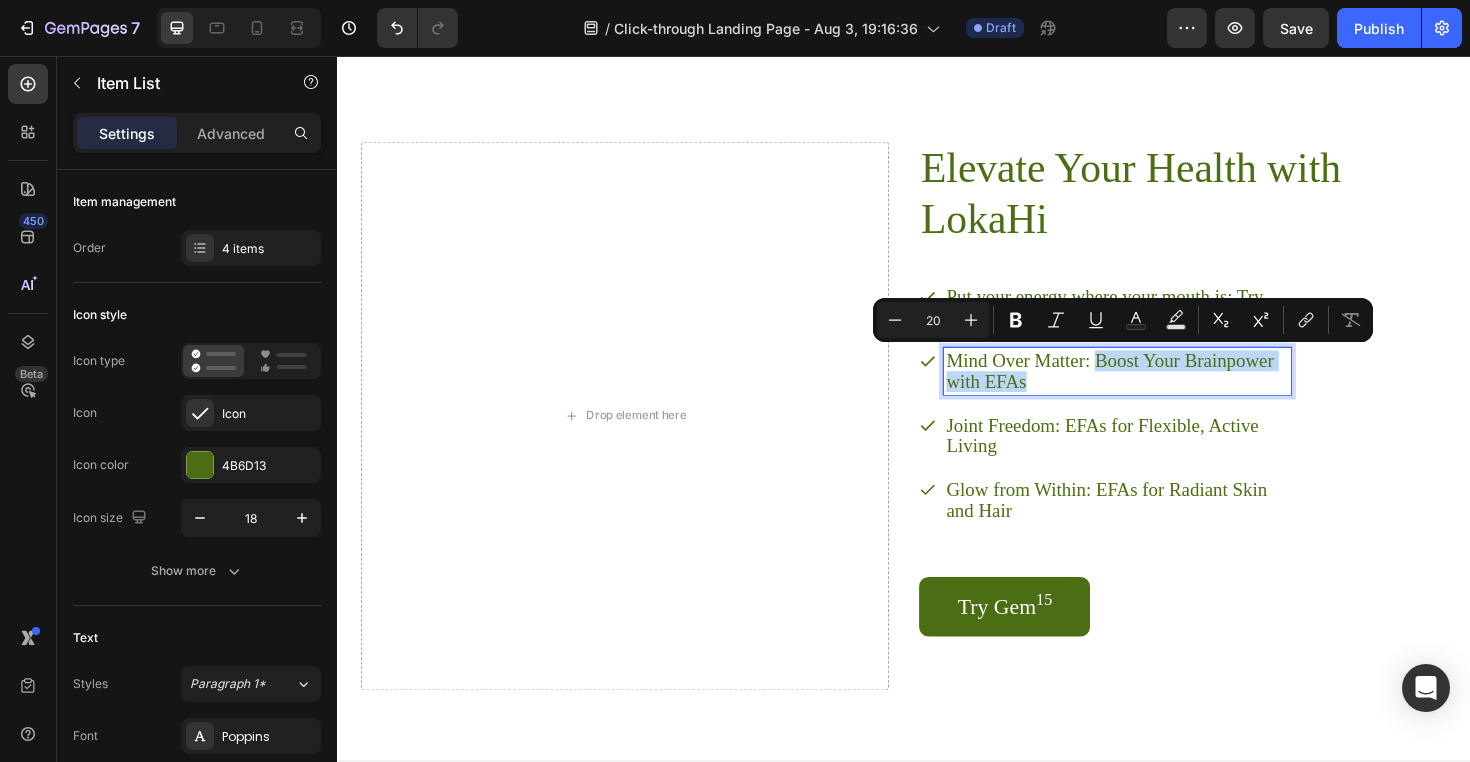 click on "Mind Over Matter: Boost Your Brainpower with EFAs" at bounding box center (1163, 390) 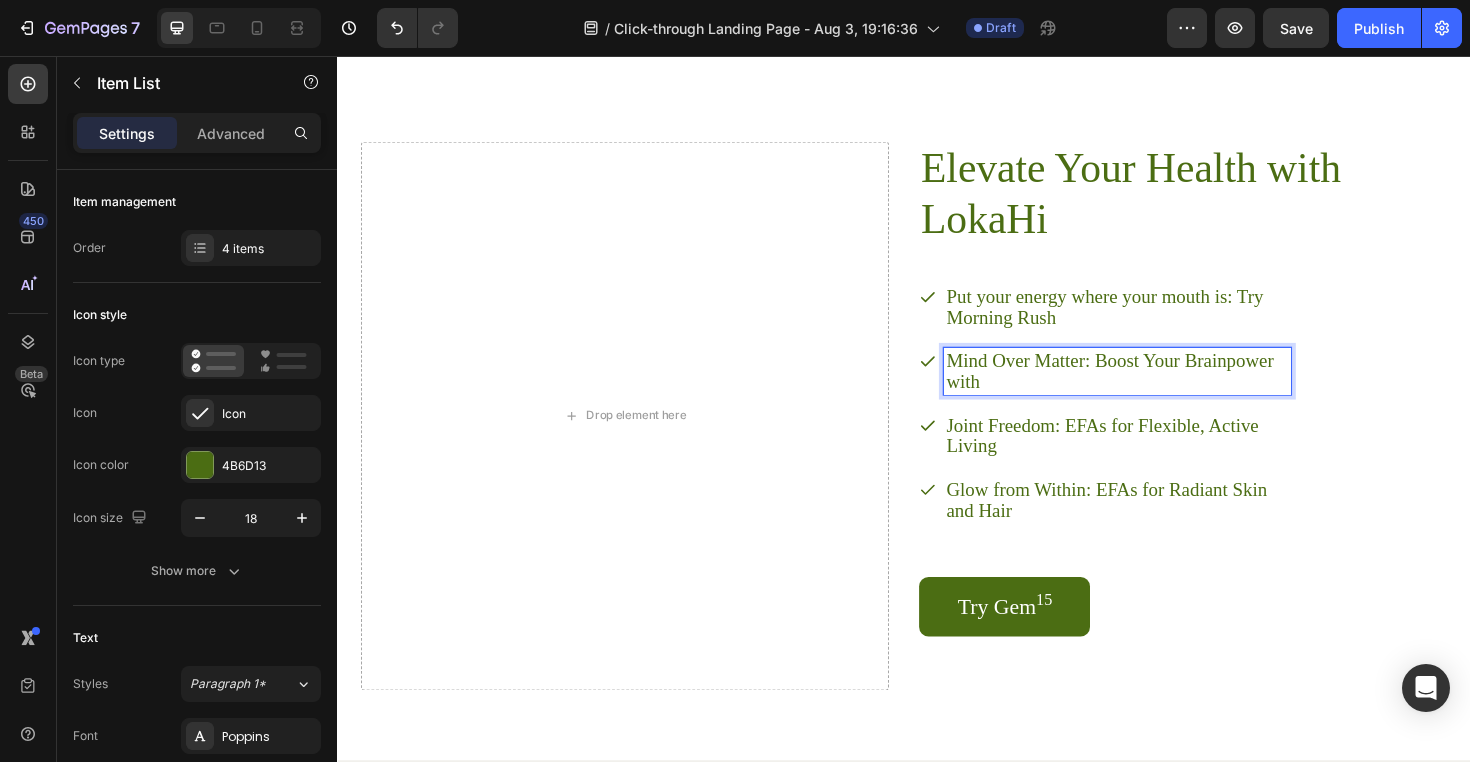 click on "Joint Freedom: EFAs for Flexible, Active Living" at bounding box center (1163, 458) 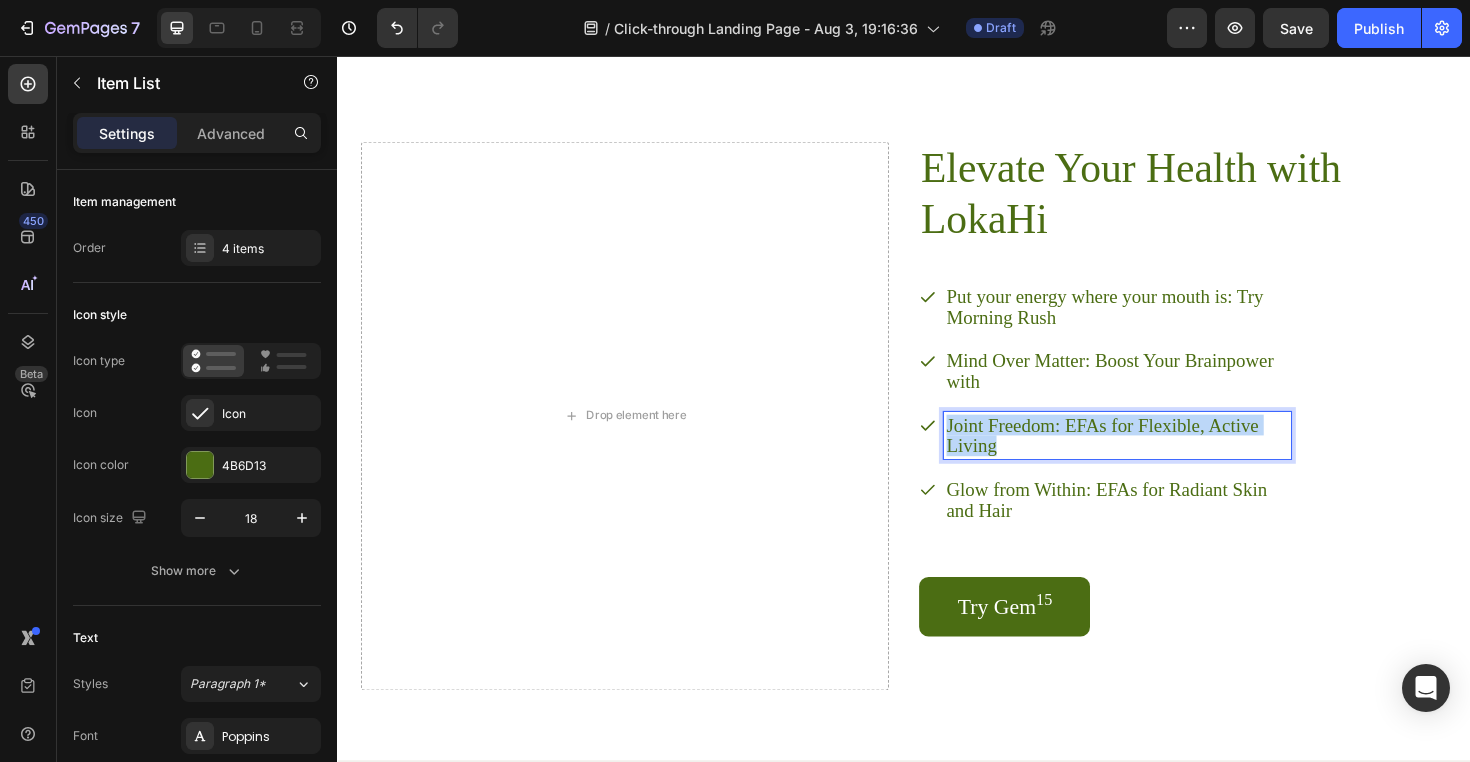 drag, startPoint x: 1126, startPoint y: 468, endPoint x: 983, endPoint y: 453, distance: 143.78456 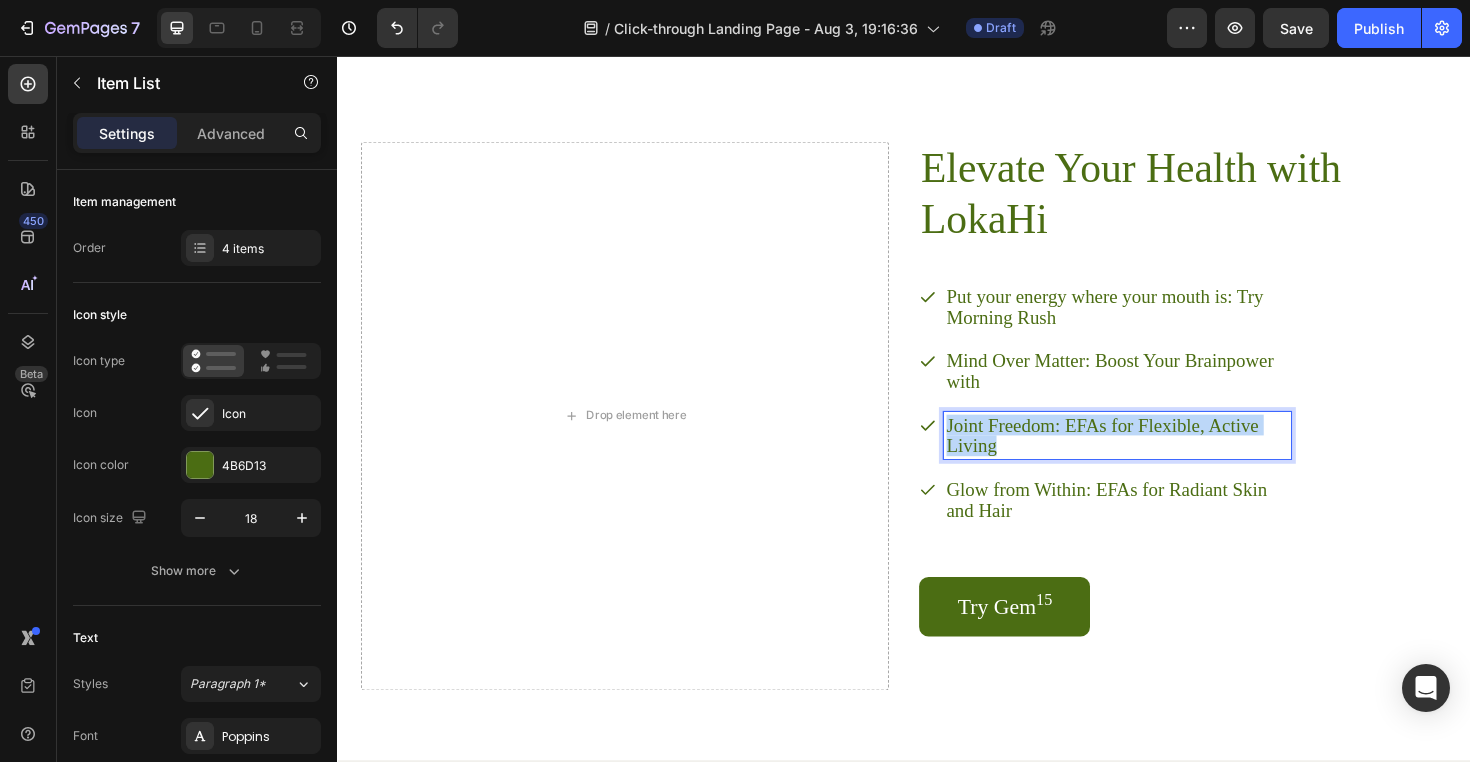 click on "Joint Freedom: EFAs for Flexible, Active Living" at bounding box center [1163, 458] 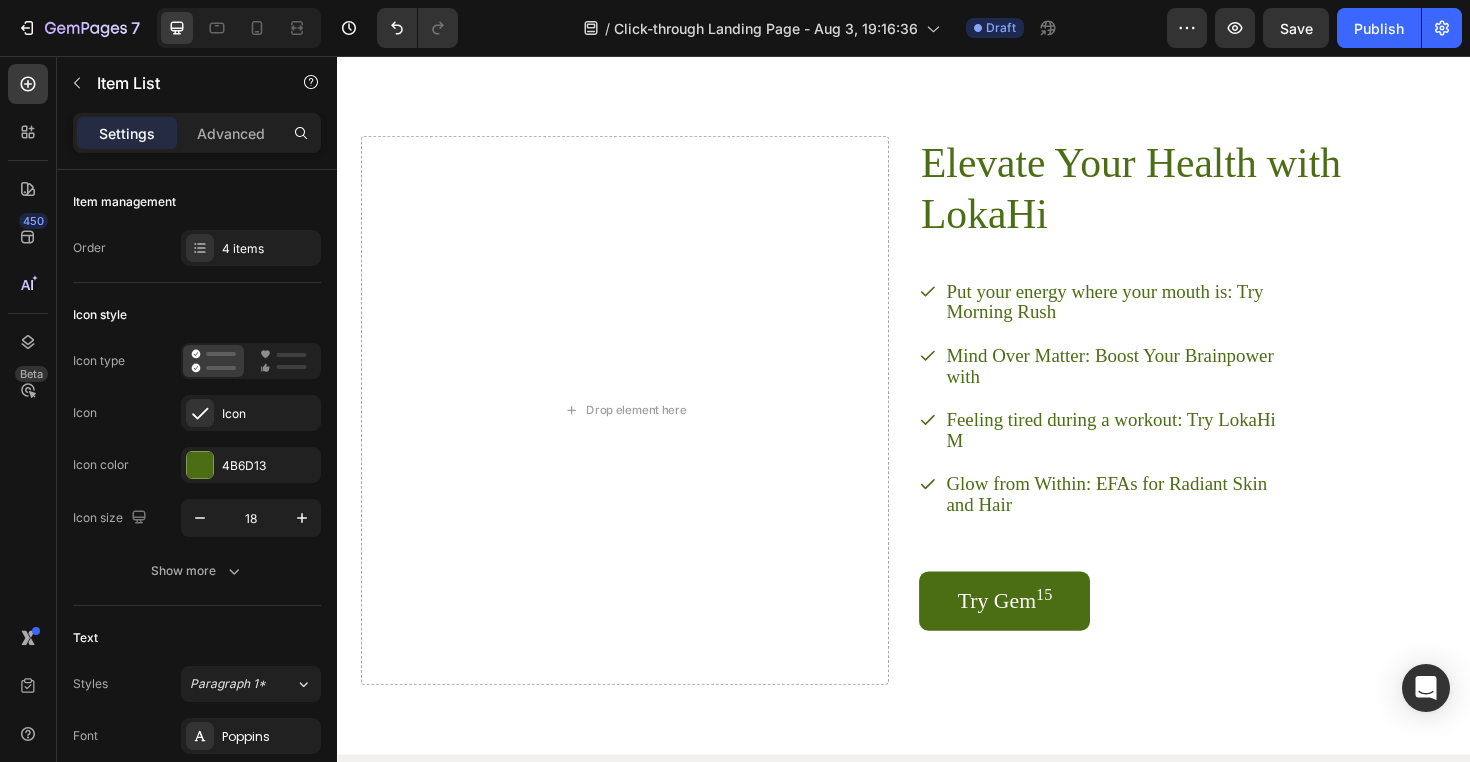 scroll, scrollTop: 2097, scrollLeft: 0, axis: vertical 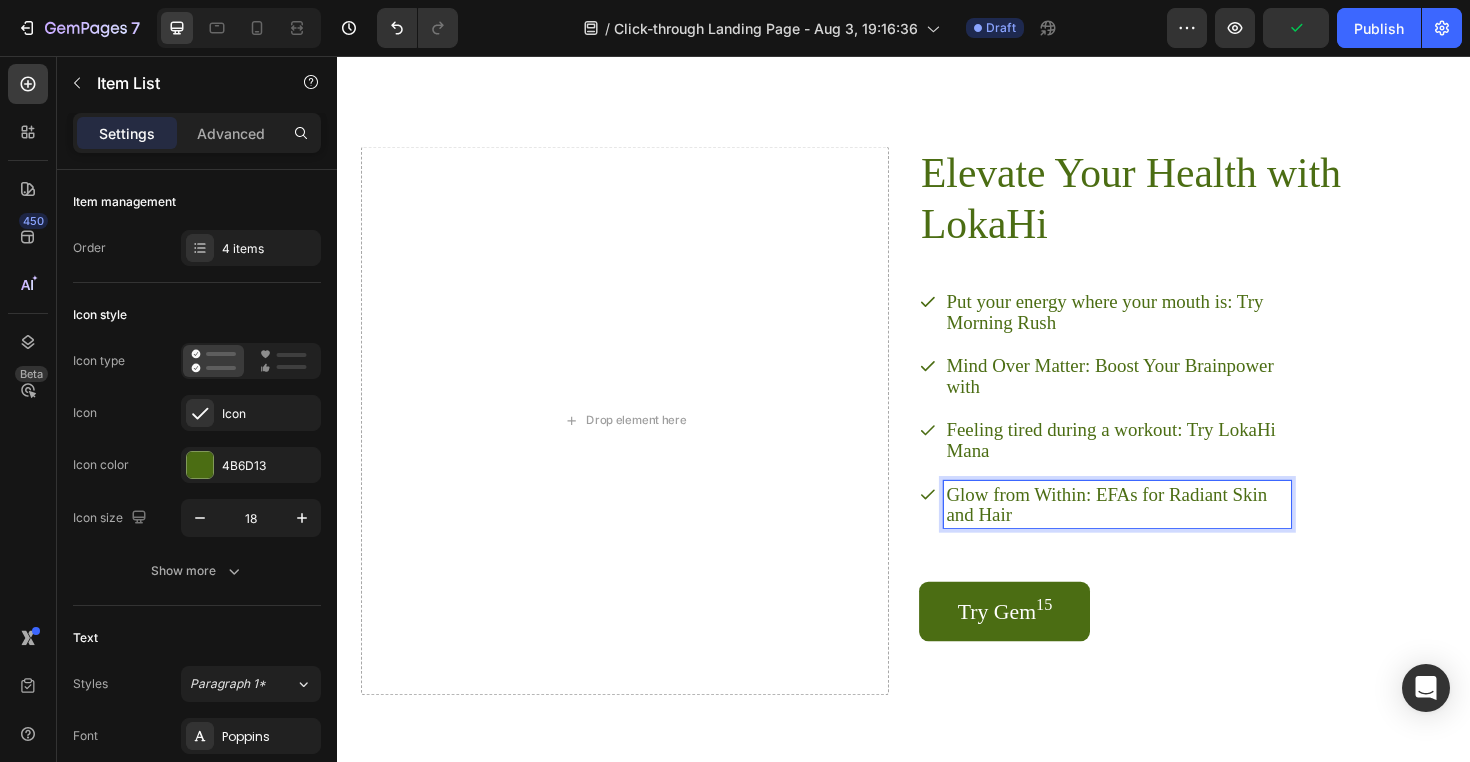 click on "Glow from Within: EFAs for Radiant Skin and Hair" at bounding box center (1163, 531) 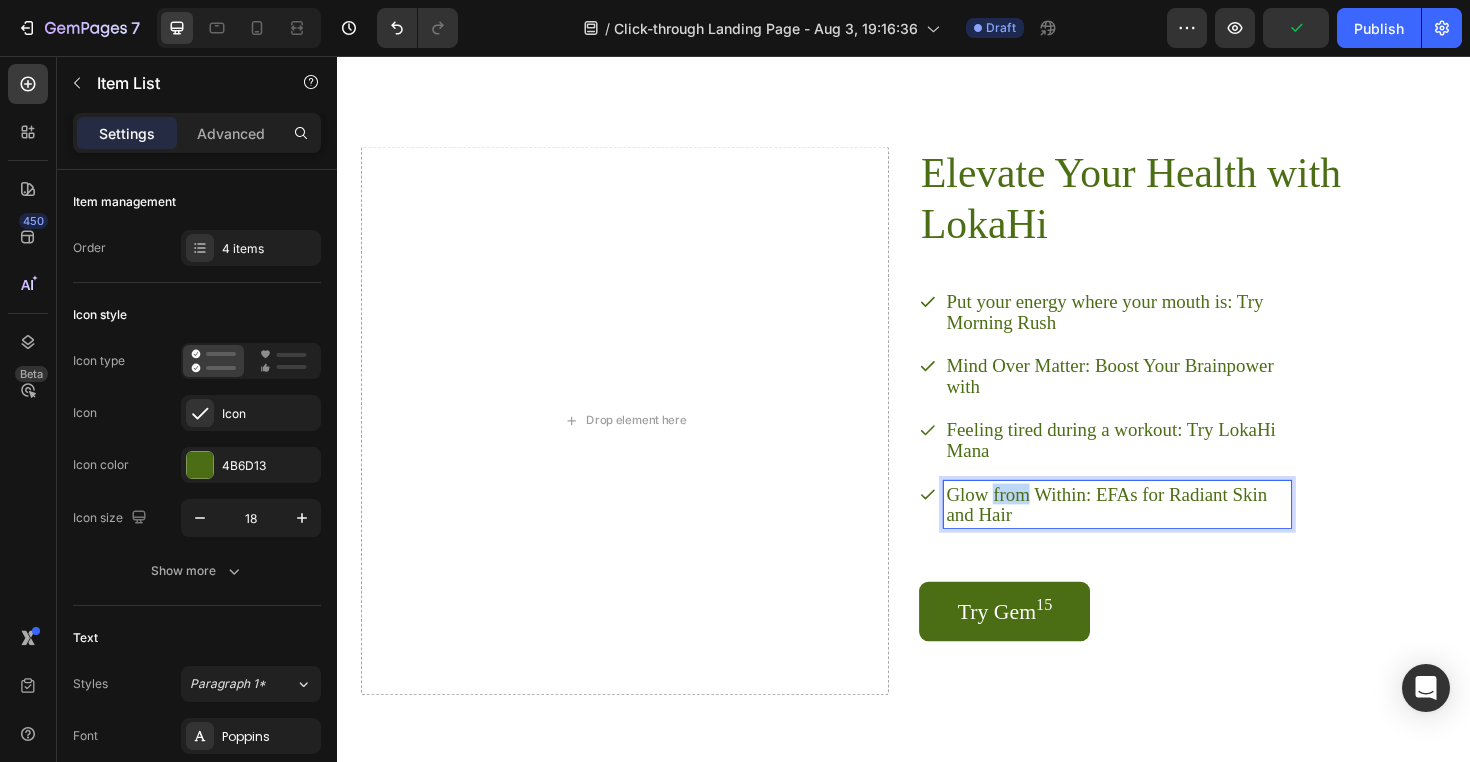 click on "Glow from Within: EFAs for Radiant Skin and Hair" at bounding box center (1163, 531) 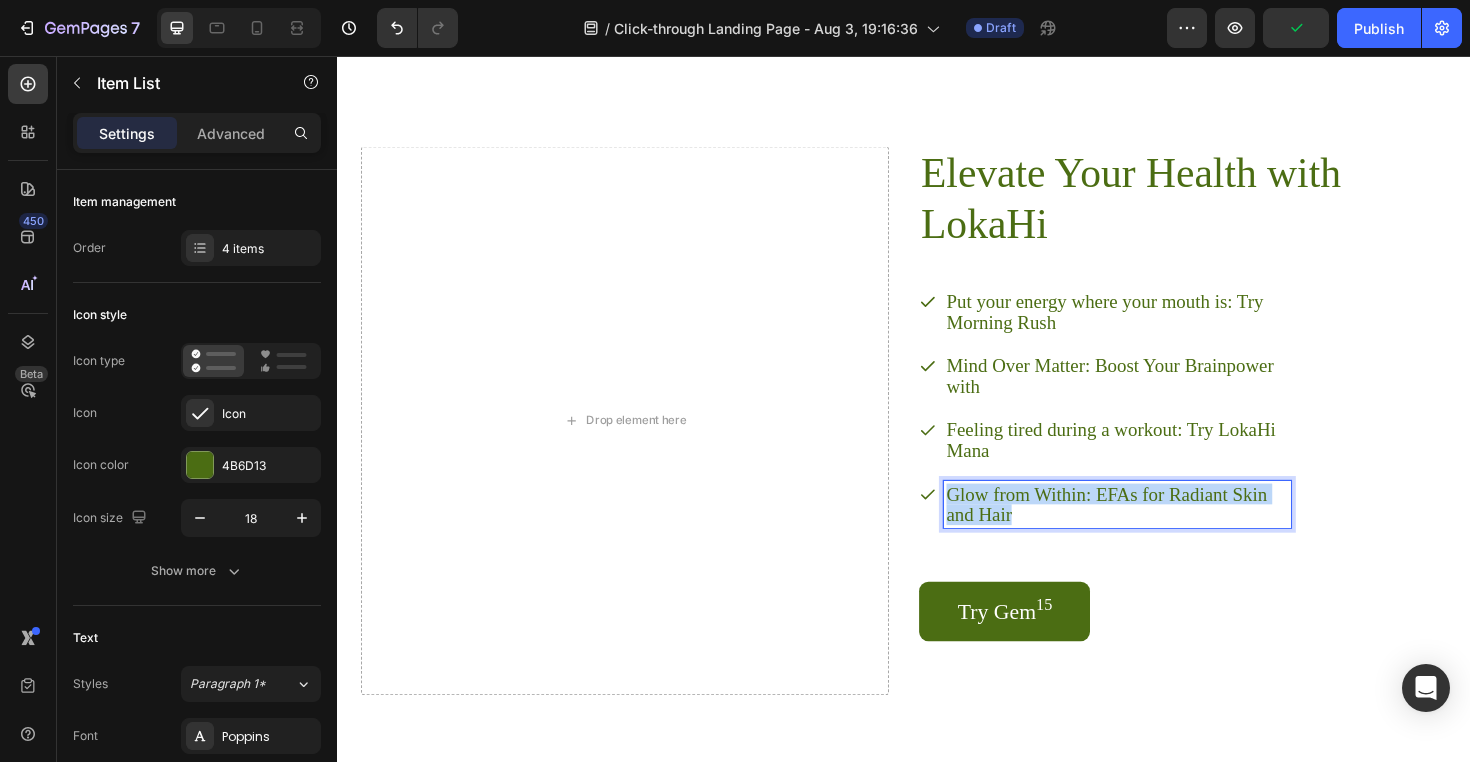 click on "Glow from Within: EFAs for Radiant Skin and Hair" at bounding box center (1163, 531) 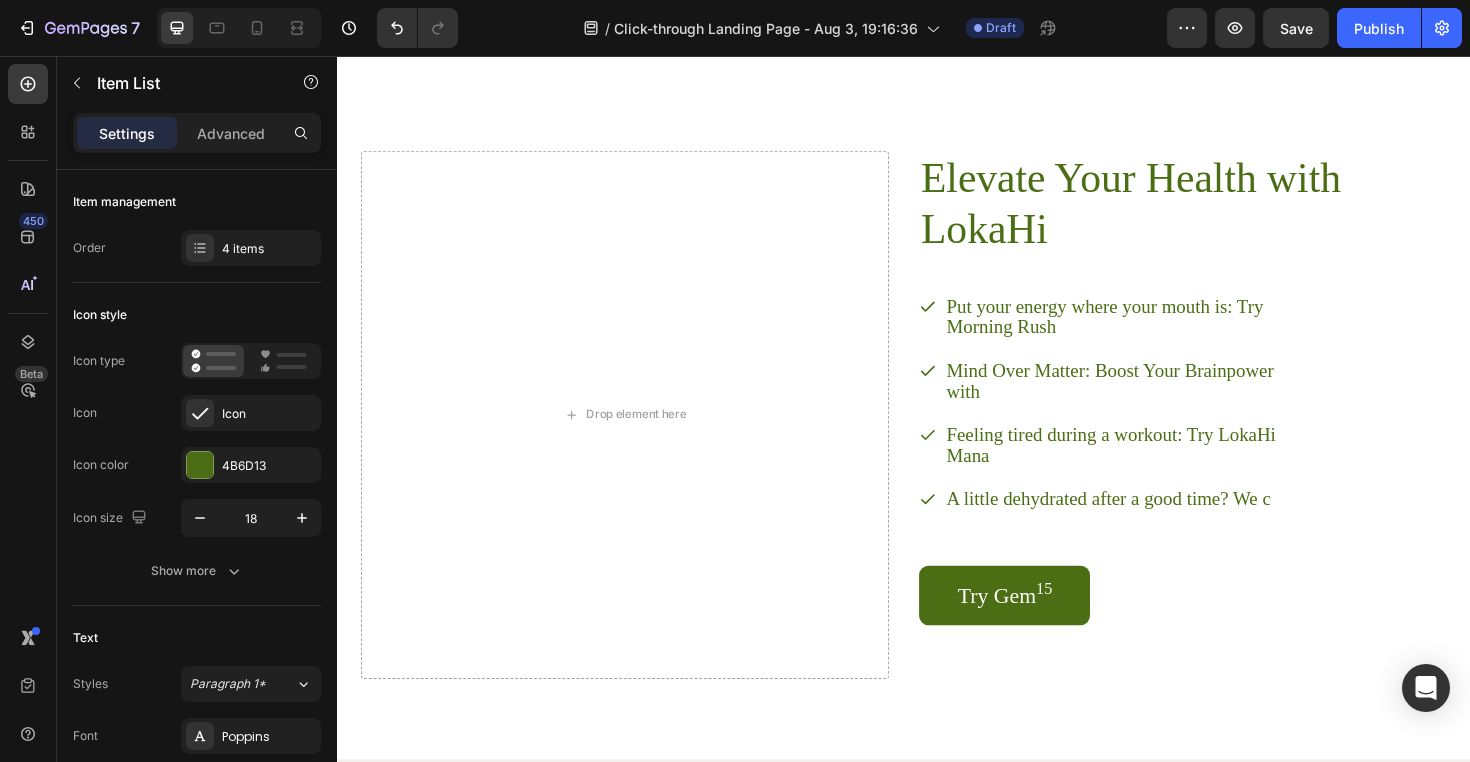 scroll, scrollTop: 2092, scrollLeft: 0, axis: vertical 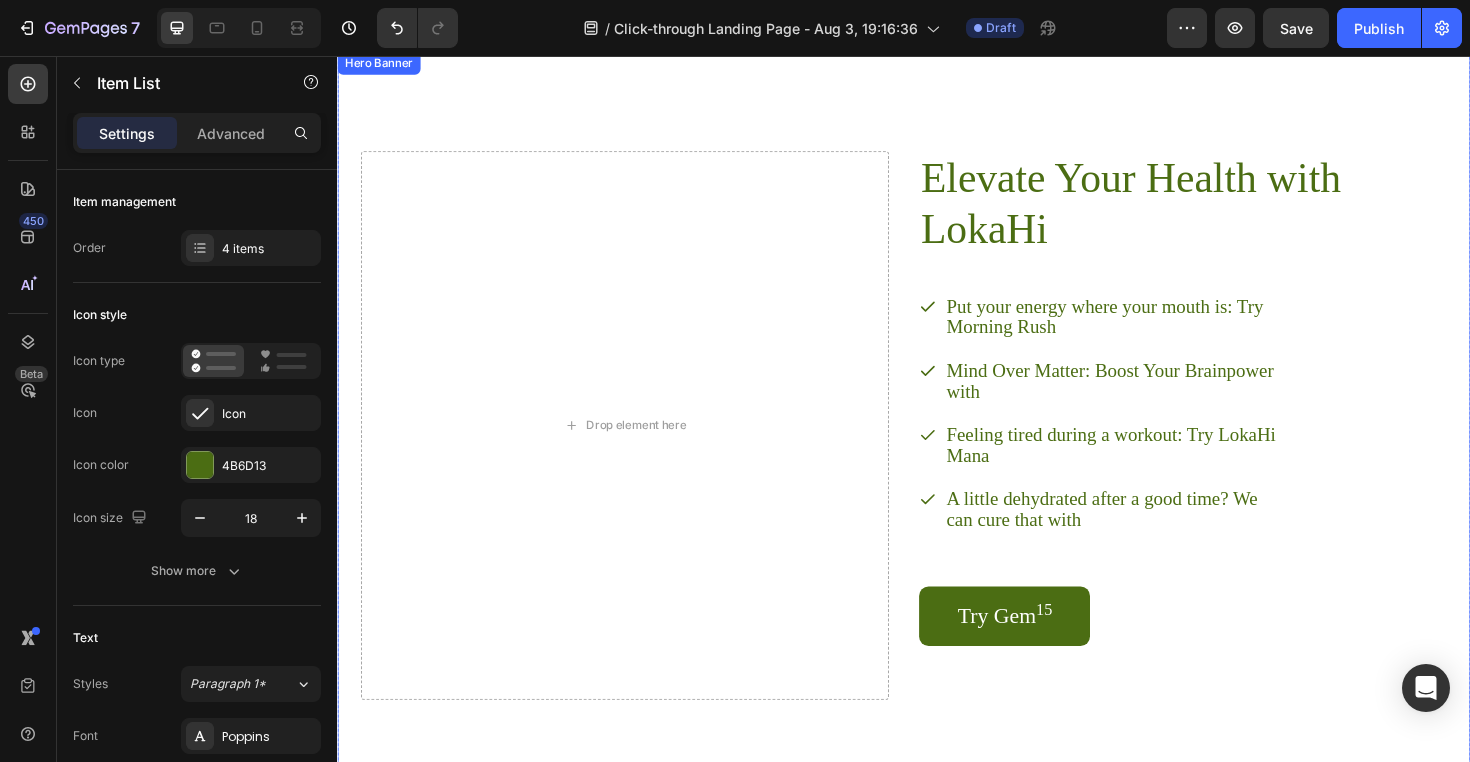 click on "Elevate Your Health with LokaHi Heading
Put your energy where your mouth is: Try Morning Rush
Mind Over Matter: Boost Your Brainpower with
Feeling tired during a workout: Try LokaHi Mana
A little dehydrated after a good time? We can cure that with  Item List   57 Try Gem 15 Button Row" at bounding box center [1232, 447] 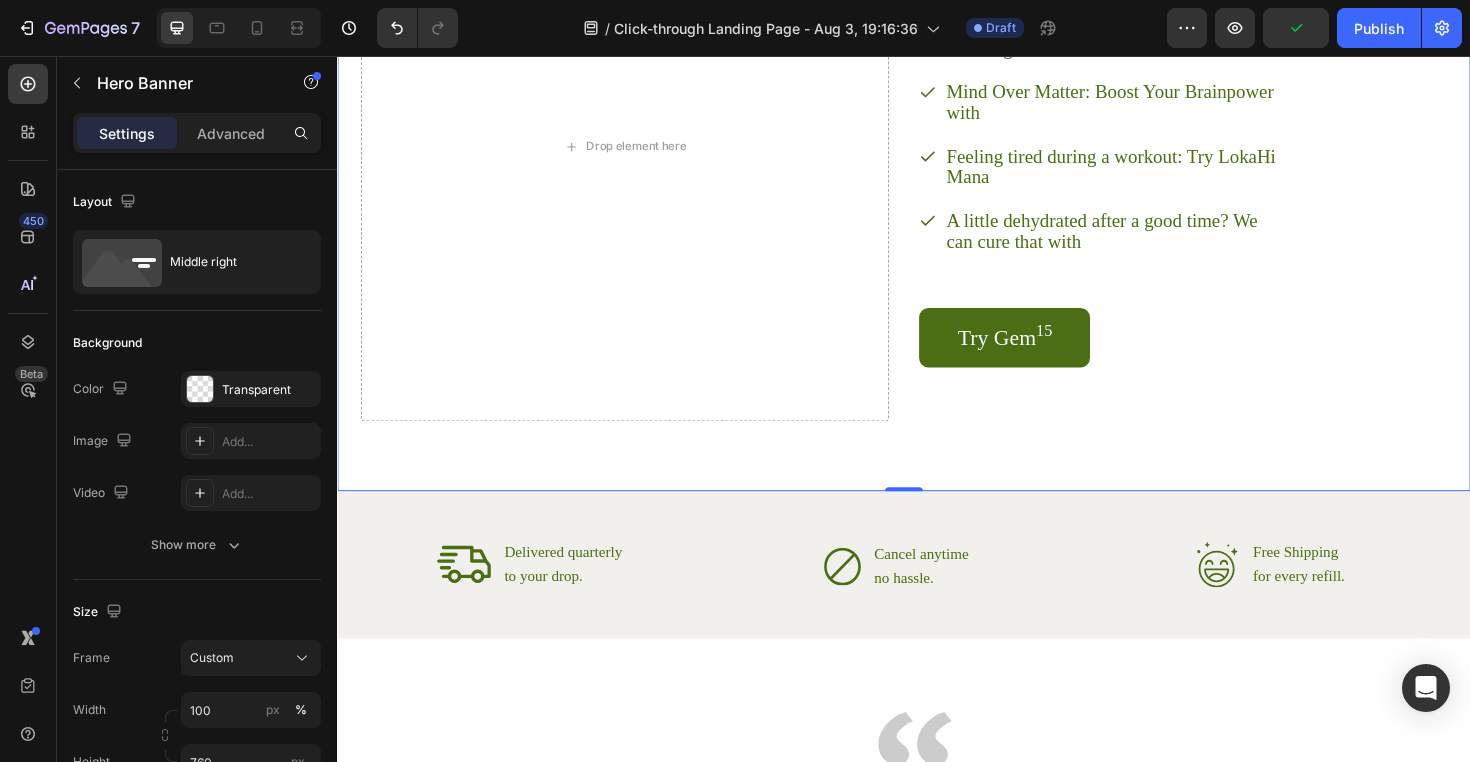 scroll, scrollTop: 2140, scrollLeft: 0, axis: vertical 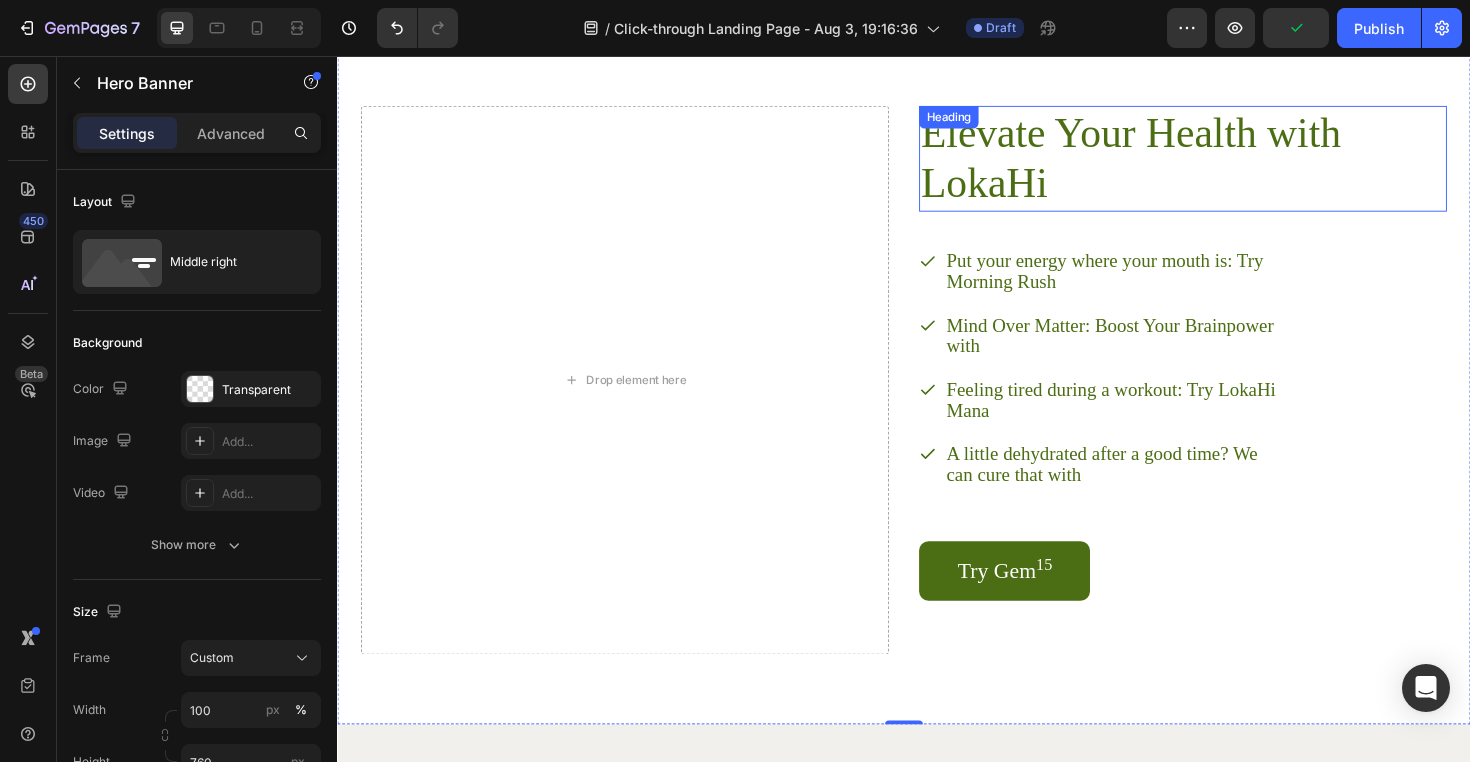 click on "Elevate Your Health with LokaHi" at bounding box center (1209, 165) 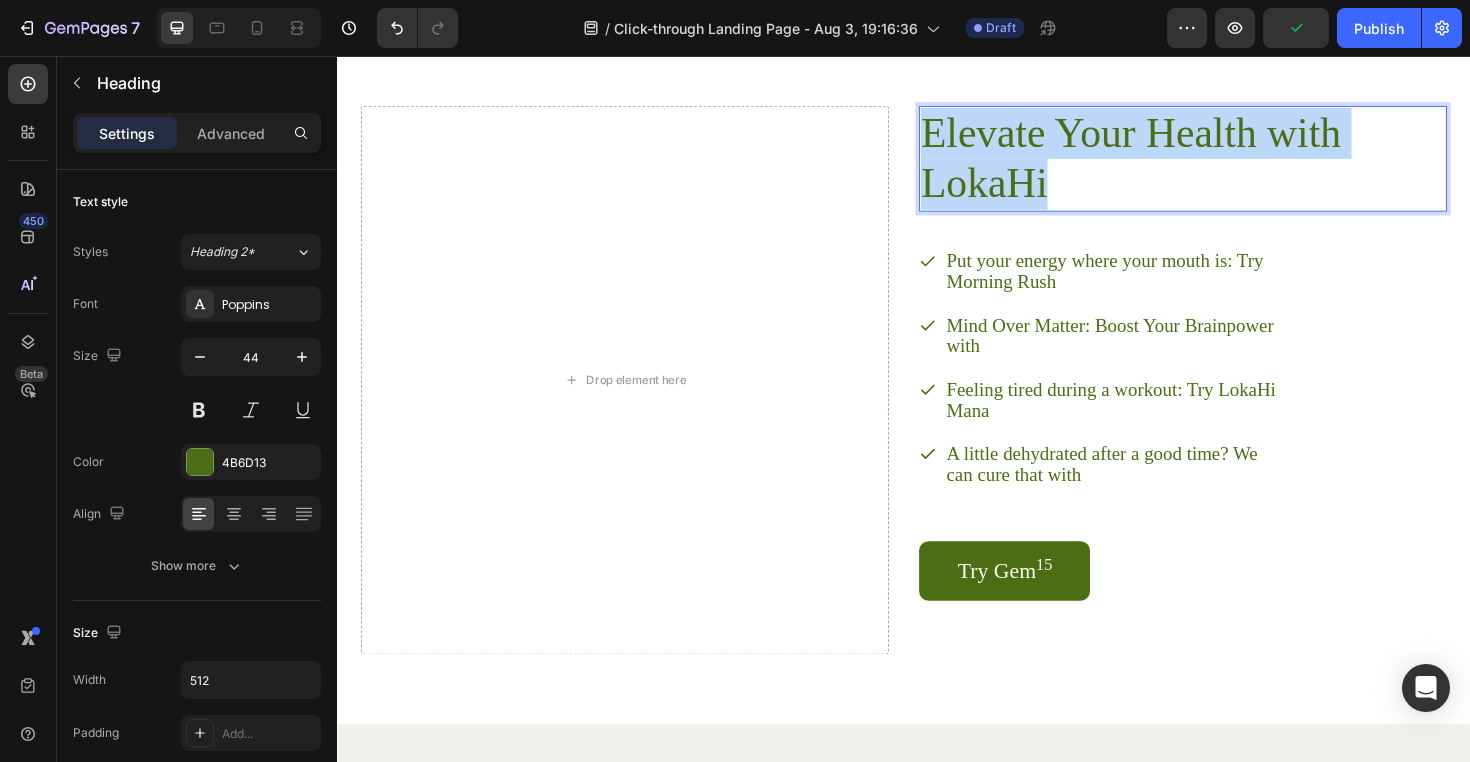 click on "Elevate Your Health with LokaHi" at bounding box center (1209, 165) 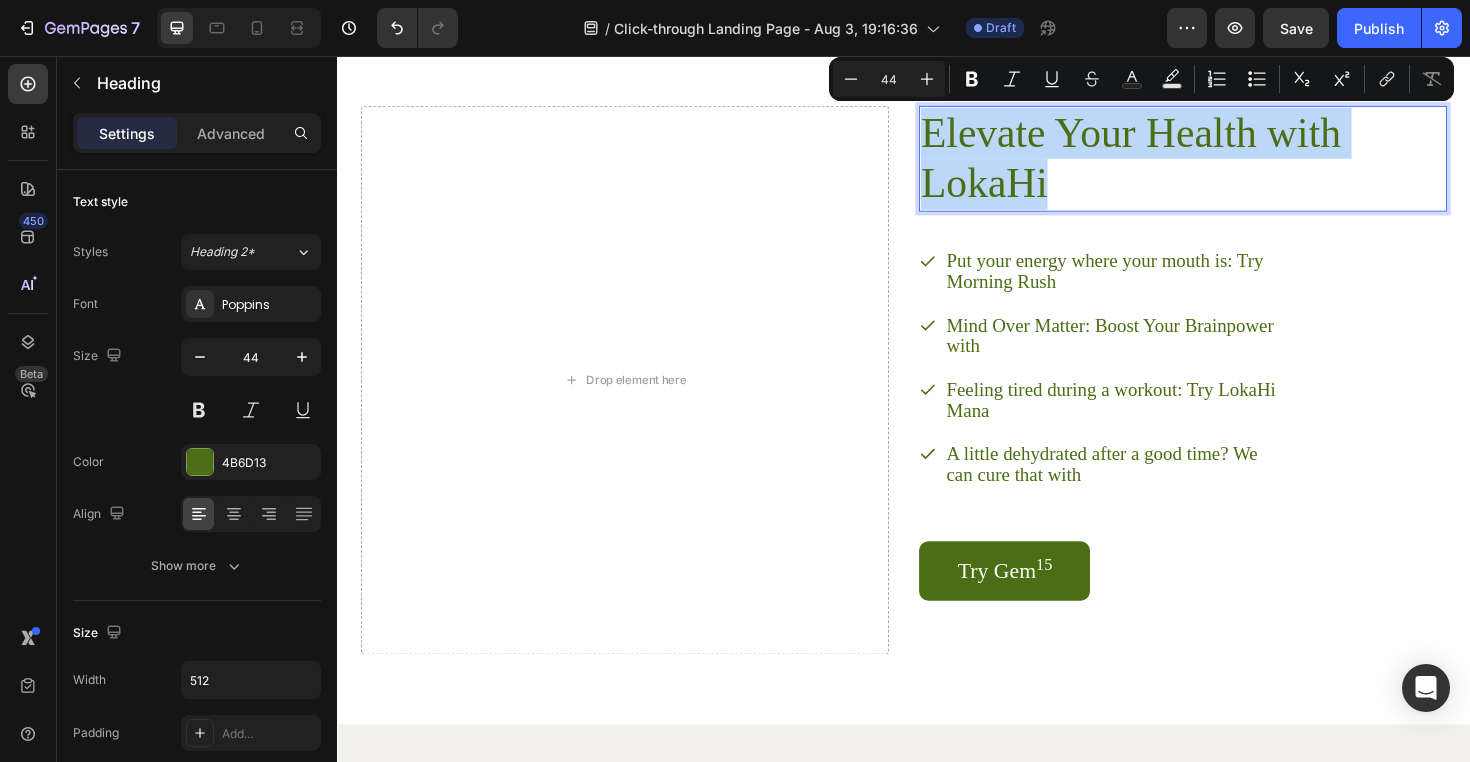 click on "Elevate Your Health with LokaHi" at bounding box center [1209, 165] 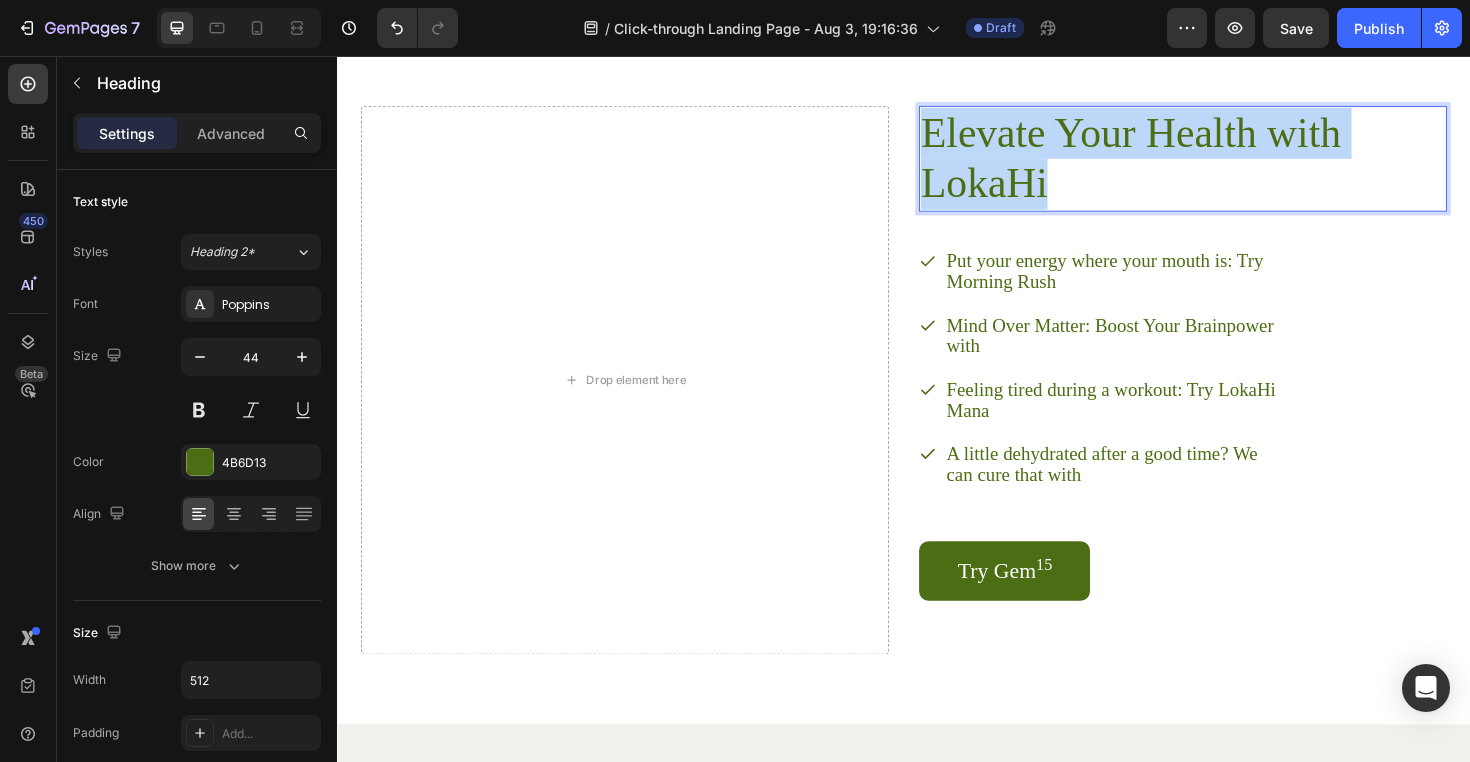 drag, startPoint x: 1174, startPoint y: 168, endPoint x: 962, endPoint y: 153, distance: 212.53 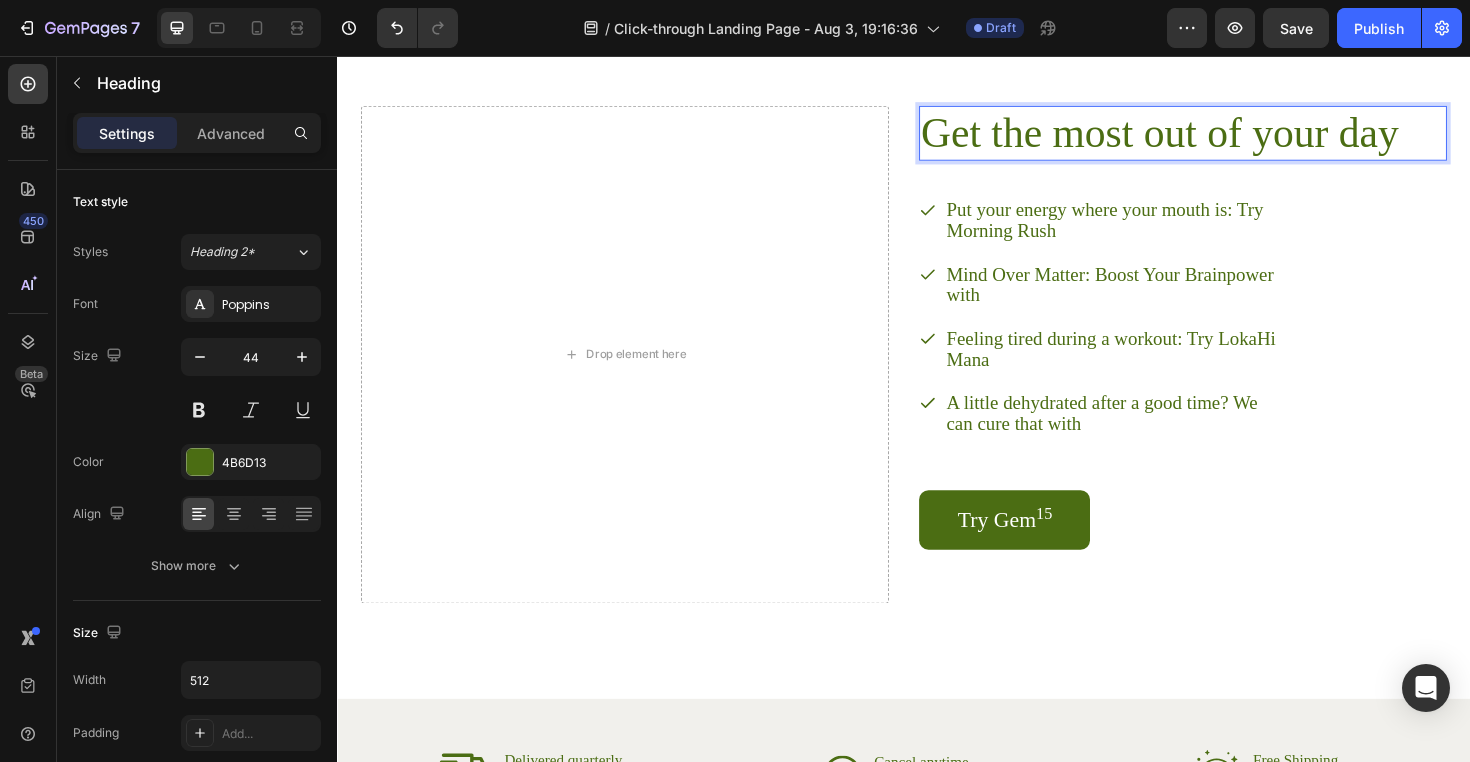 scroll, scrollTop: 2140, scrollLeft: 0, axis: vertical 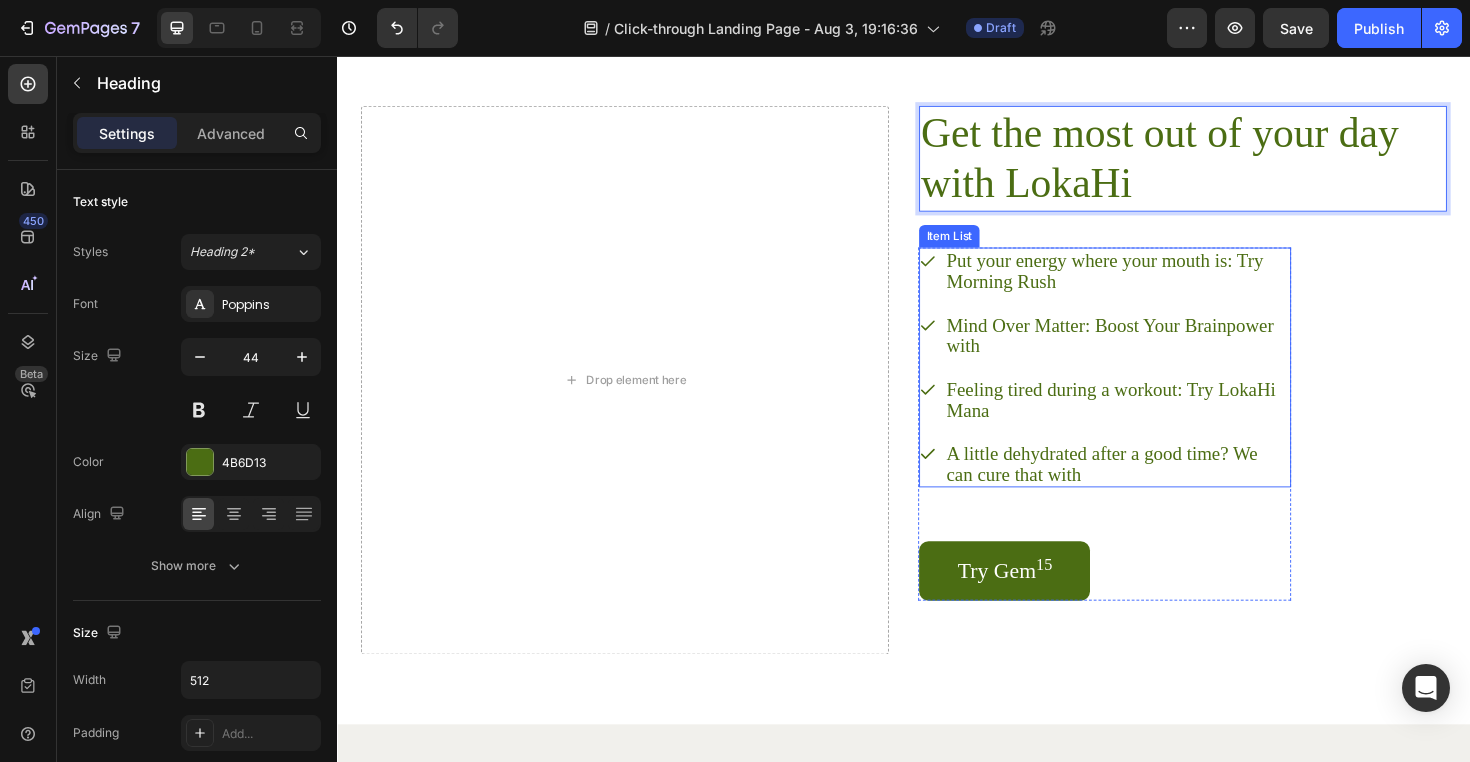 click on "Put your energy where your mouth is: Try Morning Rush" at bounding box center (1163, 284) 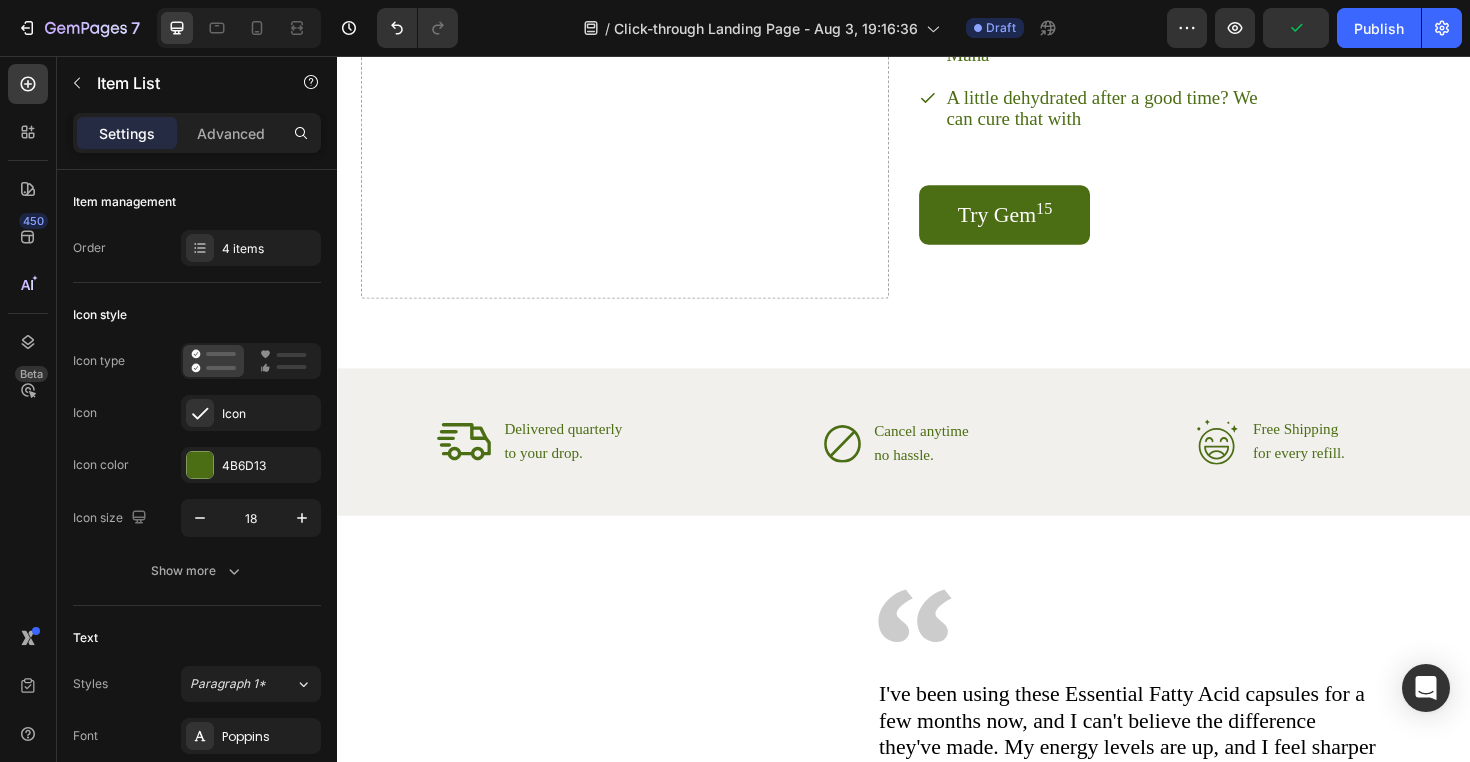 scroll, scrollTop: 2520, scrollLeft: 0, axis: vertical 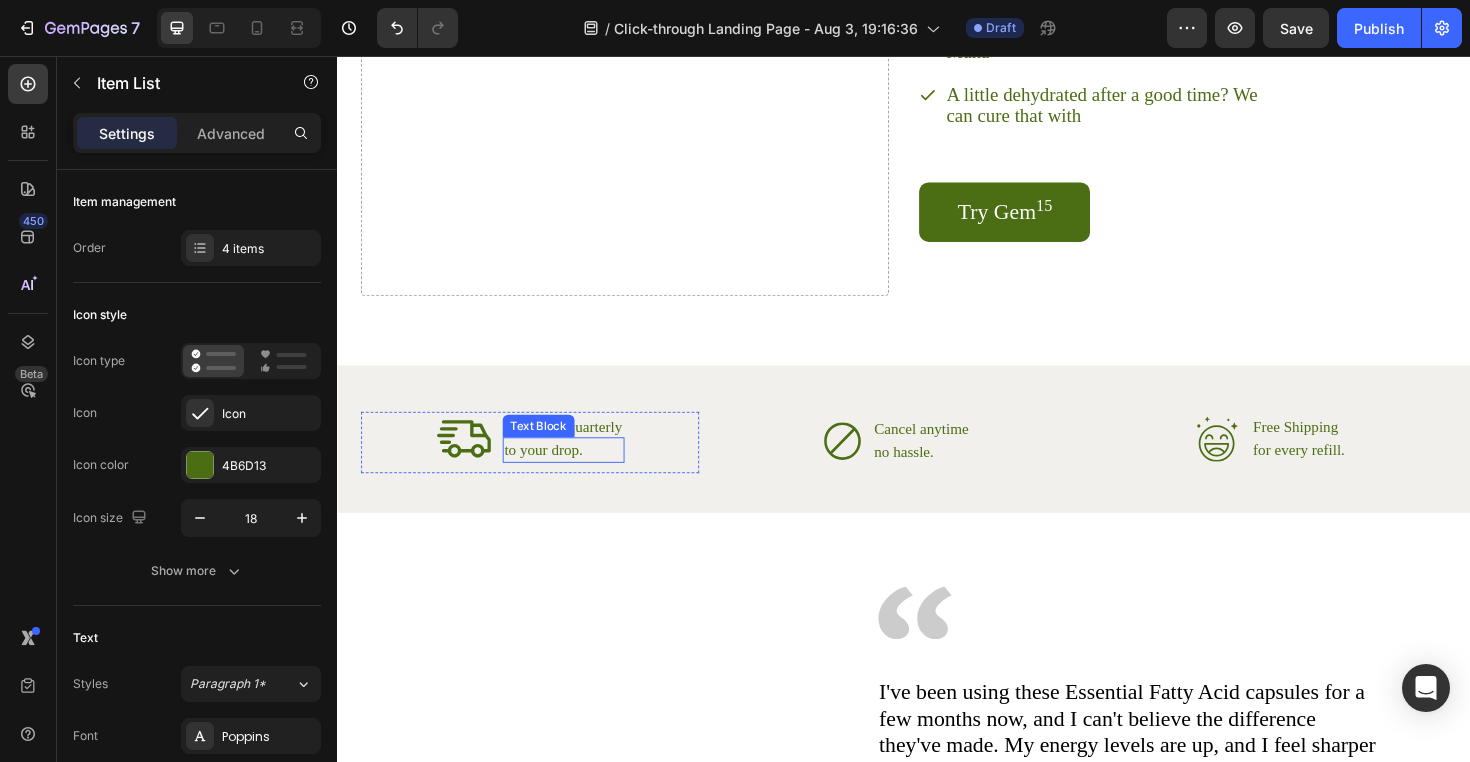 click on "to your drop." at bounding box center [576, 473] 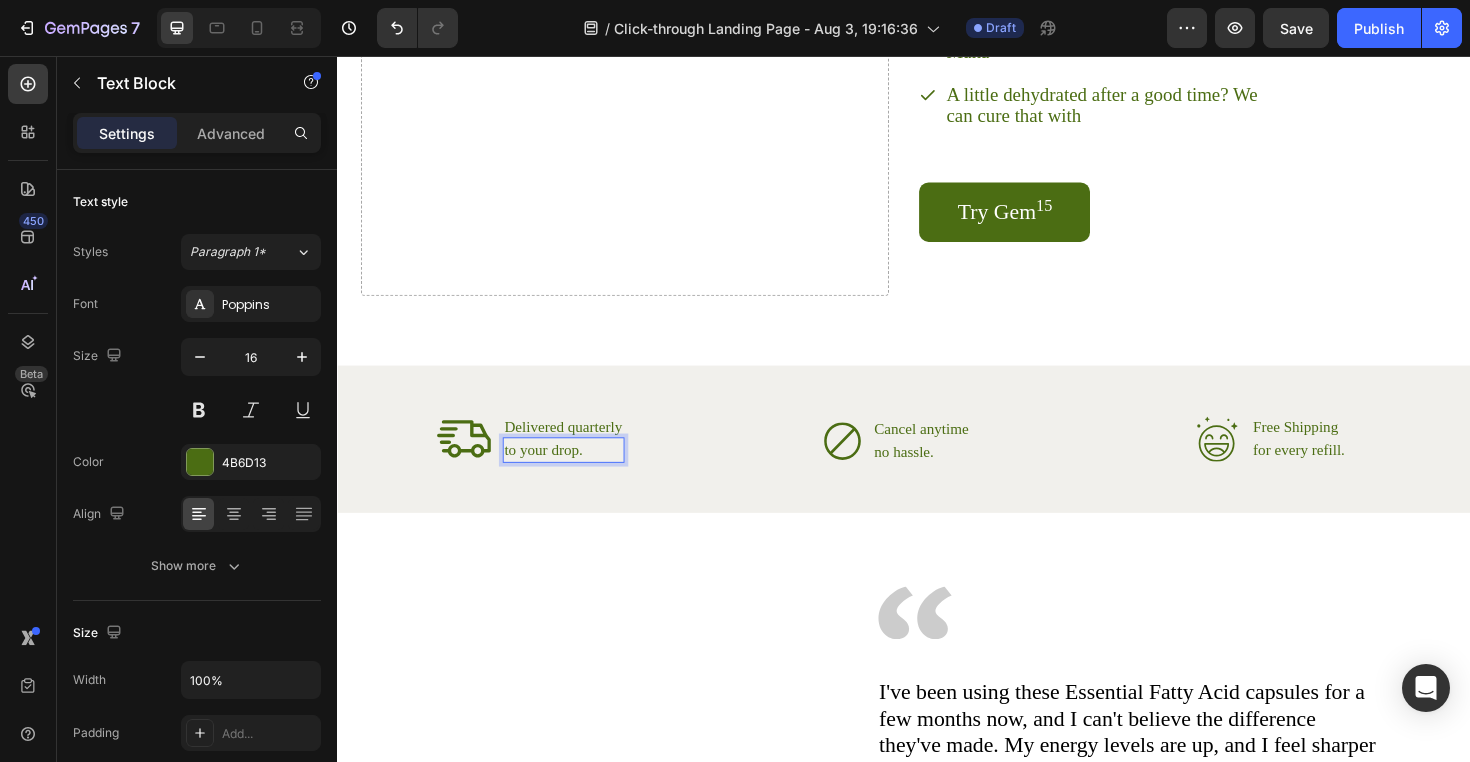 click on "to your drop." at bounding box center [576, 473] 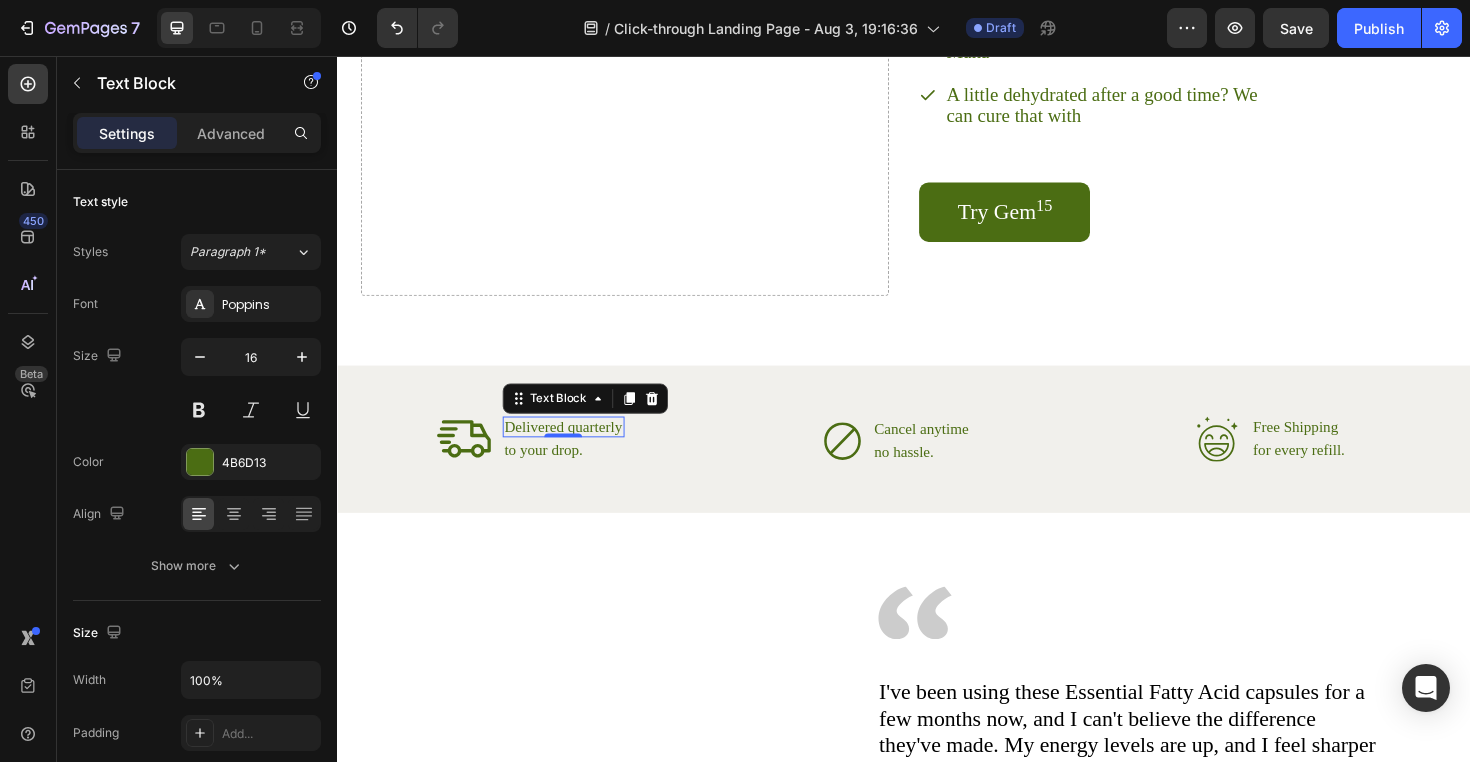 click on "Delivered quarterly" at bounding box center [576, 449] 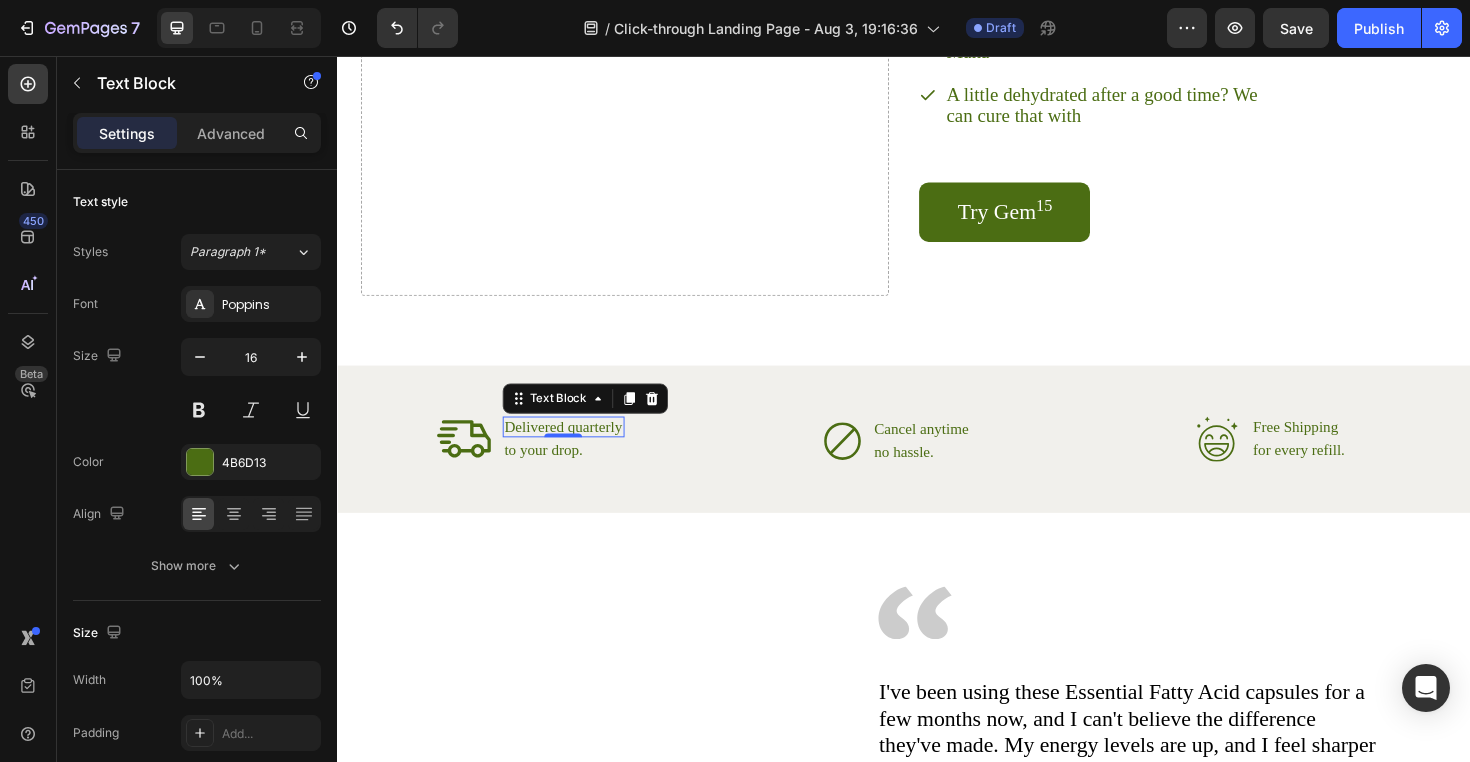 click on "Delivered quarterly" at bounding box center (576, 449) 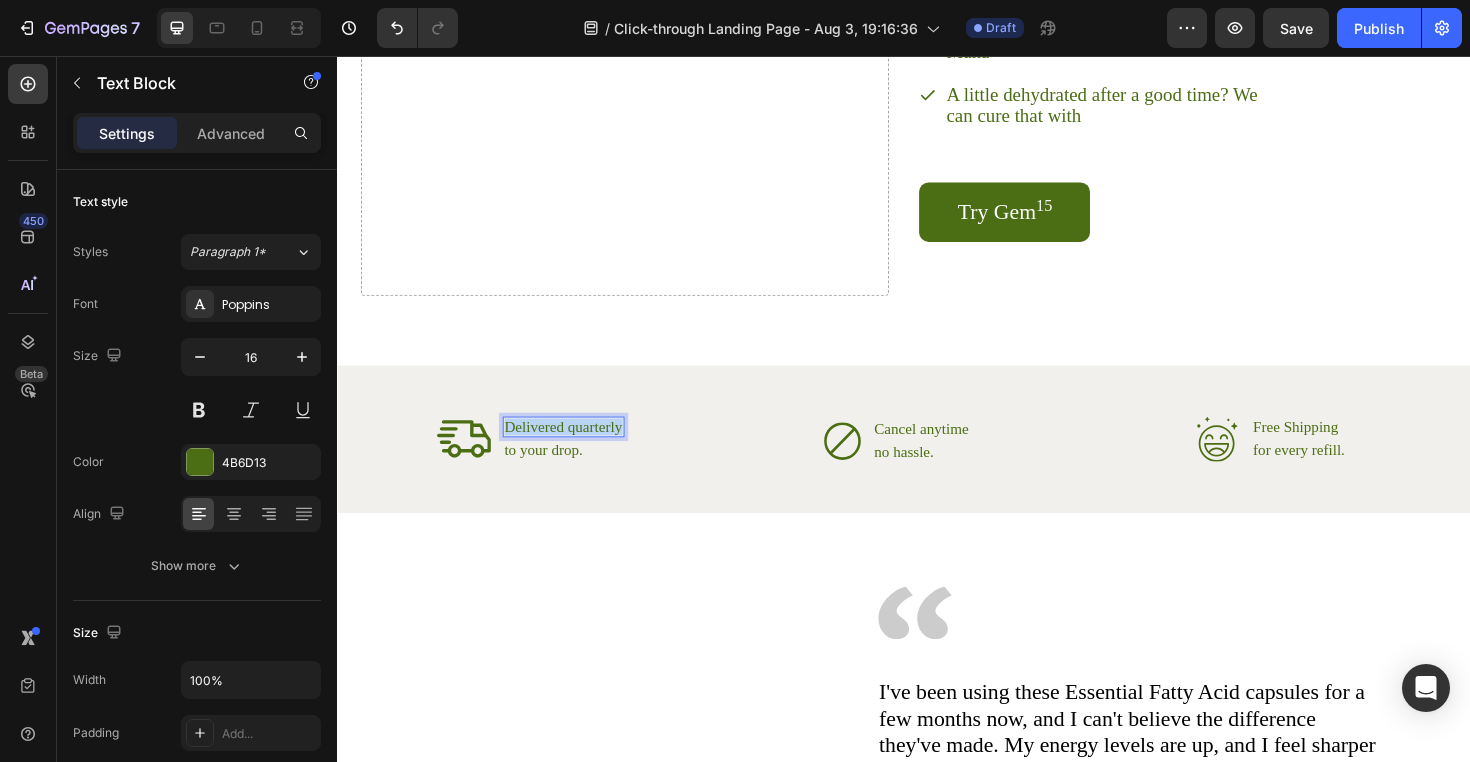 click on "Delivered quarterly" at bounding box center [576, 449] 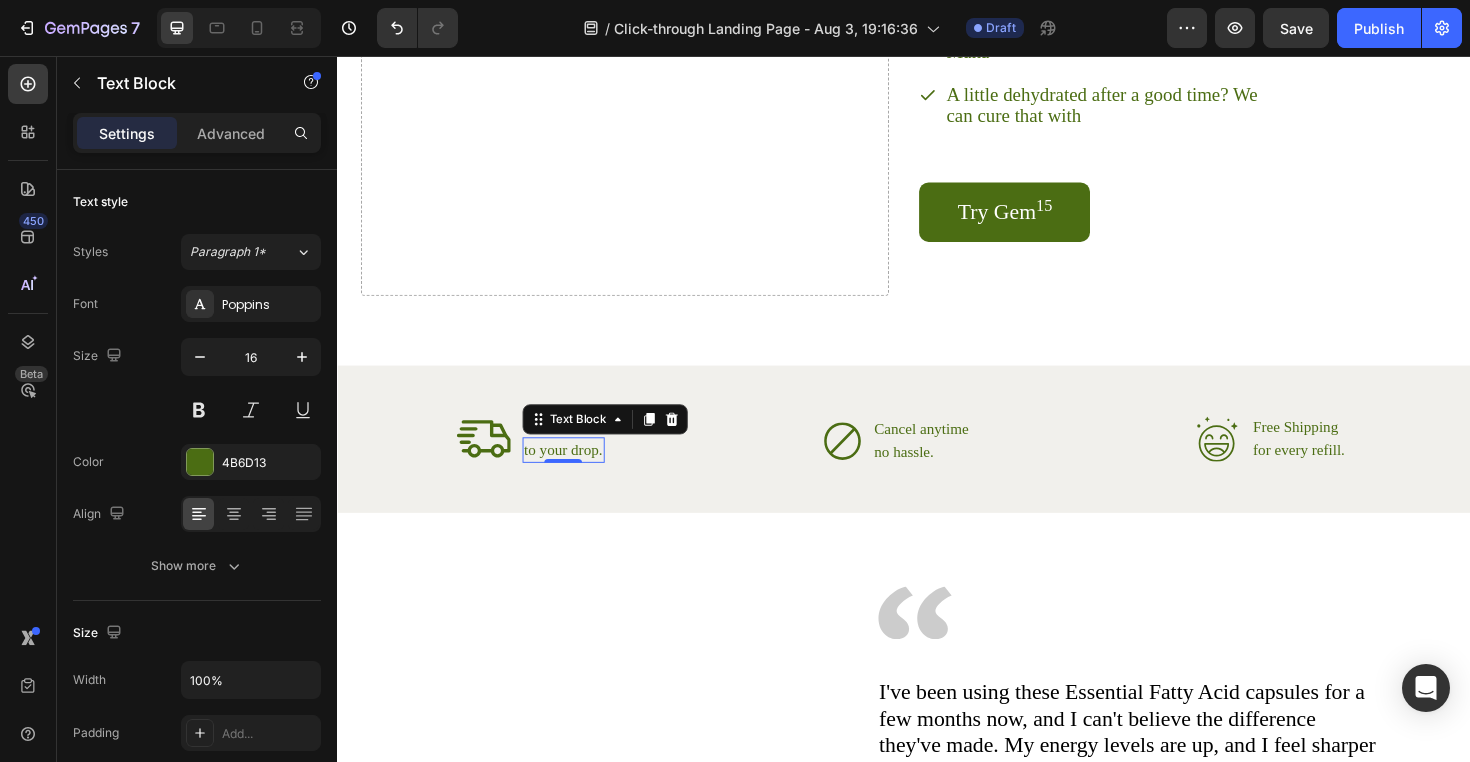 click on "to your drop." at bounding box center [576, 473] 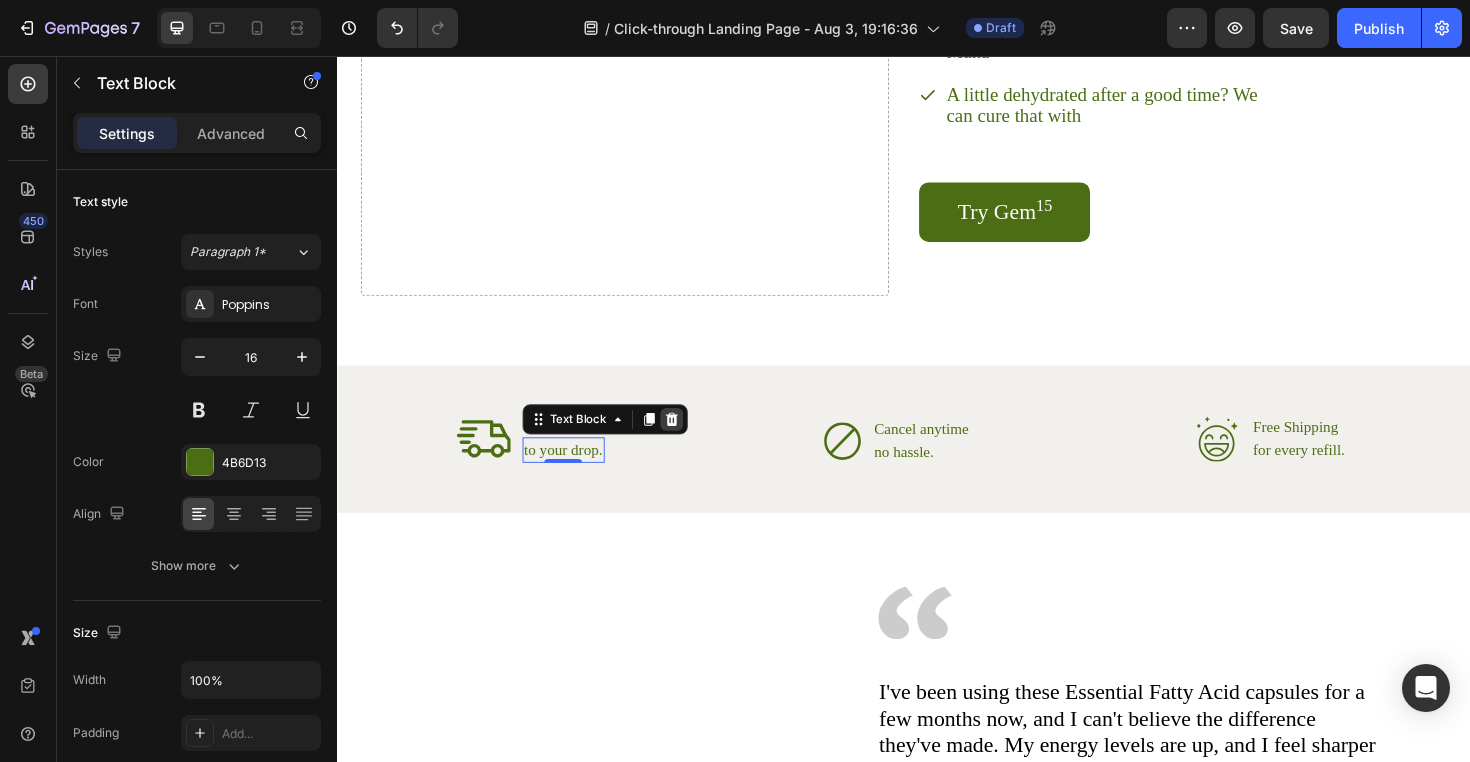 click 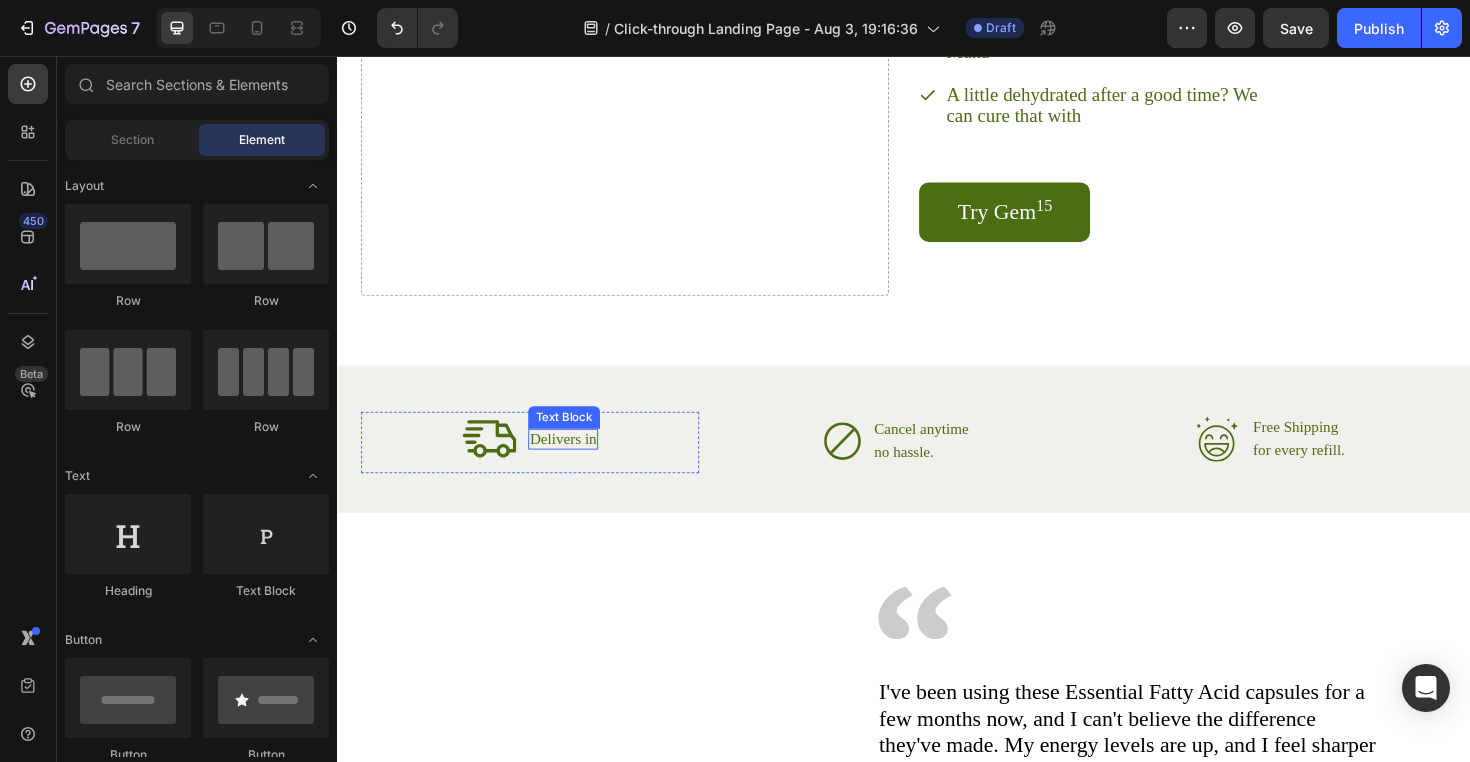 click on "Delivers in" at bounding box center (576, 462) 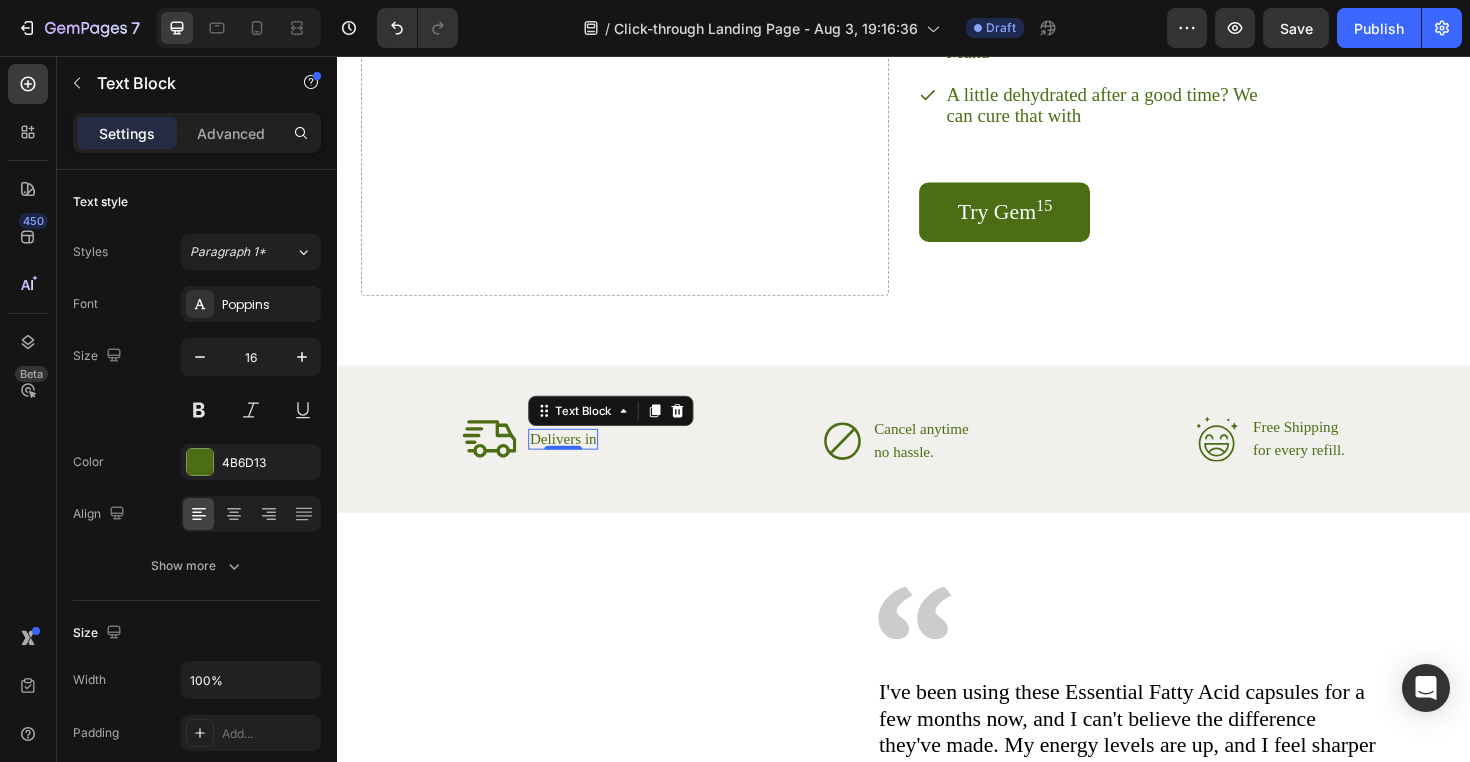 click on "Delivers in" at bounding box center [576, 462] 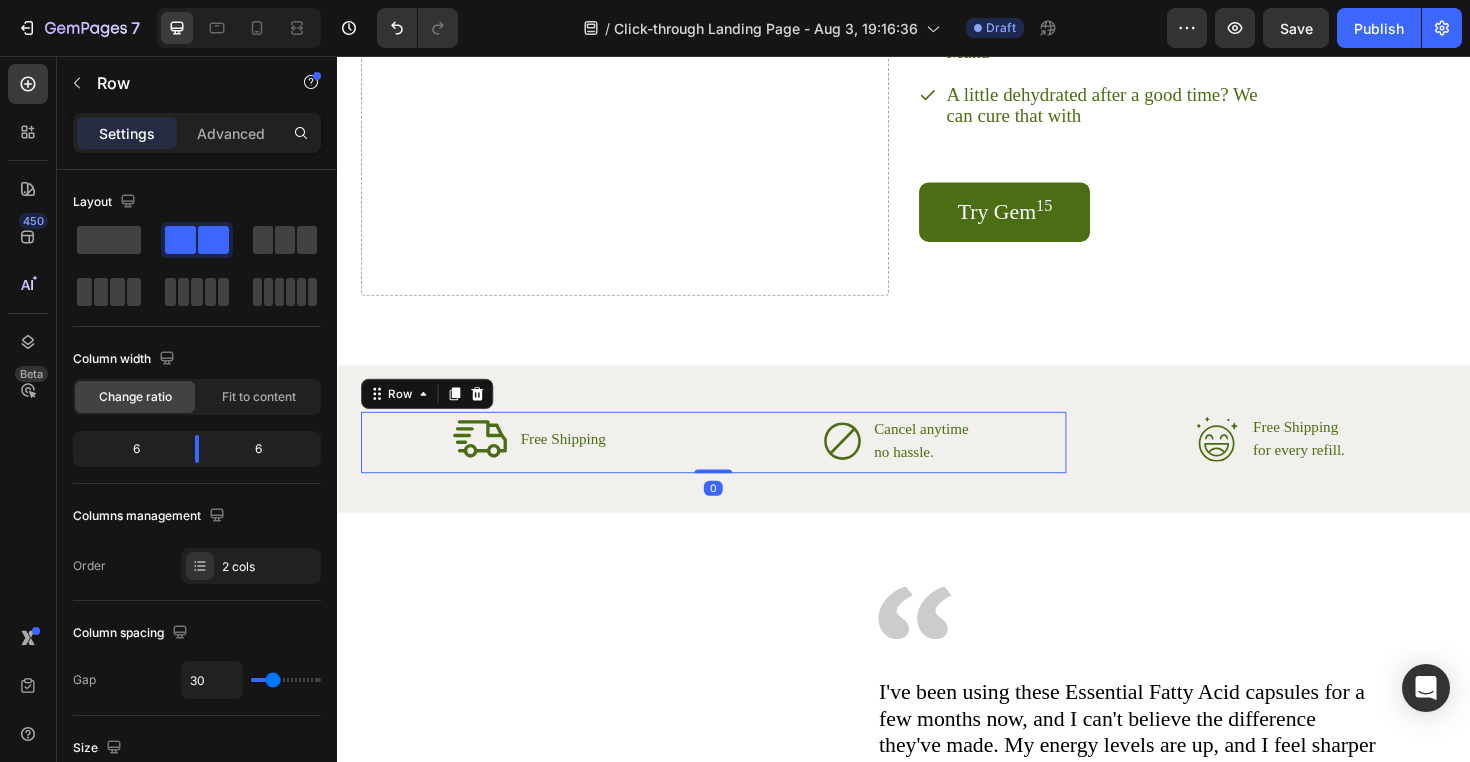 click on "Icon Cancel anytime Text Block no hassle. Text Block Advanced List" at bounding box center (929, 465) 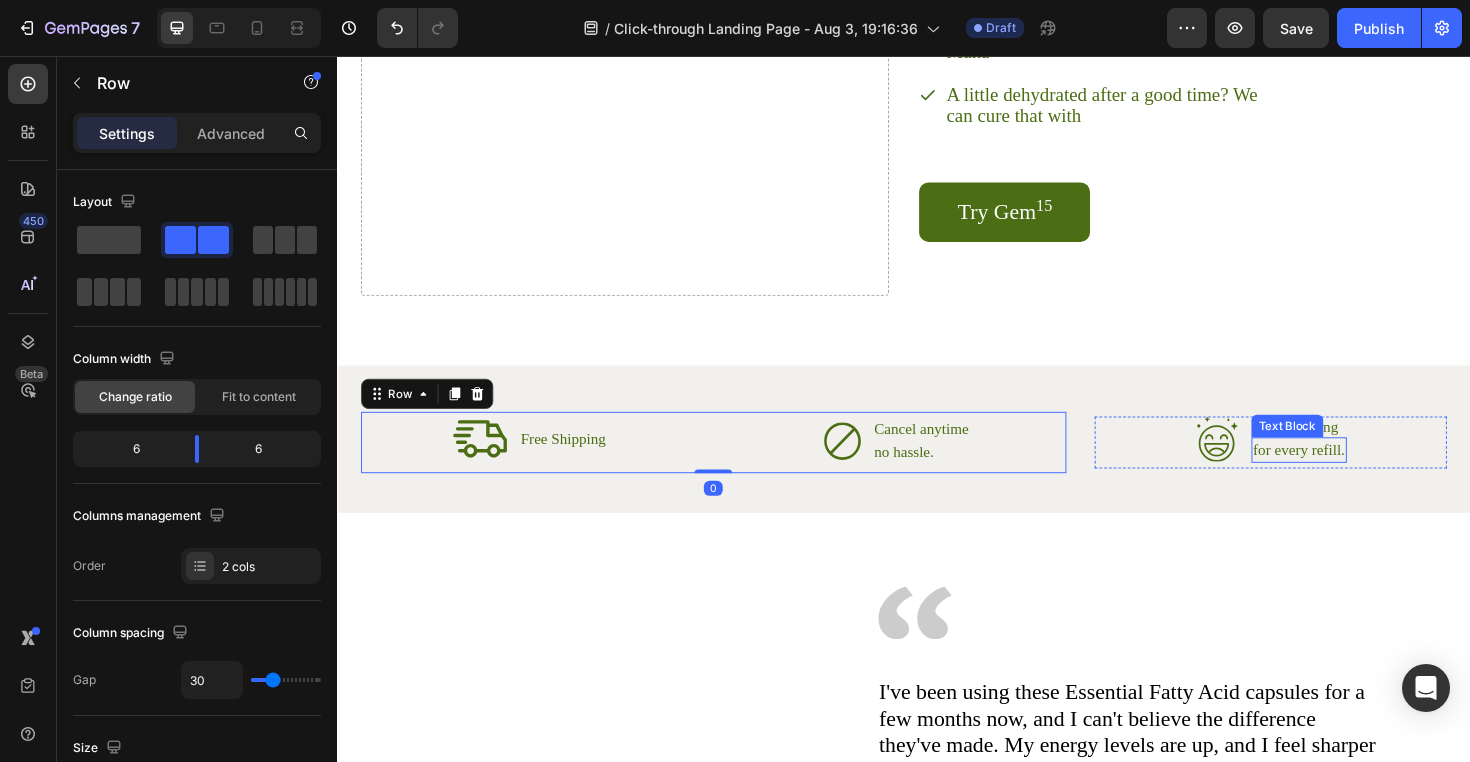 click on "for every refill." at bounding box center [1355, 473] 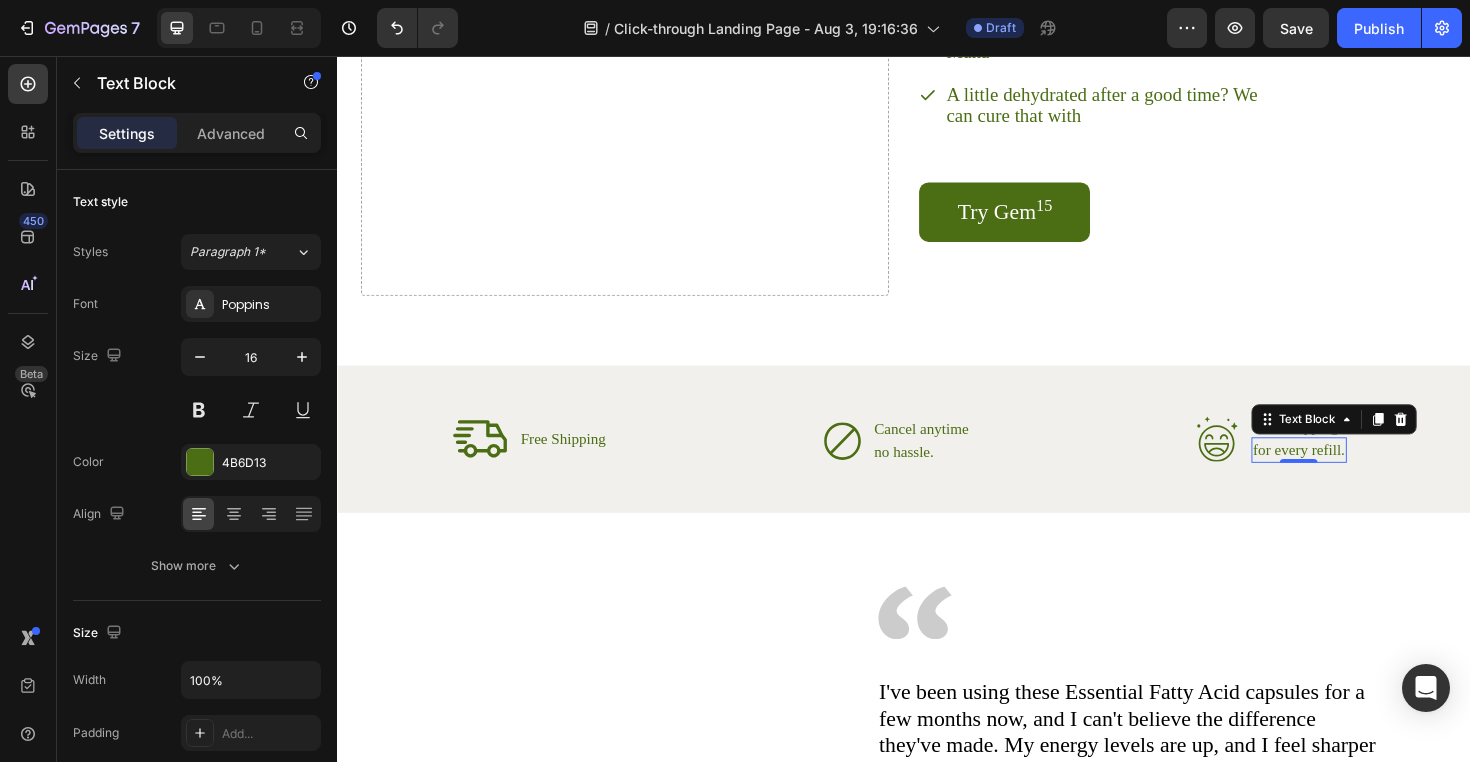click on "for every refill." at bounding box center [1355, 473] 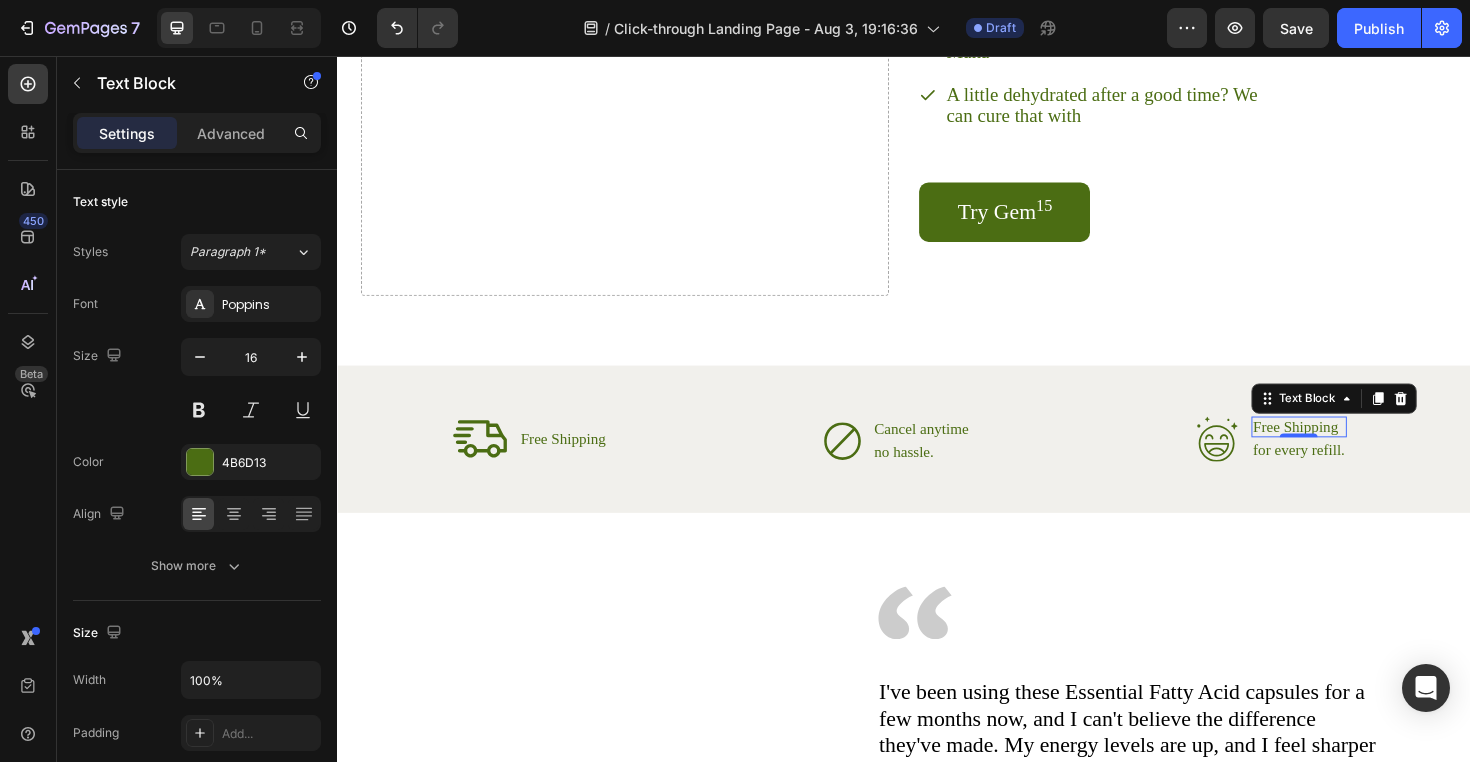 click on "Free Shipping" at bounding box center [1355, 449] 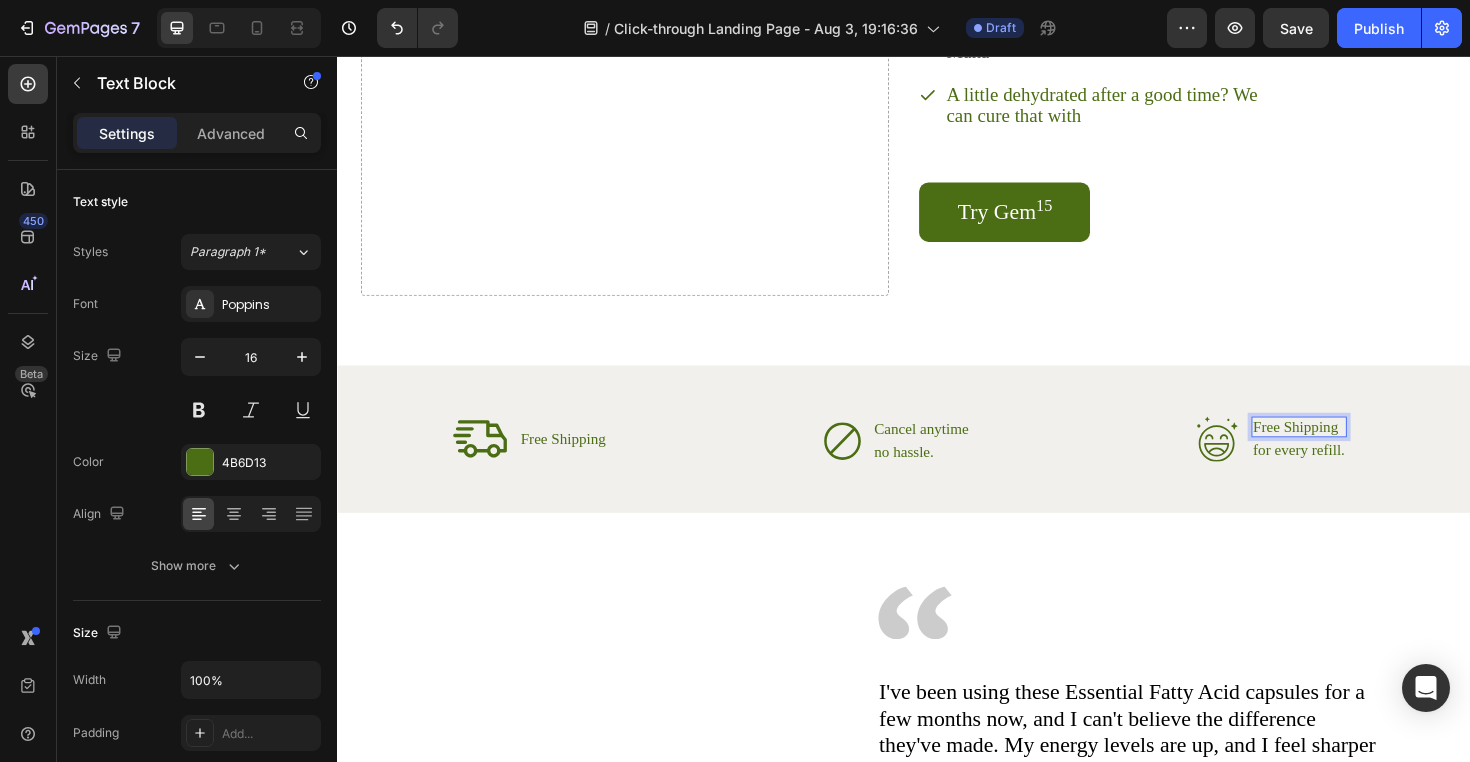 click on "Free Shipping" at bounding box center (1355, 449) 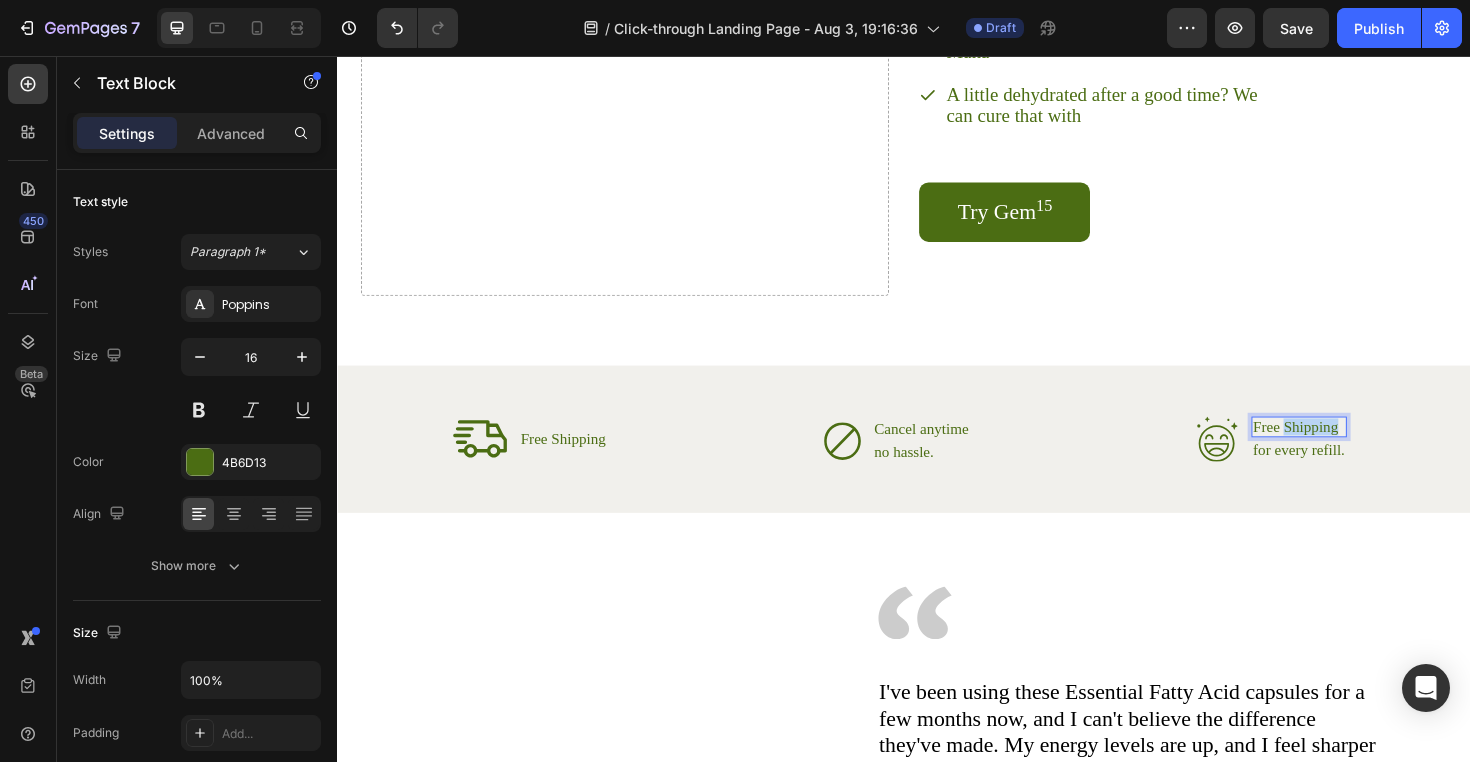 click on "Free Shipping" at bounding box center (1355, 449) 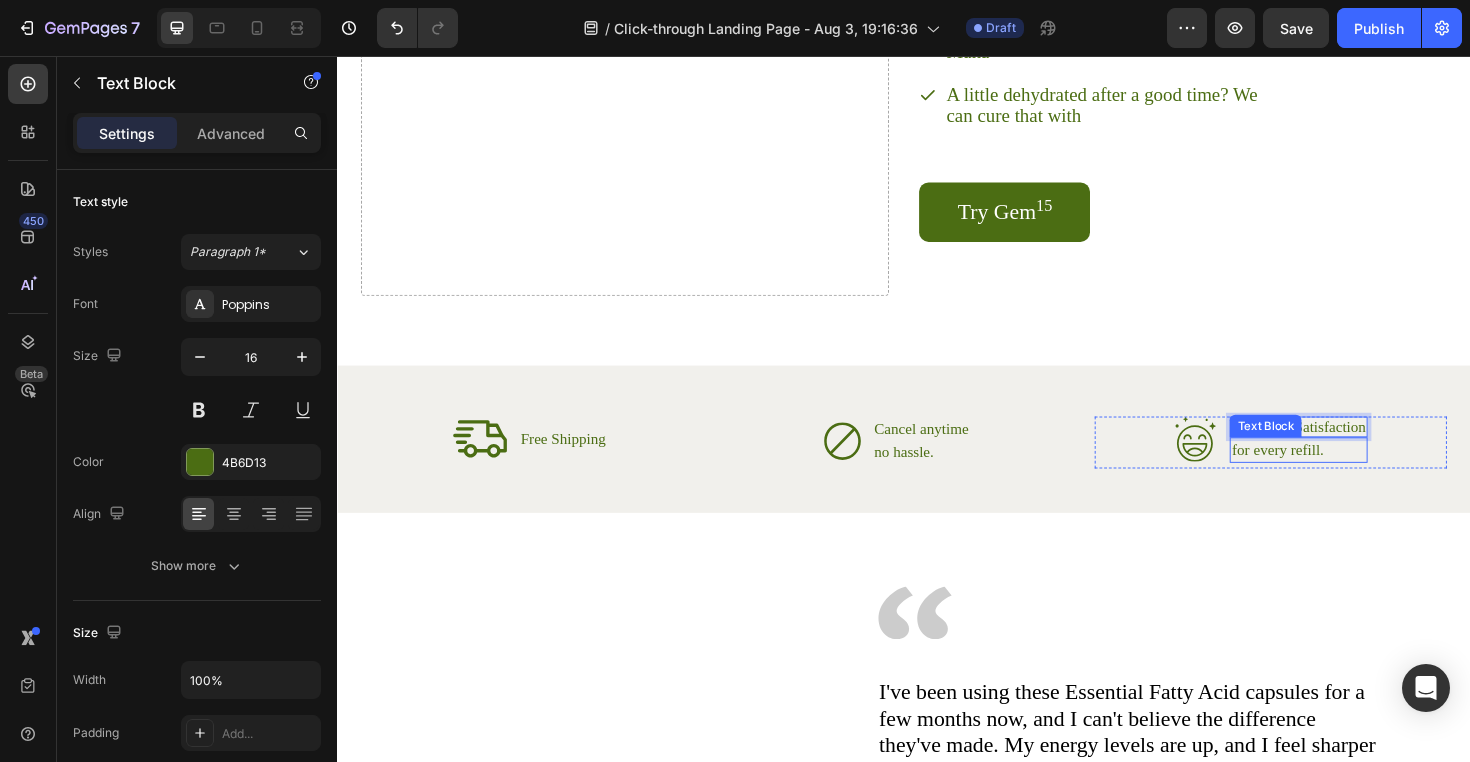 click on "for every refill." at bounding box center (1355, 473) 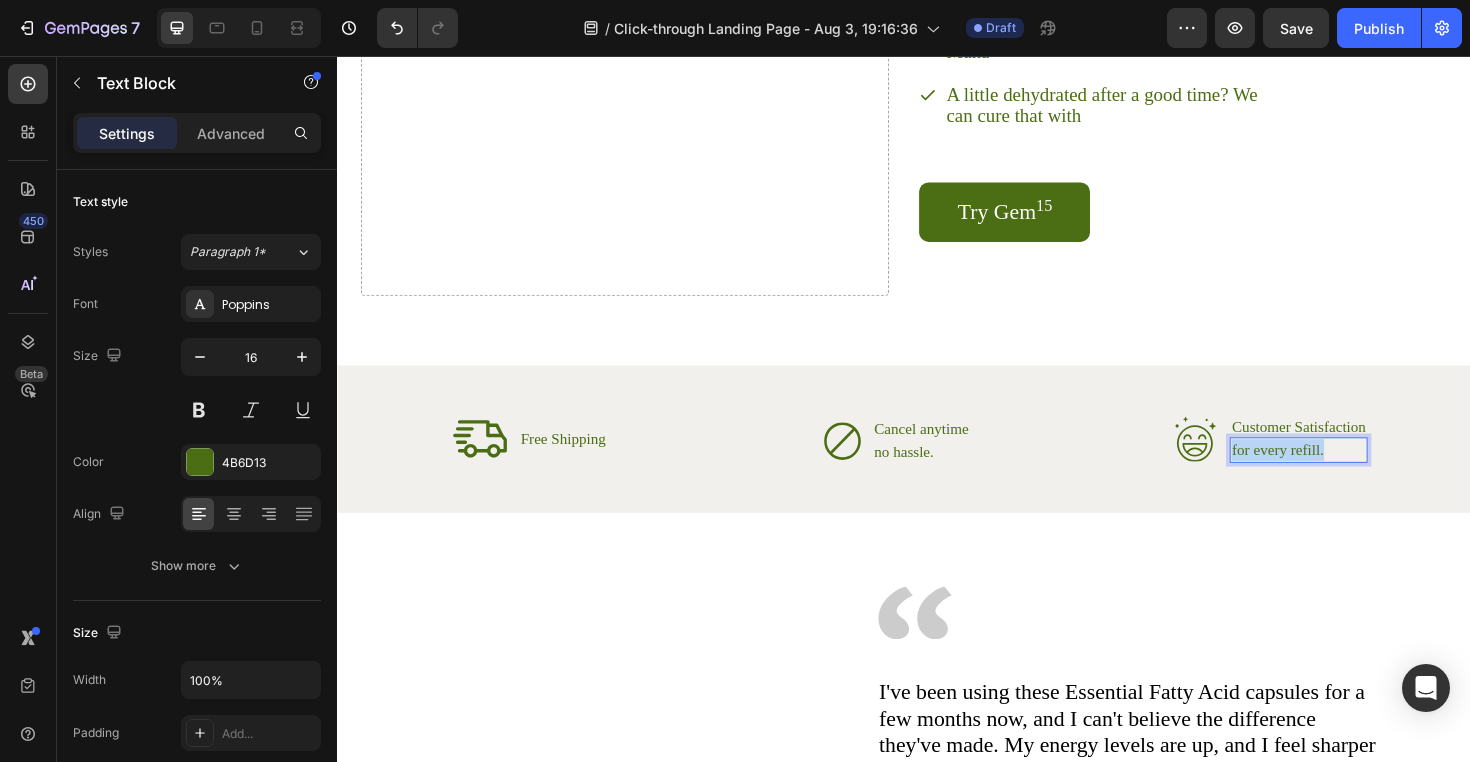 click on "for every refill." at bounding box center (1355, 473) 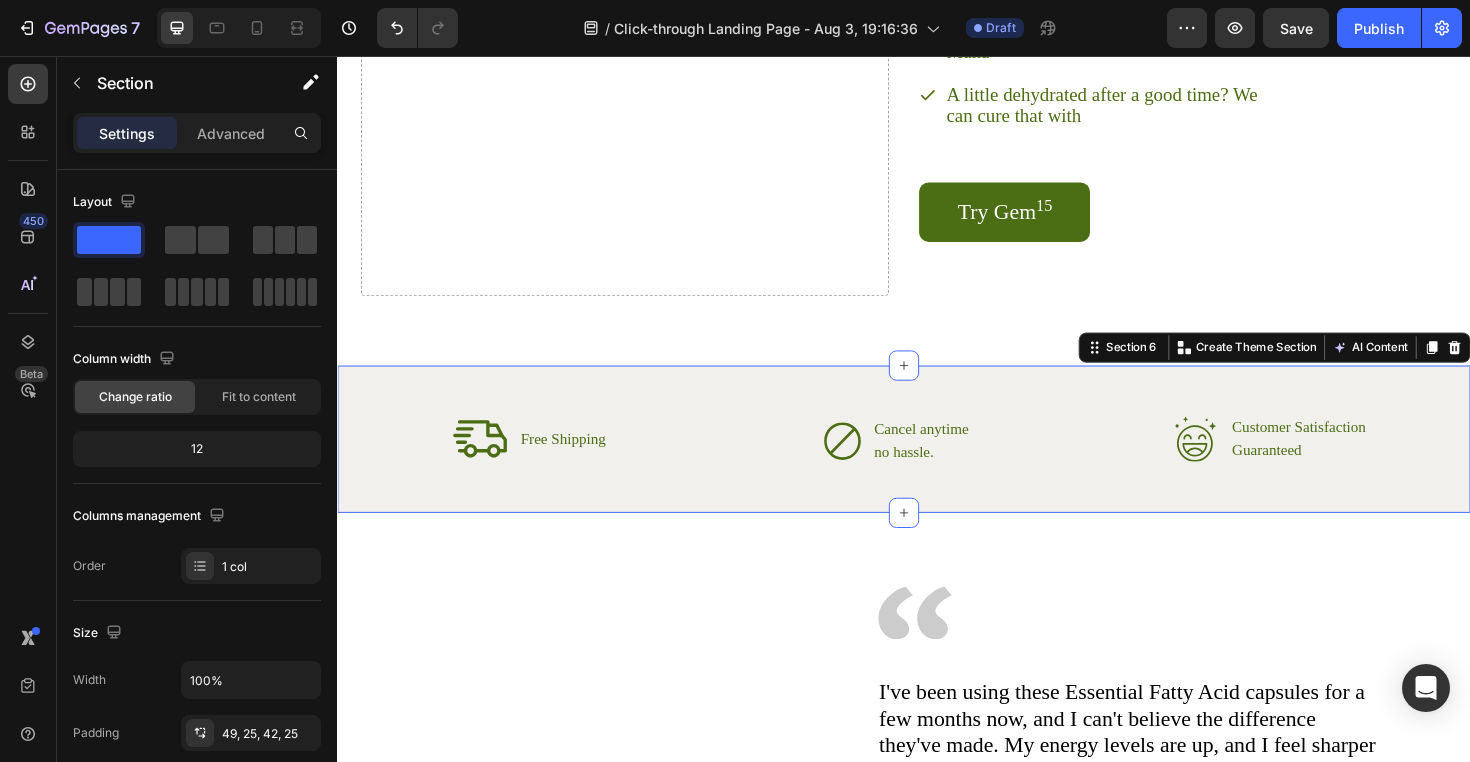 click on "Icon Free Shipping Text Block Advanced List
Icon Cancel anytime Text Block no hassle. Text Block Advanced List Row
Icon Customer Satisfaction Text Block Guaranteed Text Block Advanced List Row Section 6   You can create reusable sections Create Theme Section AI Content Write with GemAI What would you like to describe here? Tone and Voice Persuasive Product DOCTEAT 180g Yerba Mate Tea Mateina Refreshes Energy Concentration Promote Mental Activities Increase Fullness Yerba Mate Powder Show more Generate" at bounding box center [937, 462] 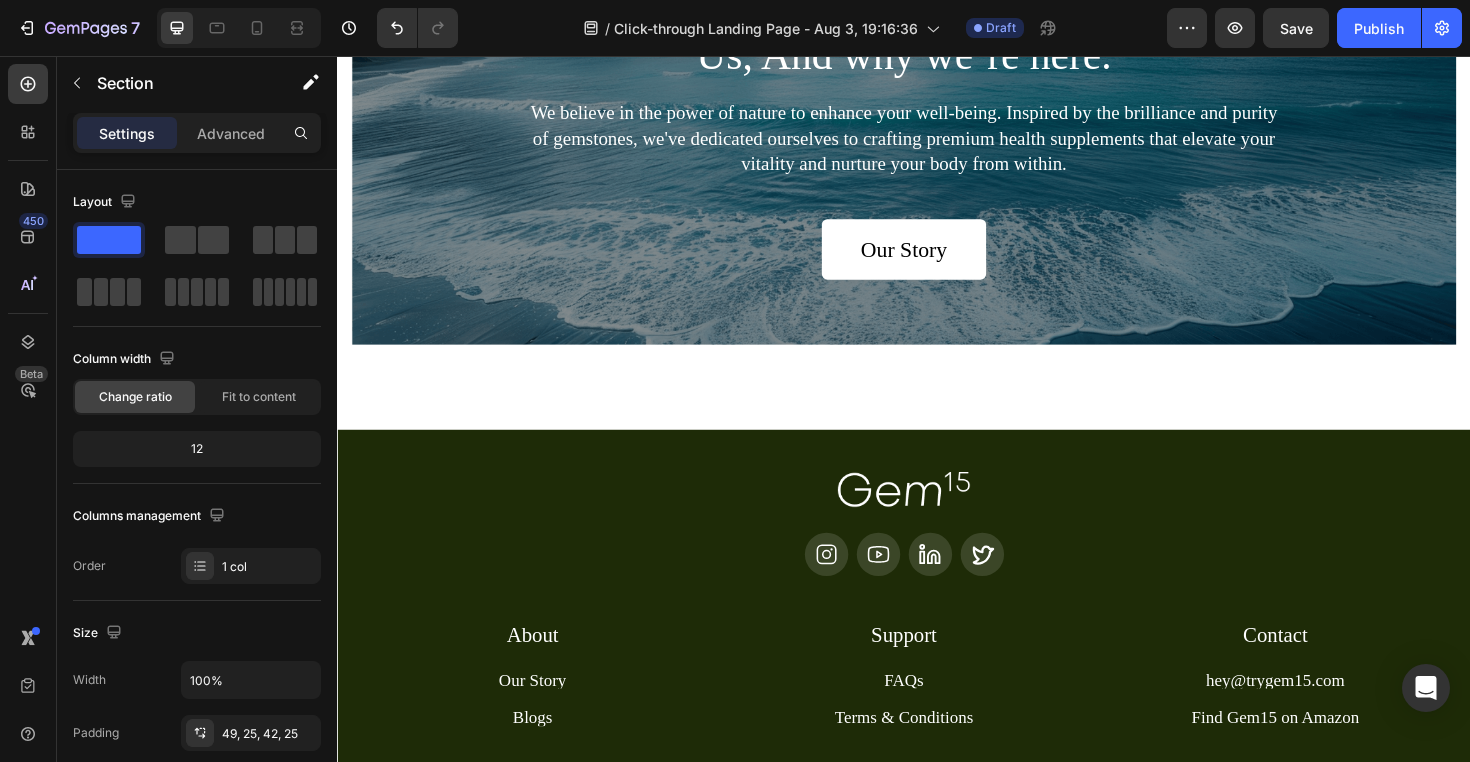 scroll, scrollTop: 4856, scrollLeft: 0, axis: vertical 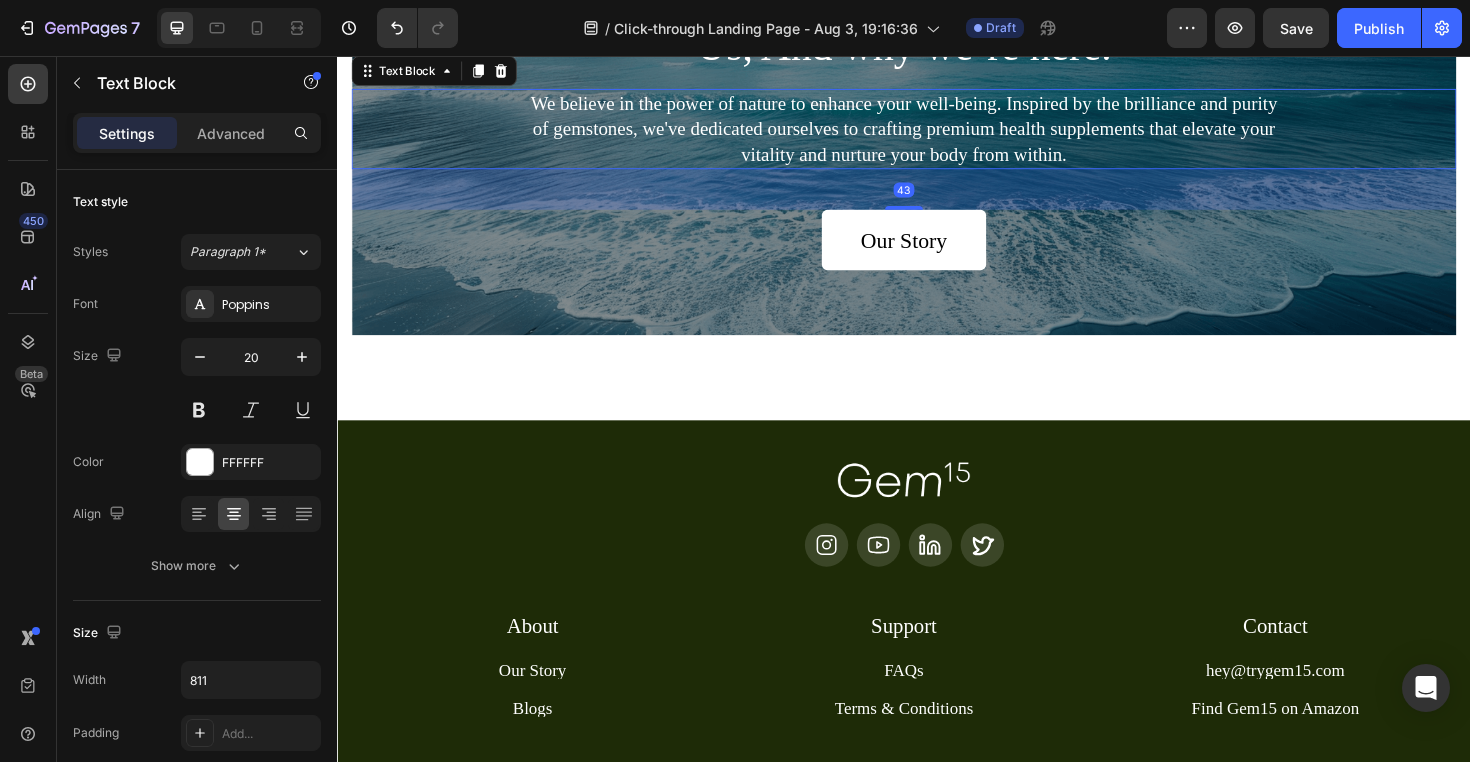click on "We believe in the power of nature to enhance your well-being. Inspired by the brilliance and purity of gemstones, we've dedicated ourselves to crafting premium health supplements that elevate your vitality and nurture your body from within." at bounding box center [937, 133] 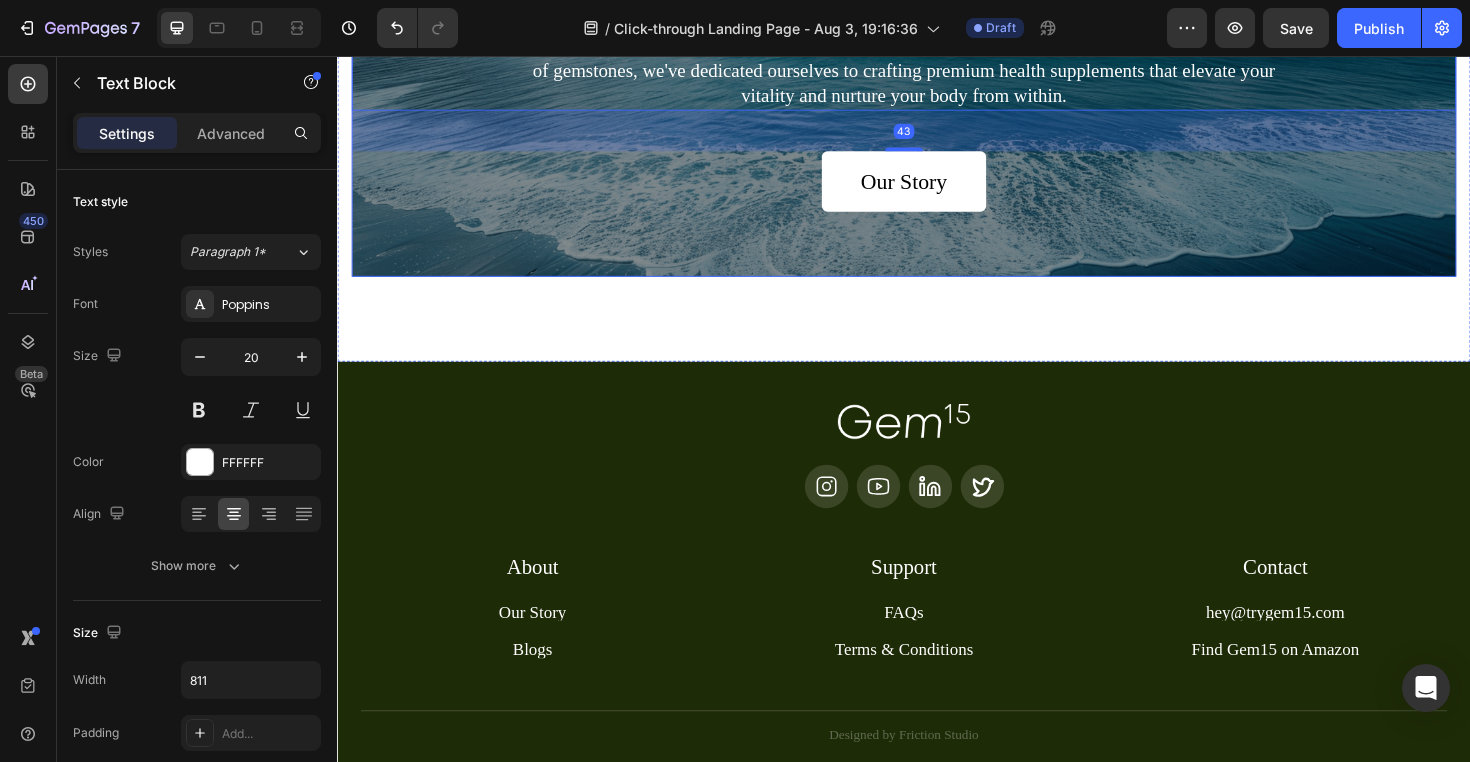 scroll, scrollTop: 4914, scrollLeft: 0, axis: vertical 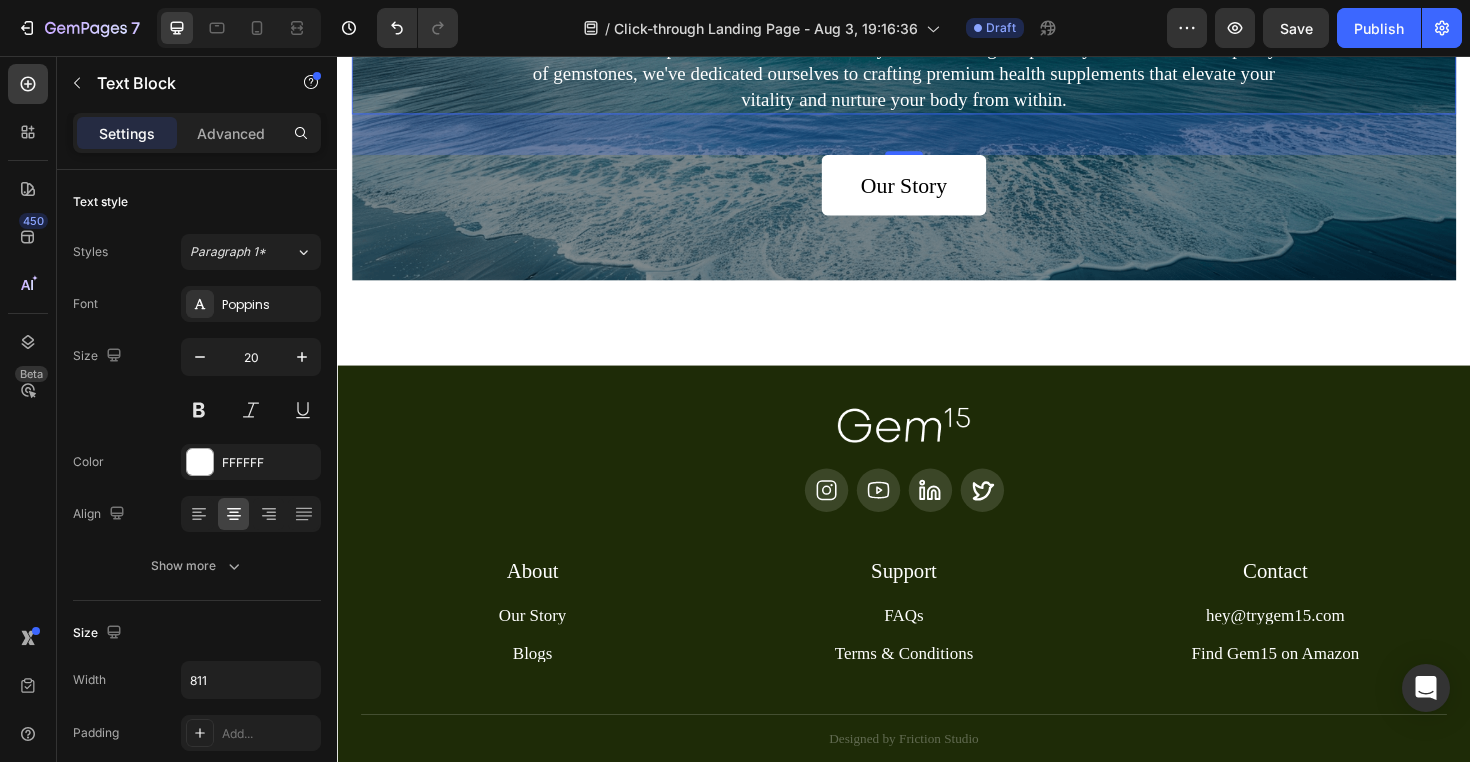 click on "We believe in the power of nature to enhance your well-being. Inspired by the brilliance and purity of gemstones, we've dedicated ourselves to crafting premium health supplements that elevate your vitality and nurture your body from within." at bounding box center (937, 75) 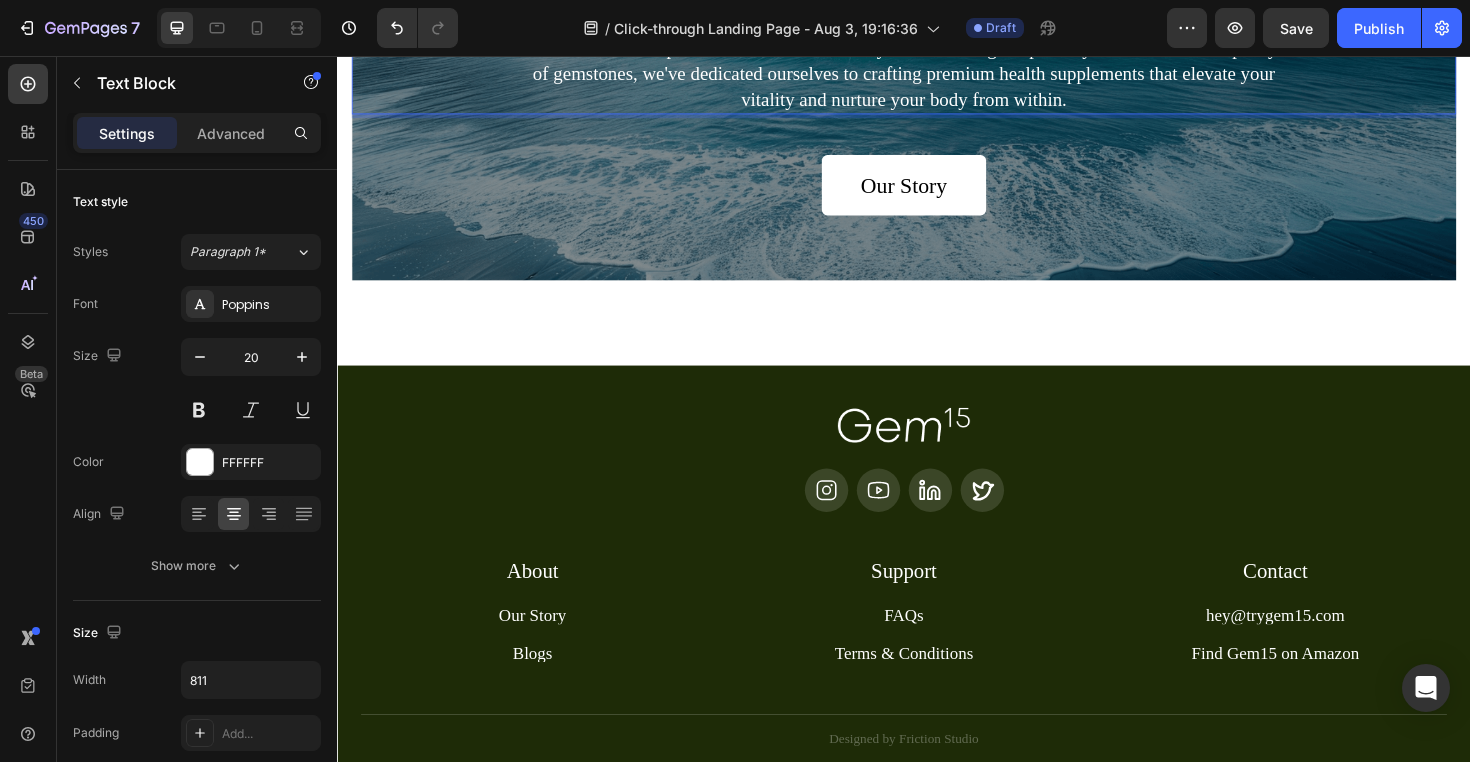 click on "We believe in the power of nature to enhance your well-being. Inspired by the brilliance and purity of gemstones, we've dedicated ourselves to crafting premium health supplements that elevate your vitality and nurture your body from within." at bounding box center [937, 75] 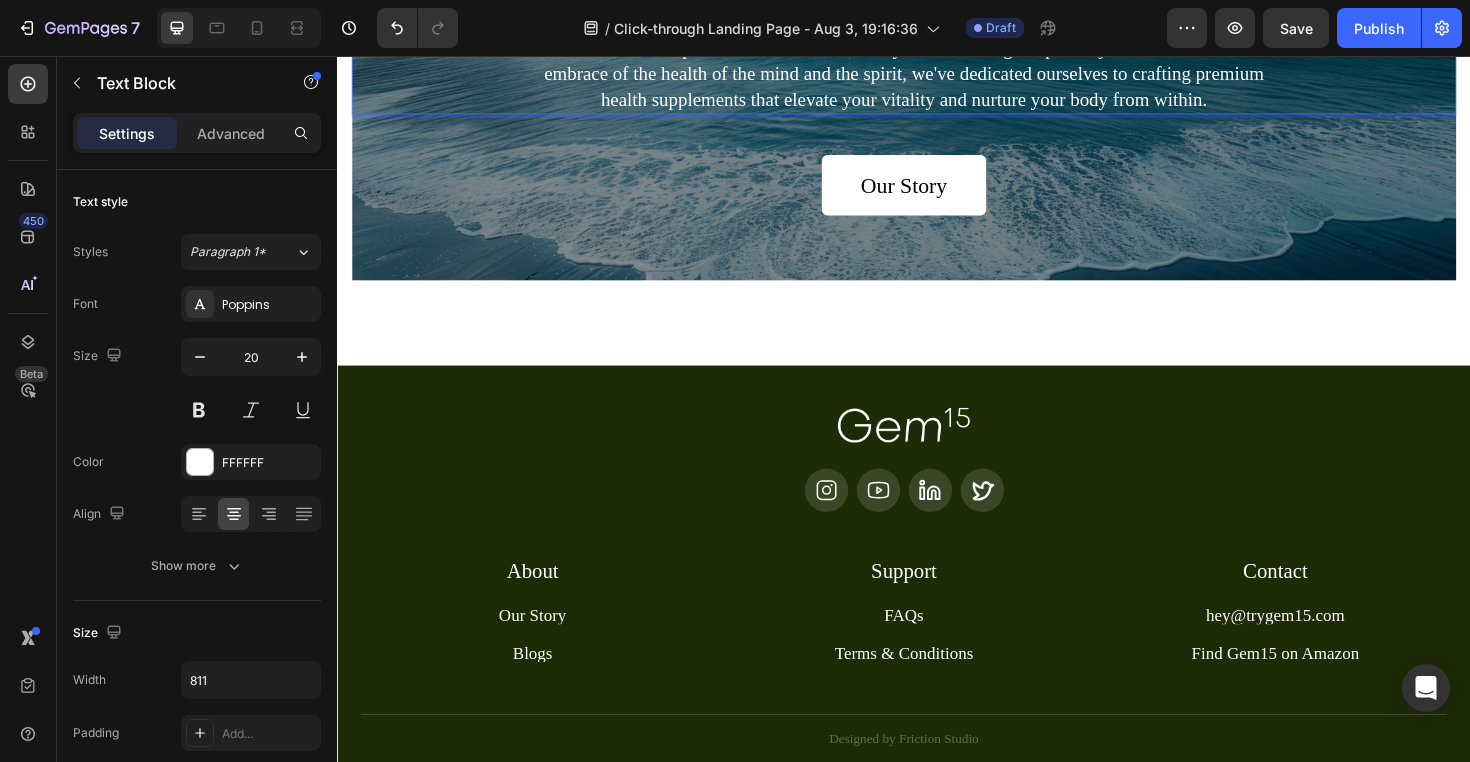 click on "We believe in the power of nature to enhance your well-being. Inspired by nature and Hawaii's embrace of the health of the mind and the spirit, we've dedicated ourselves to crafting premium health supplements that elevate your vitality and nurture your body from within." at bounding box center [937, 75] 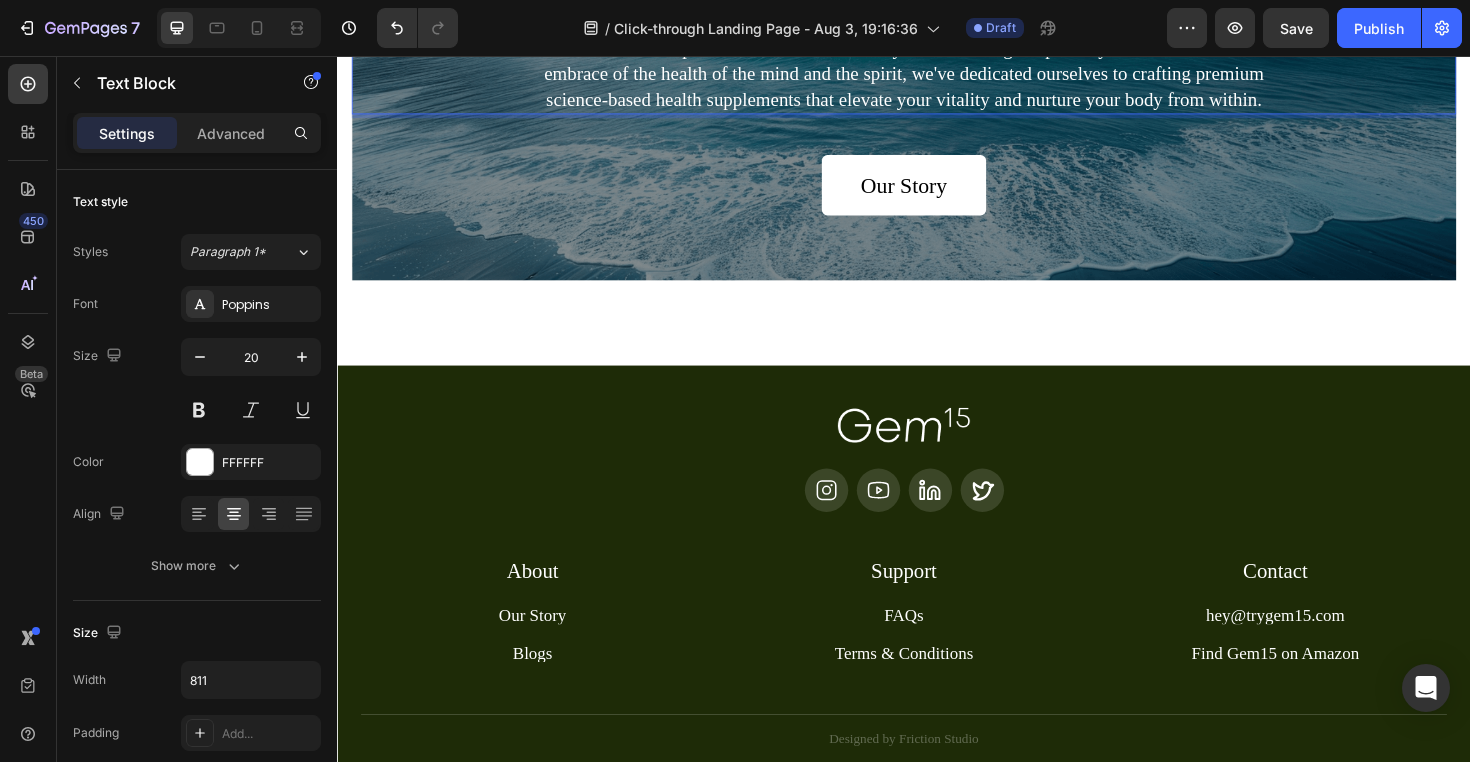 click on "We believe in the power of nature to enhance your well-being. Inspired by nature and Hawaii's embrace of the health of the mind and the spirit, we've dedicated ourselves to crafting premium science-based health supplements that elevate your vitality and nurture your body from within." at bounding box center [937, 75] 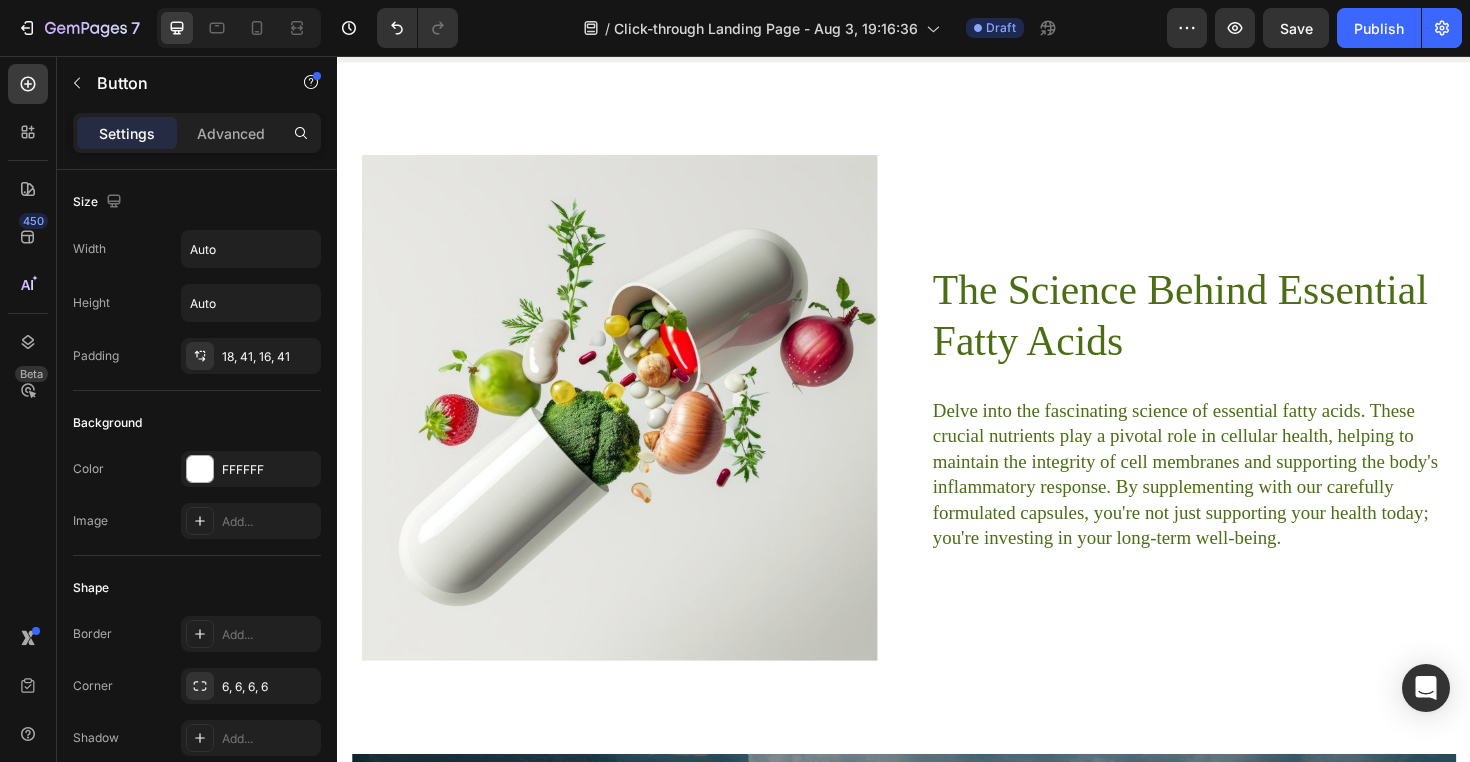 scroll, scrollTop: 4032, scrollLeft: 0, axis: vertical 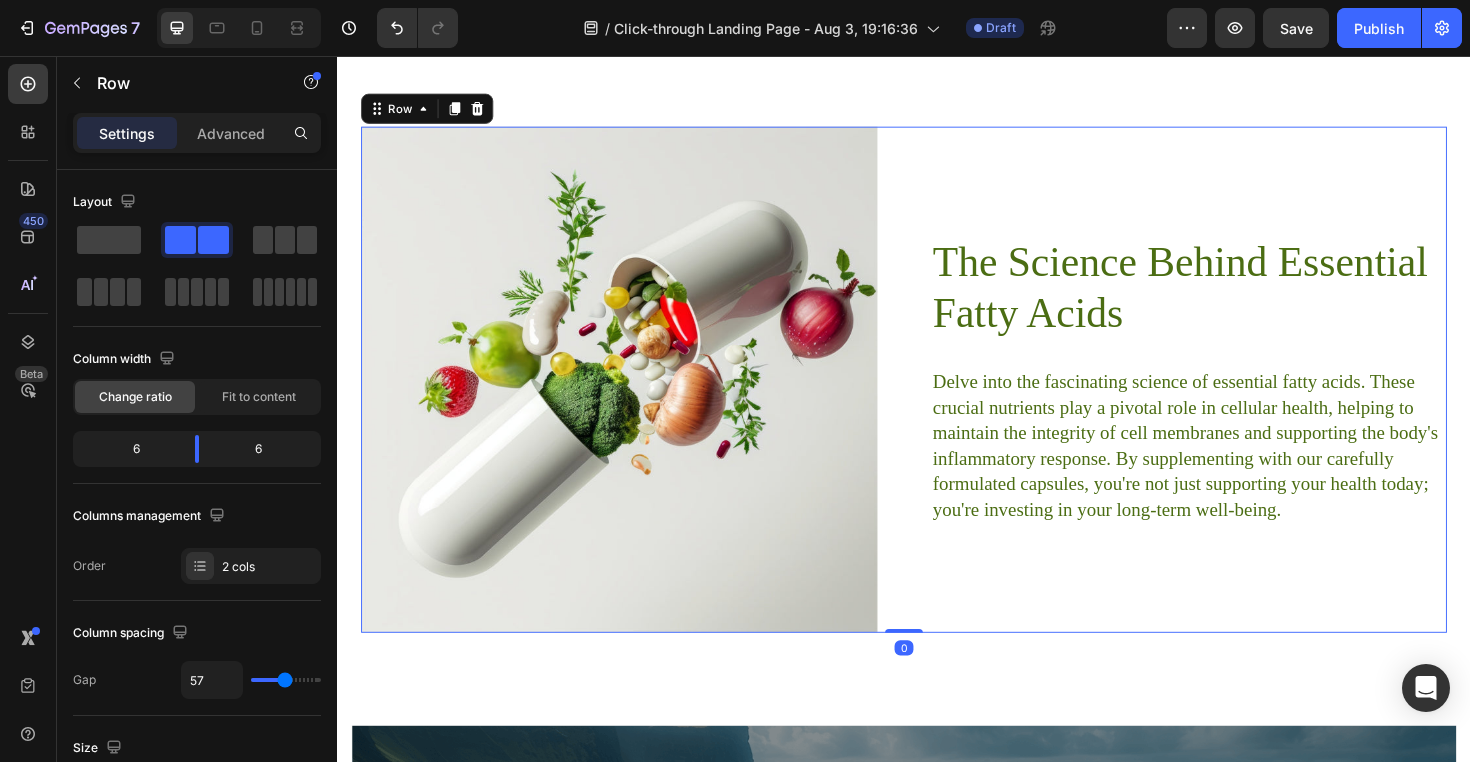 click on "The Science Behind Essential Fatty Acids Heading Delve into the fascinating science of essential fatty acids. These crucial nutrients play a pivotal role in cellular health, helping to maintain the integrity of cell membranes and supporting the body's inflammatory response. By supplementing with our carefully formulated capsules, you're not just supporting your health today; you're investing in your long-term well-being. Text Block Row" at bounding box center (1239, 399) 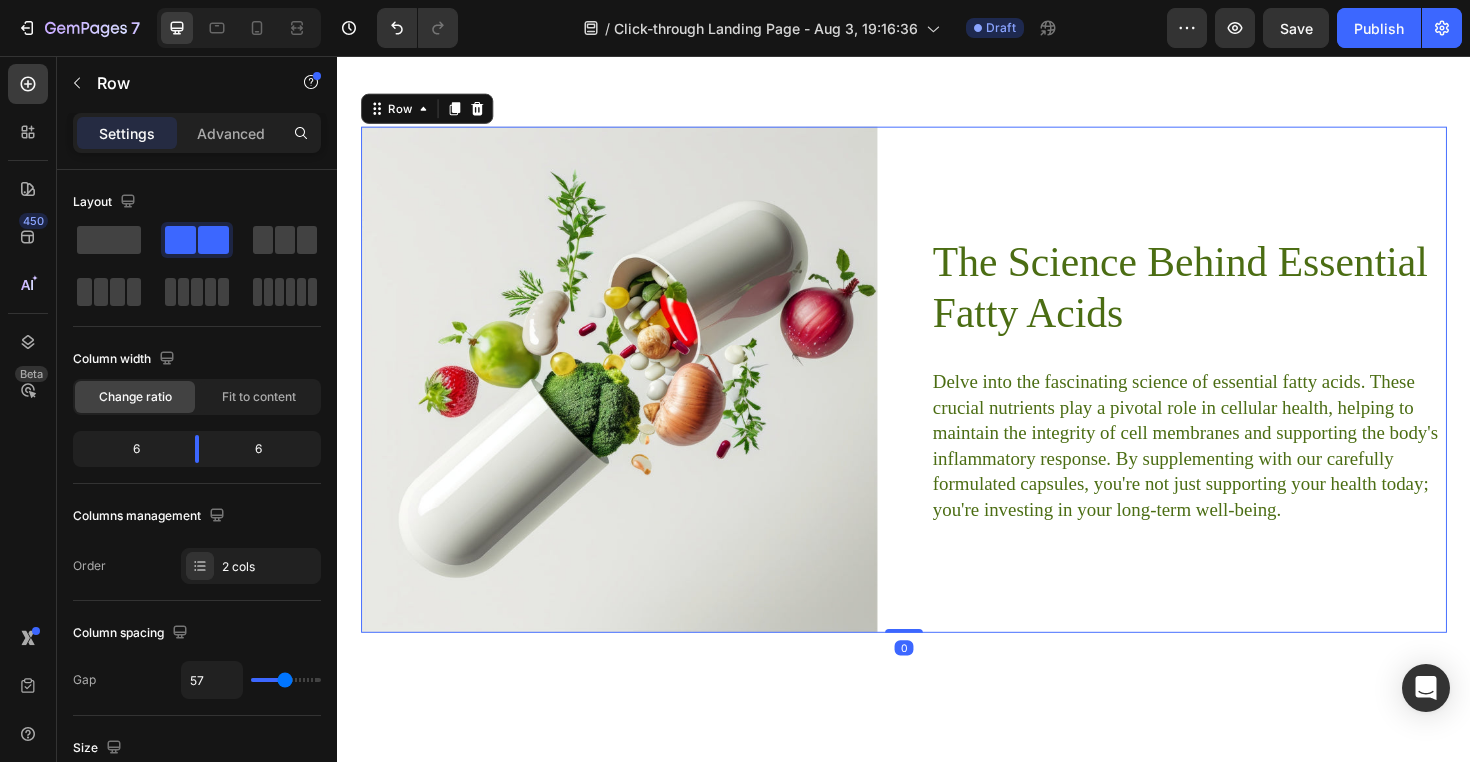 scroll, scrollTop: 3856, scrollLeft: 0, axis: vertical 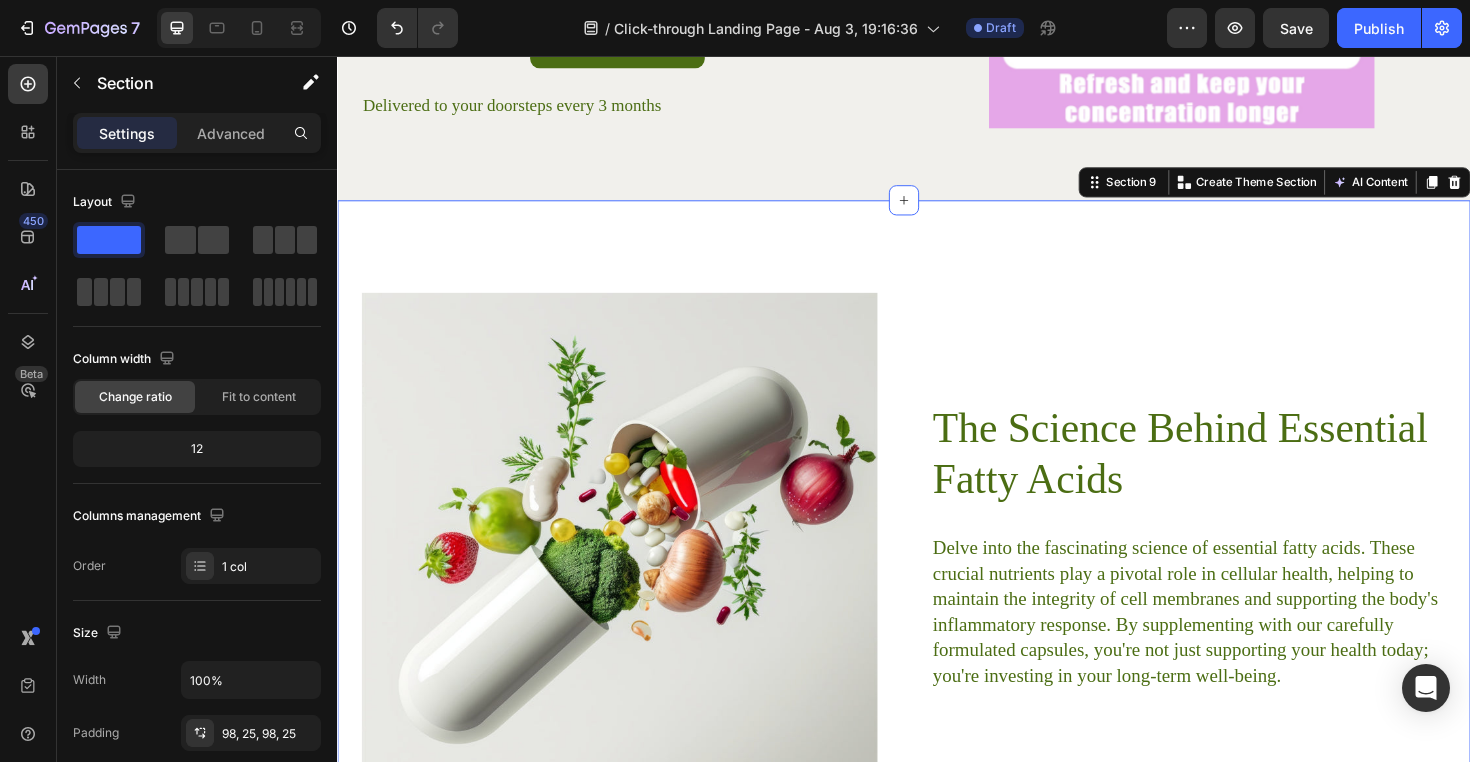 click on "Image The Science Behind Essential Fatty Acids Heading Delve into the fascinating science of essential fatty acids. These crucial nutrients play a pivotal role in cellular health, helping to maintain the integrity of cell membranes and supporting the body's inflammatory response. By supplementing with our carefully formulated capsules, you're not just supporting your health today; you're investing in your long-term well-being. Text Block Row Row Section 9   You can create reusable sections Create Theme Section AI Content Write with GemAI What would you like to describe here? Tone and Voice Persuasive Product DOCTEAT 180g Yerba Mate Tea Mateina Refreshes Energy Concentration Promote Mental Activities Increase Fullness Yerba Mate Powder Show more Generate" at bounding box center (937, 575) 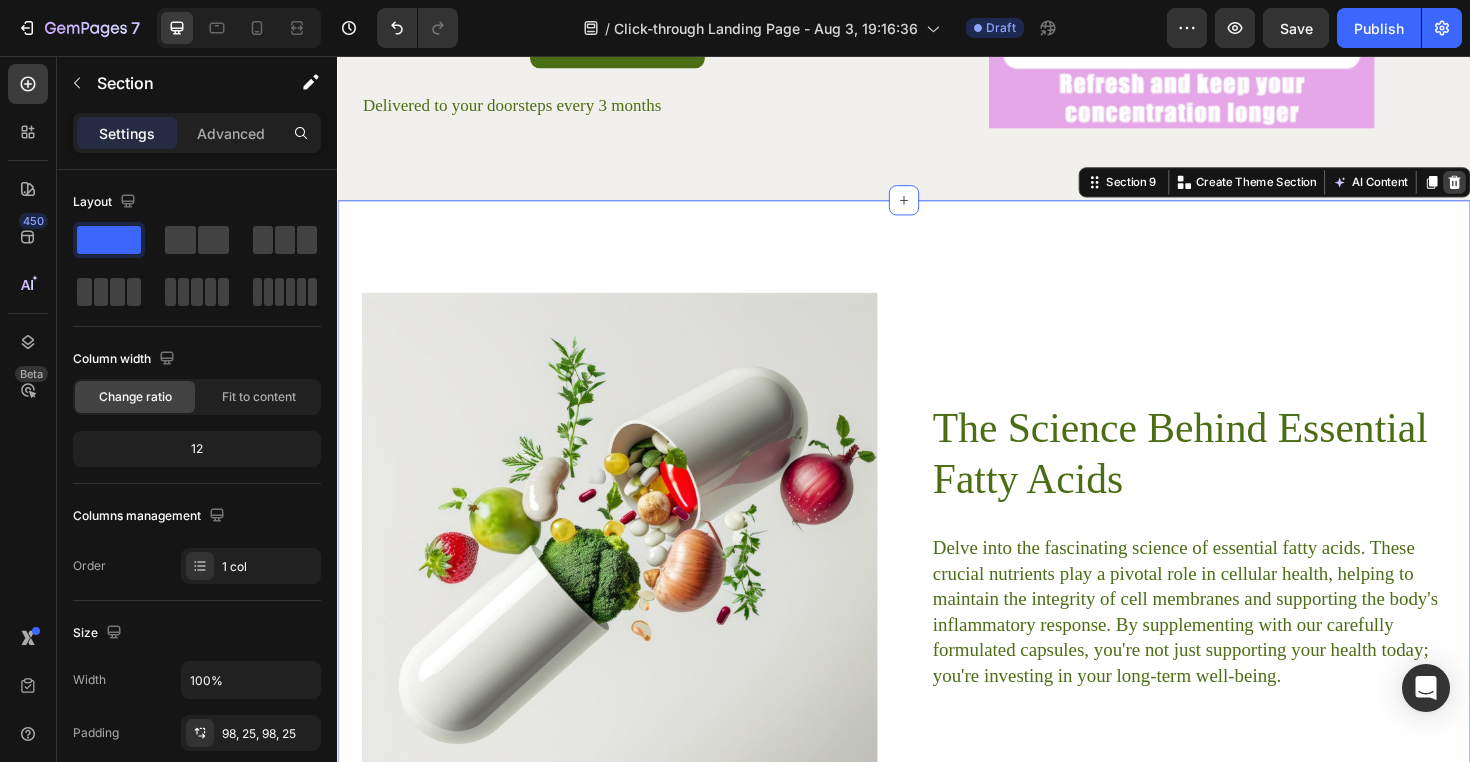 click at bounding box center (1520, 190) 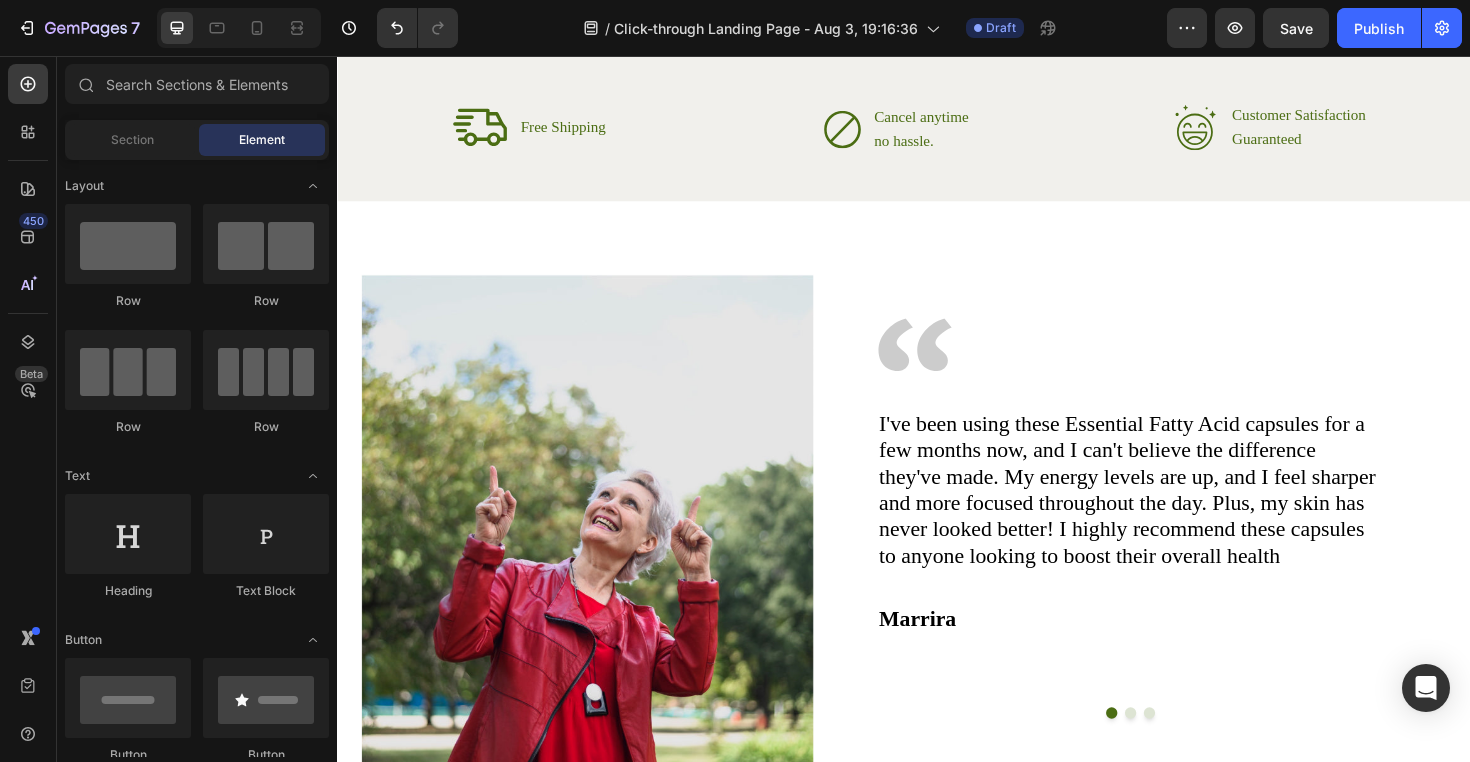scroll, scrollTop: 2812, scrollLeft: 0, axis: vertical 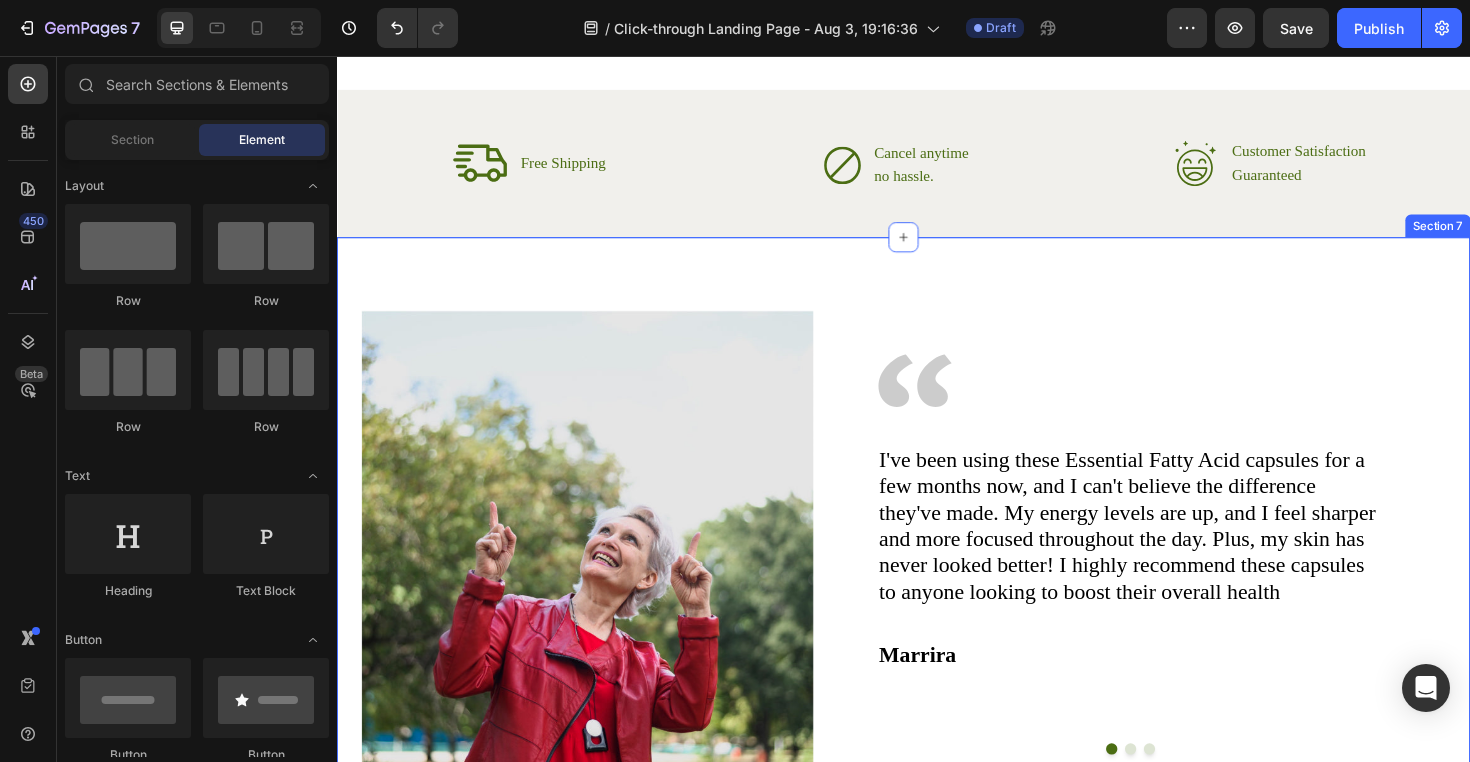 click on "Image Image I've been using these Essential Fatty Acid capsules for a few months now, and I can't believe the difference they've made. My energy levels are up, and I feel sharper and more focused throughout the day. Plus, my skin has never looked better! I highly recommend these capsules to anyone looking to boost their overall health Text Block Marrira Text Block I've been using these Essential Fatty Acid capsules for a few months now, and I can't believe the difference they've made. My energy levels are up, and I feel sharper and more focused throughout the day. Plus, my skin has never looked better! I highly recommend these capsules to anyone looking to boost their overall health Text Block Marrira Text Block Text Block Marrira Text Block Carousel Row Row Section 7" at bounding box center [937, 594] 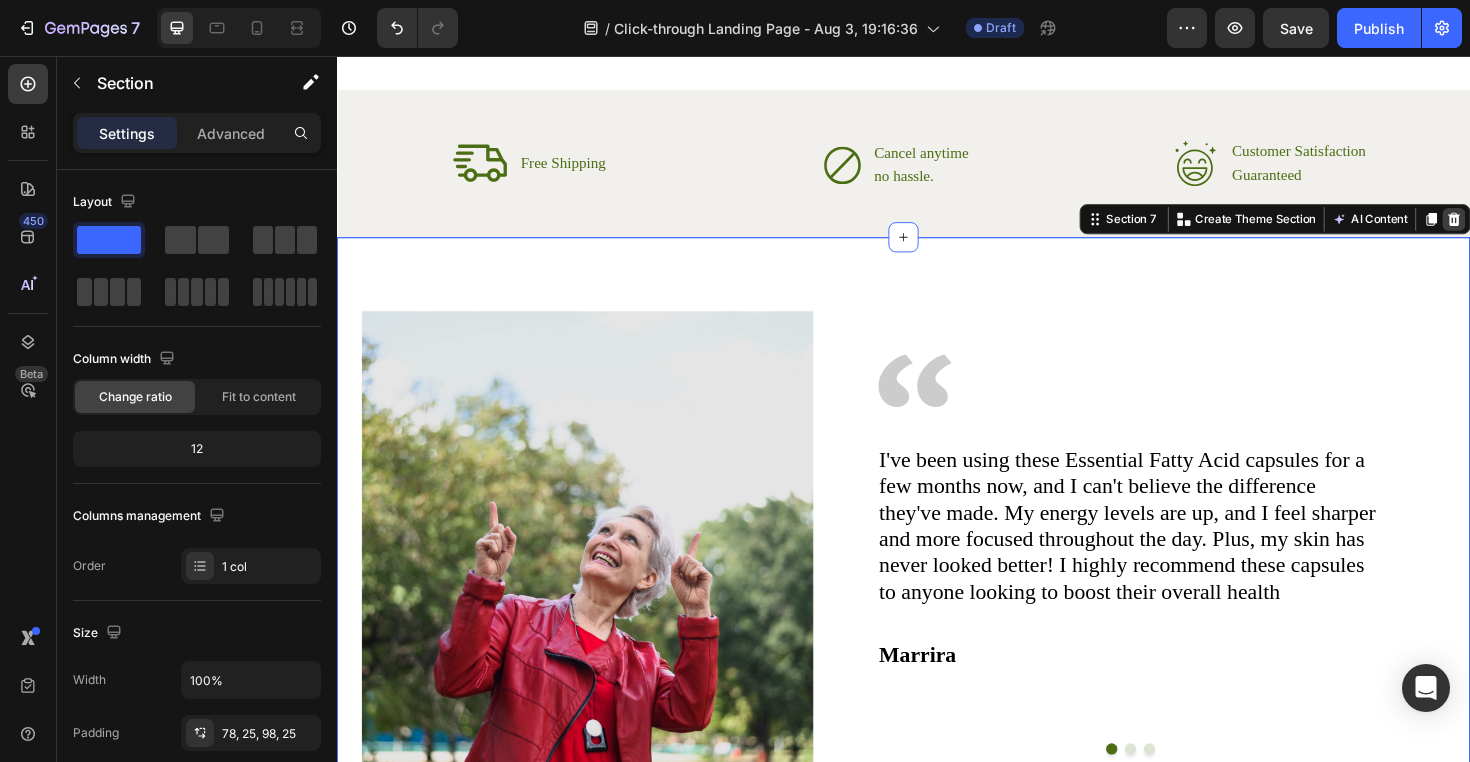 click 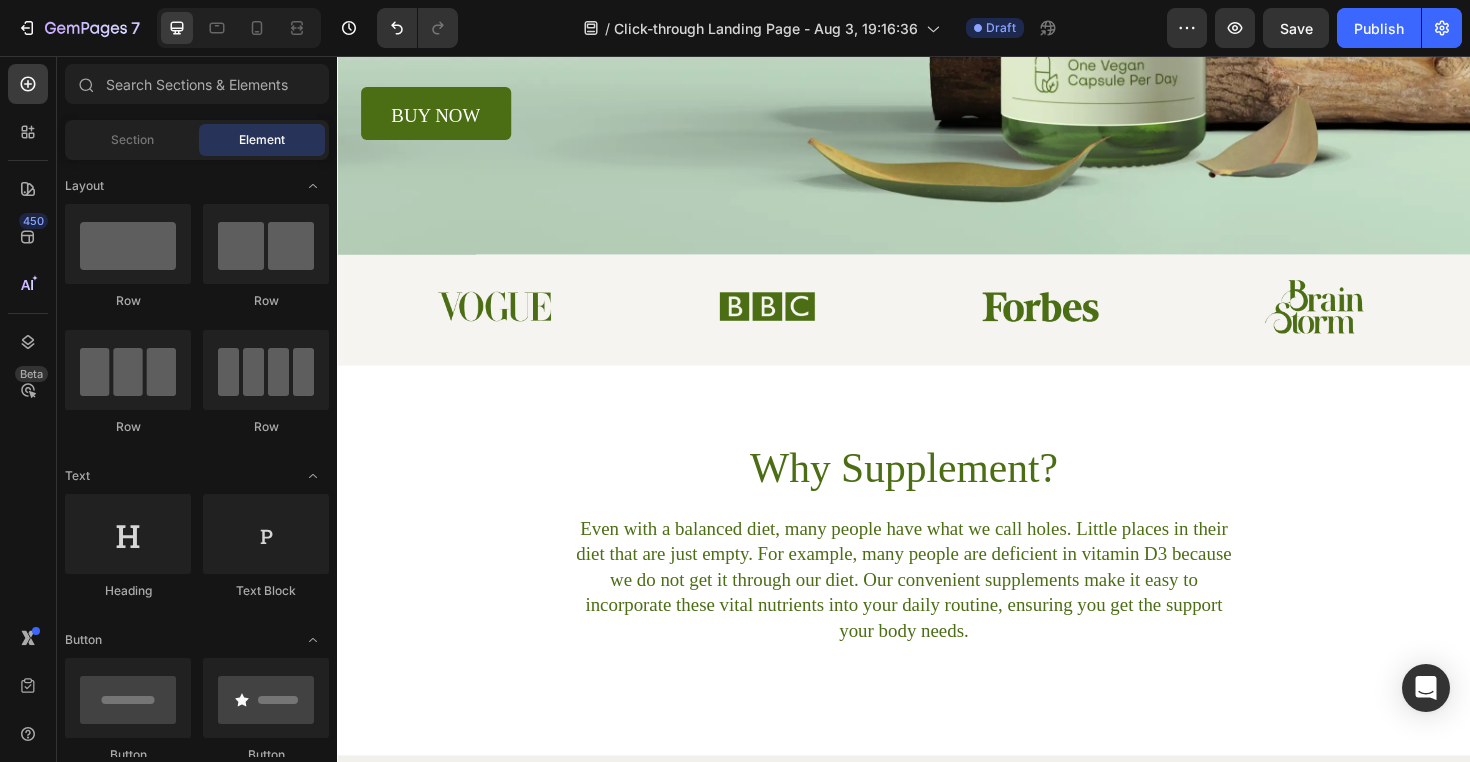 scroll, scrollTop: 456, scrollLeft: 0, axis: vertical 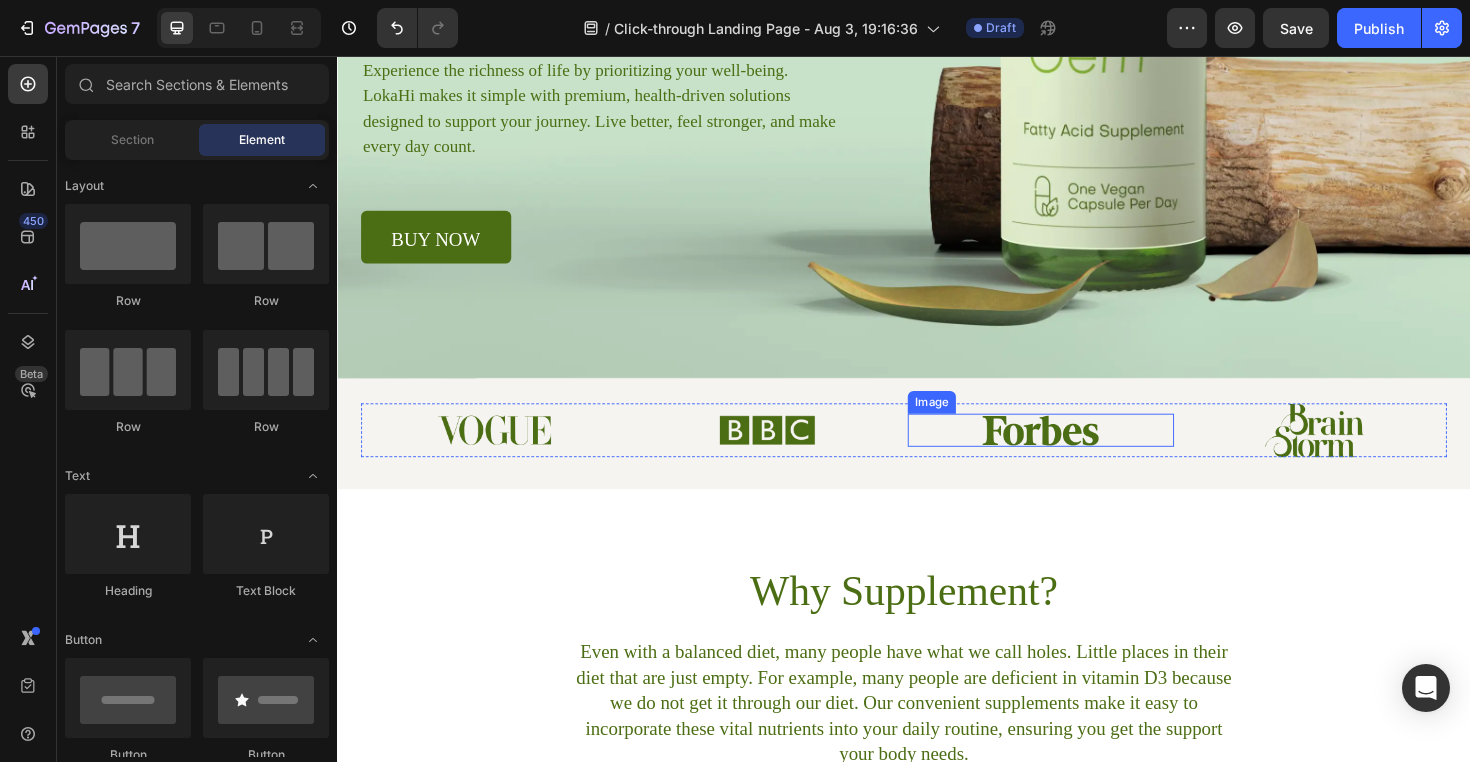 click at bounding box center (1082, 453) 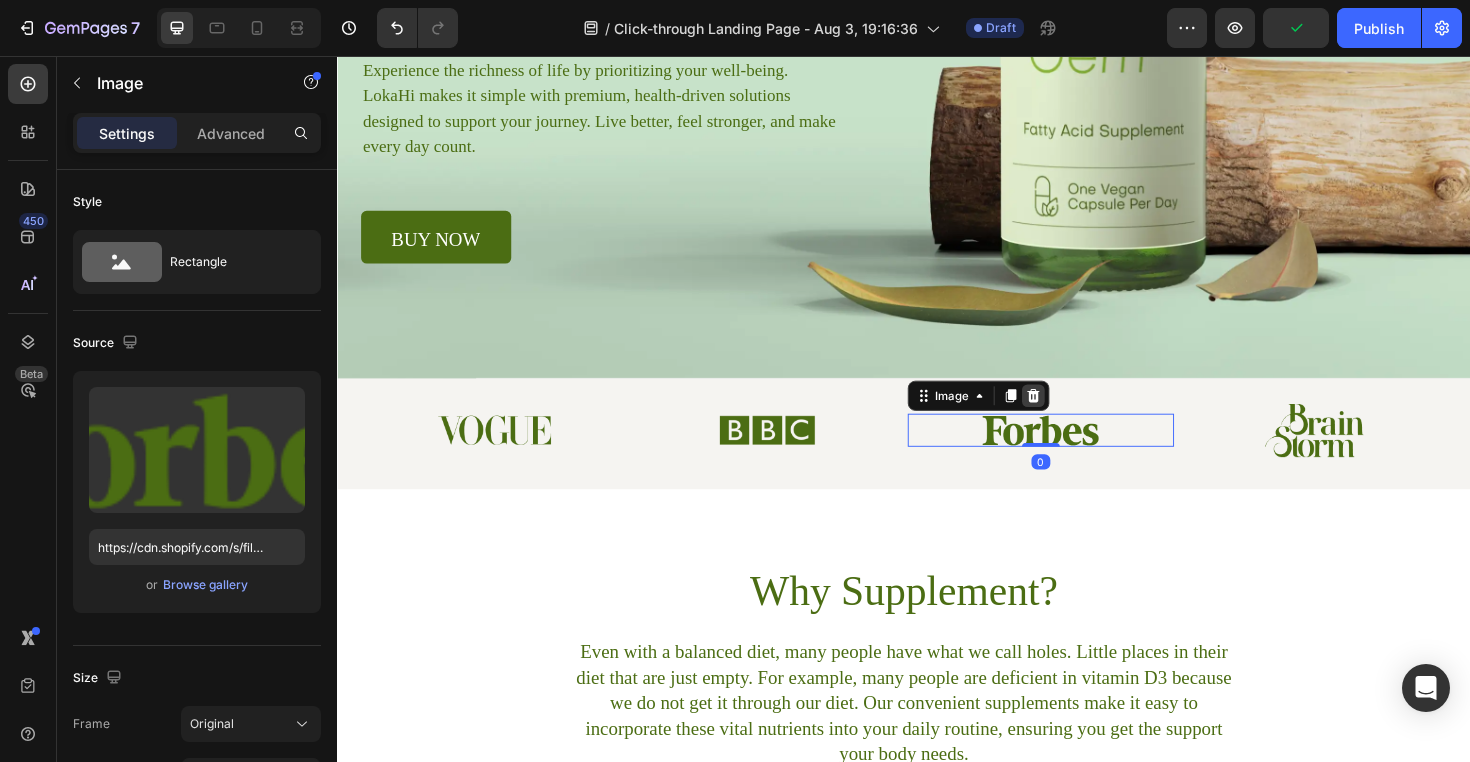 click 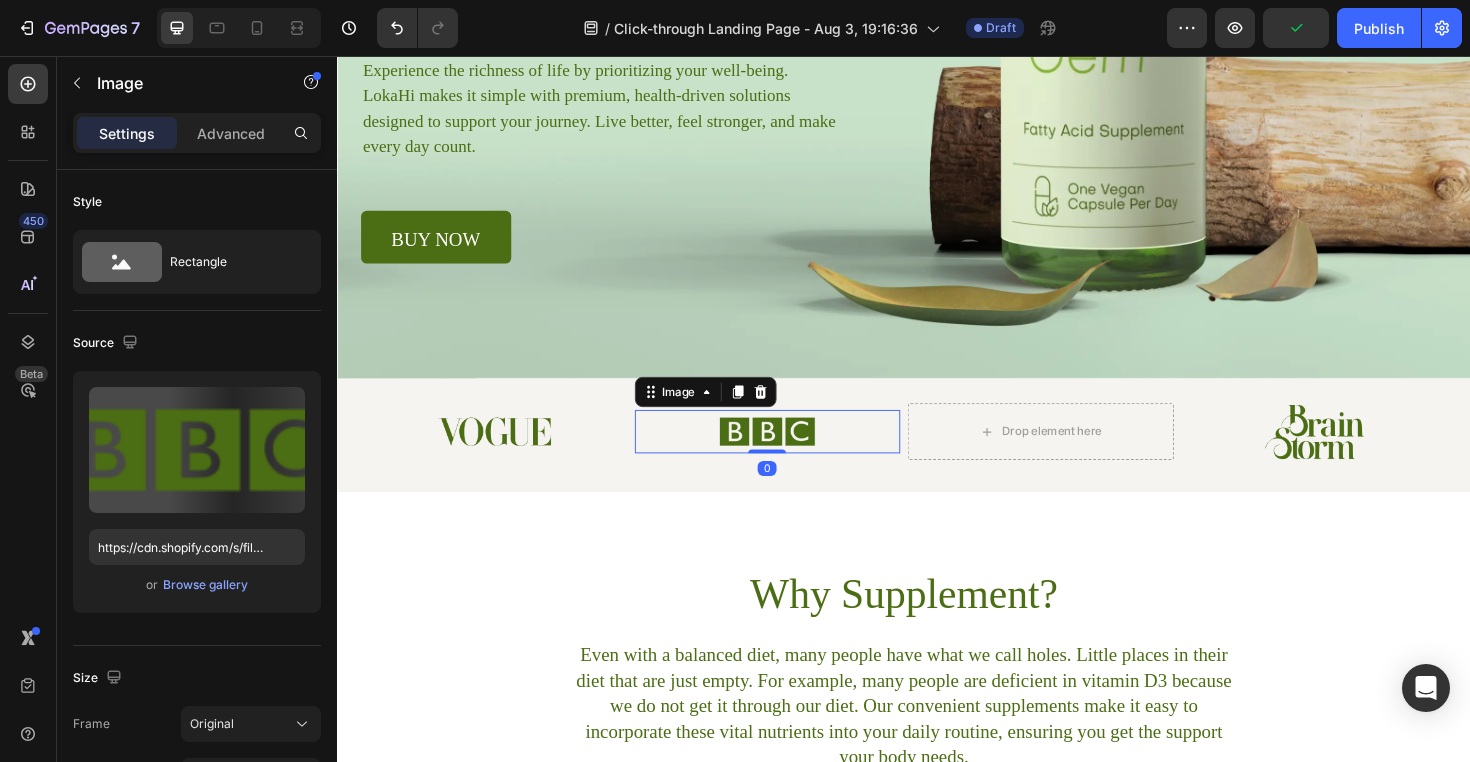 click at bounding box center [793, 454] 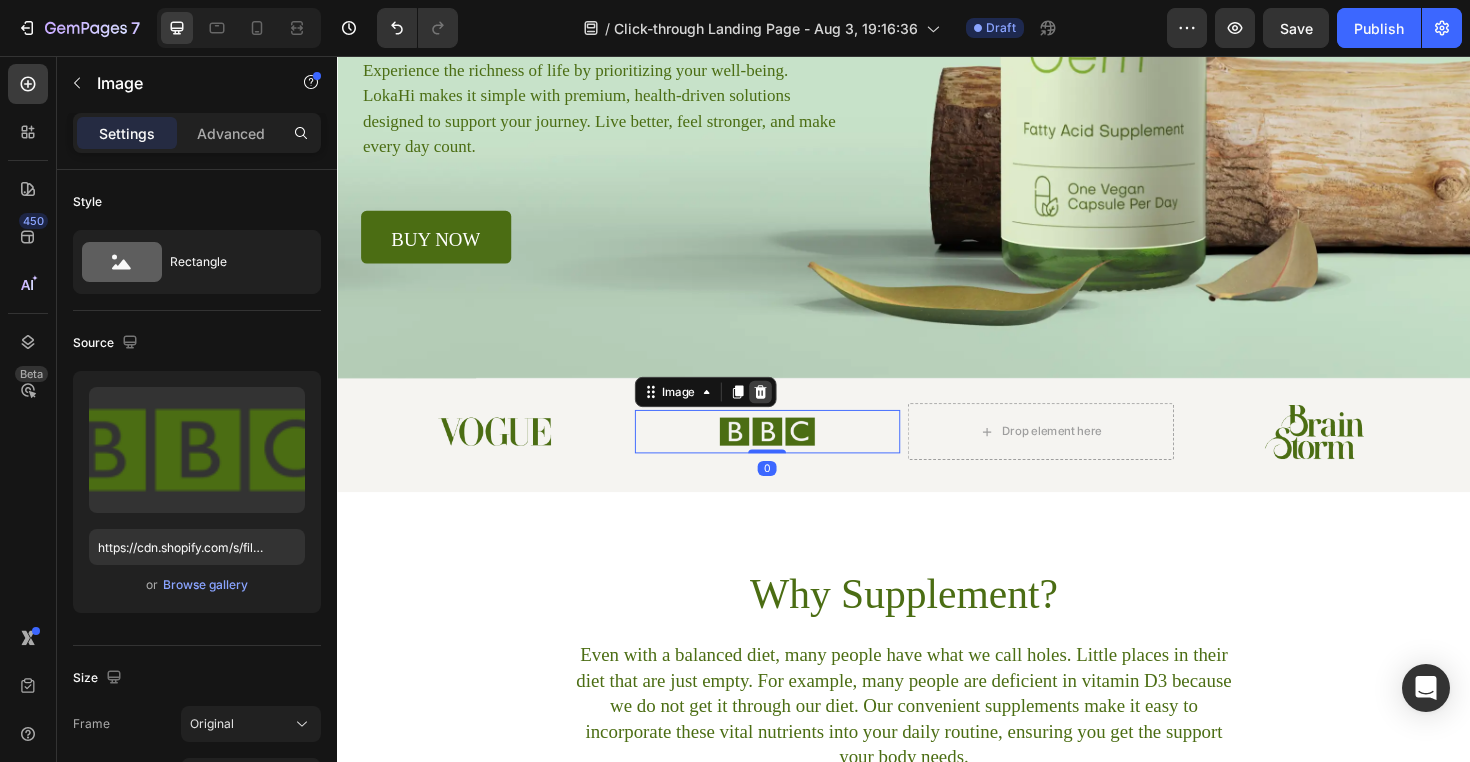 click 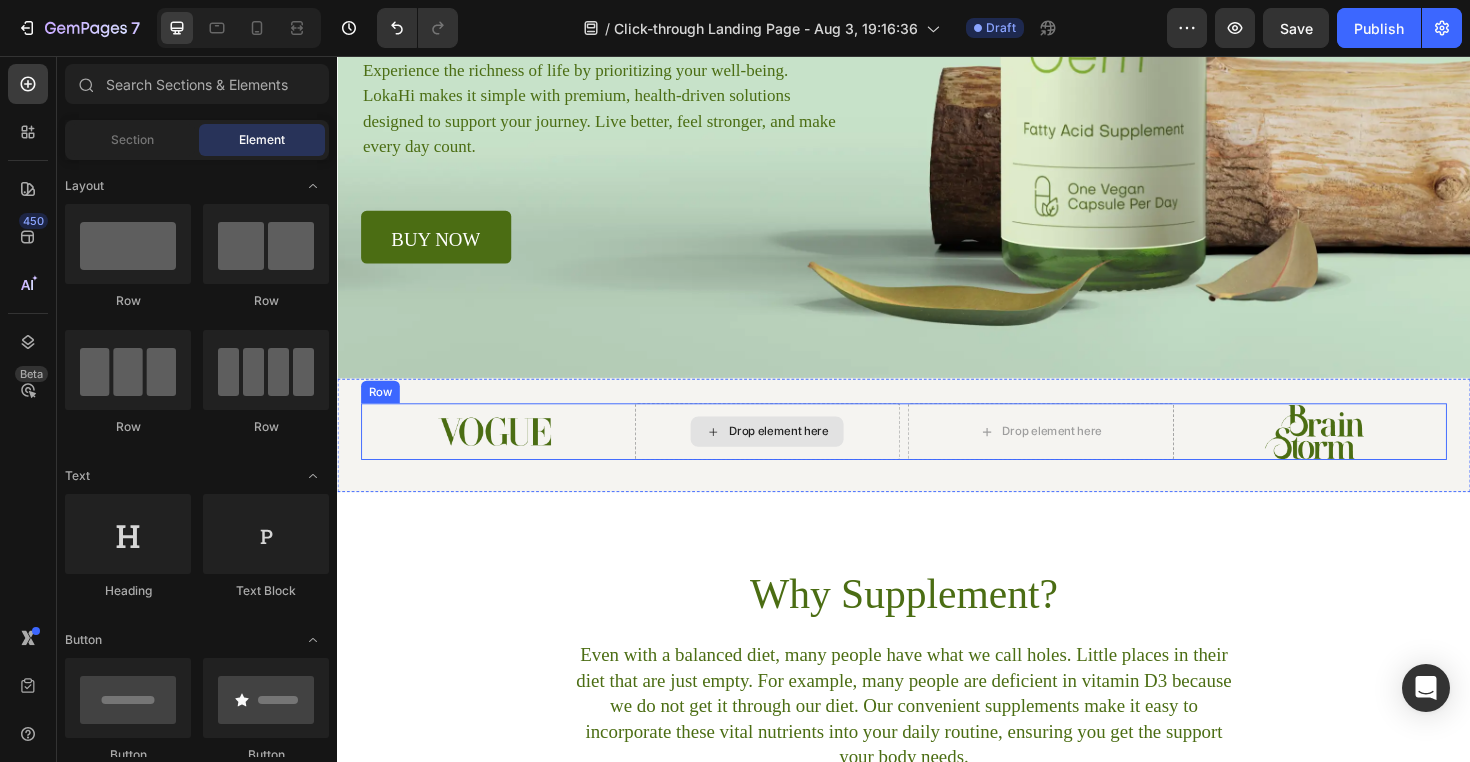 click on "Drop element here" at bounding box center (793, 454) 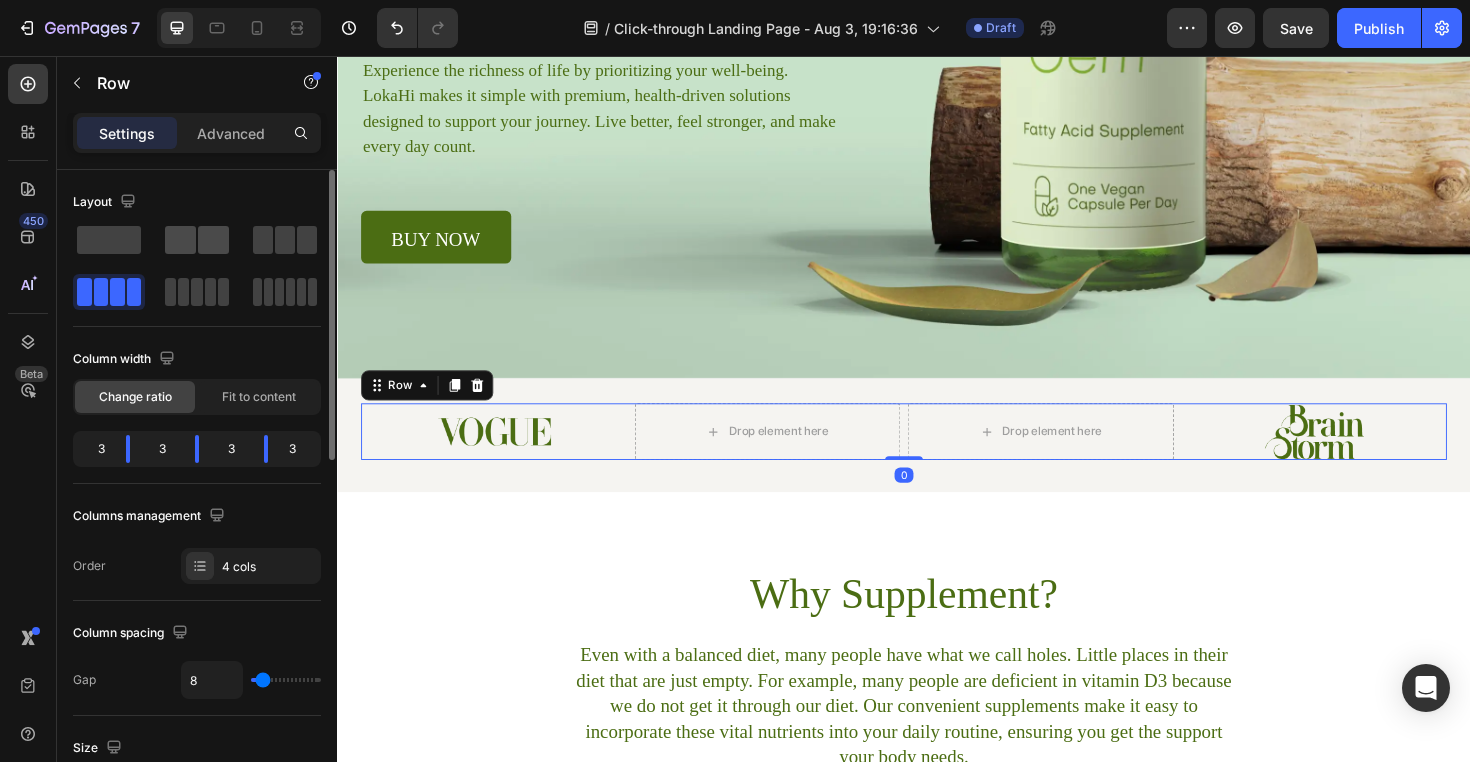click 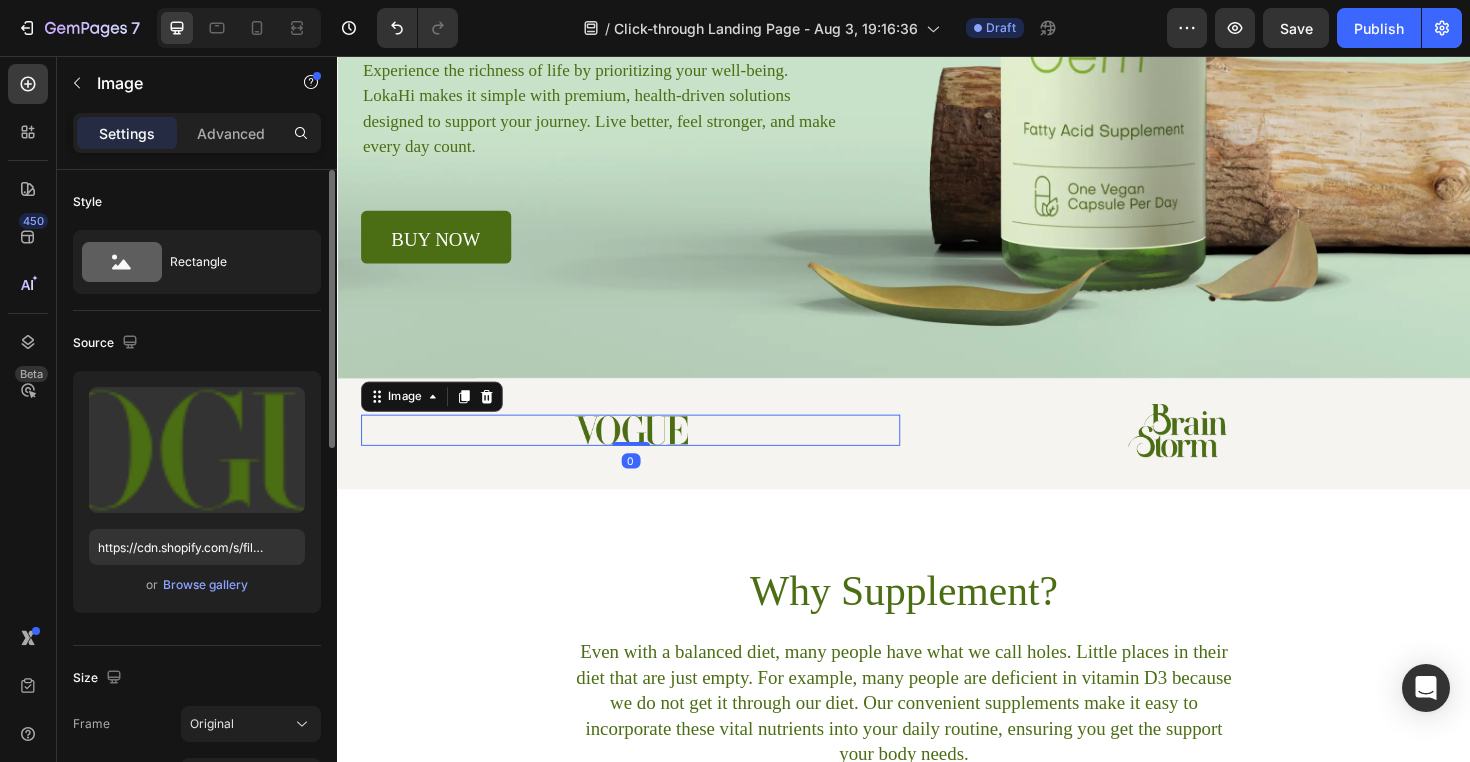 click at bounding box center [648, 452] 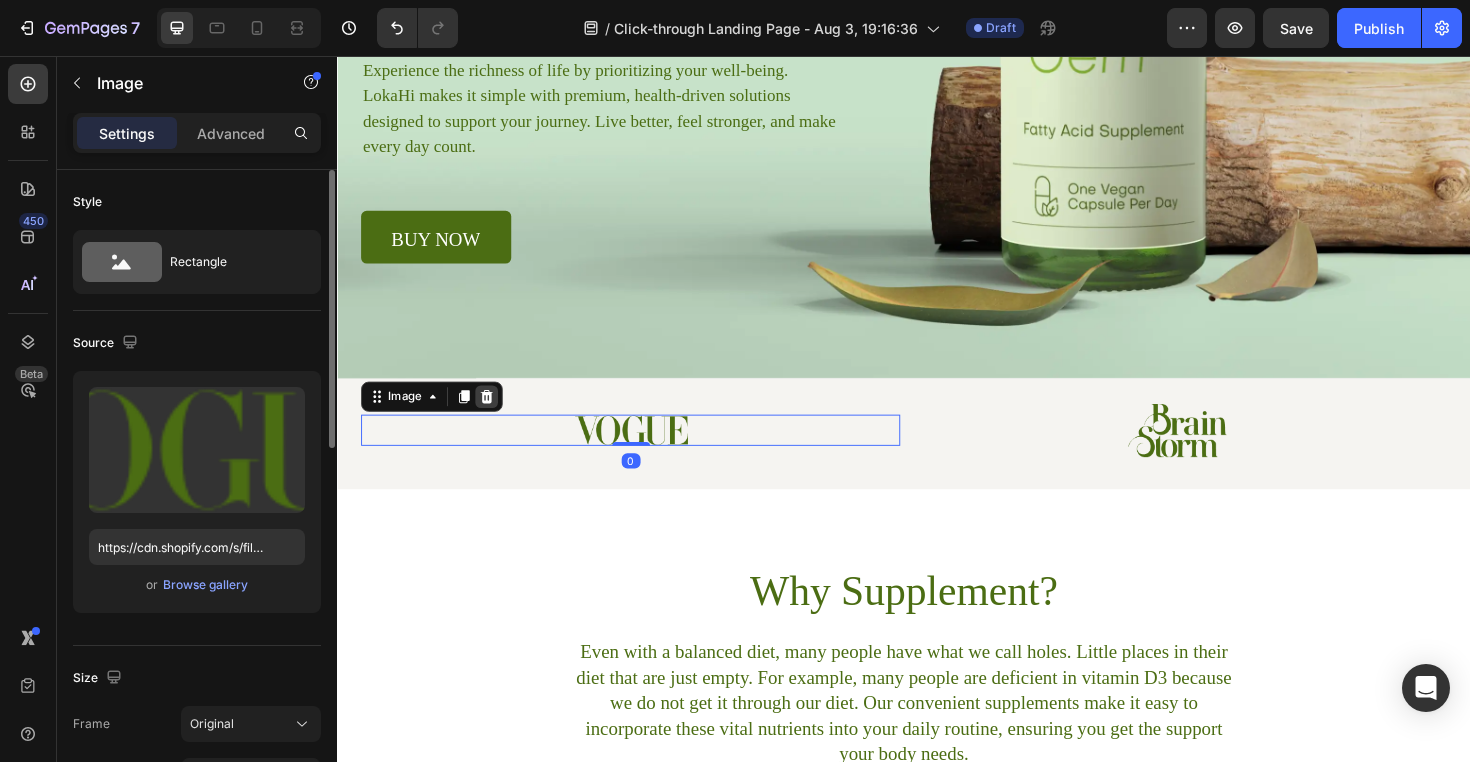click 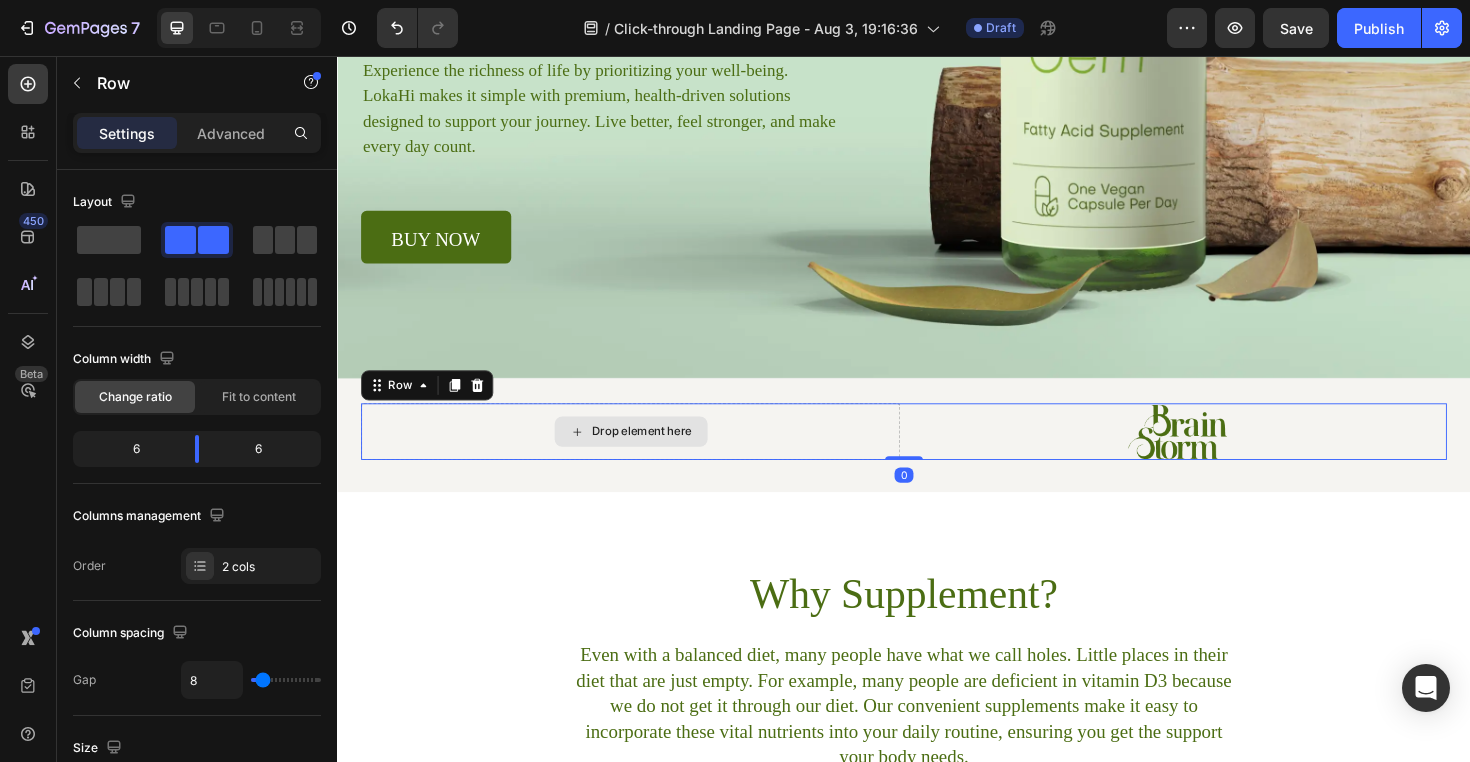 click on "Drop element here" at bounding box center (647, 454) 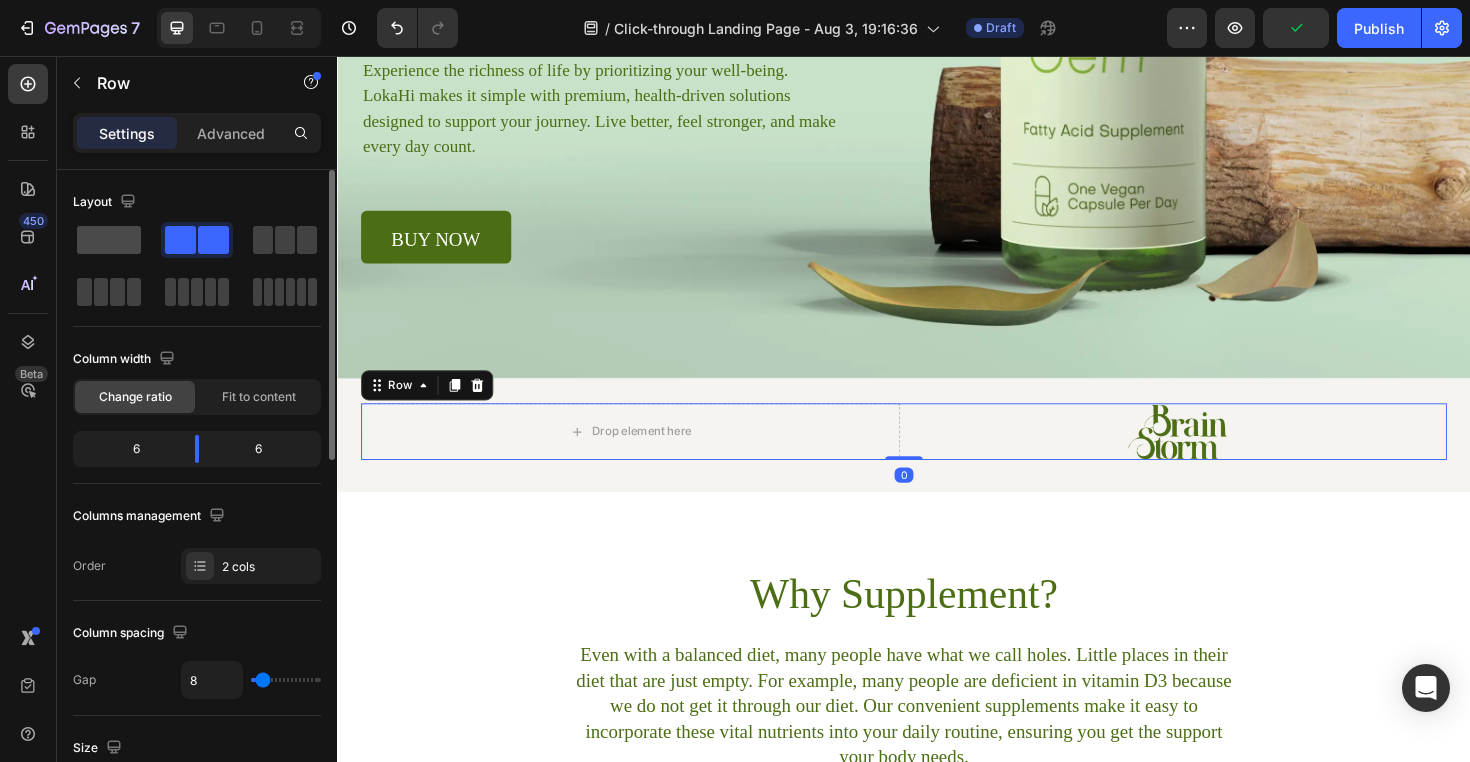 click 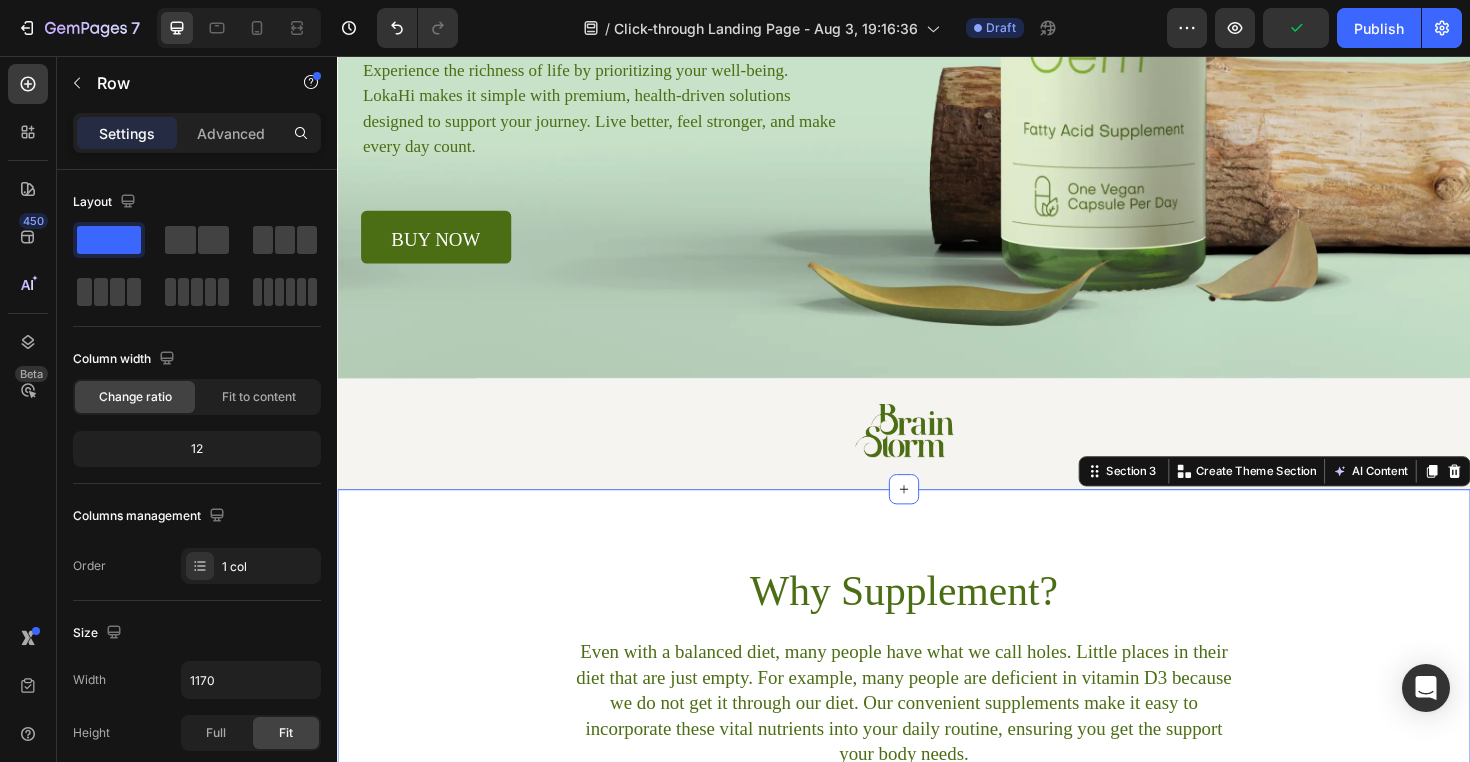 click on "Why Supplement? Heading Even with a balanced diet, many people have what we call holes. Little places in their diet that are just empty. For example, many people are deficient in vitamin D3 because we do not get it through our diet. Our convenient supplements make it easy to incorporate these vital nutrients into your daily routine, ensuring you get the support your body needs. Text Block Row Section 3   You can create reusable sections Create Theme Section AI Content Write with GemAI What would you like to describe here? Tone and Voice Persuasive Product DOCTEAT 180g Yerba Mate Tea Mateina Refreshes Energy Concentration Promote Mental Activities Increase Fullness Yerba Mate Powder Show more Generate" at bounding box center [937, 721] 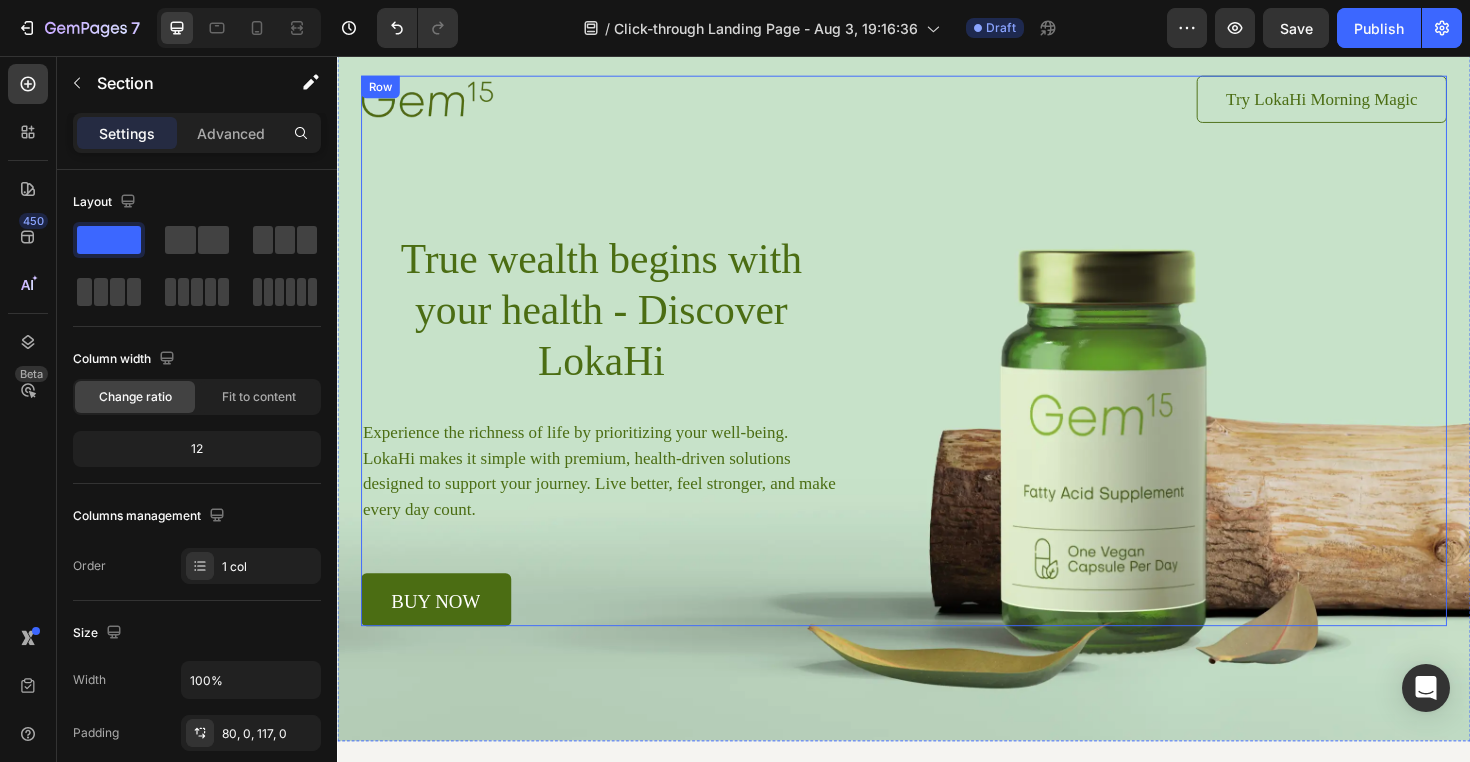 scroll, scrollTop: 0, scrollLeft: 0, axis: both 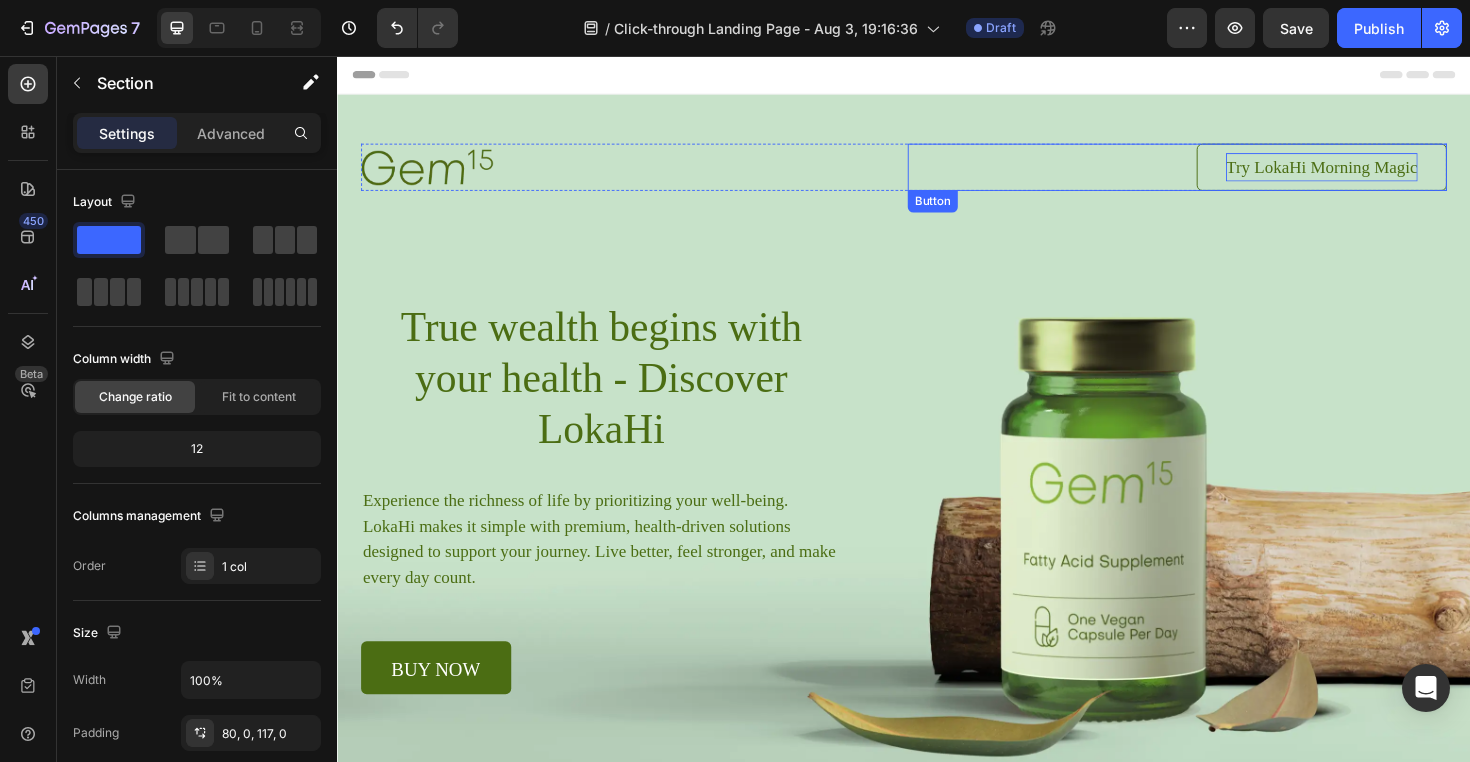click on "Try LokaHi Morning Magic" at bounding box center (1379, 174) 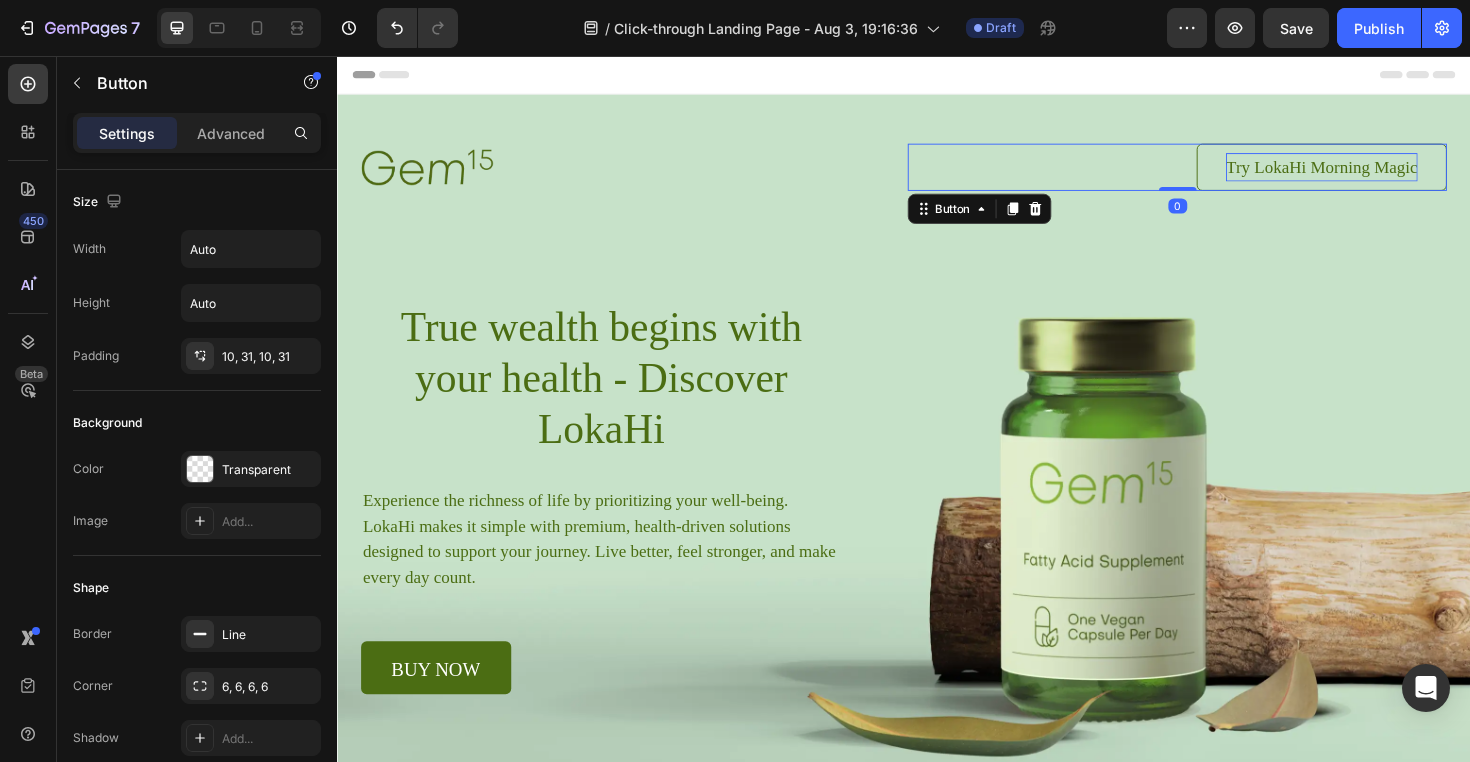 click on "Try LokaHi Morning Magic" at bounding box center (1379, 174) 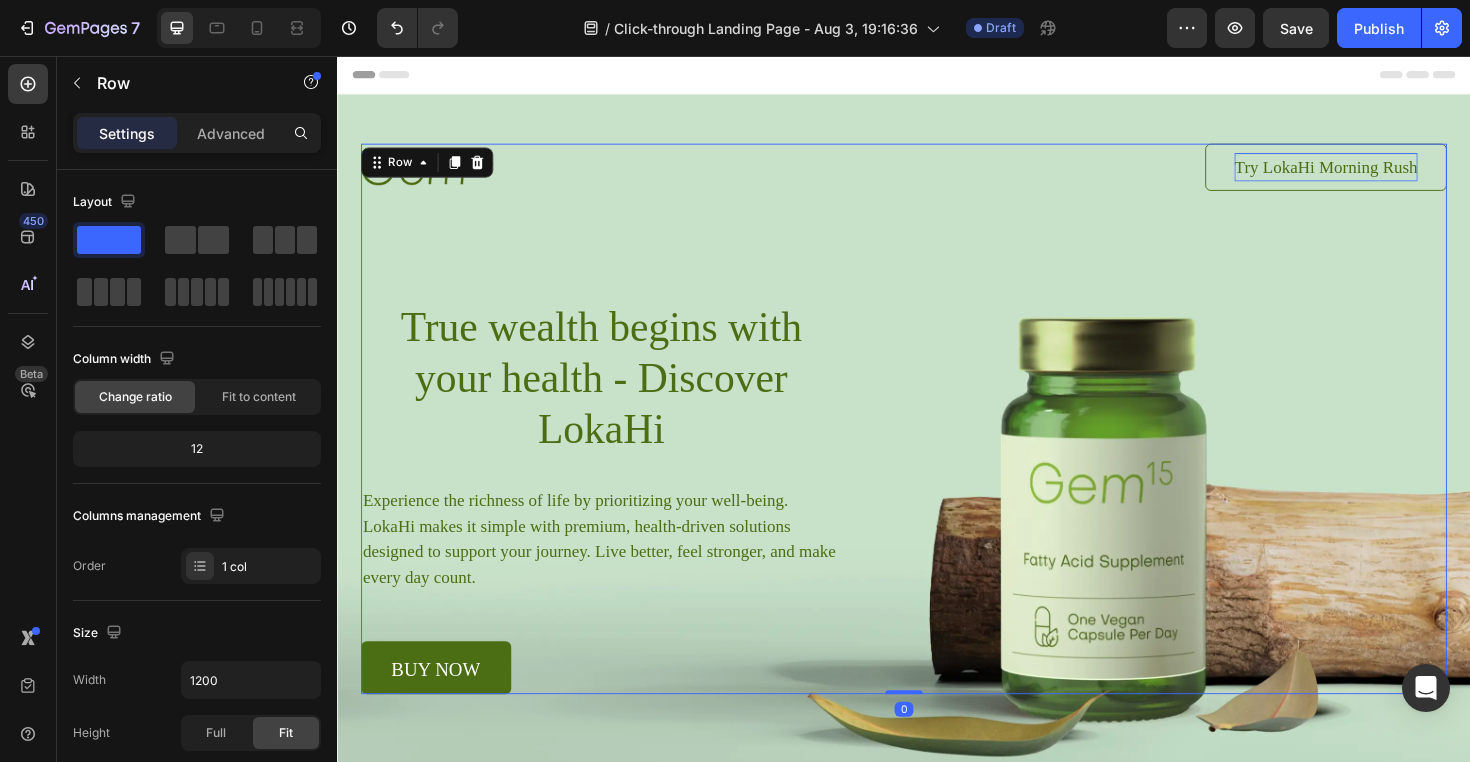 click on "Image Try LokaHi Morning Rush Button Row True wealth begins with your health - Discover LokaHi Heading Experience the richness of life by prioritizing your well-being. LokaHi makes it simple with premium, health-driven solutions designed to support your journey. Live better, feel stronger, and make every day count. Text Block buy now Button Row" at bounding box center (937, 440) 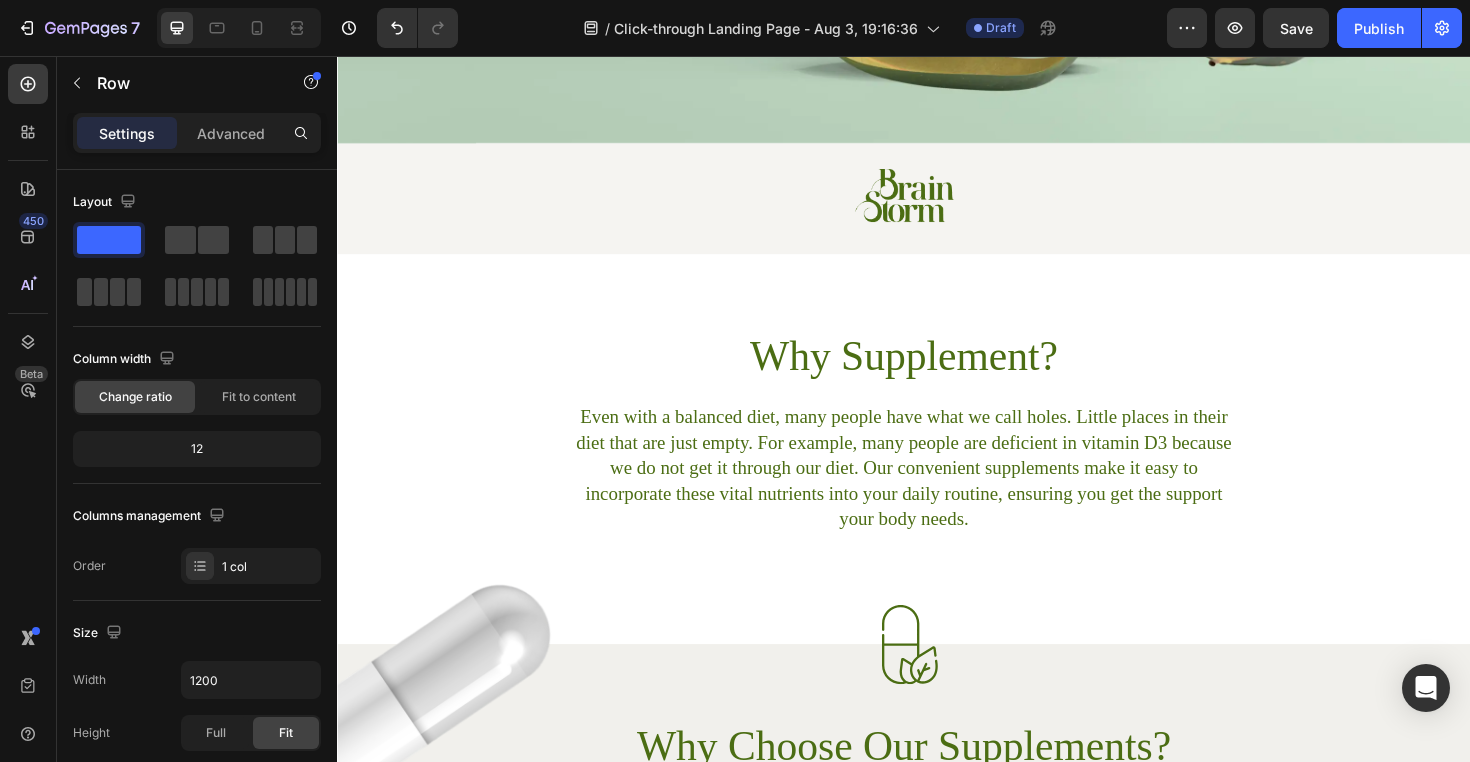 scroll, scrollTop: 0, scrollLeft: 0, axis: both 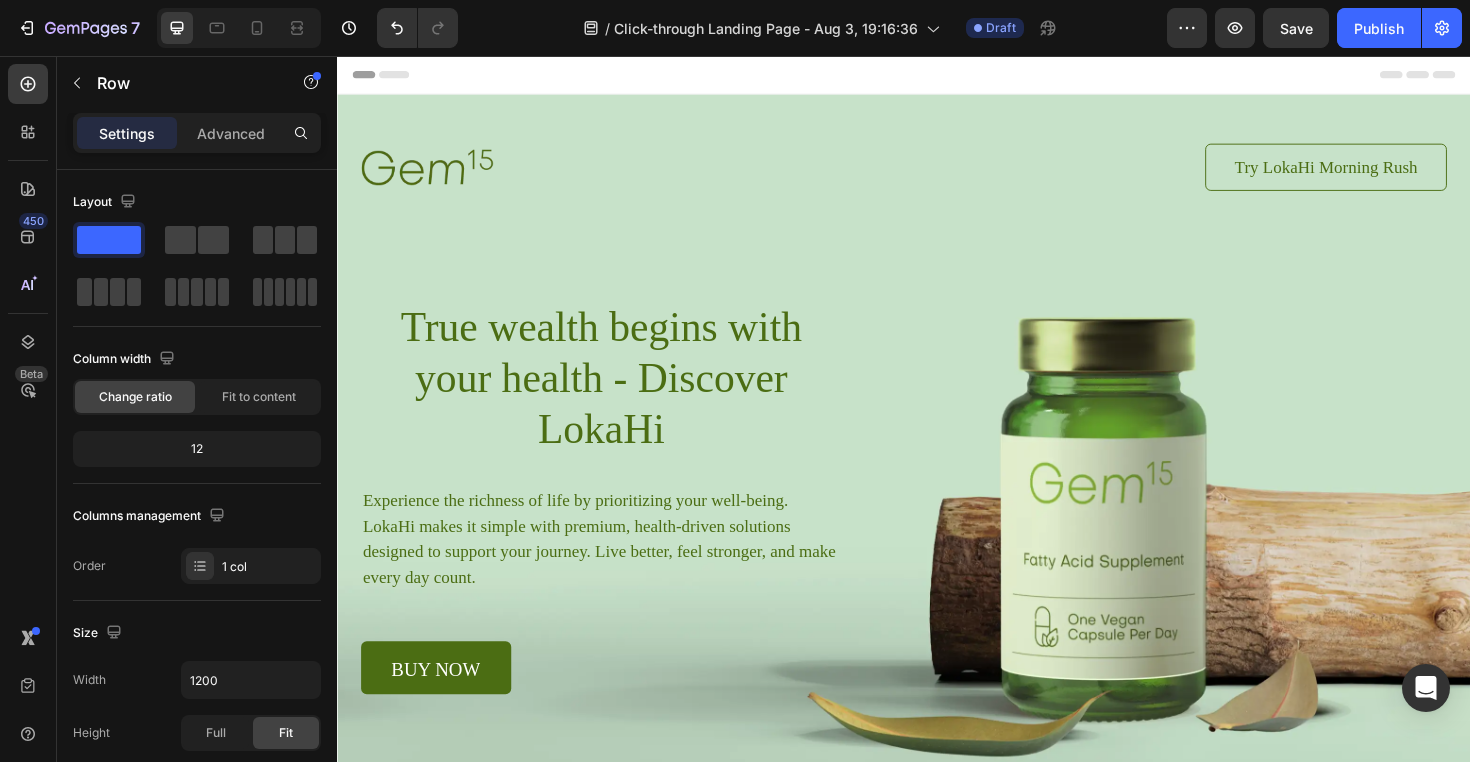 click on "Image Try LokaHi Morning Rush Button Row True wealth begins with your health - Discover LokaHi Heading Experience the richness of life by prioritizing your well-being. LokaHi makes it simple with premium, health-driven solutions designed to support your journey. Live better, feel stronger, and make every day count. Text Block buy now Button Row" at bounding box center (937, 440) 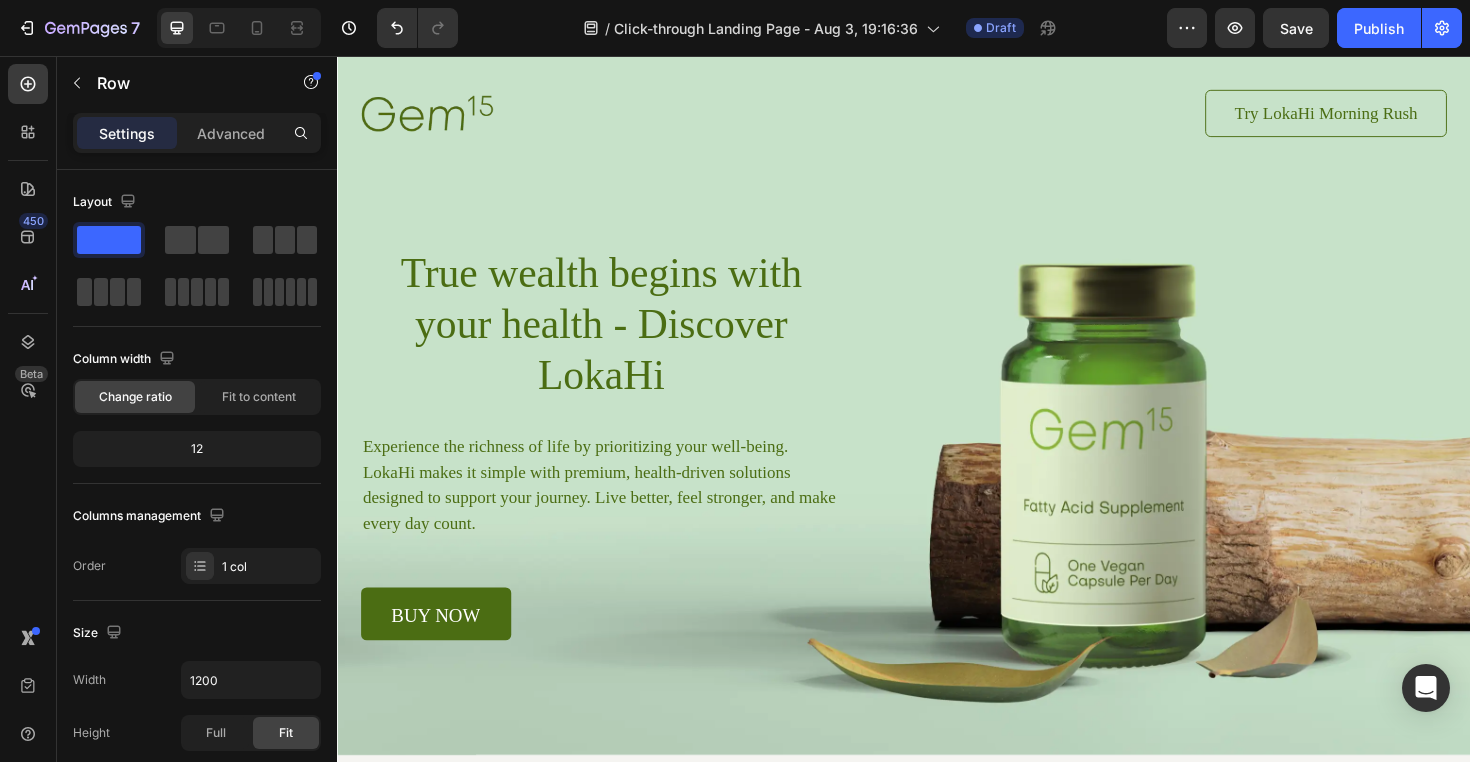 scroll, scrollTop: 102, scrollLeft: 0, axis: vertical 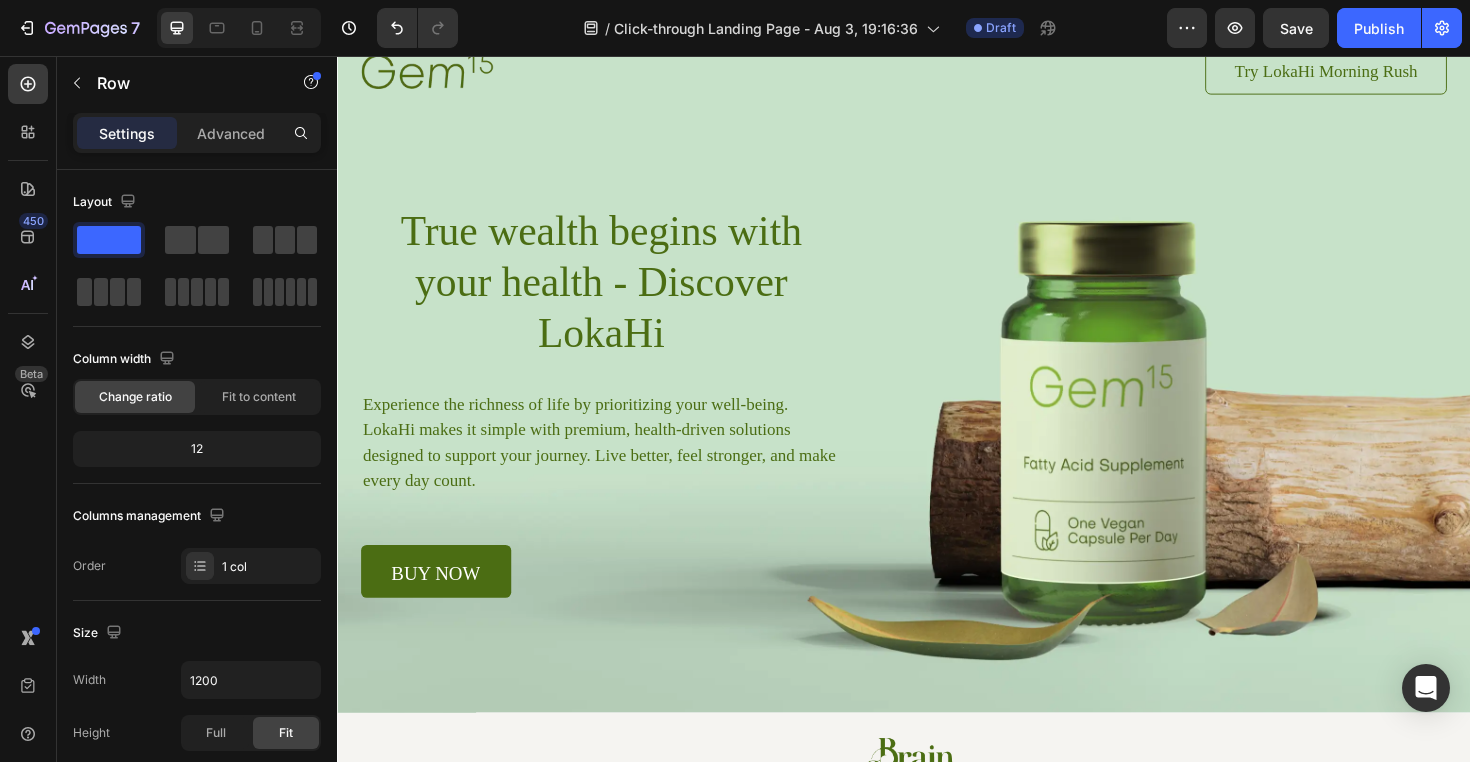 click on "Image Try LokaHi Morning Rush Button Row True wealth begins with your health - Discover LokaHi Heading Experience the richness of life by prioritizing your well-being. LokaHi makes it simple with premium, health-driven solutions designed to support your journey. Live better, feel stronger, and make every day count. Text Block buy now Button Row" at bounding box center (937, 338) 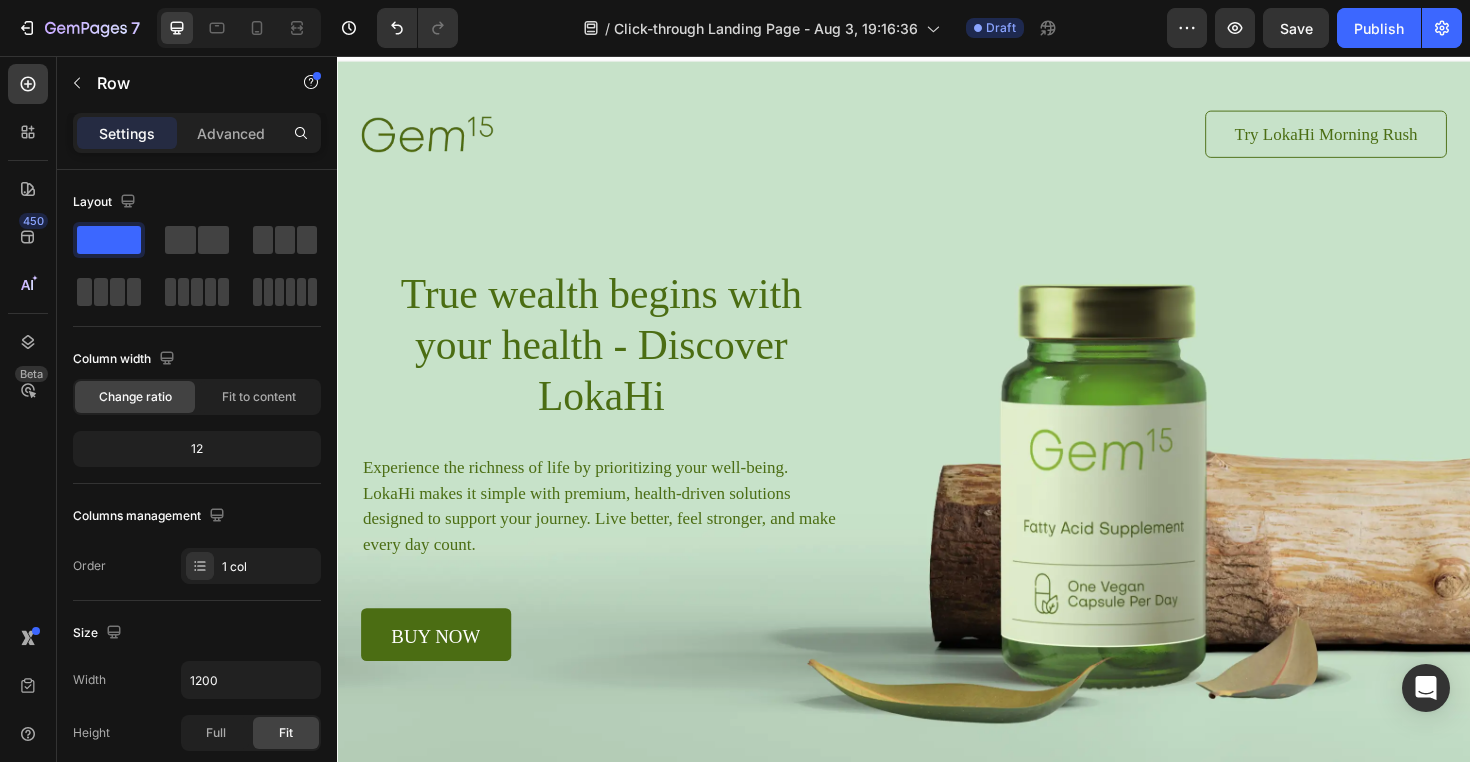 scroll, scrollTop: 0, scrollLeft: 0, axis: both 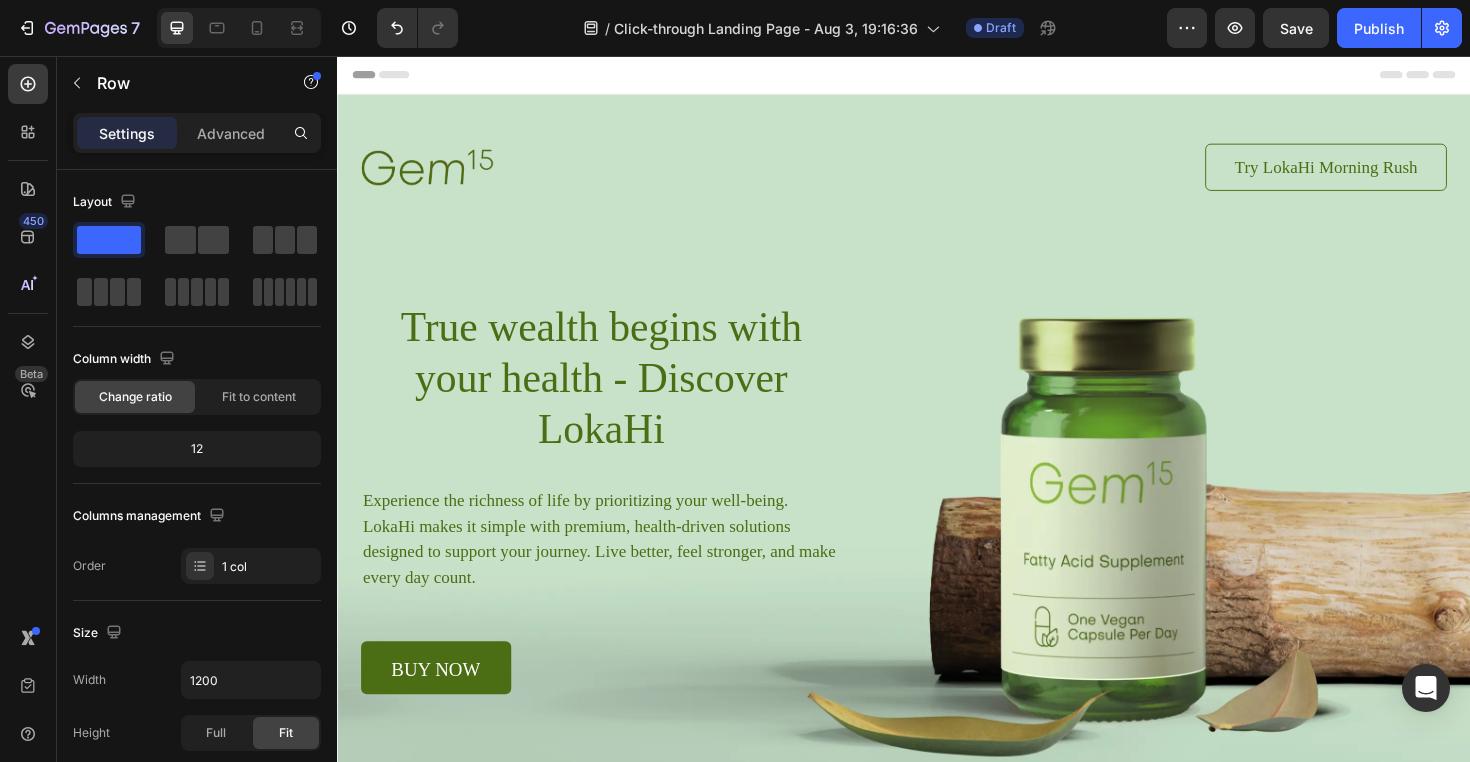 click on "Image Try LokaHi Morning Rush Button Row True wealth begins with your health - Discover LokaHi Heading Experience the richness of life by prioritizing your well-being. LokaHi makes it simple with premium, health-driven solutions designed to support your journey. Live better, feel stronger, and make every day count. Text Block buy now Button Row" at bounding box center (937, 440) 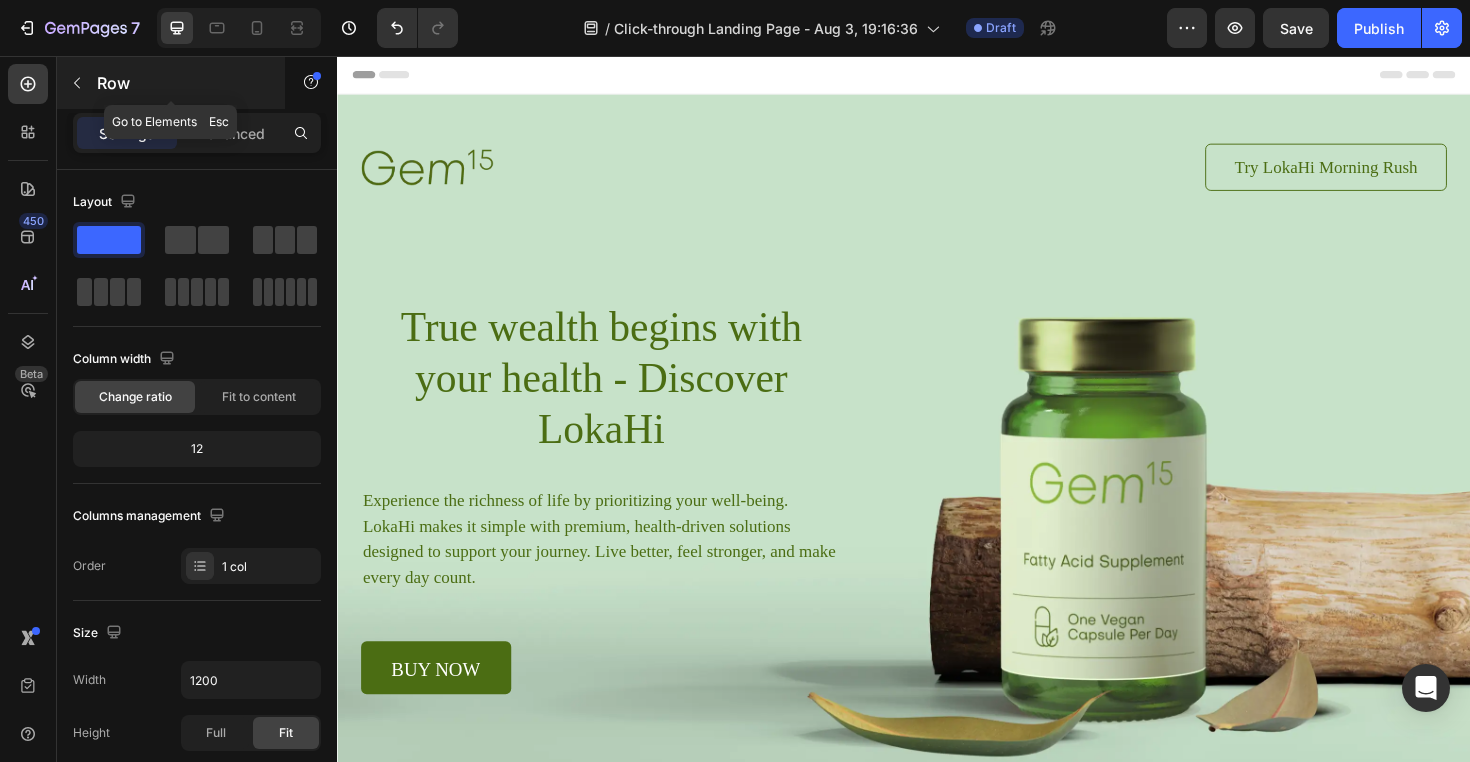 click at bounding box center [77, 83] 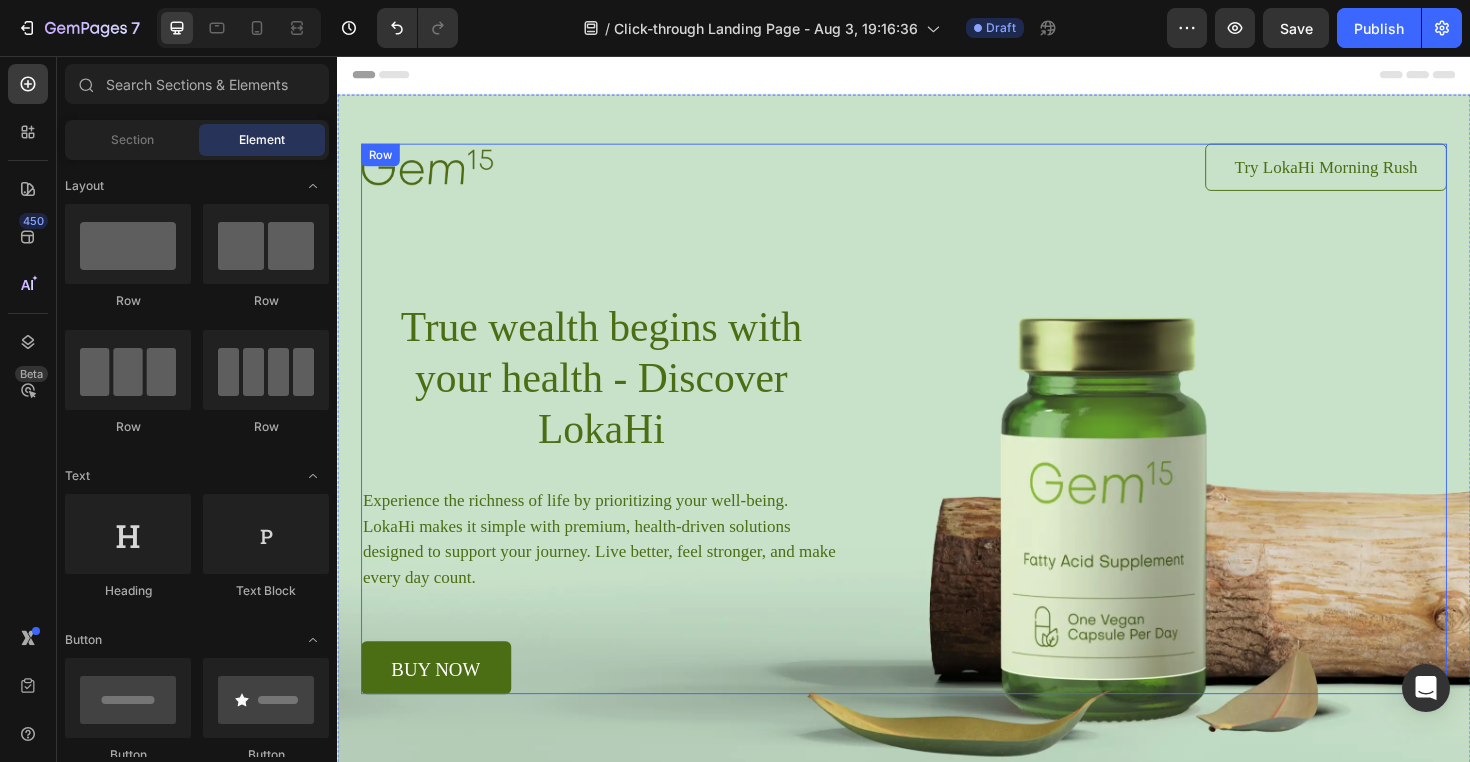 click on "Image Try LokaHi Morning Rush Button Row True wealth begins with your health - Discover LokaHi Heading Experience the richness of life by prioritizing your well-being. LokaHi makes it simple with premium, health-driven solutions designed to support your journey. Live better, feel stronger, and make every day count. Text Block buy now Button Row" at bounding box center (937, 440) 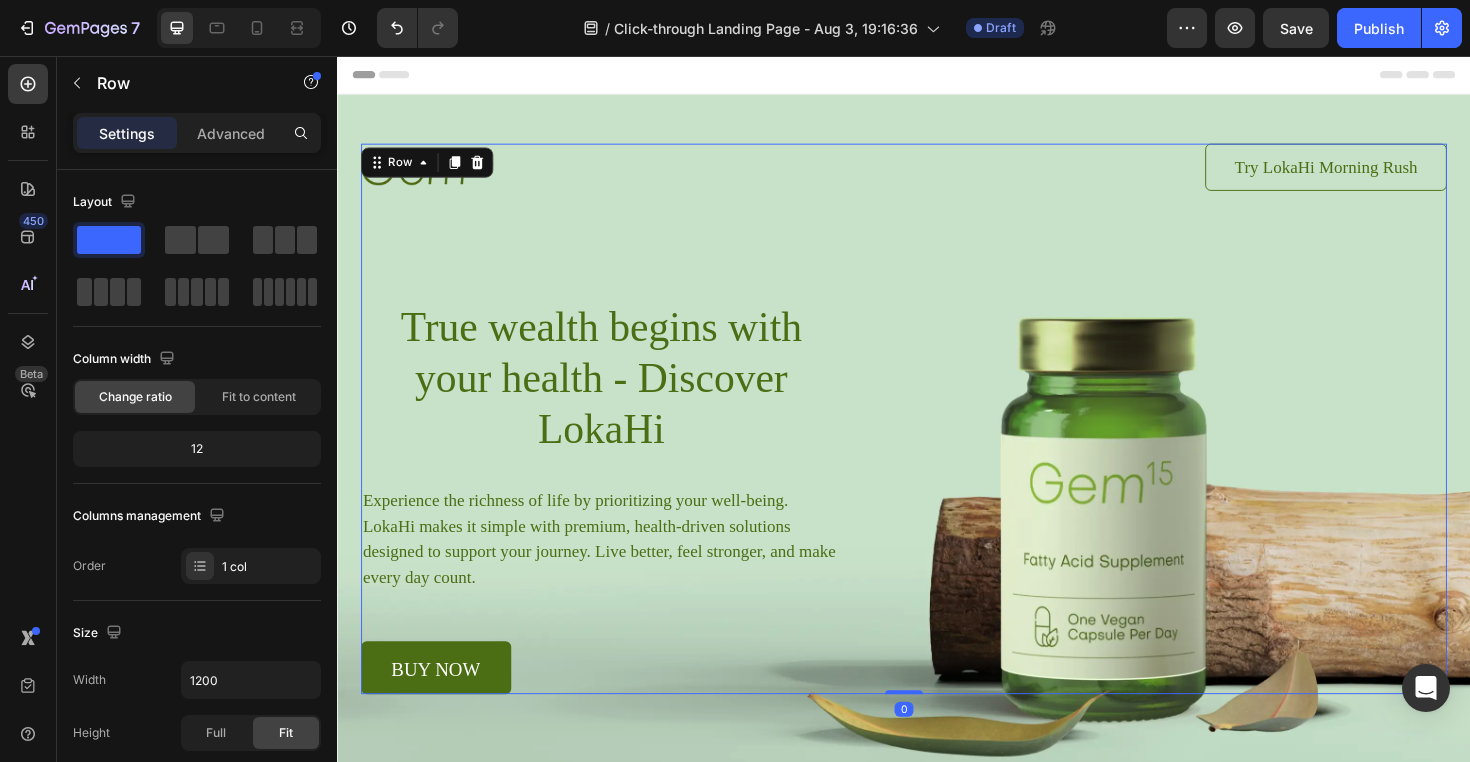click on "Image Try LokaHi Morning Rush Button Row True wealth begins with your health - Discover LokaHi Heading Experience the richness of life by prioritizing your well-being. LokaHi makes it simple with premium, health-driven solutions designed to support your journey. Live better, feel stronger, and make every day count. Text Block buy now Button Row" at bounding box center [937, 440] 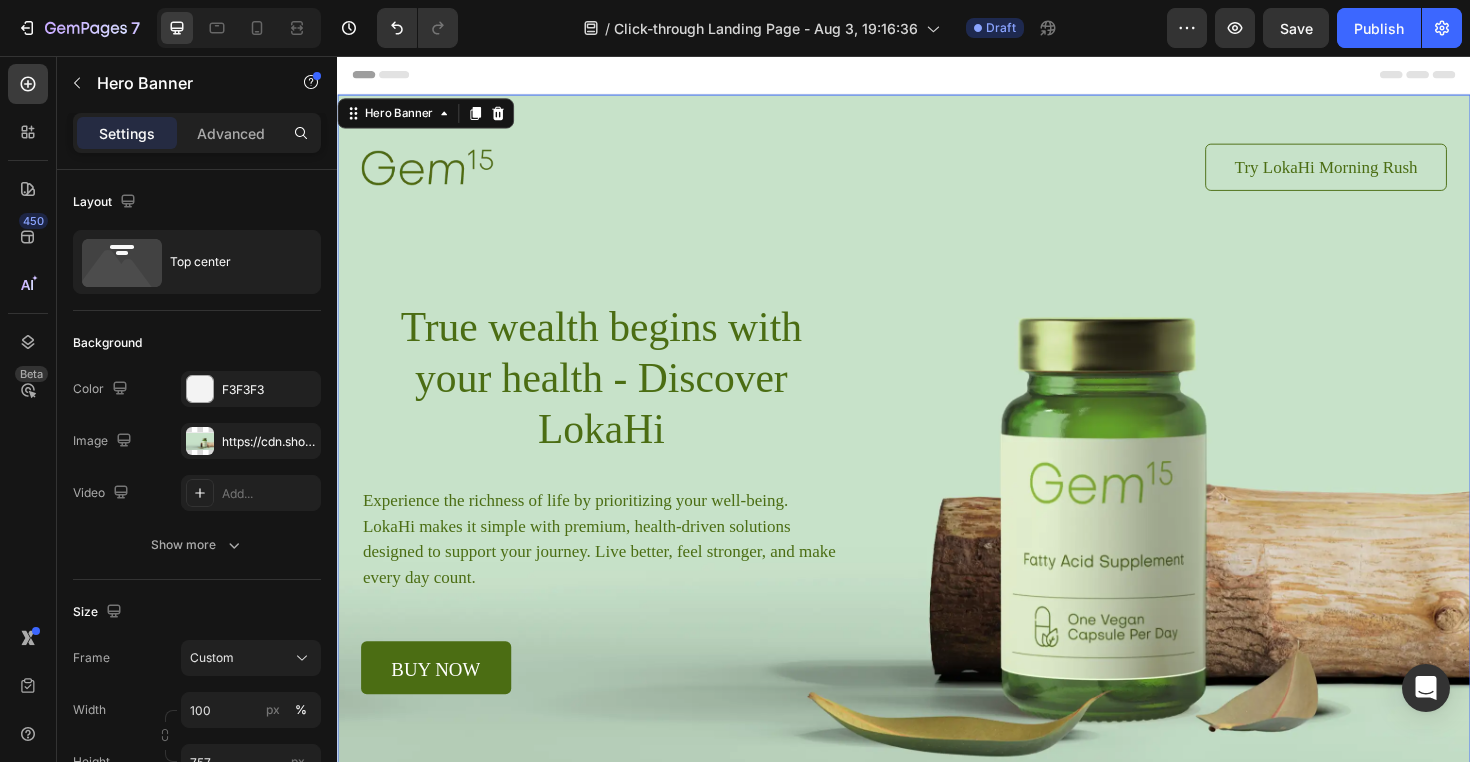 click at bounding box center (937, 475) 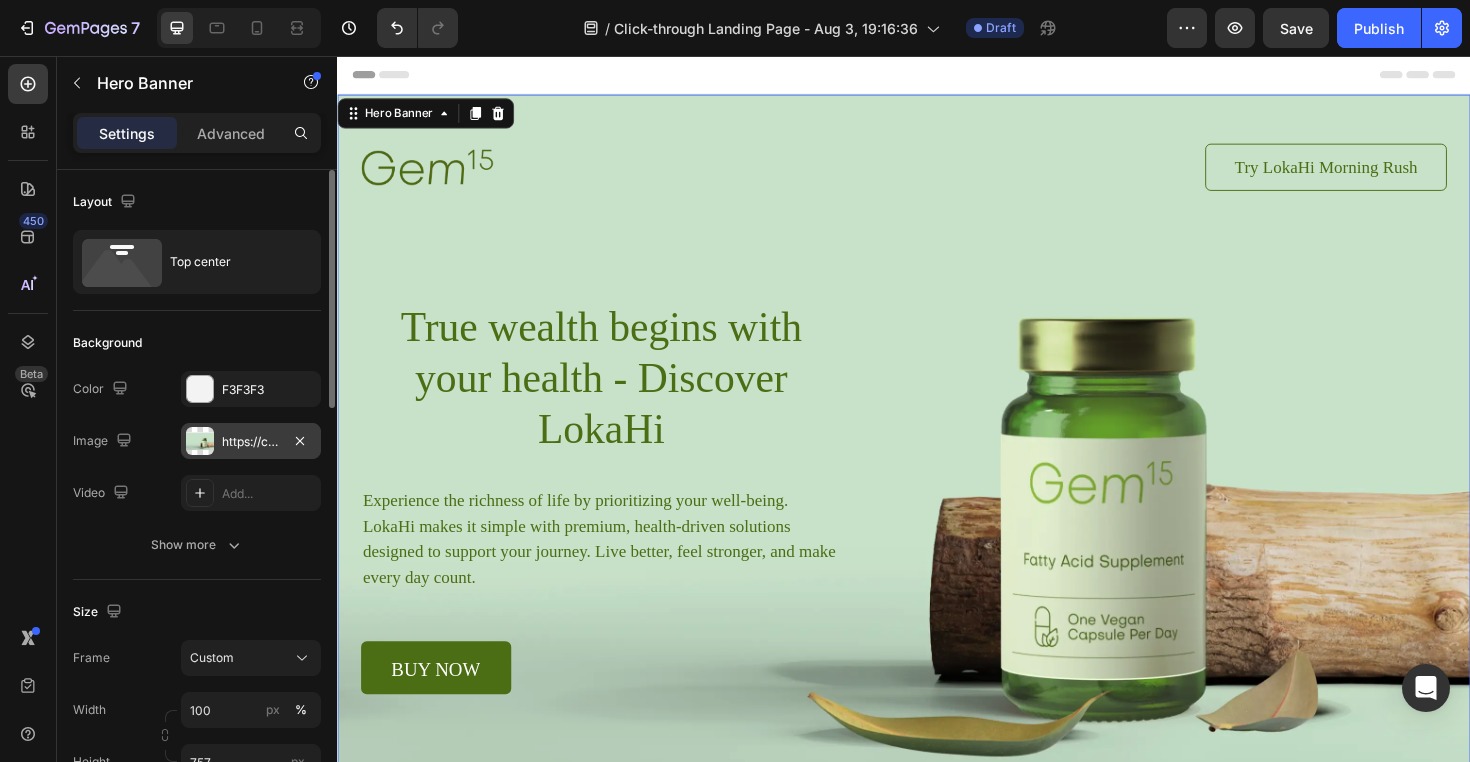 click on "https://cdn.shopify.com/s/files/1/0711/0927/9893/files/gempages_561659590442222805-3a008d51-7b7f-4cff-b479-df442cf104df.webp" at bounding box center (251, 442) 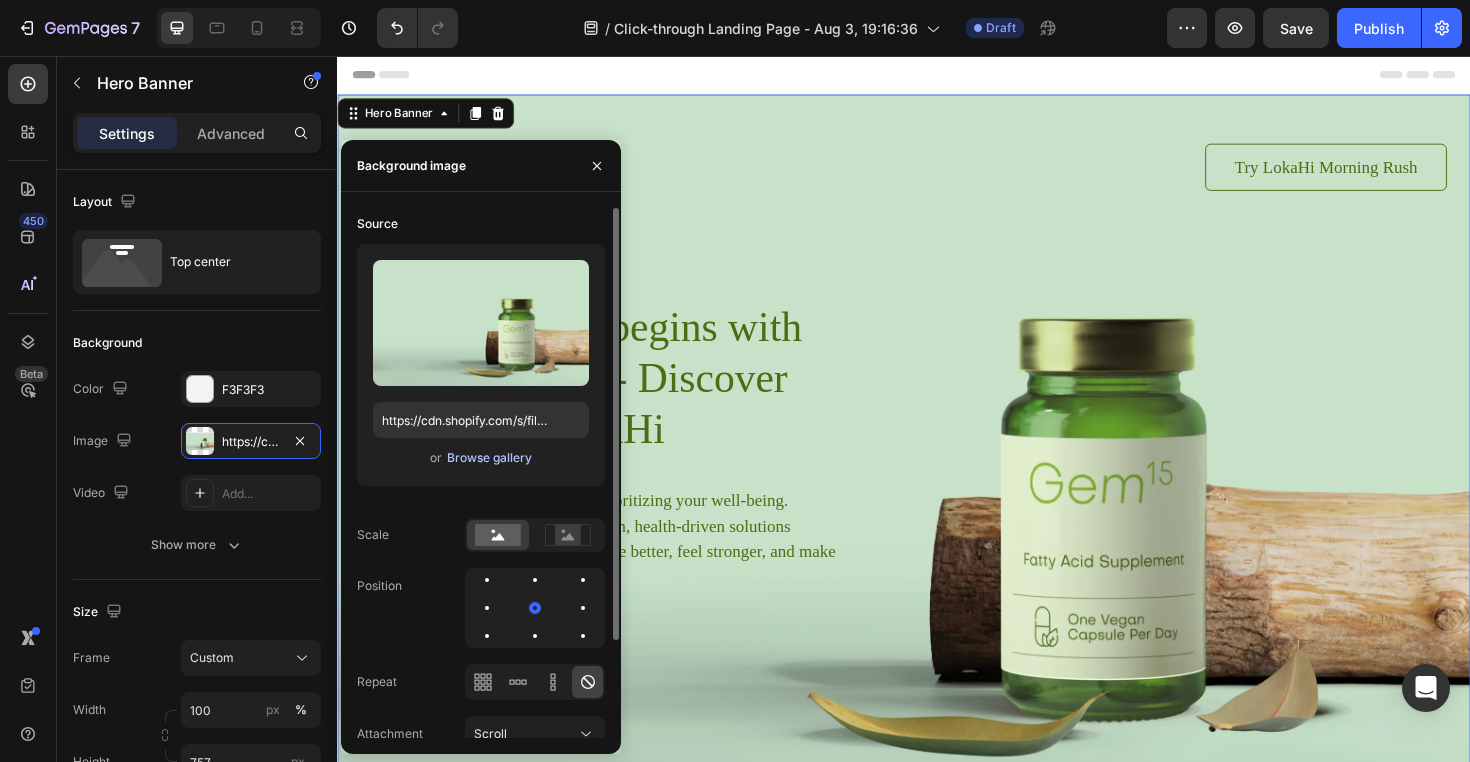 click on "Browse gallery" at bounding box center [489, 458] 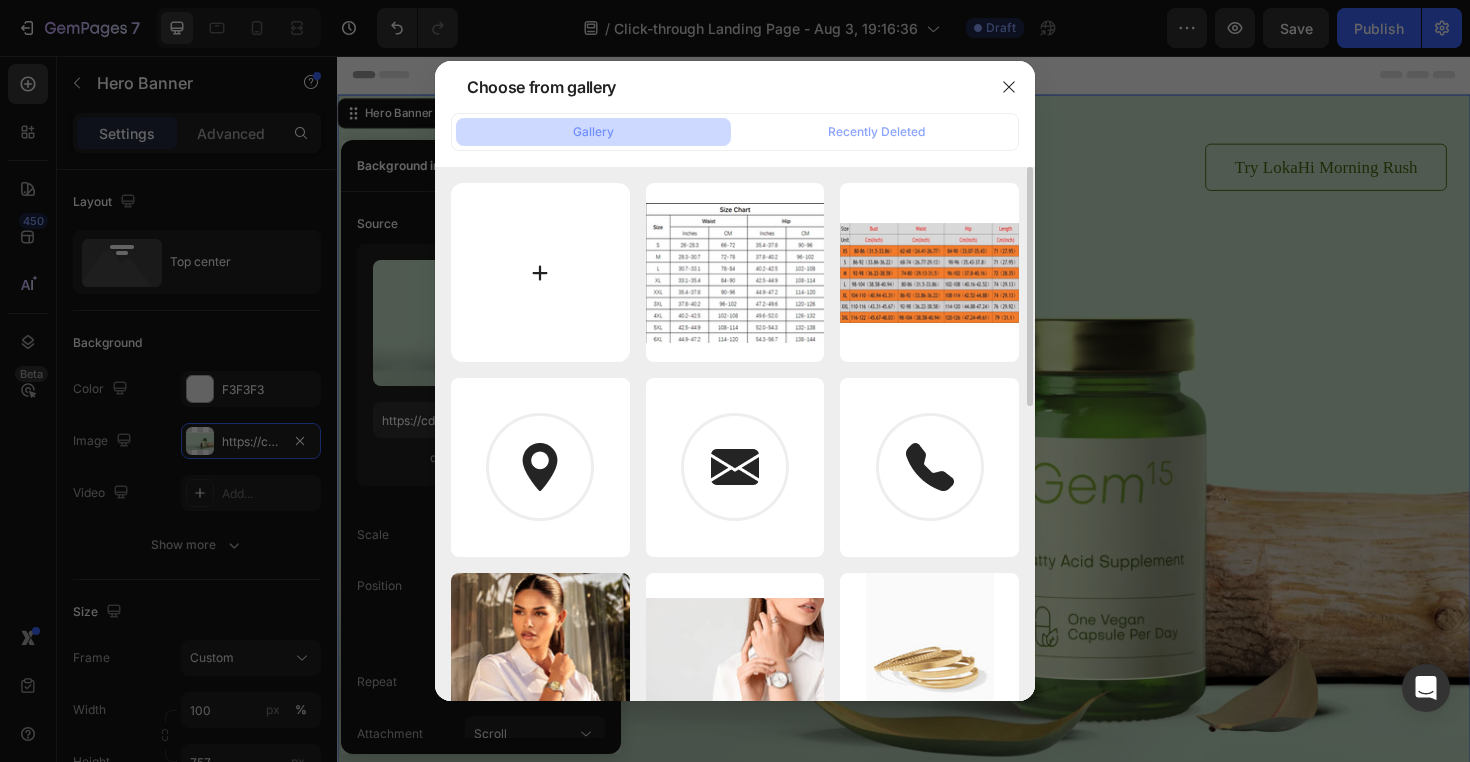 click at bounding box center (540, 272) 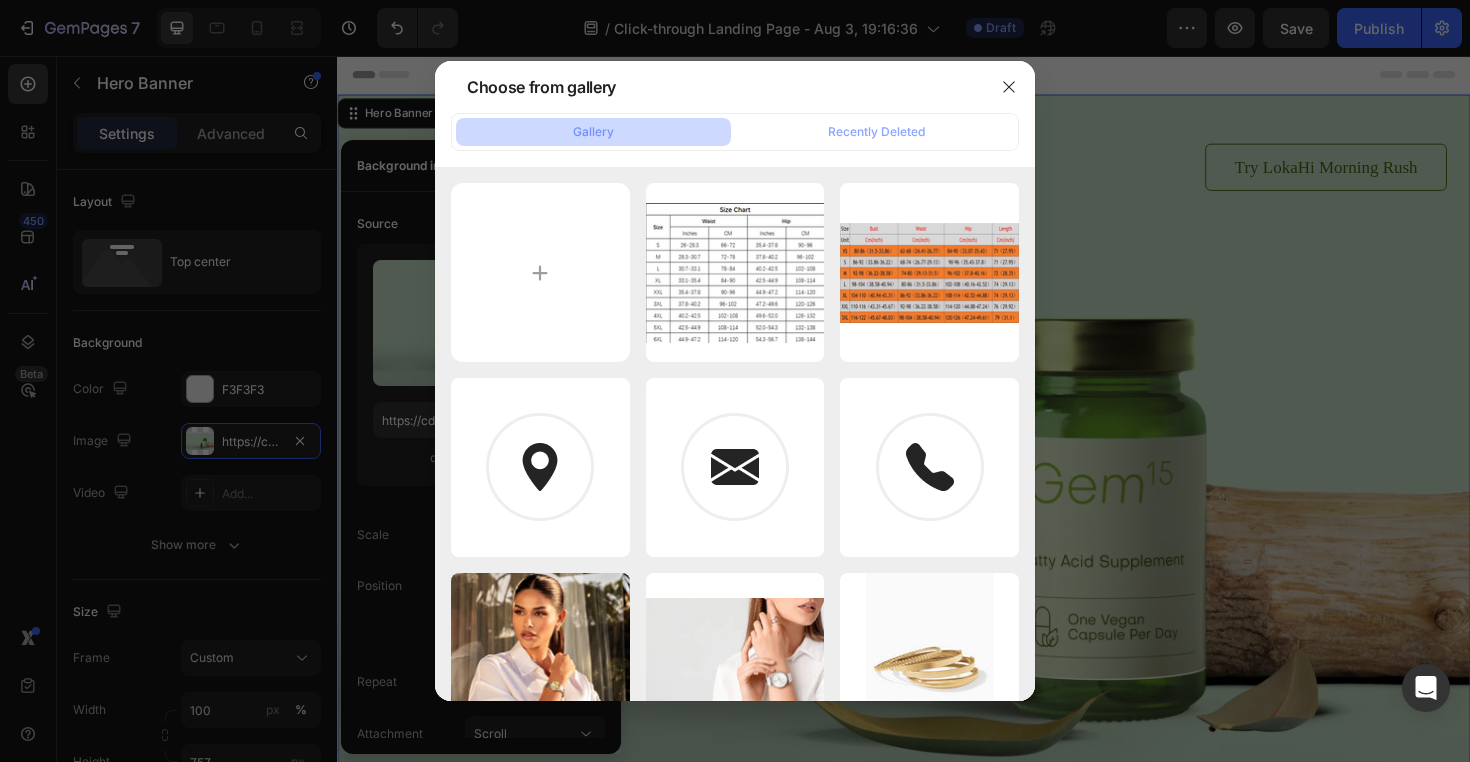 type on "C:\fakepath\unnamed.jpg" 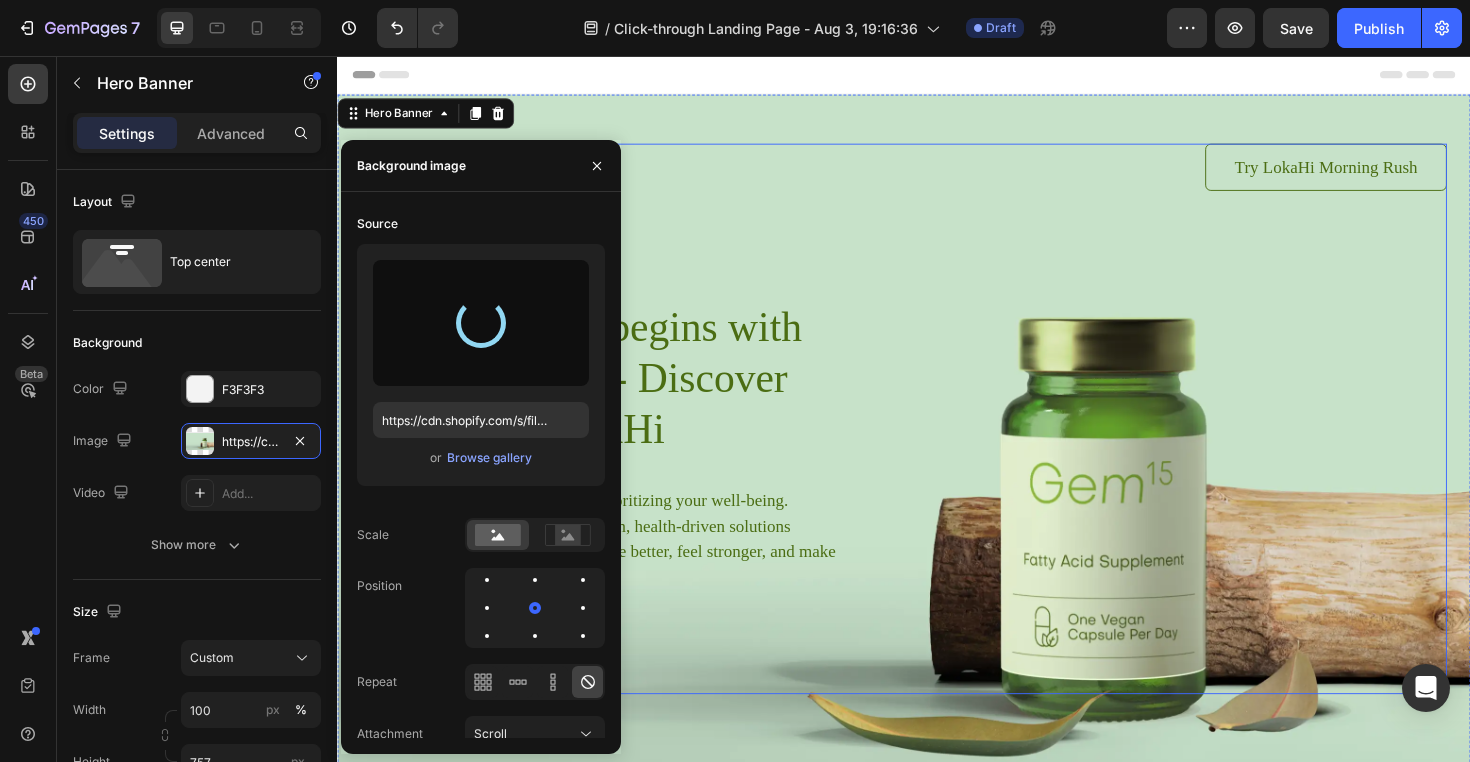 type on "https://cdn.shopify.com/s/files/1/0711/0927/9893/files/gempages_561659590442222805-9d16457c-e021-4f13-976b-9dfb37db51ab.jpg" 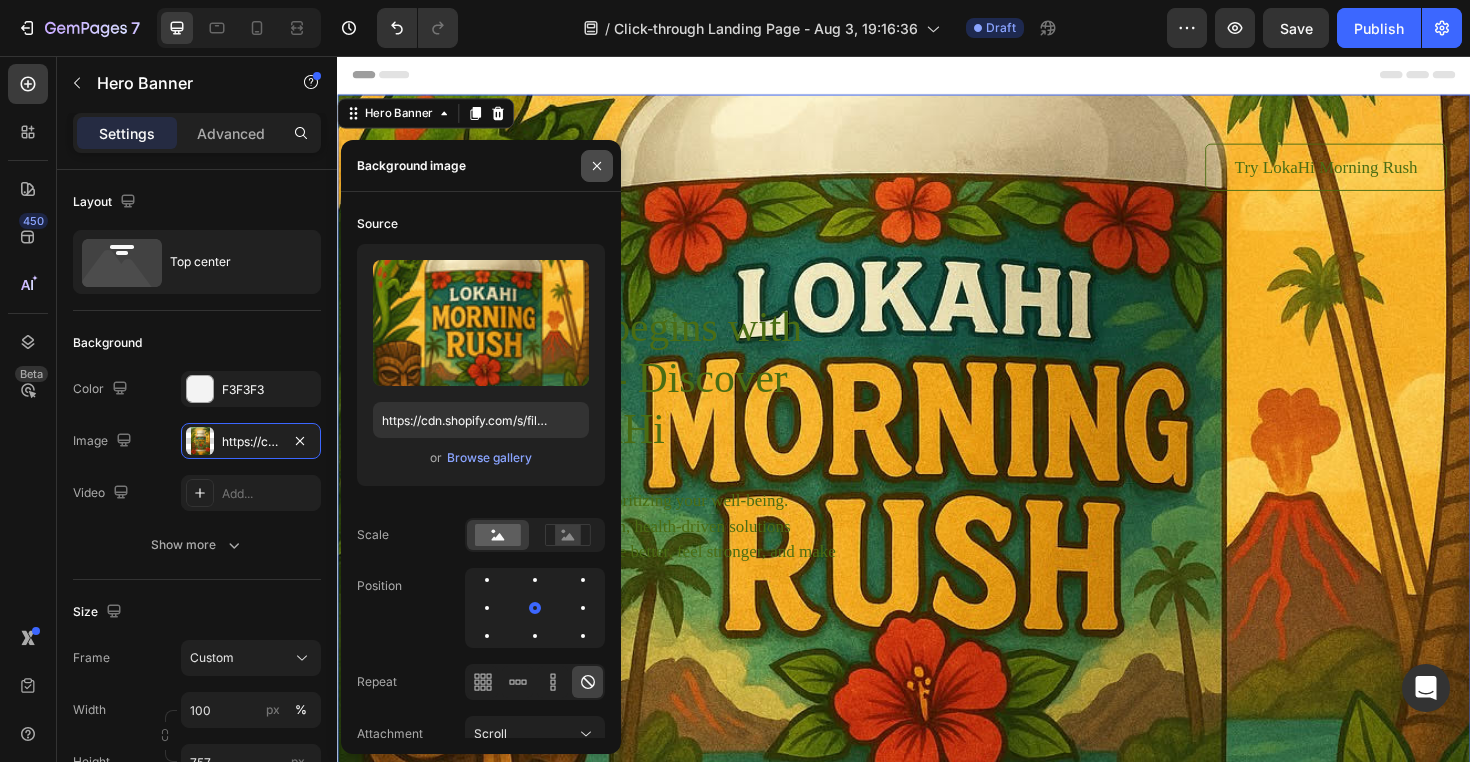 click 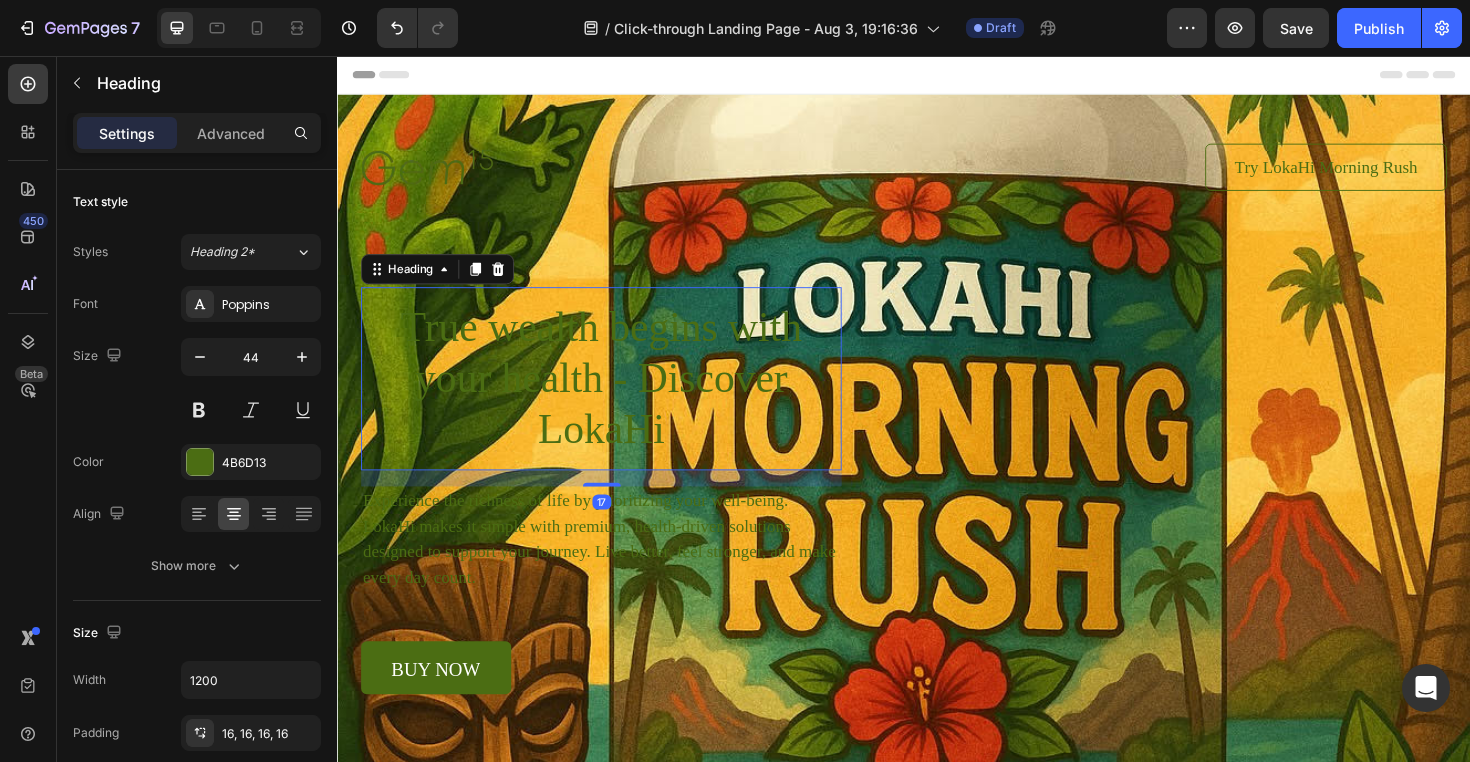click on "True wealth begins with your health - Discover LokaHi" at bounding box center (616, 398) 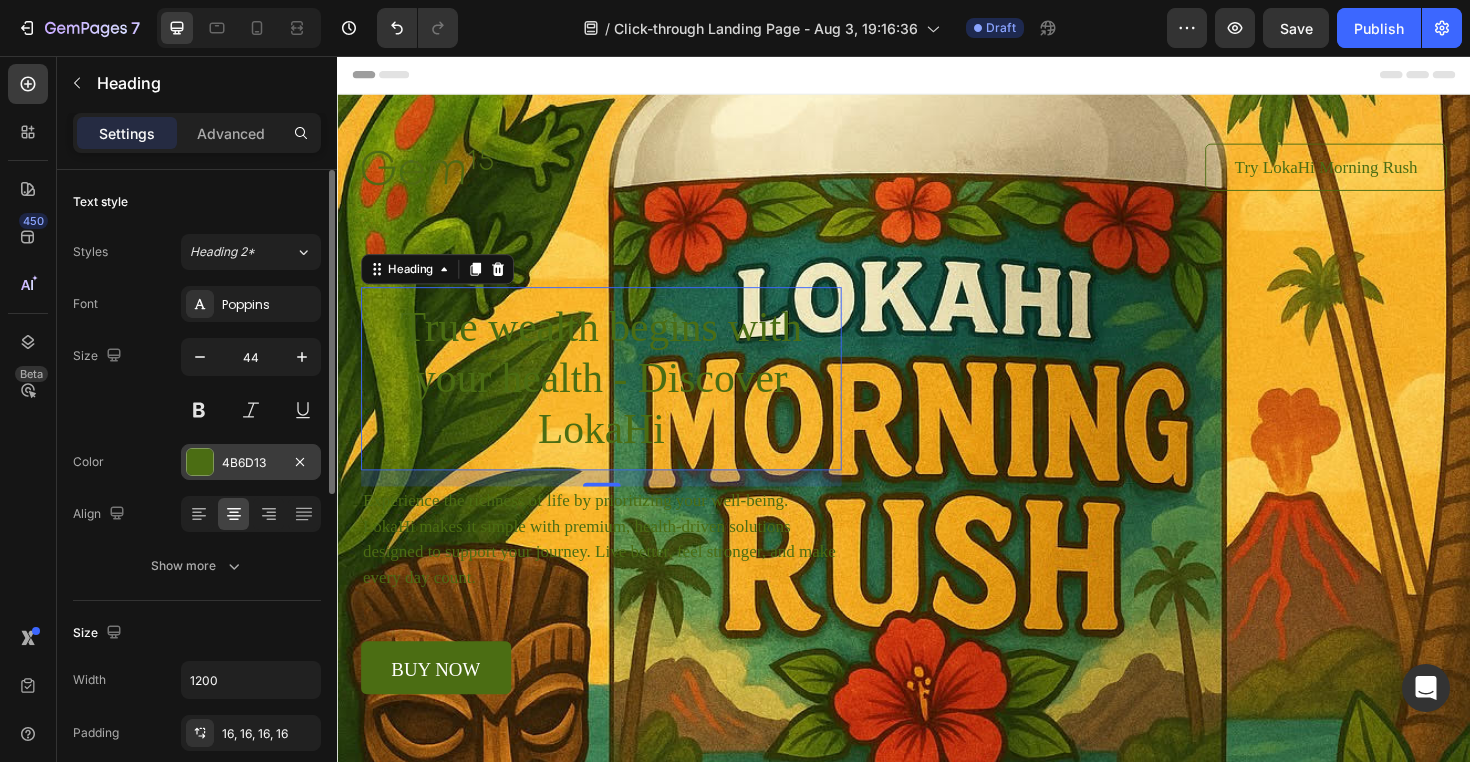 click on "4B6D13" at bounding box center (251, 462) 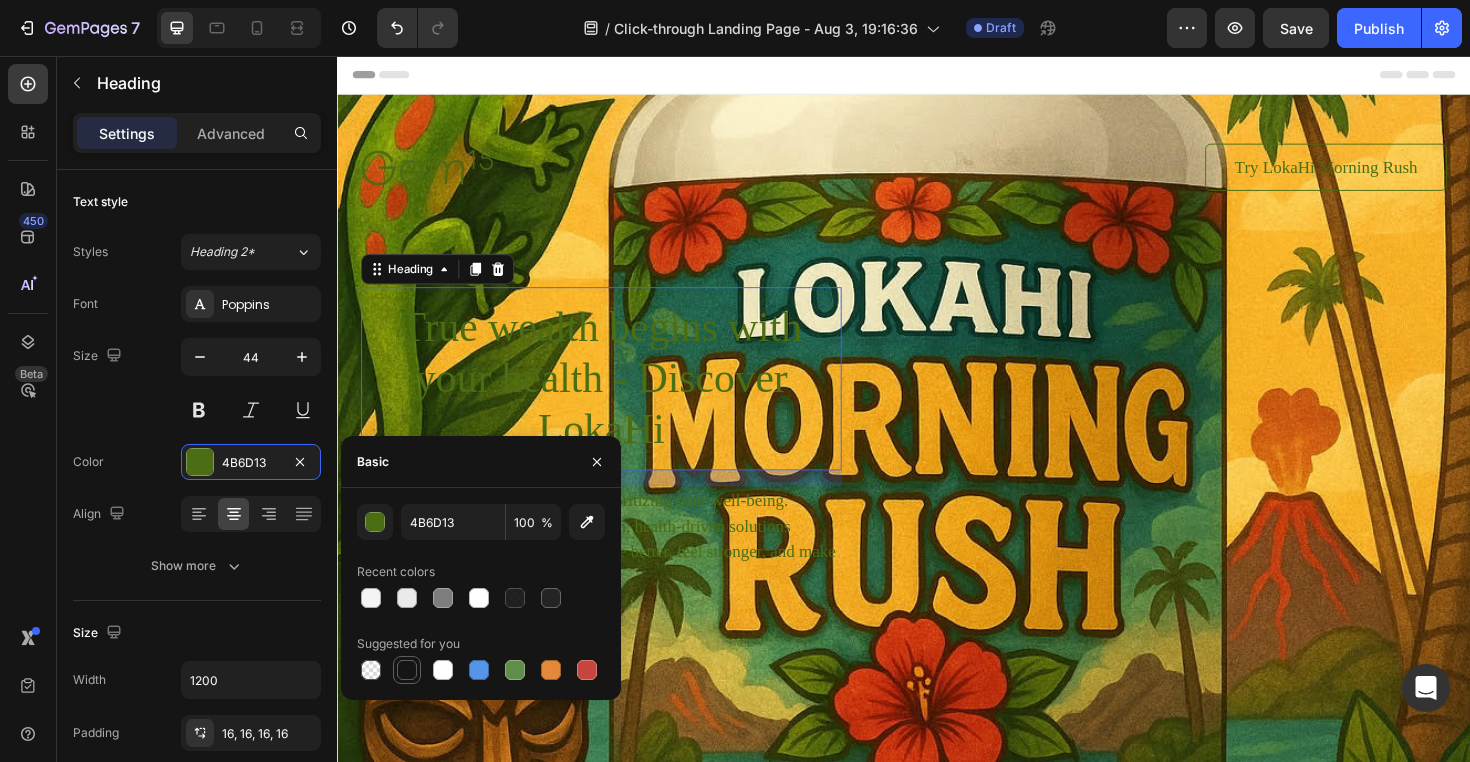 click at bounding box center (407, 670) 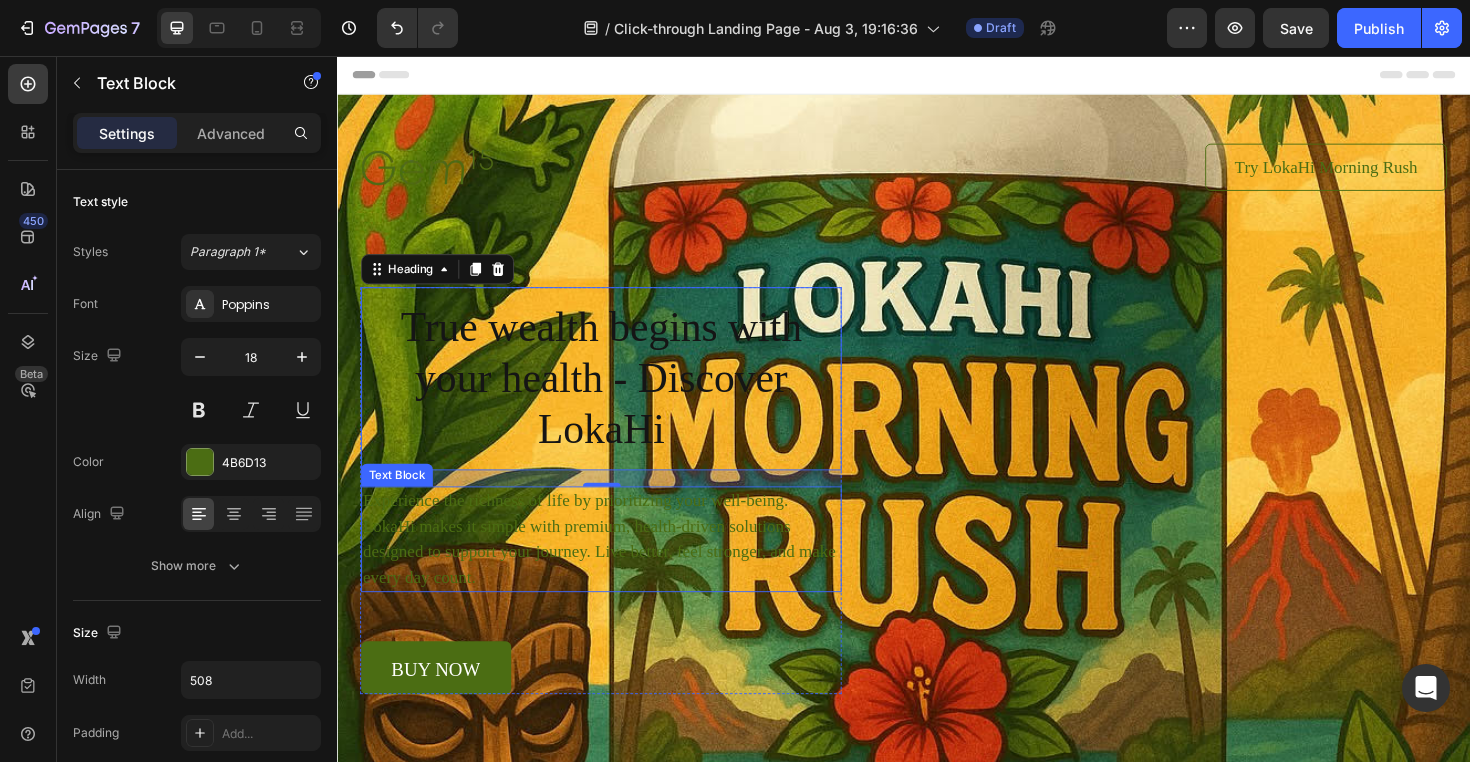 click on "Experience the richness of life by prioritizing your well-being. LokaHi makes it simple with premium, health-driven solutions designed to support your journey. Live better, feel stronger, and make every day count." at bounding box center [616, 568] 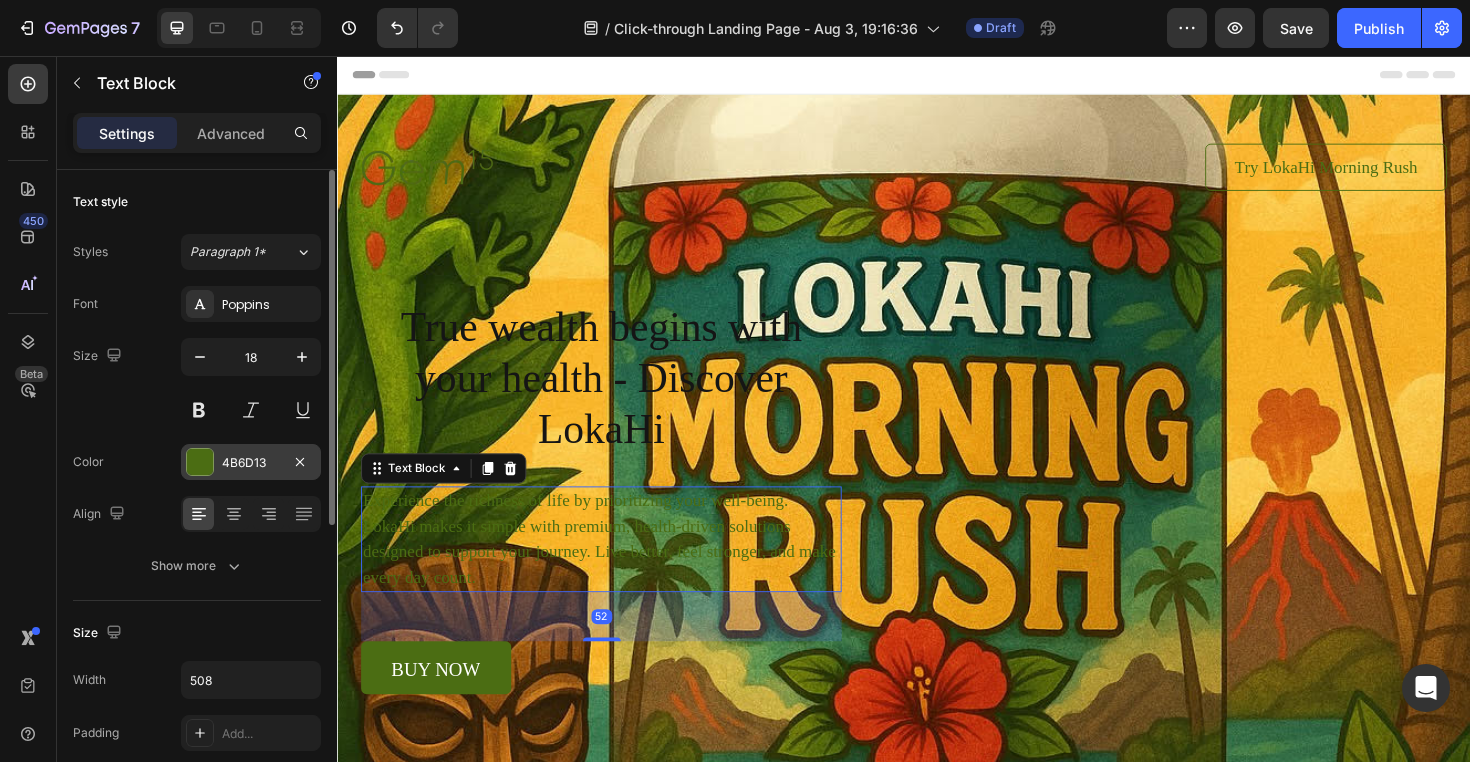 click at bounding box center (200, 462) 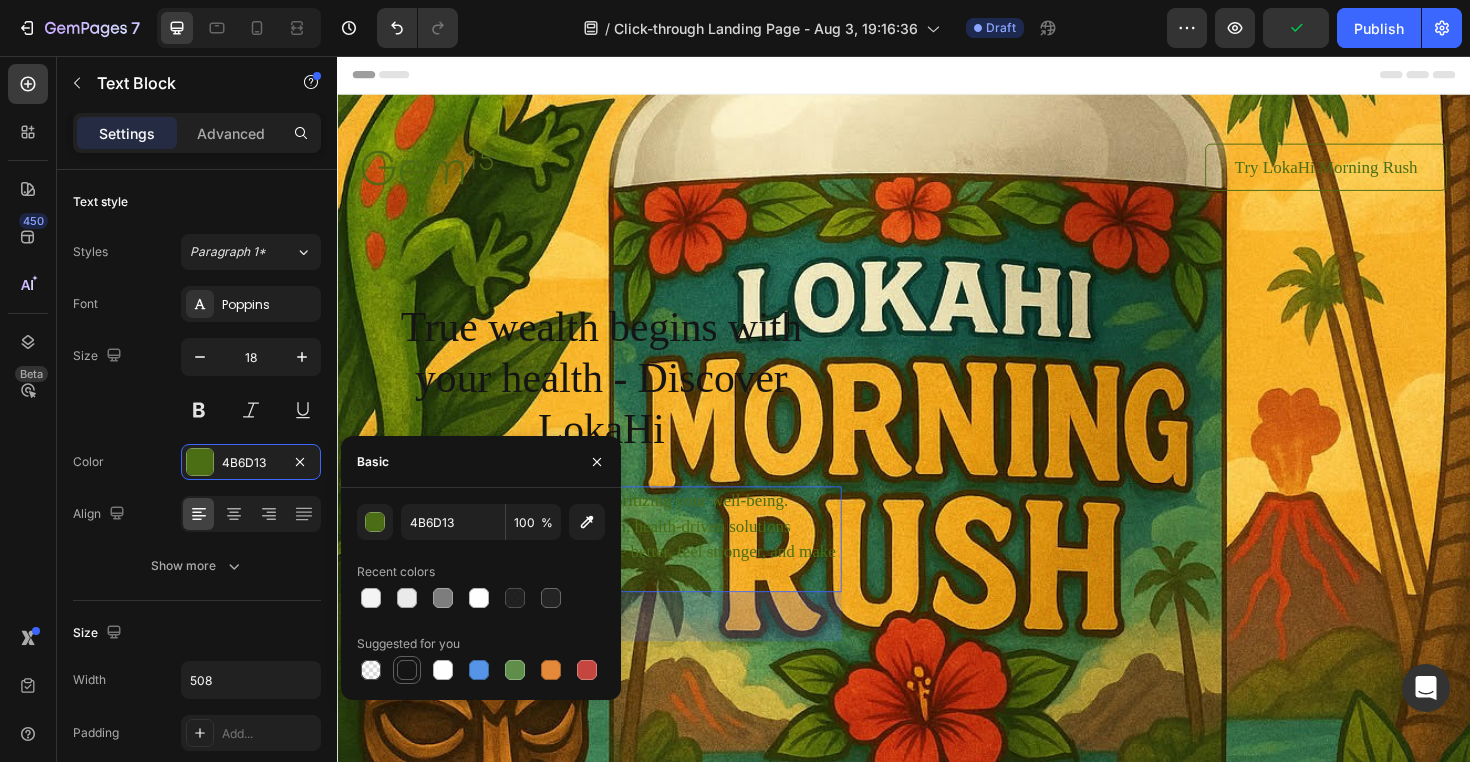 click at bounding box center [407, 670] 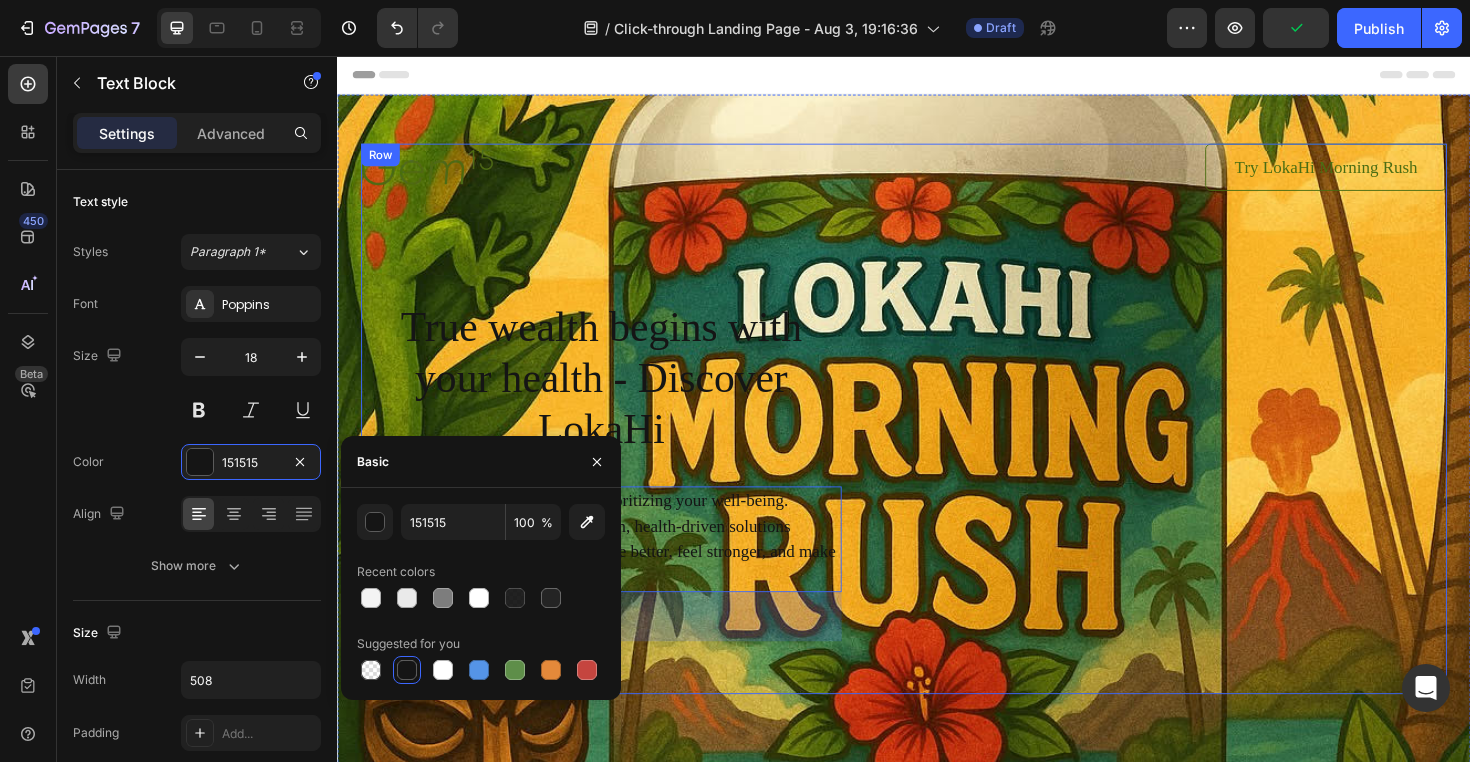 click on "Image Try LokaHi Morning Rush Button Row True wealth begins with your health - Discover LokaHi Heading Experience the richness of life by prioritizing your well-being. LokaHi makes it simple with premium, health-driven solutions designed to support your journey. Live better, feel stronger, and make every day count. Text Block   52 buy now Button Row" at bounding box center [937, 440] 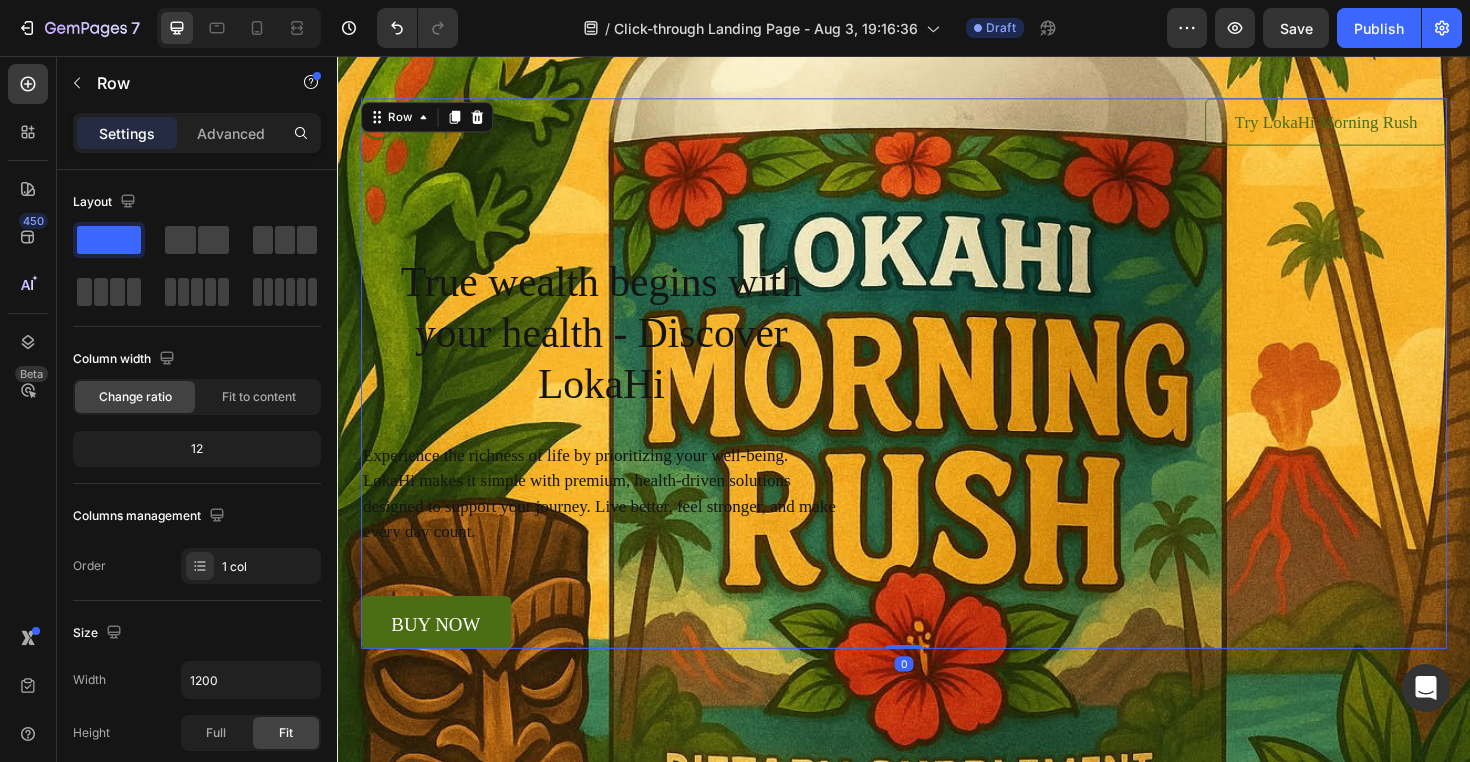 scroll, scrollTop: 65, scrollLeft: 0, axis: vertical 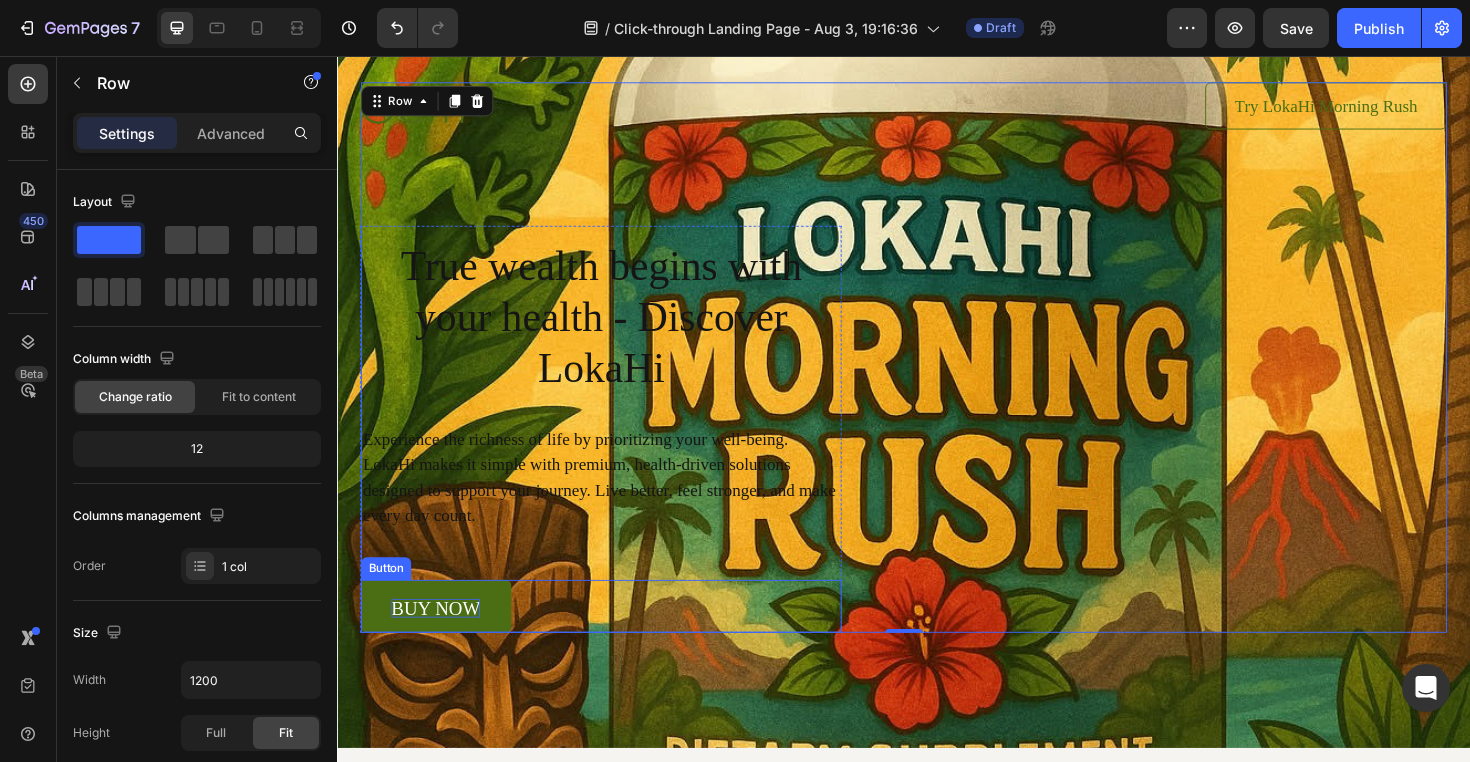 click on "buy now" at bounding box center [441, 641] 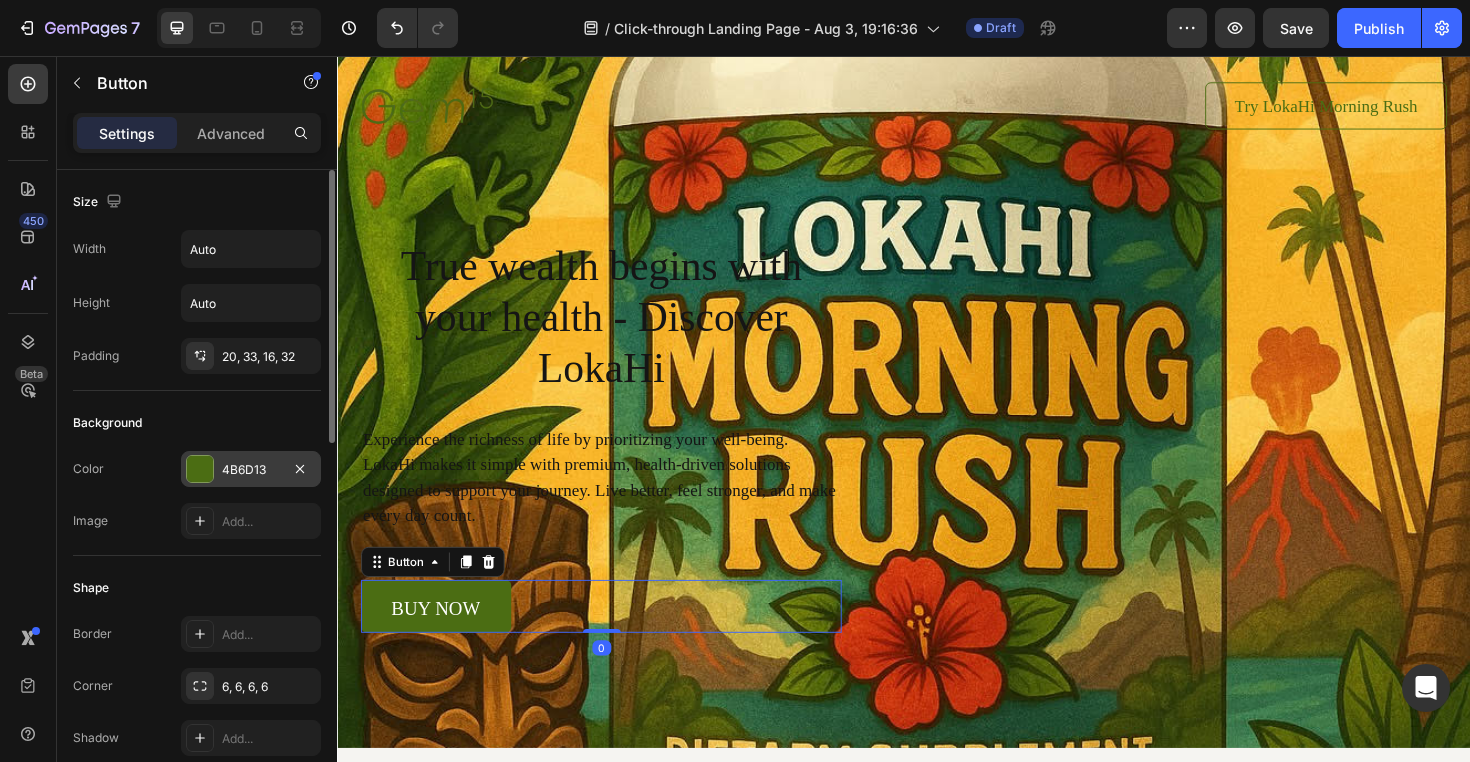 click at bounding box center [200, 469] 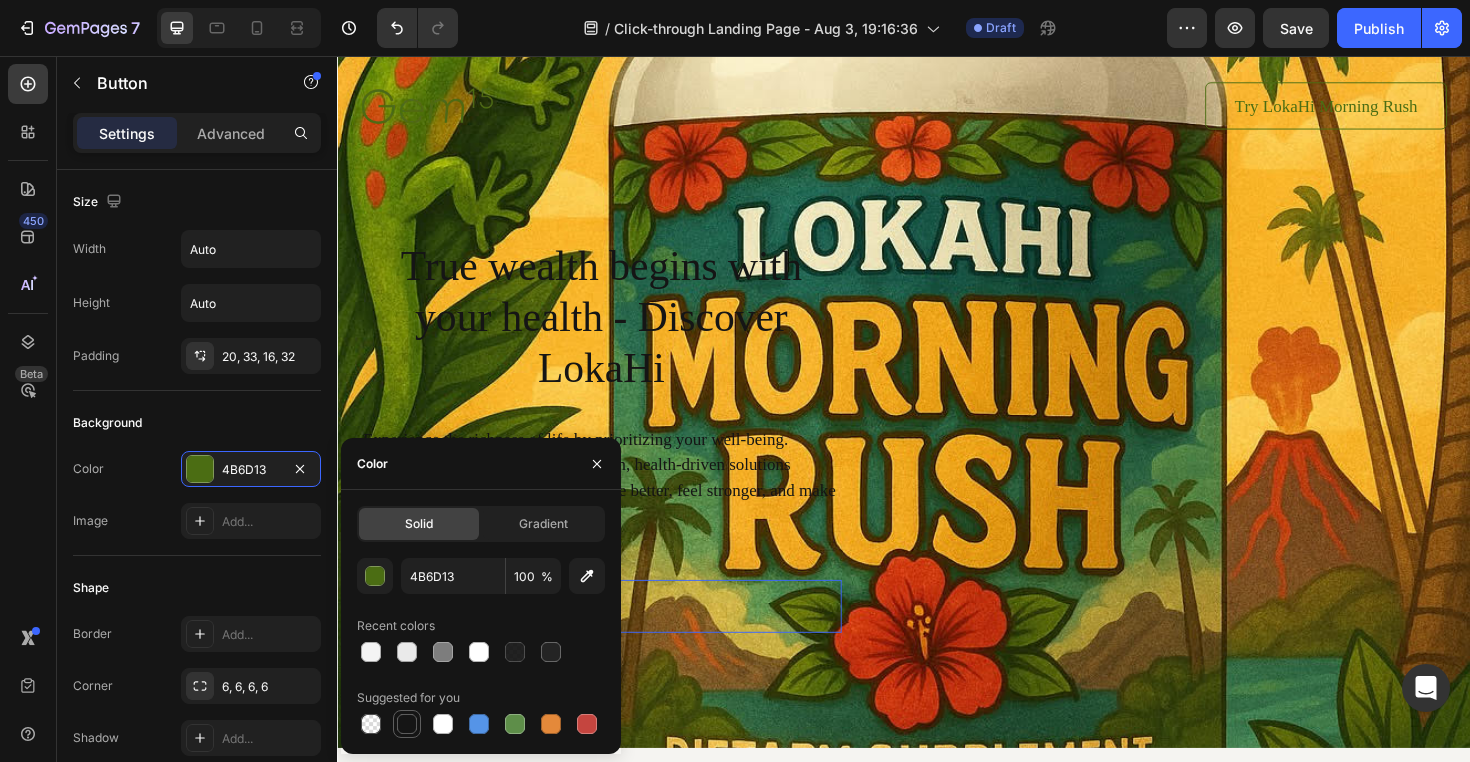 click at bounding box center [407, 724] 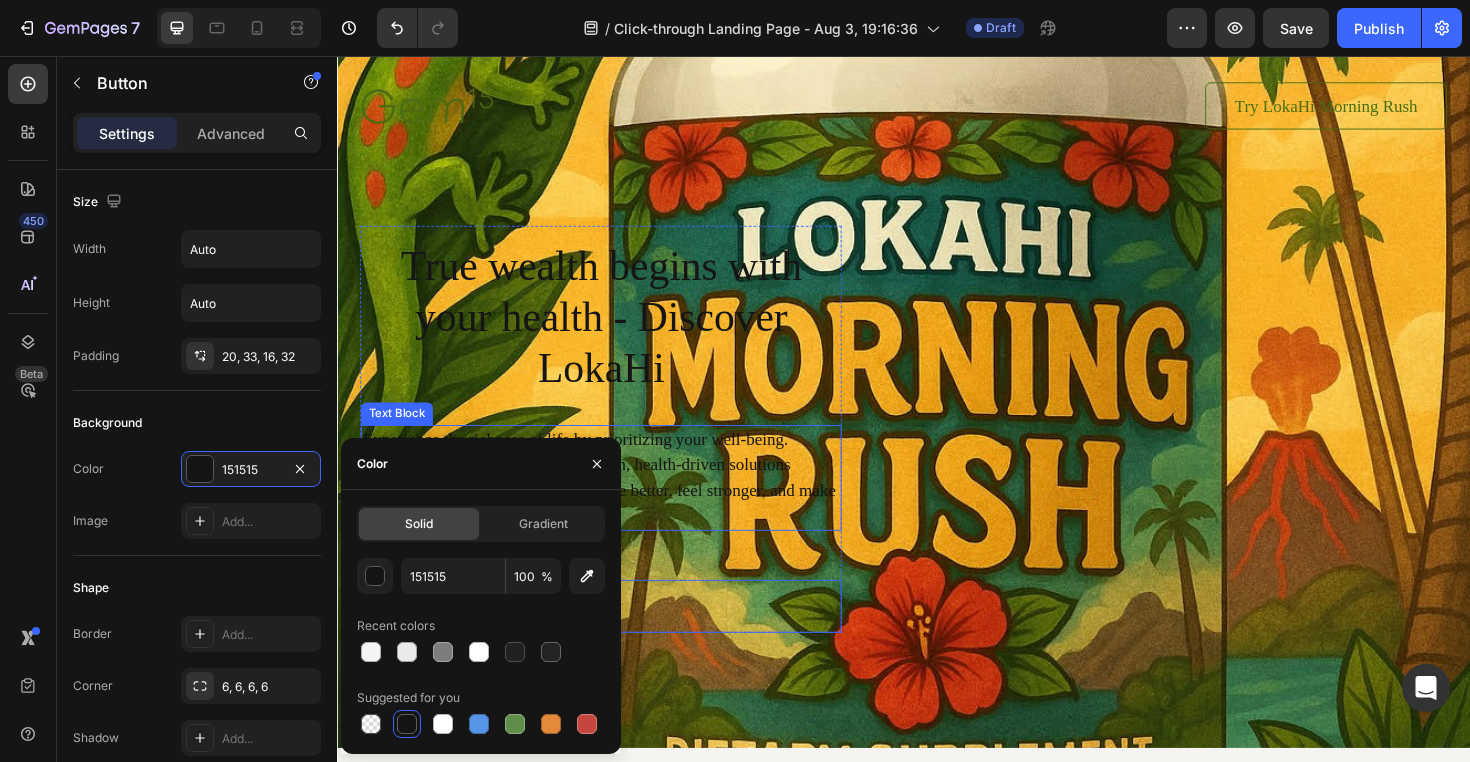 click on "Image Try LokaHi Morning Rush Button Row True wealth begins with your health - Discover LokaHi Heading Experience the richness of life by prioritizing your well-being. LokaHi makes it simple with premium, health-driven solutions designed to support your journey. Live better, feel stronger, and make every day count. Text Block buy now Button   0 Row" at bounding box center (937, 375) 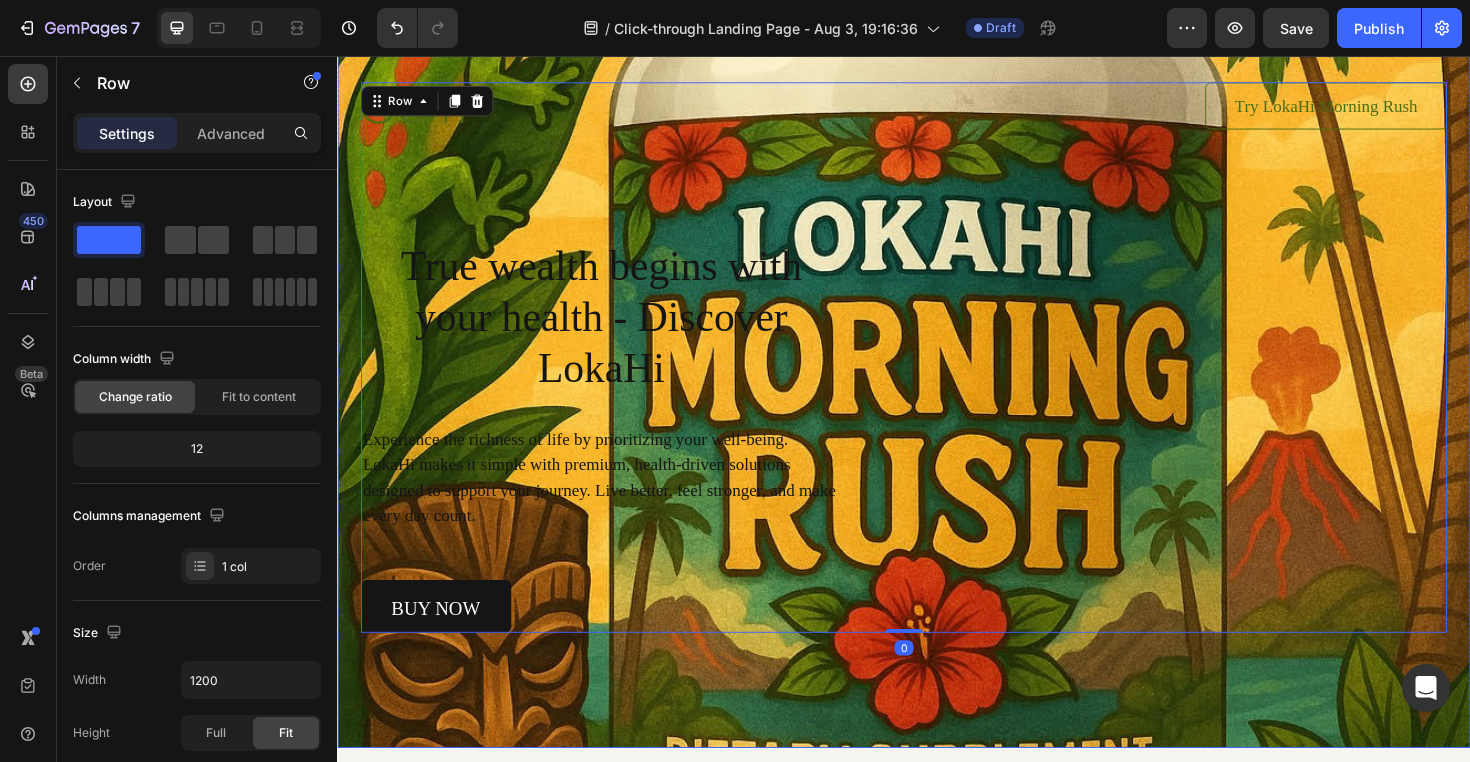 click at bounding box center (937, 410) 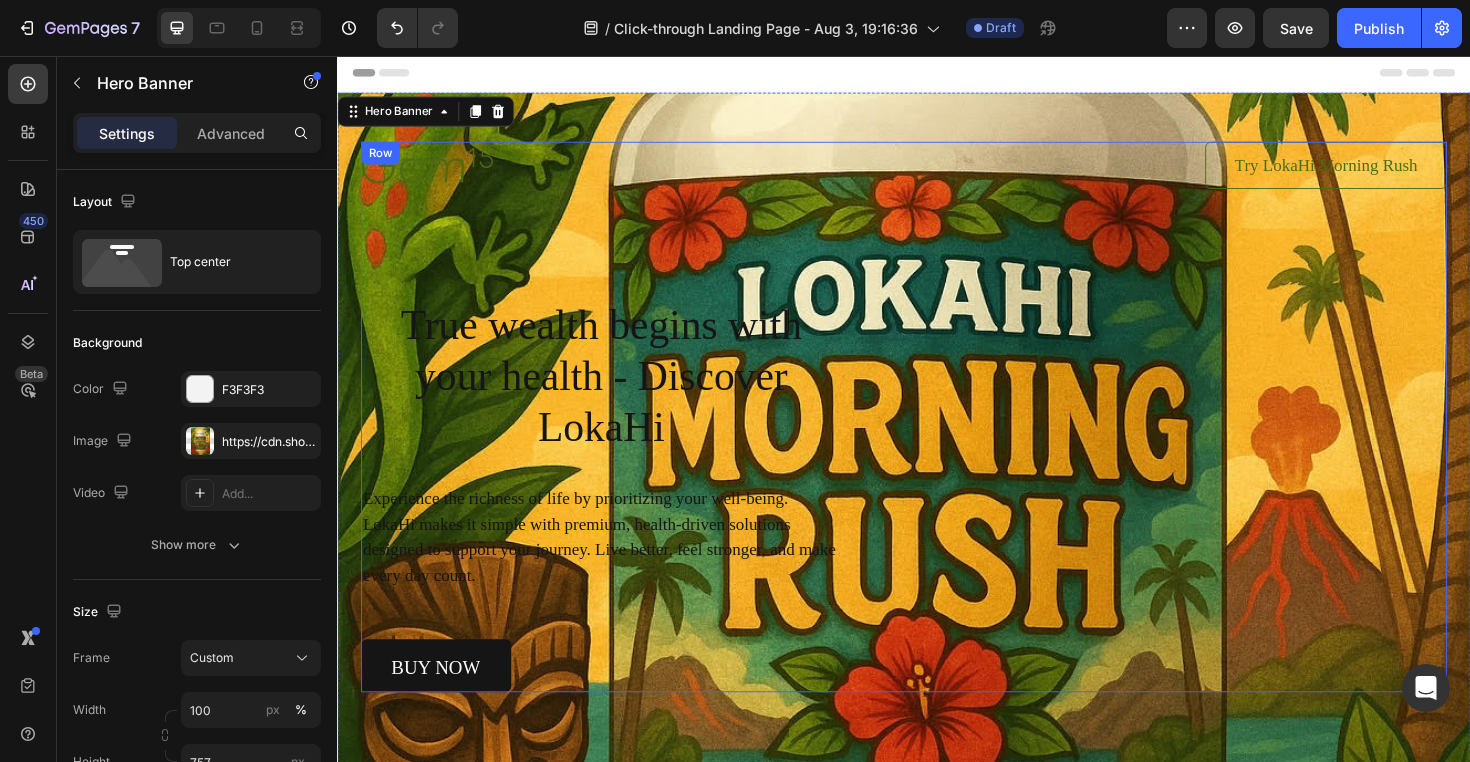 scroll, scrollTop: 0, scrollLeft: 0, axis: both 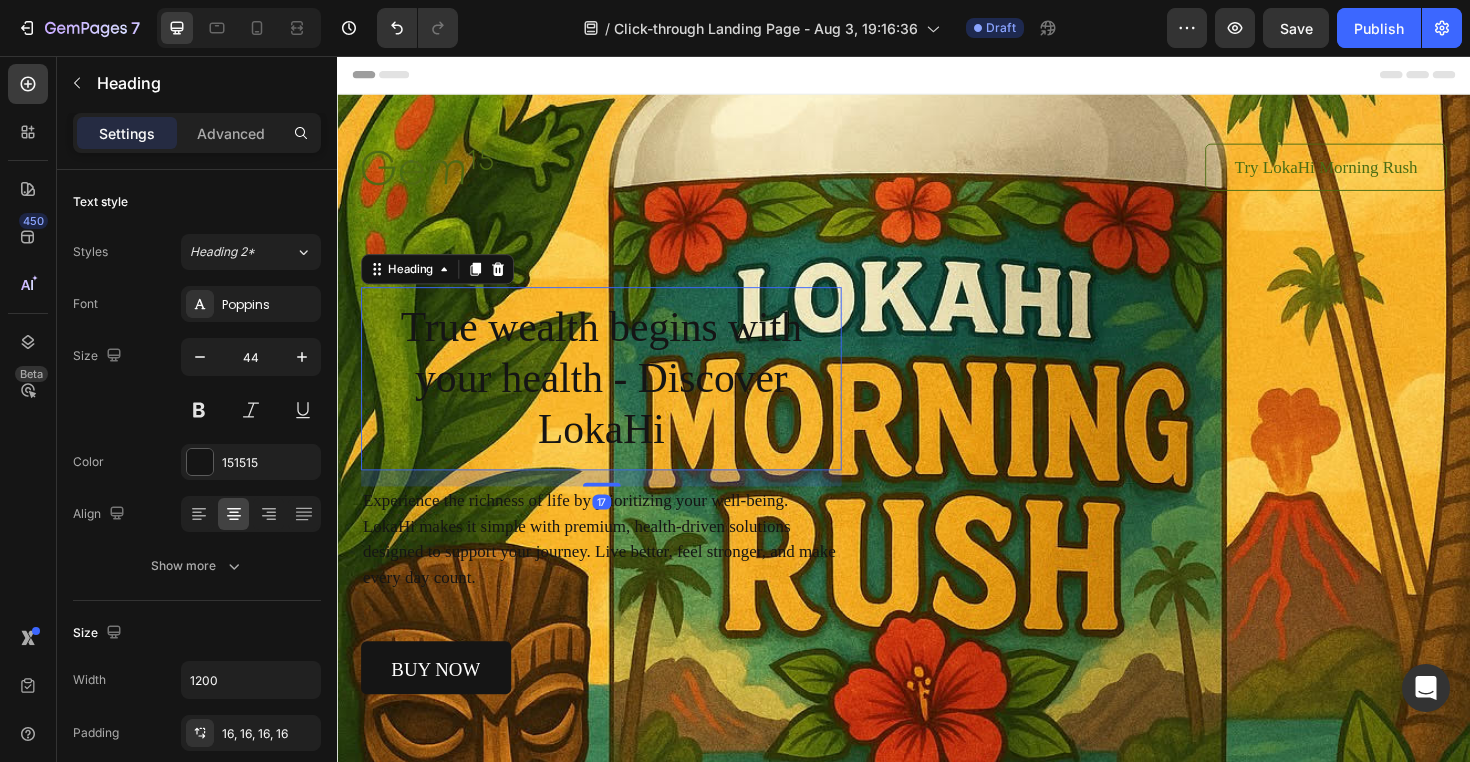 click on "True wealth begins with your health - Discover LokaHi" at bounding box center (616, 398) 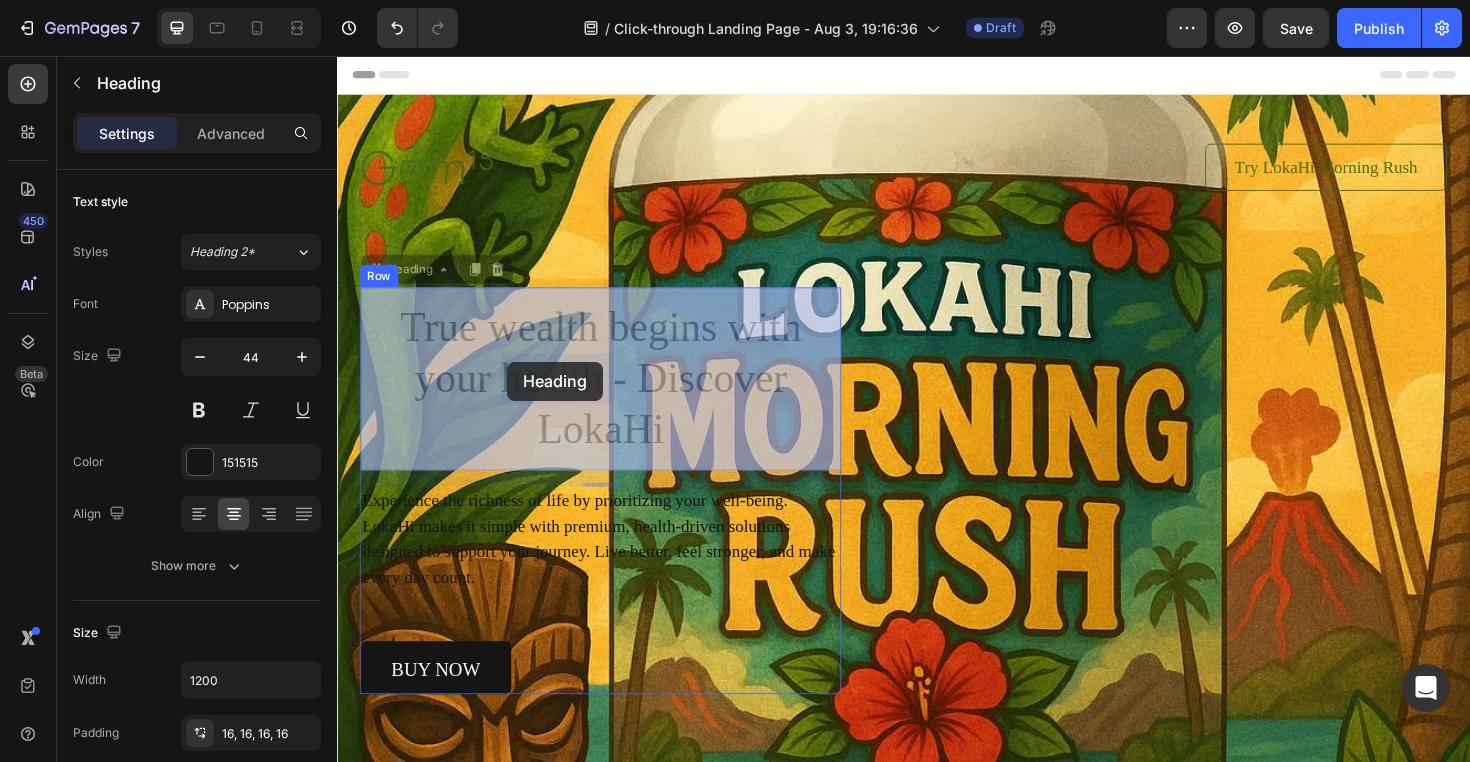 drag, startPoint x: 634, startPoint y: 420, endPoint x: 515, endPoint y: 383, distance: 124.61942 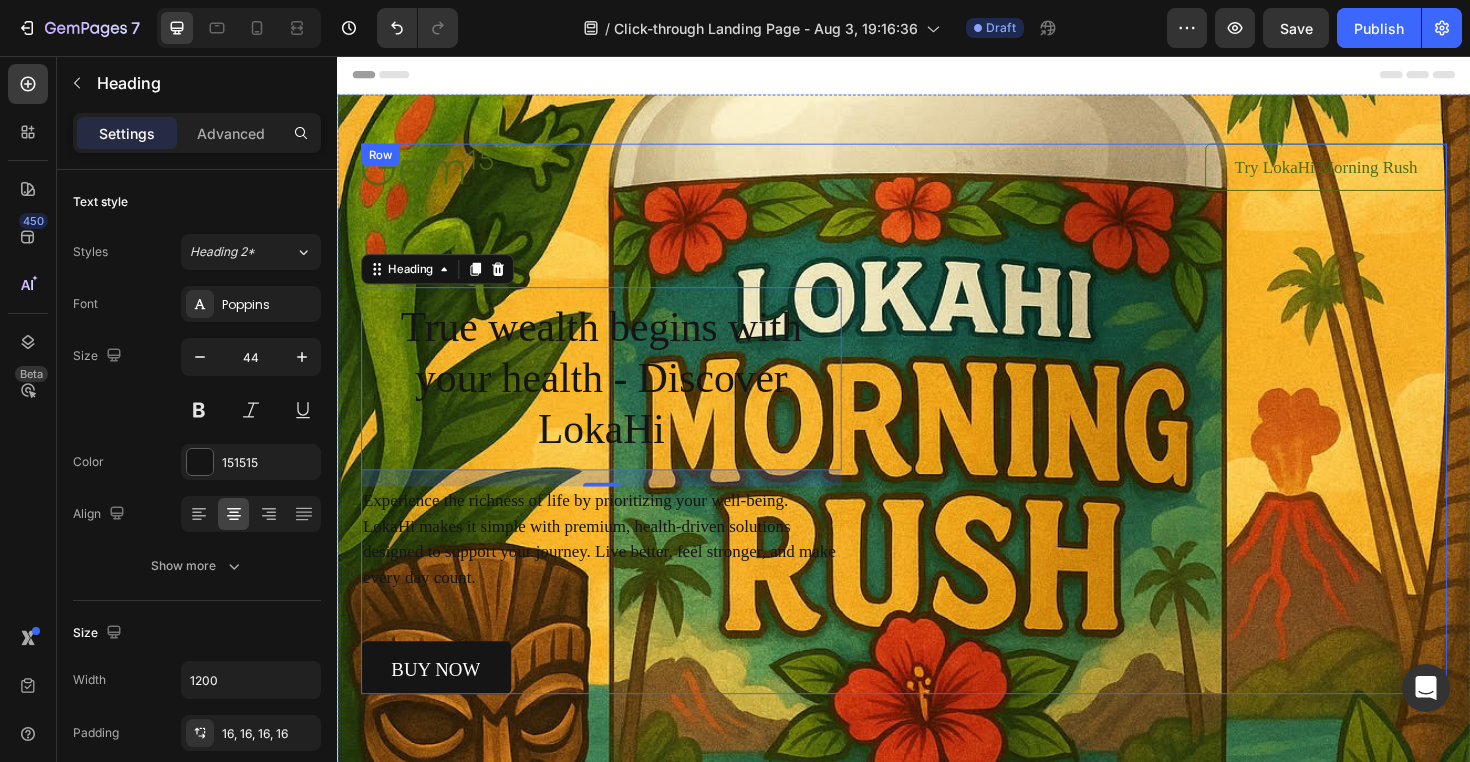 click on "Image Try LokaHi Morning Rush Button Row True wealth begins with your health - Discover LokaHi Heading   17 Experience the richness of life by prioritizing your well-being. LokaHi makes it simple with premium, health-driven solutions designed to support your journey. Live better, feel stronger, and make every day count. Text Block buy now Button Row" at bounding box center (937, 440) 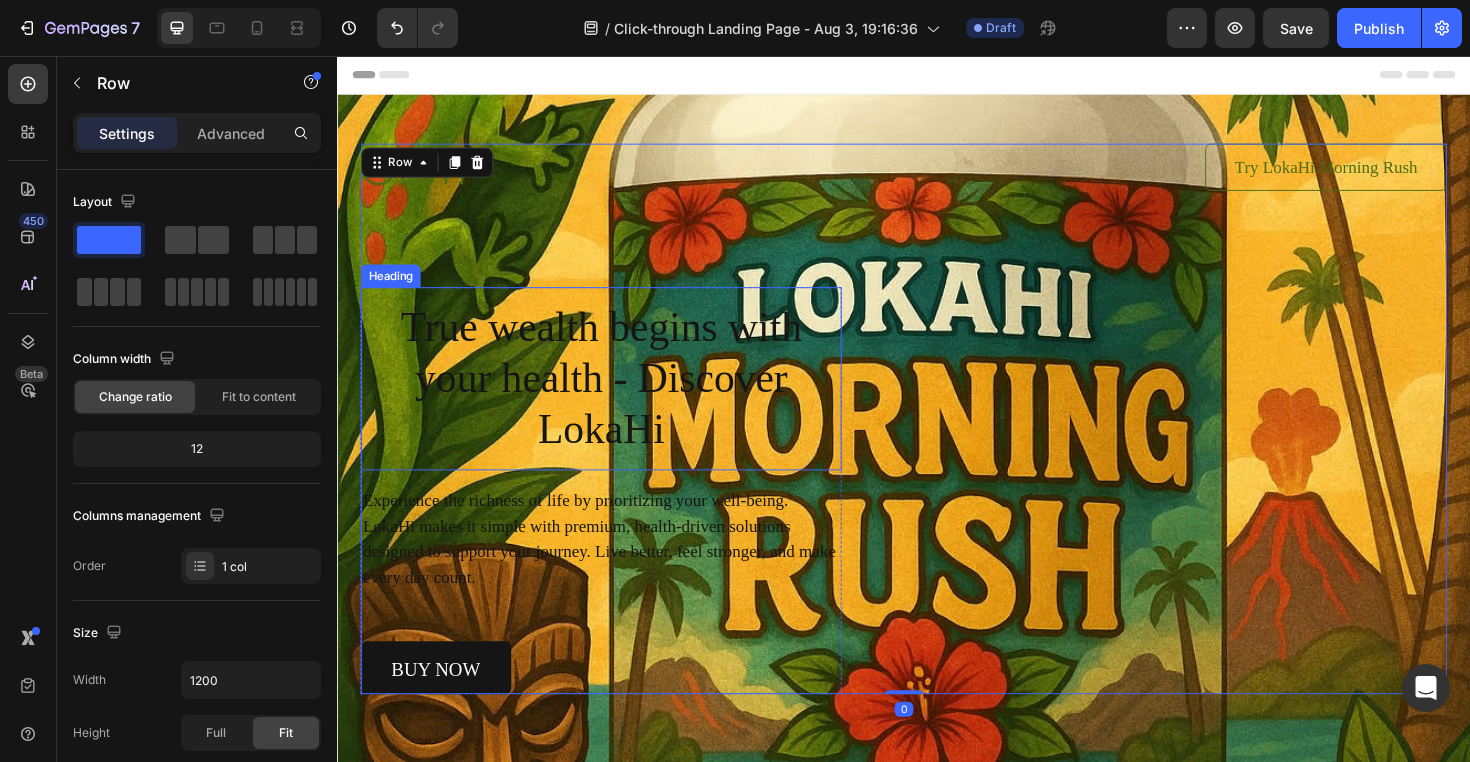 click on "True wealth begins with your health - Discover LokaHi" at bounding box center (616, 398) 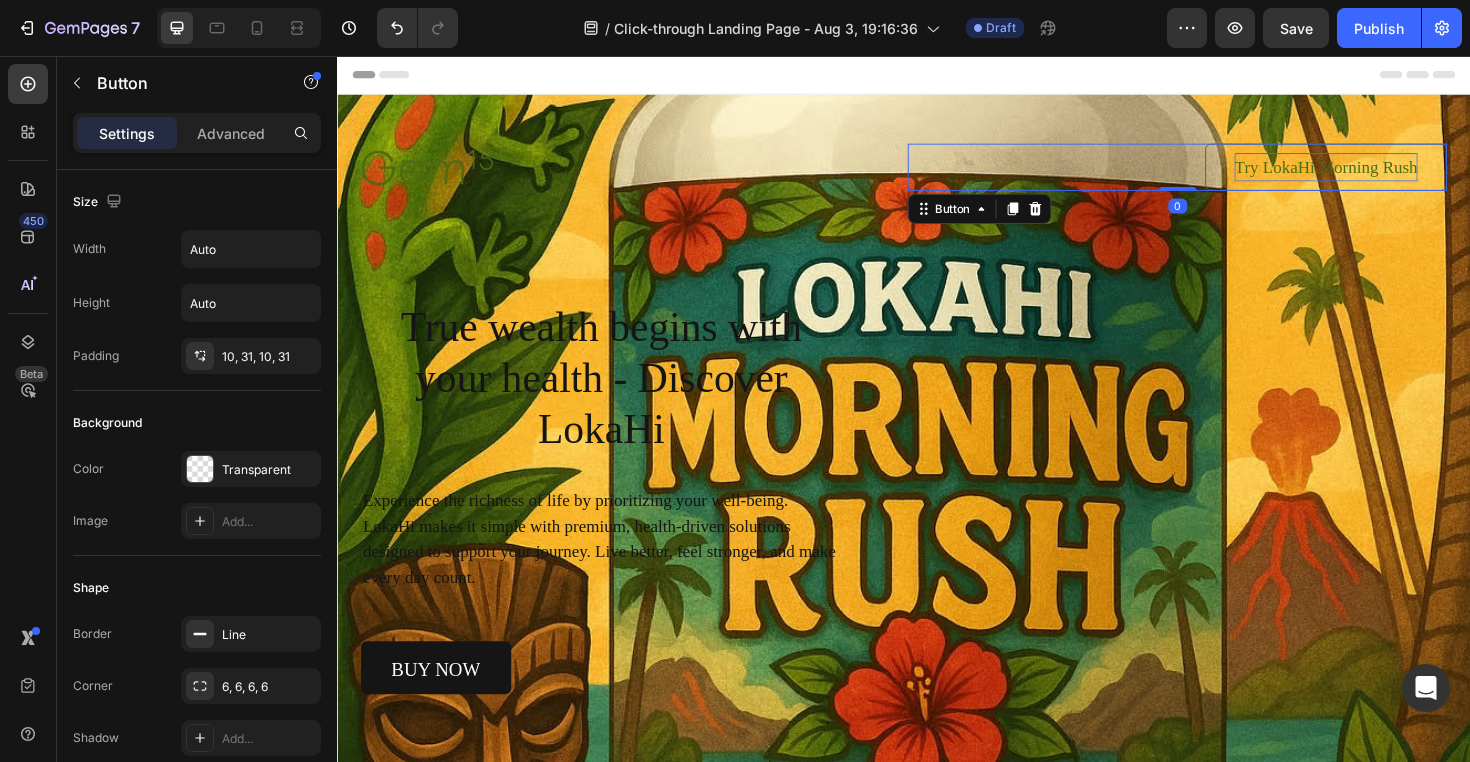 click on "Try LokaHi Morning Rush" at bounding box center (1384, 174) 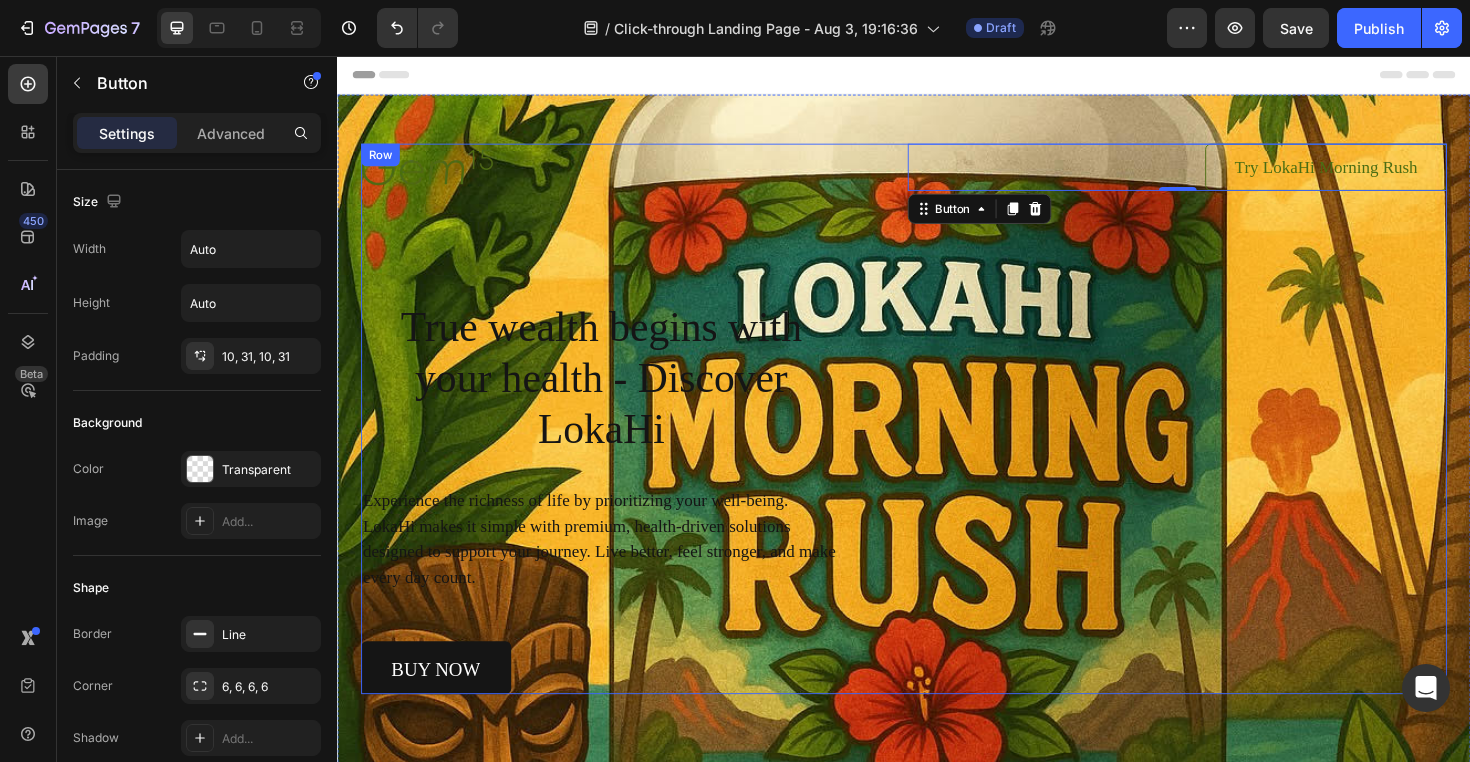 click on "Image Try LokaHi Morning Rush Button   0 Row True wealth begins with your health - Discover LokaHi Heading Experience the richness of life by prioritizing your well-being. LokaHi makes it simple with premium, health-driven solutions designed to support your journey. Live better, feel stronger, and make every day count. Text Block buy now Button Row" at bounding box center [937, 440] 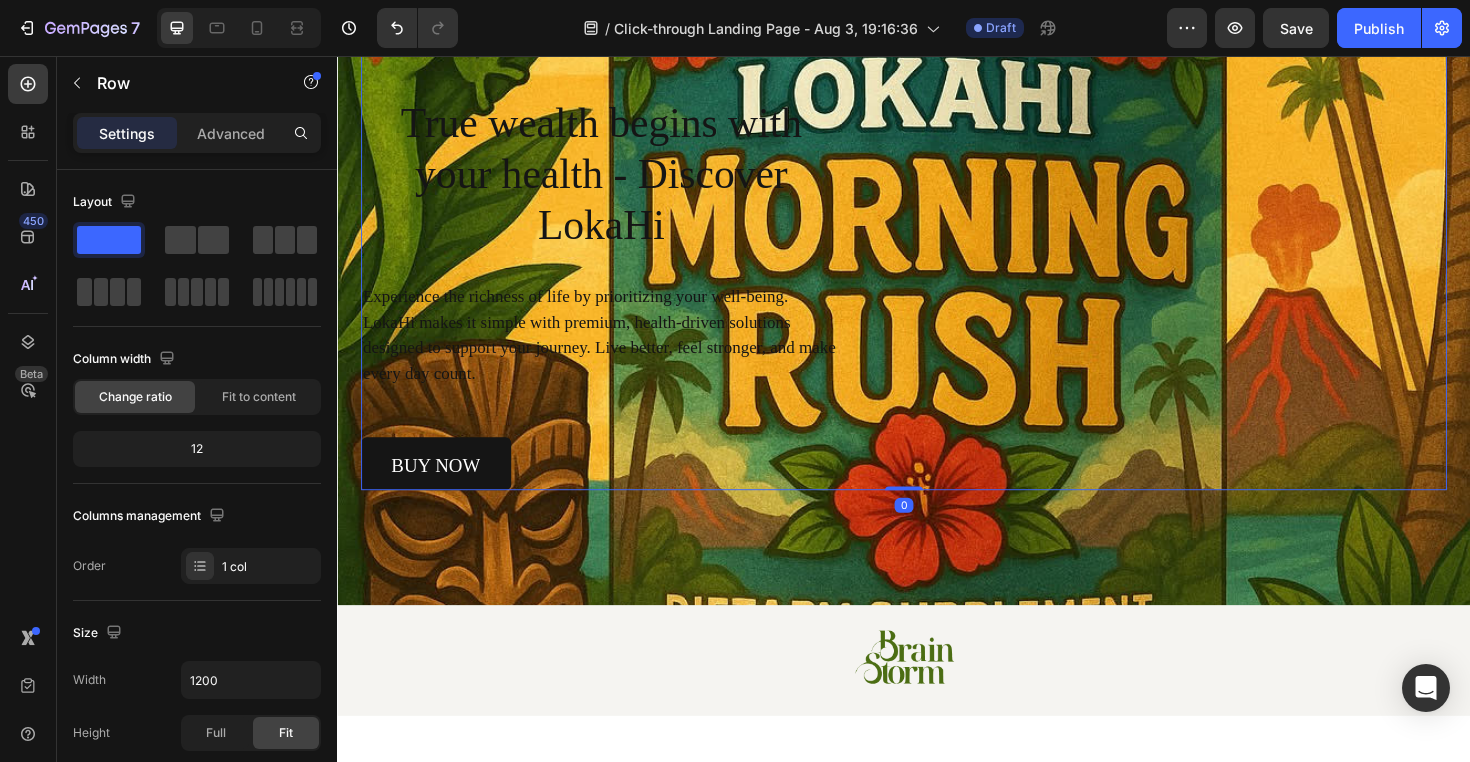 scroll, scrollTop: 184, scrollLeft: 0, axis: vertical 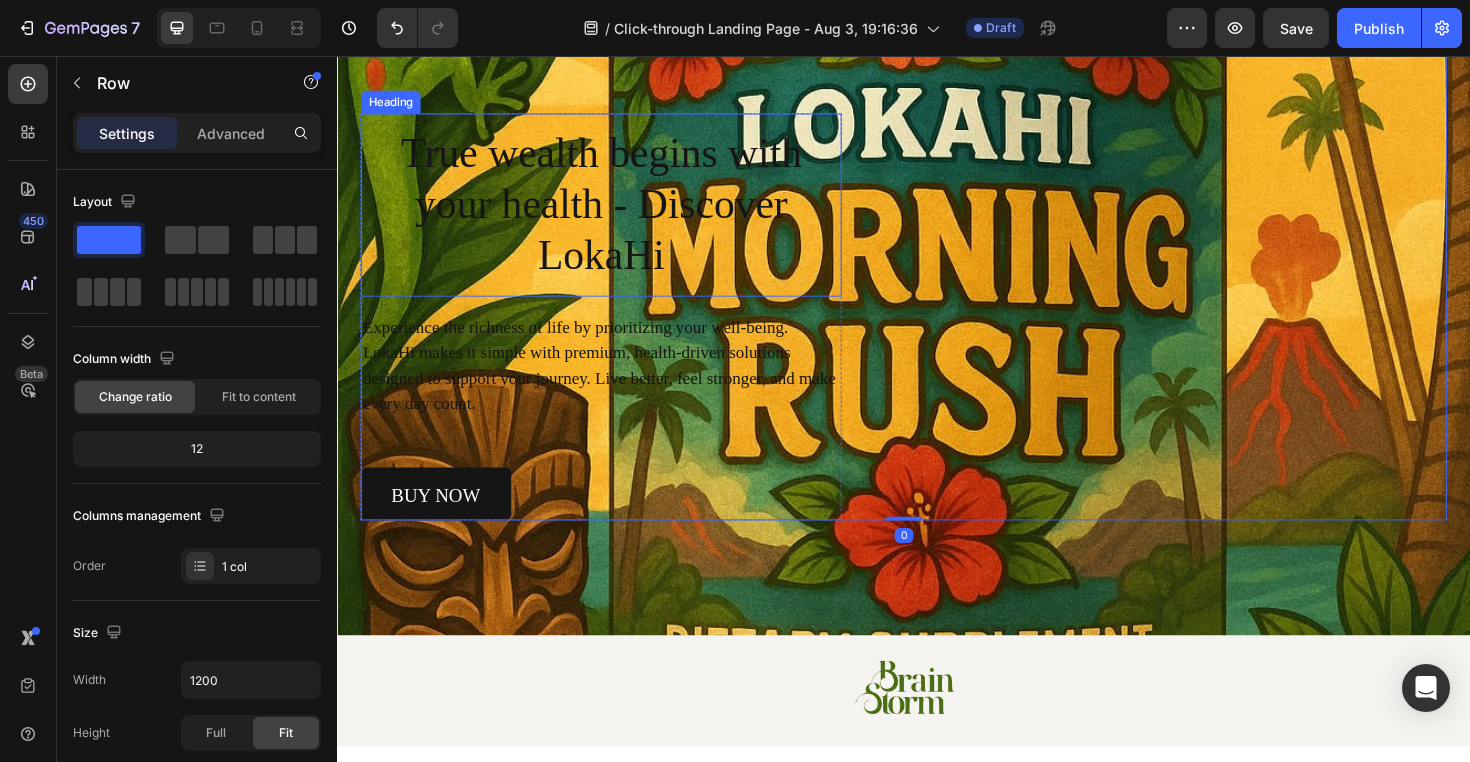 click on "True wealth begins with your health - Discover LokaHi" at bounding box center (616, 214) 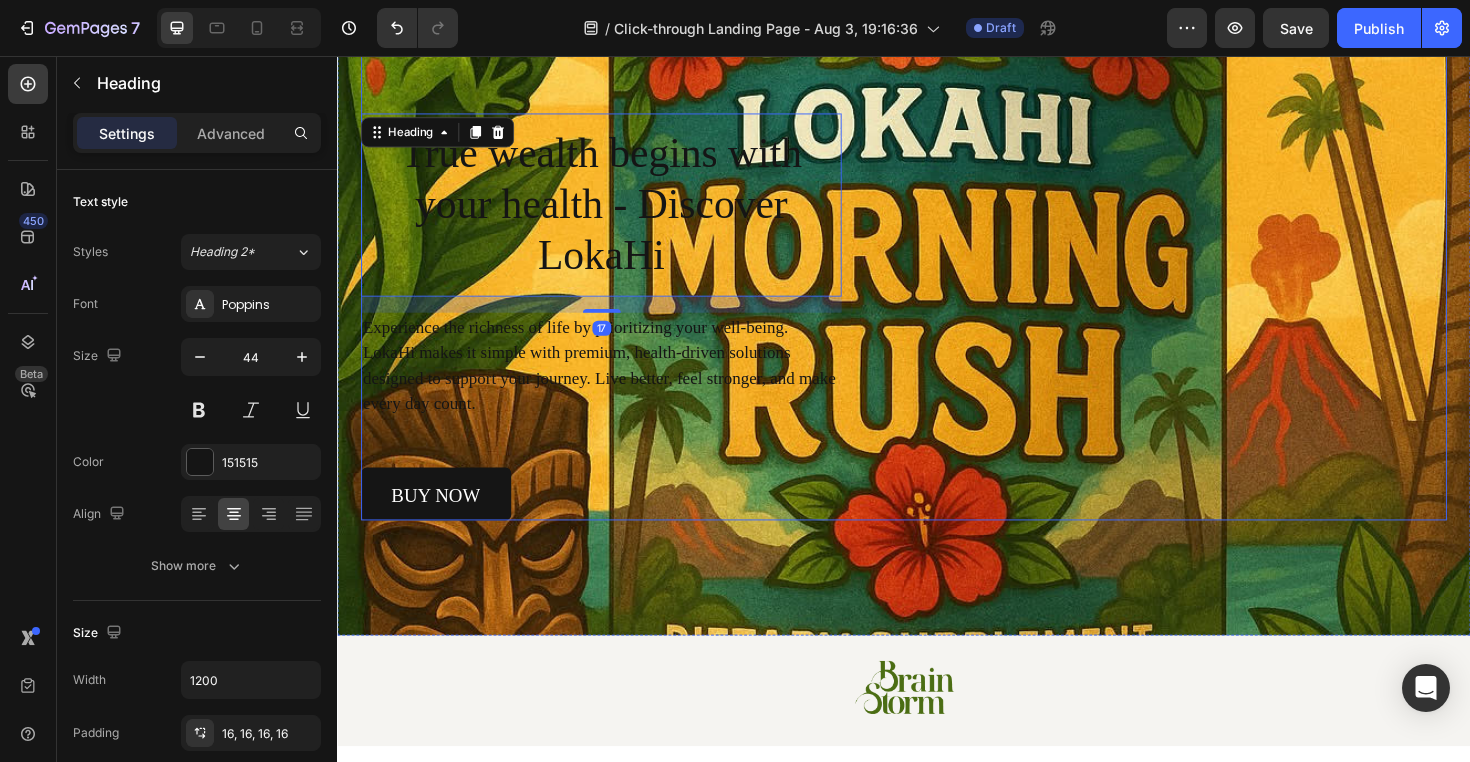 click on "Image Try LokaHi Morning Rush Button Row True wealth begins with your health - Discover LokaHi Heading   17 Experience the richness of life by prioritizing your well-being. LokaHi makes it simple with premium, health-driven solutions designed to support your journey. Live better, feel stronger, and make every day count. Text Block buy now Button Row" at bounding box center [937, 256] 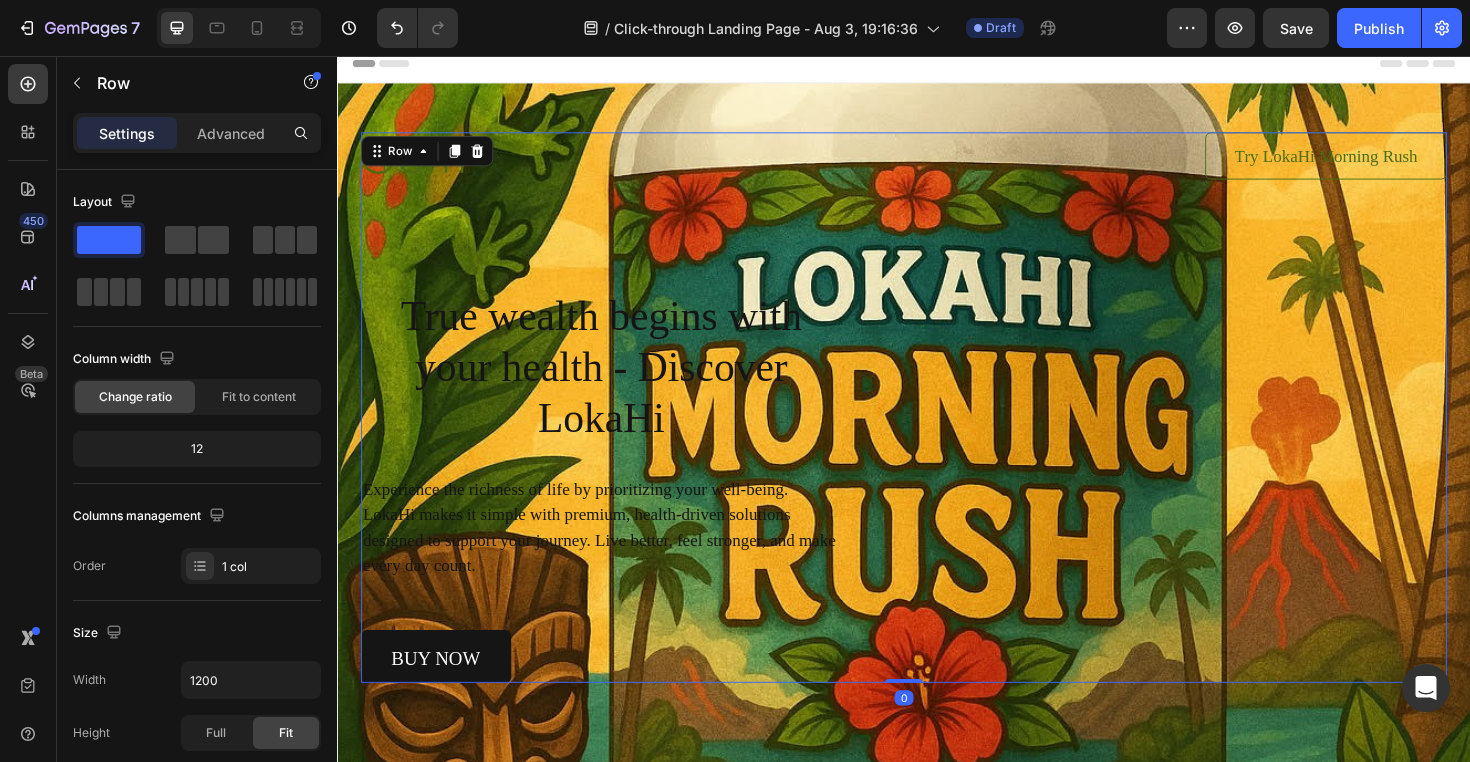 scroll, scrollTop: 3, scrollLeft: 0, axis: vertical 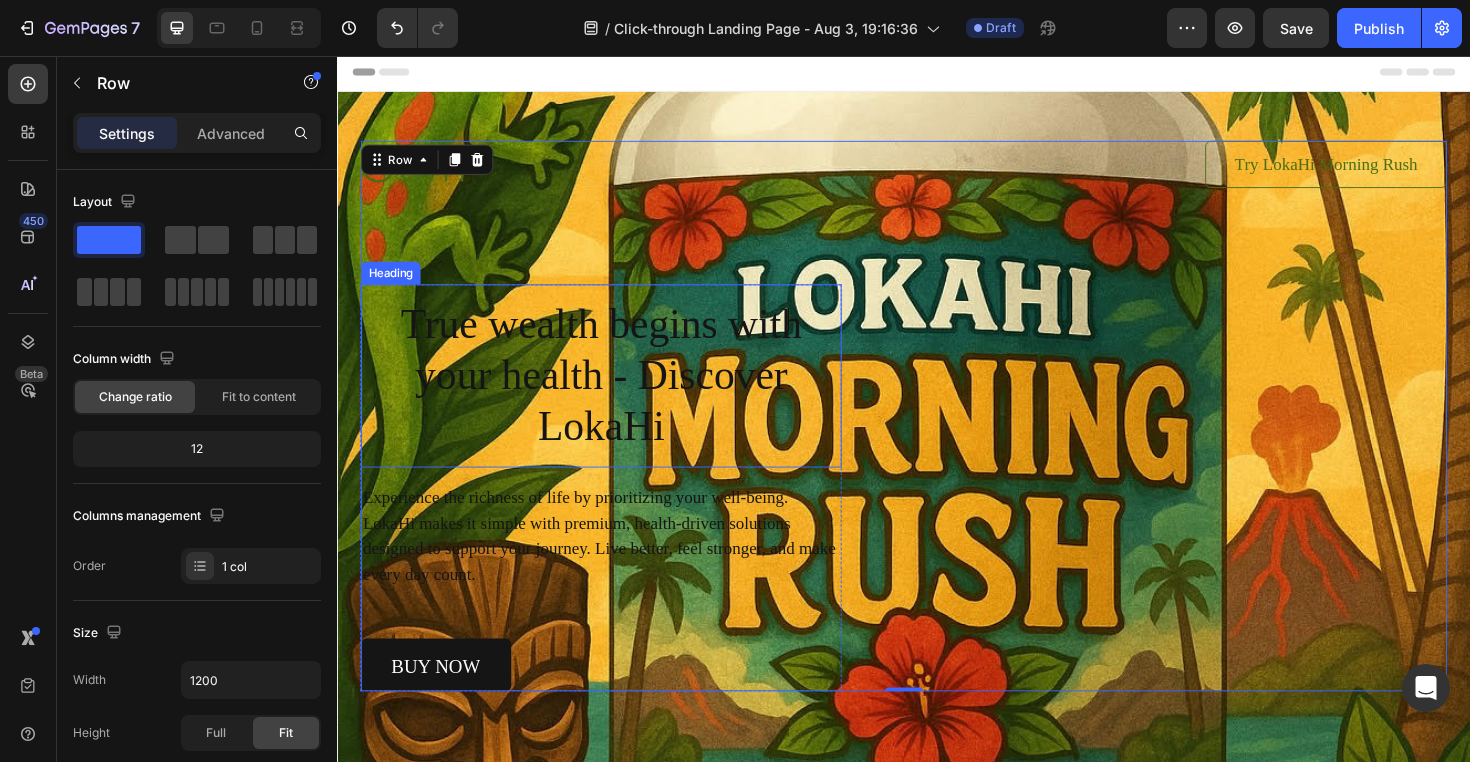 click on "True wealth begins with your health - Discover LokaHi" at bounding box center [616, 395] 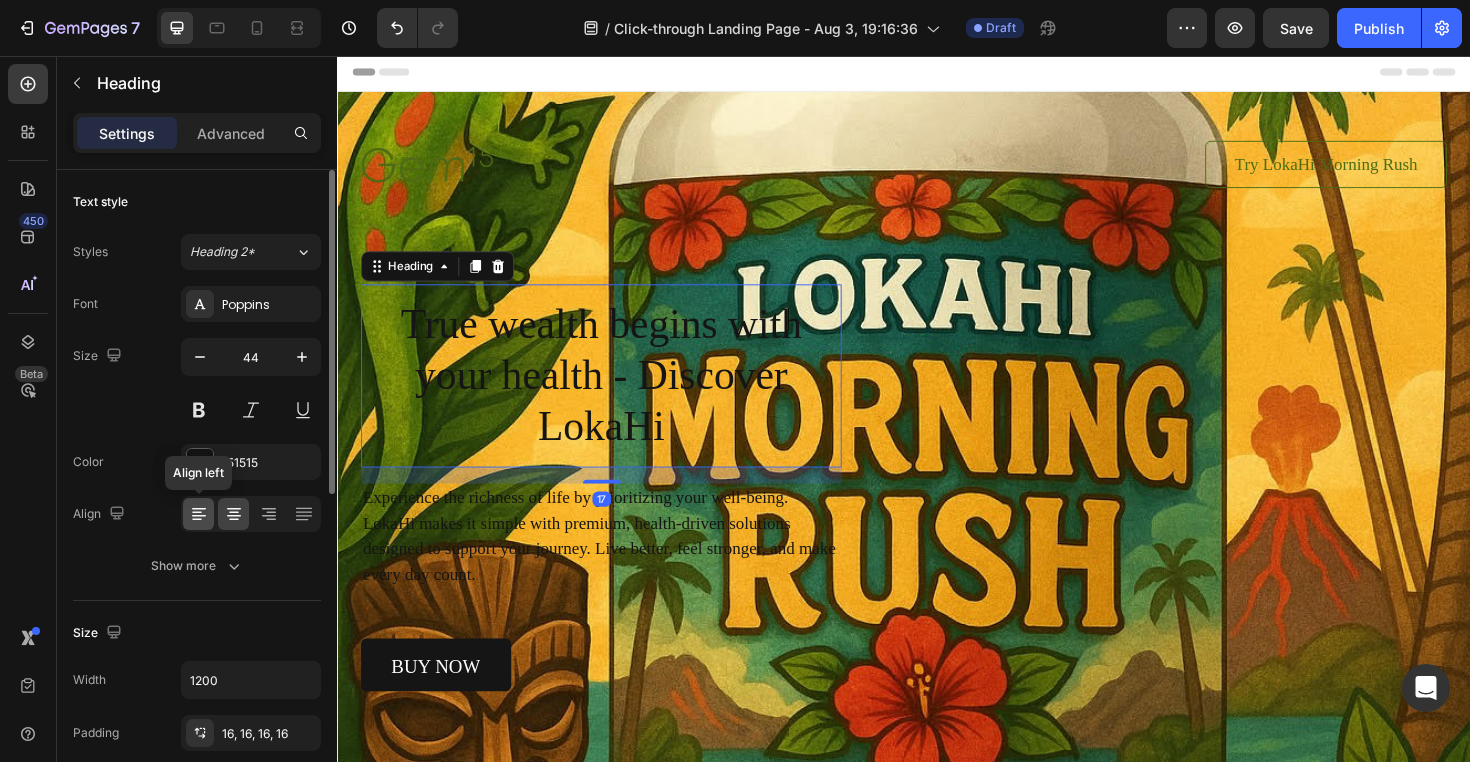 click 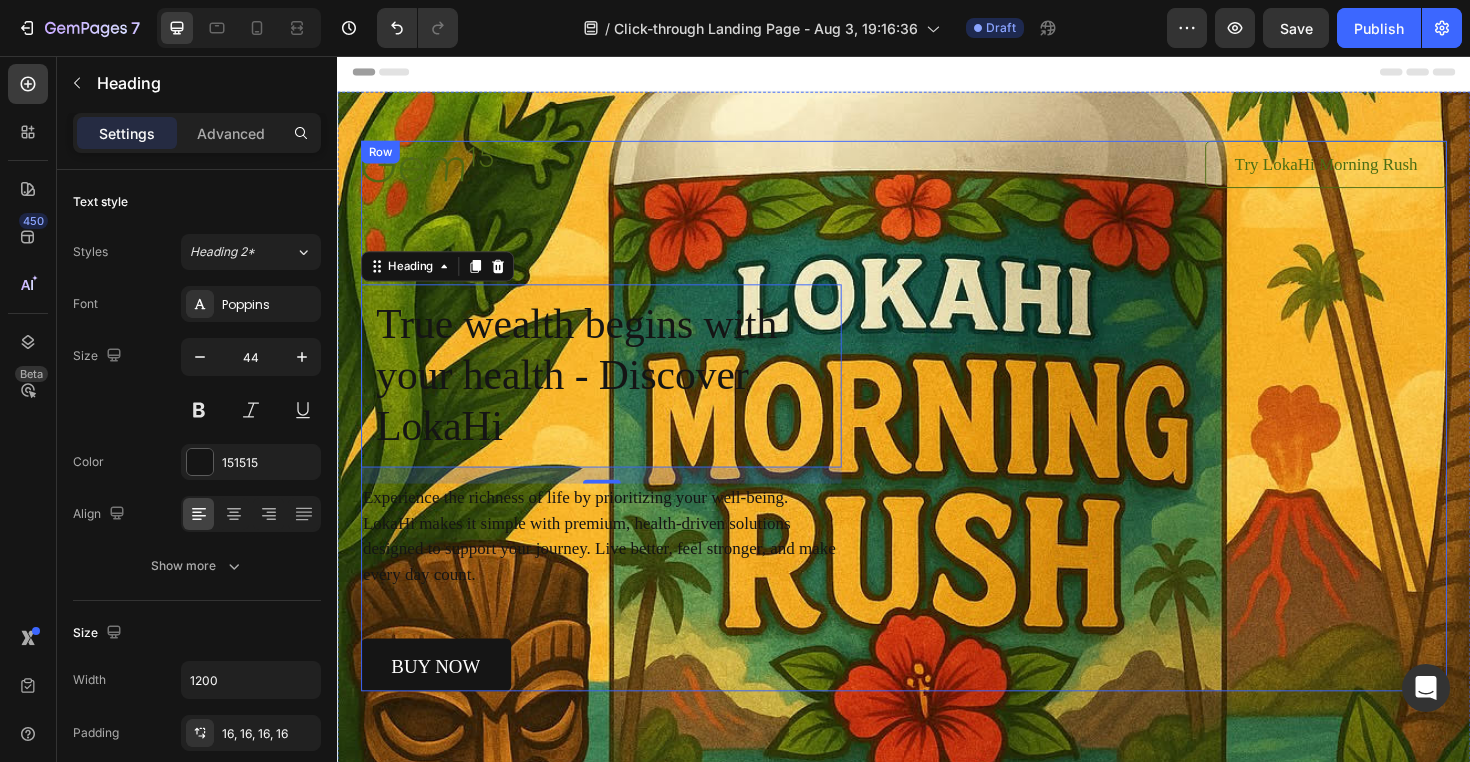 click on "Image Try LokaHi Morning Rush Button Row True wealth begins with your health - Discover LokaHi Heading   17 Experience the richness of life by prioritizing your well-being. LokaHi makes it simple with premium, health-driven solutions designed to support your journey. Live better, feel stronger, and make every day count. Text Block buy now Button Row" at bounding box center [937, 437] 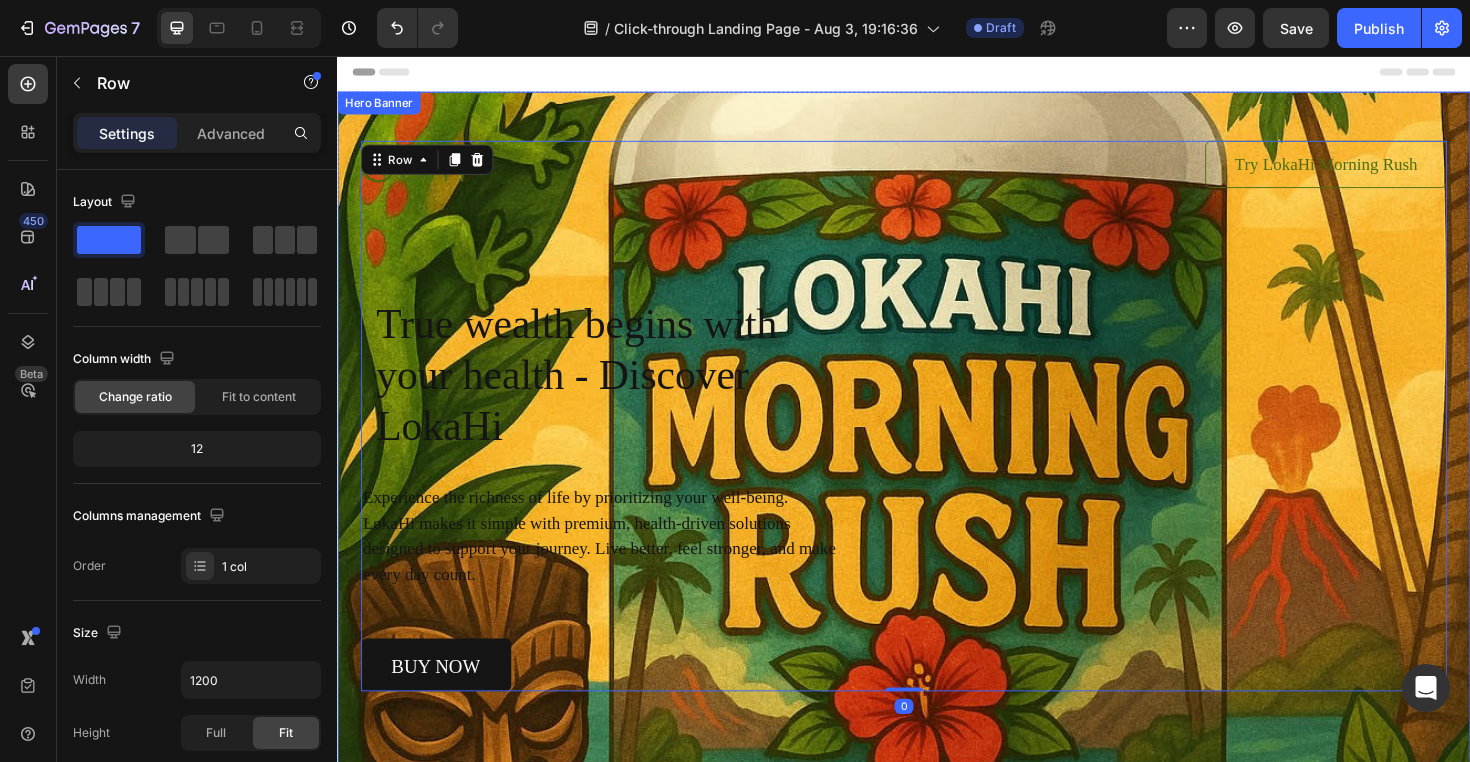 click on "Image Try LokaHi Morning Rush Button Row True wealth begins with your health - Discover LokaHi Heading Experience the richness of life by prioritizing your well-being. LokaHi makes it simple with premium, health-driven solutions designed to support your journey. Live better, feel stronger, and make every day count. Text Block buy now Button Row Row   0" at bounding box center (937, 411) 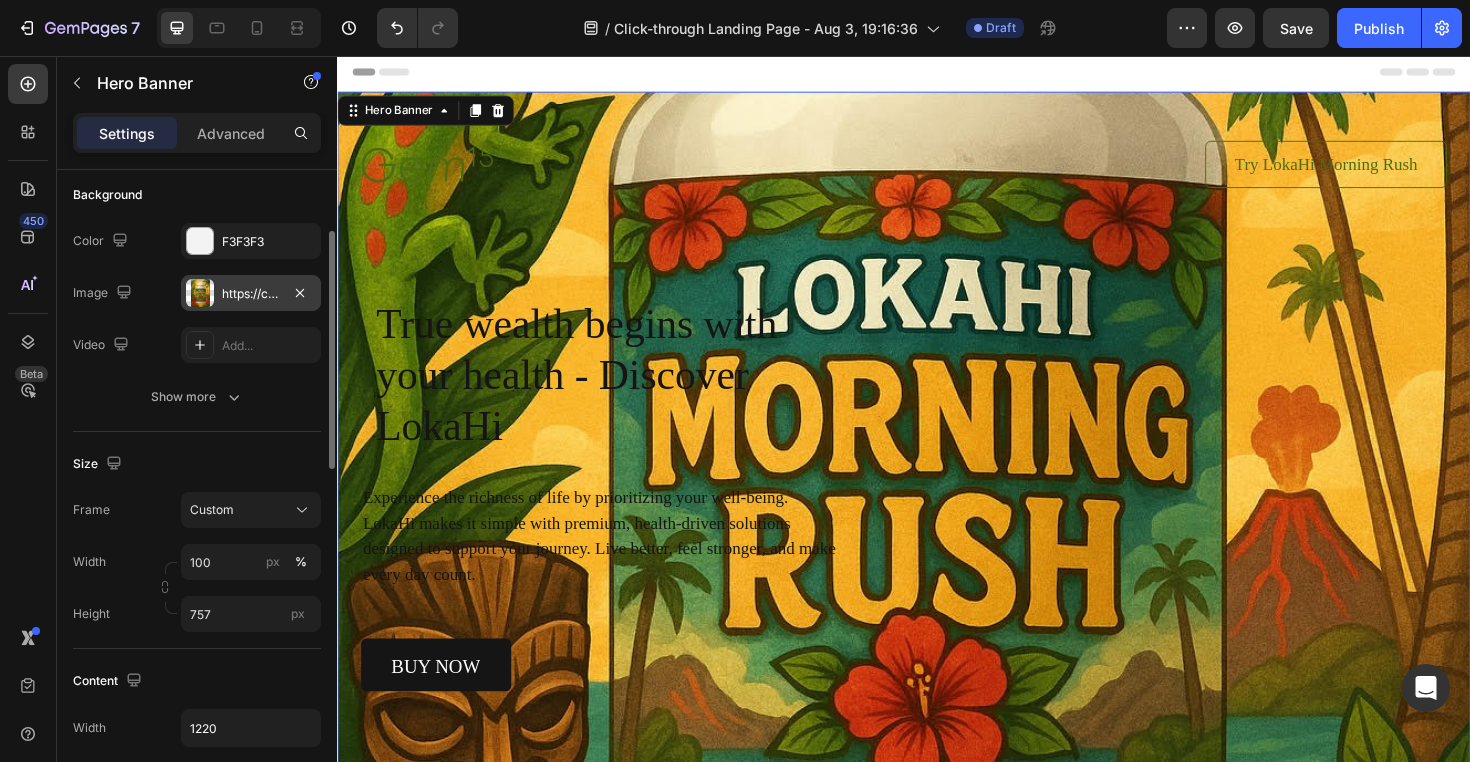 scroll, scrollTop: 153, scrollLeft: 0, axis: vertical 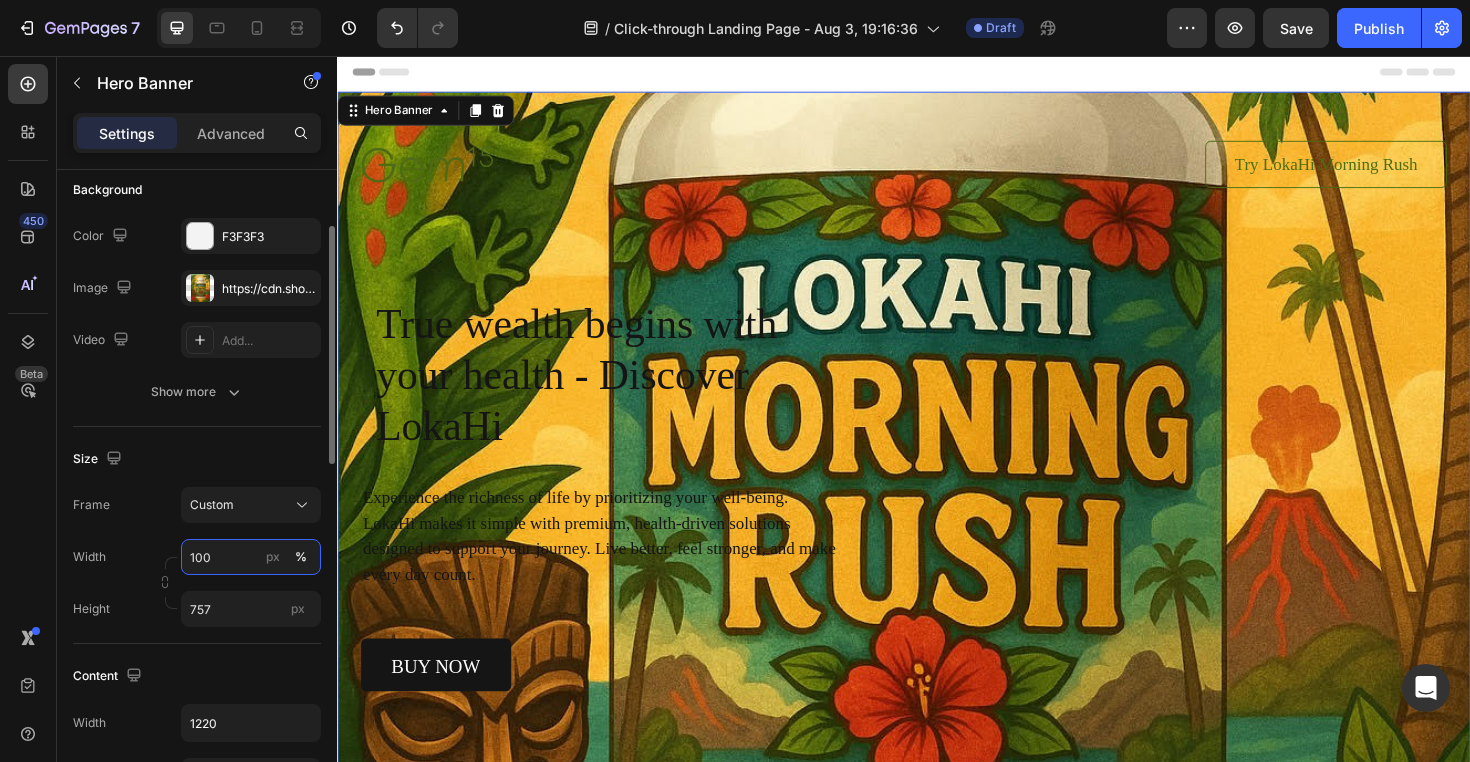 click on "100" at bounding box center (251, 557) 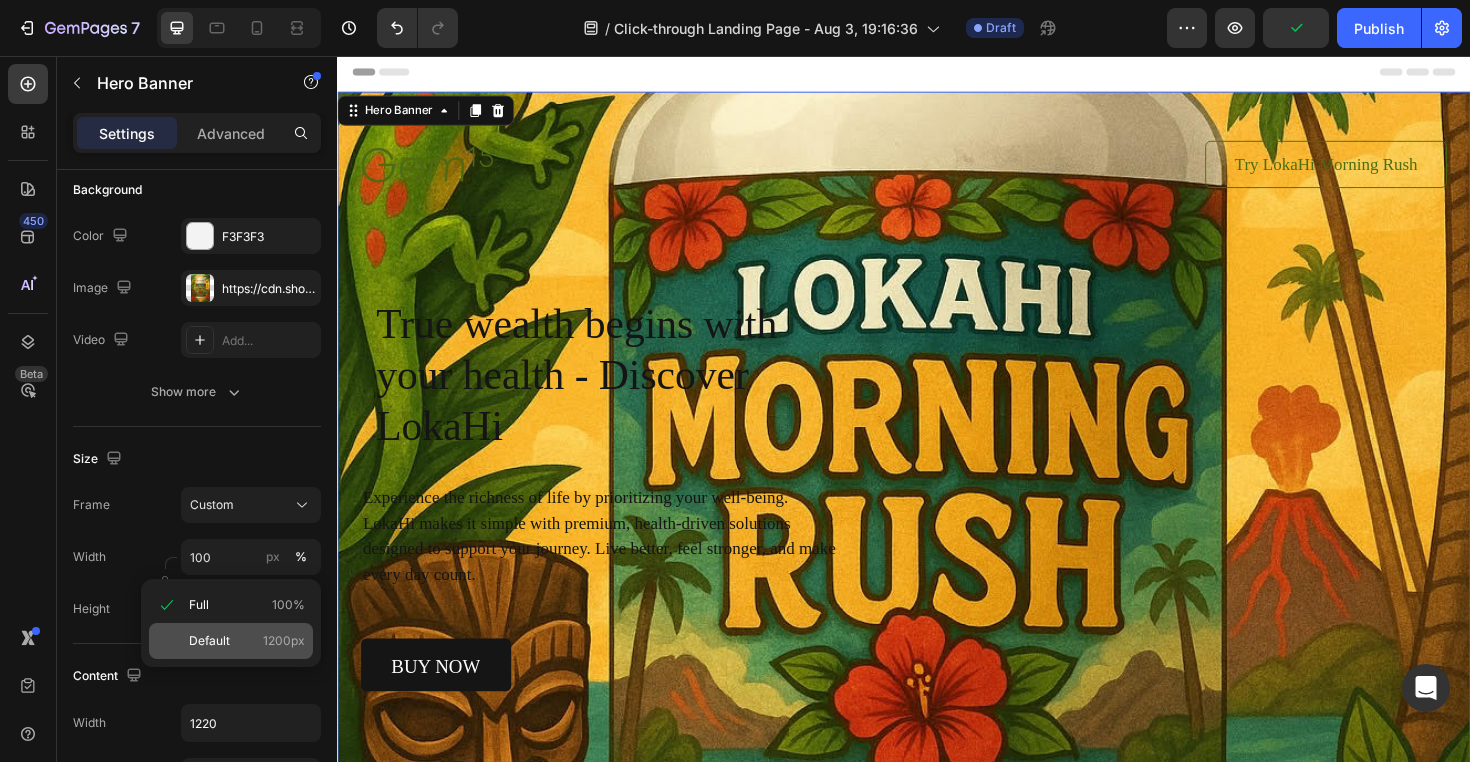 click on "Default 1200px" 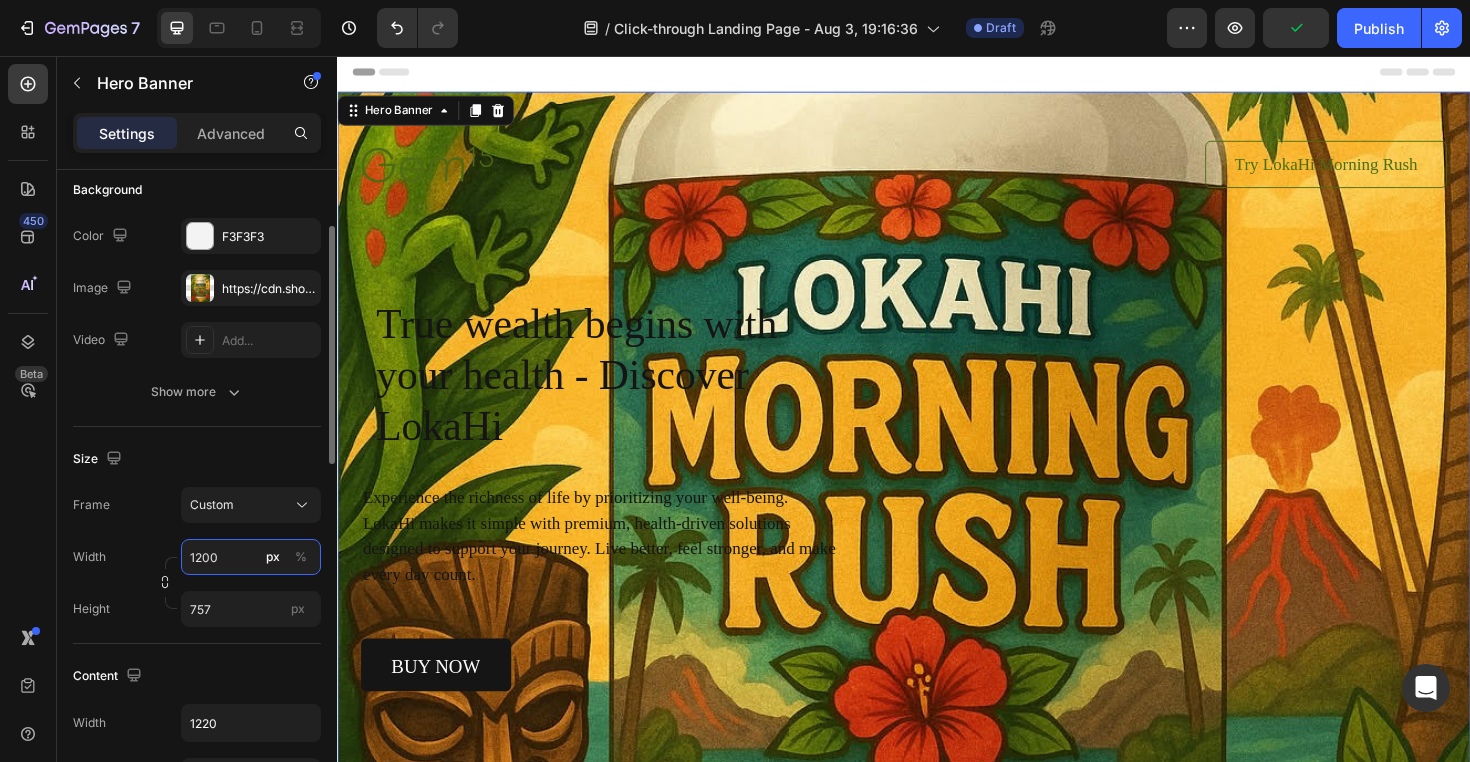 click on "1200" at bounding box center (251, 557) 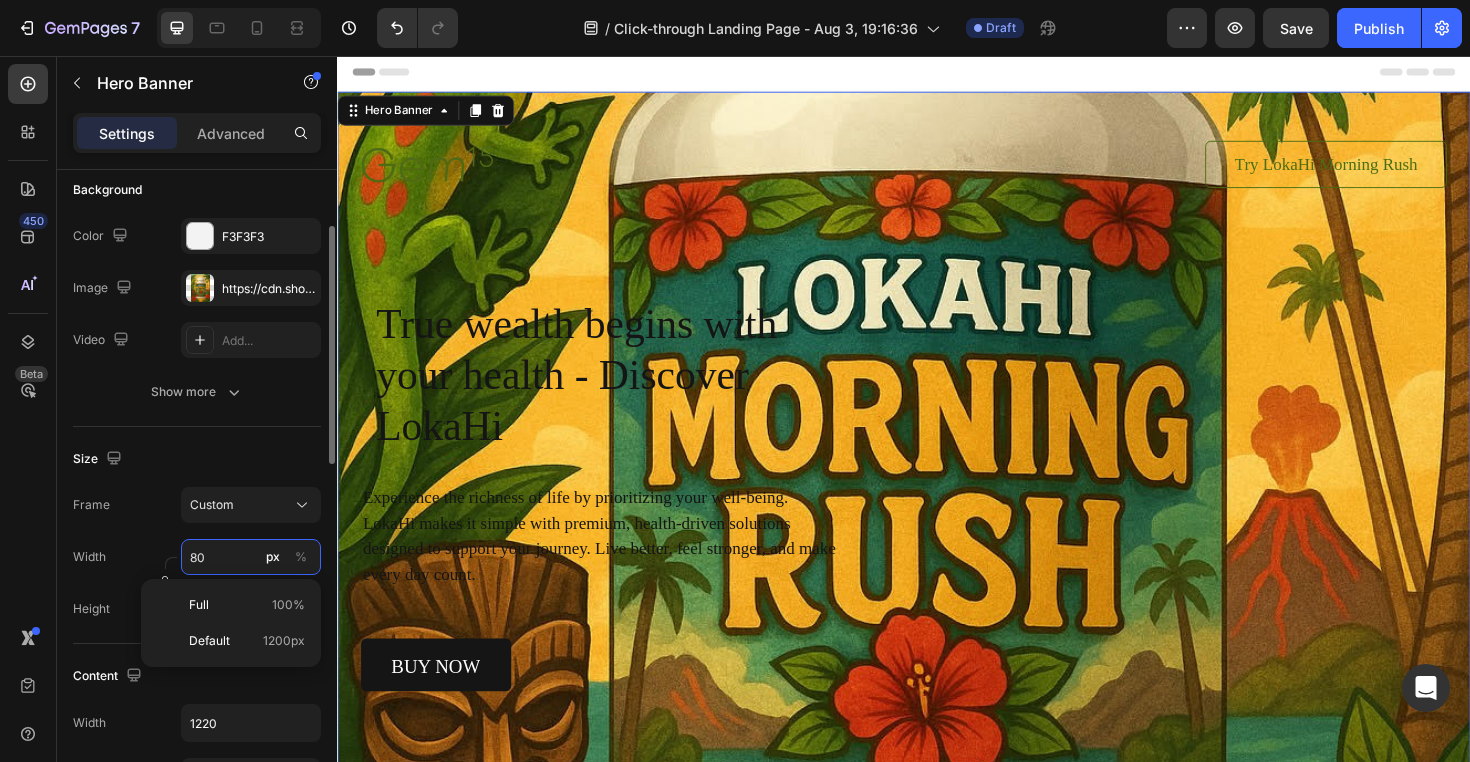 type on "800" 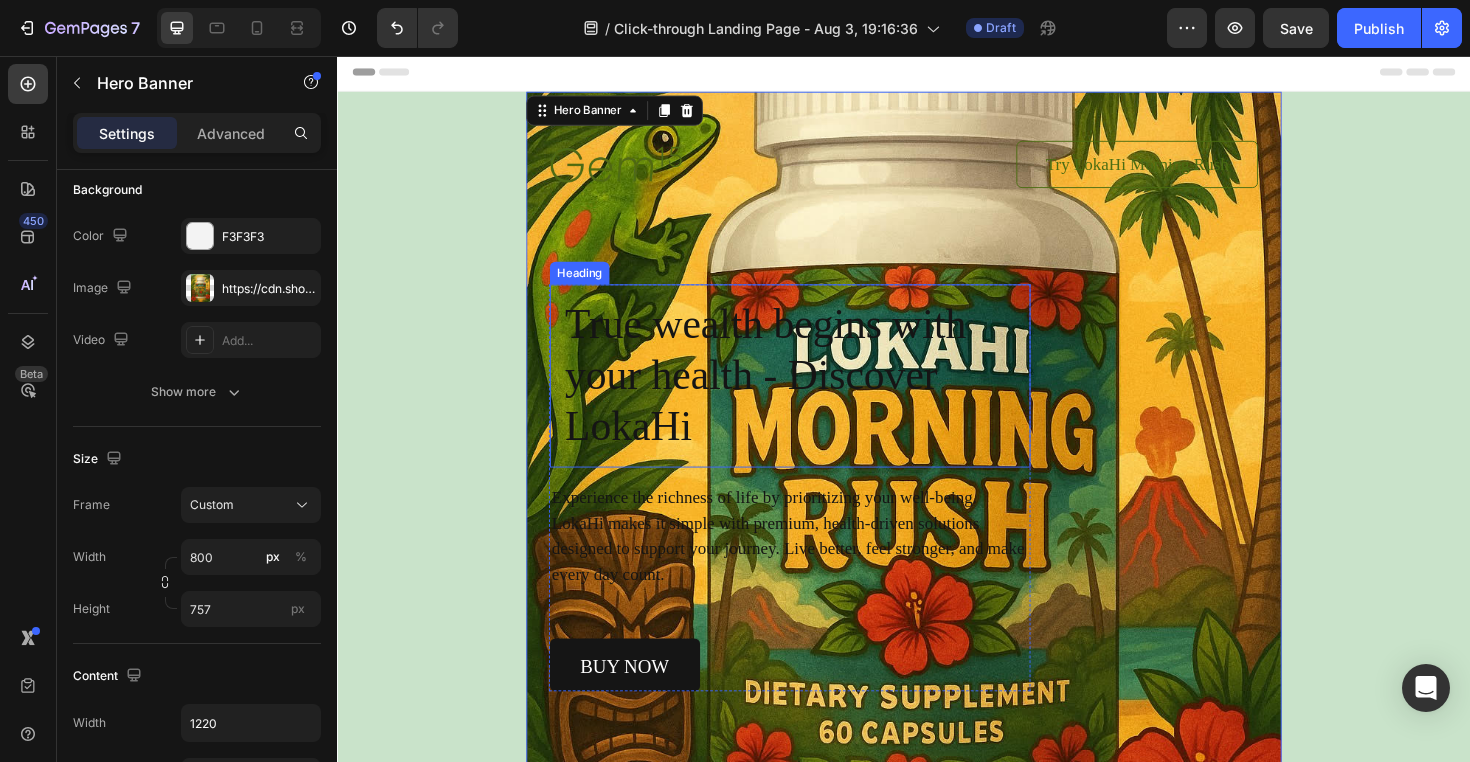 click on "True wealth begins with your health - Discover LokaHi" at bounding box center [816, 395] 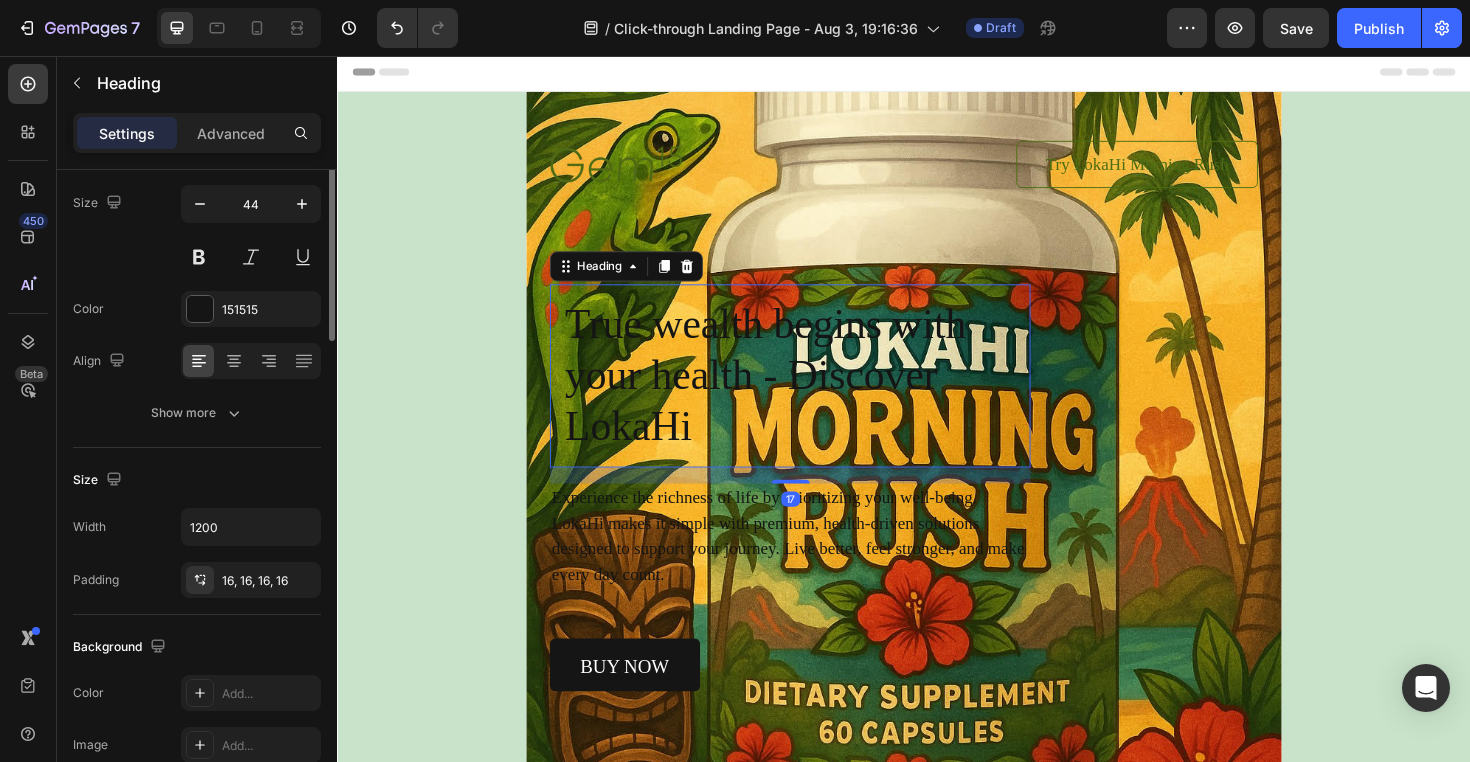 scroll, scrollTop: 0, scrollLeft: 0, axis: both 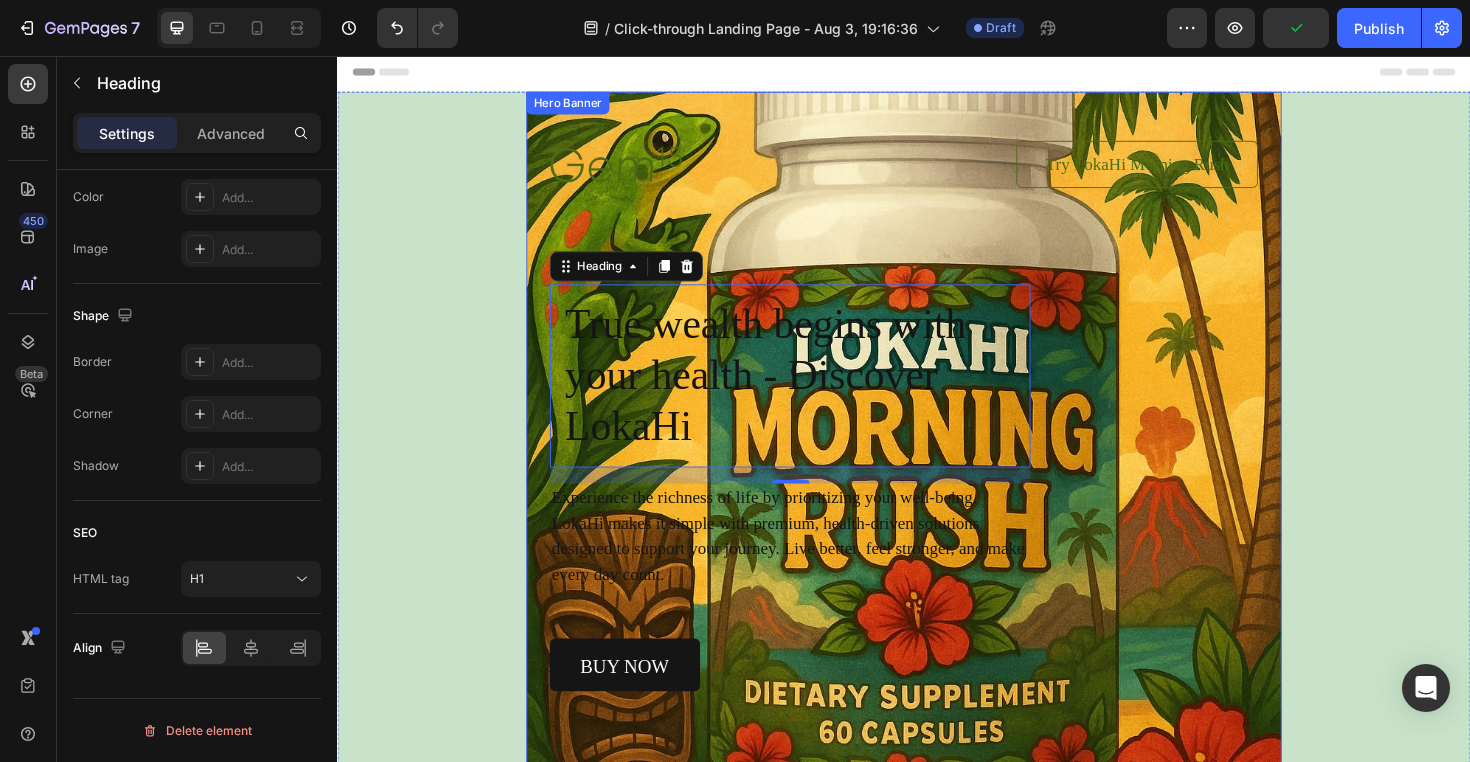 click on "Hero Banner" at bounding box center (581, 106) 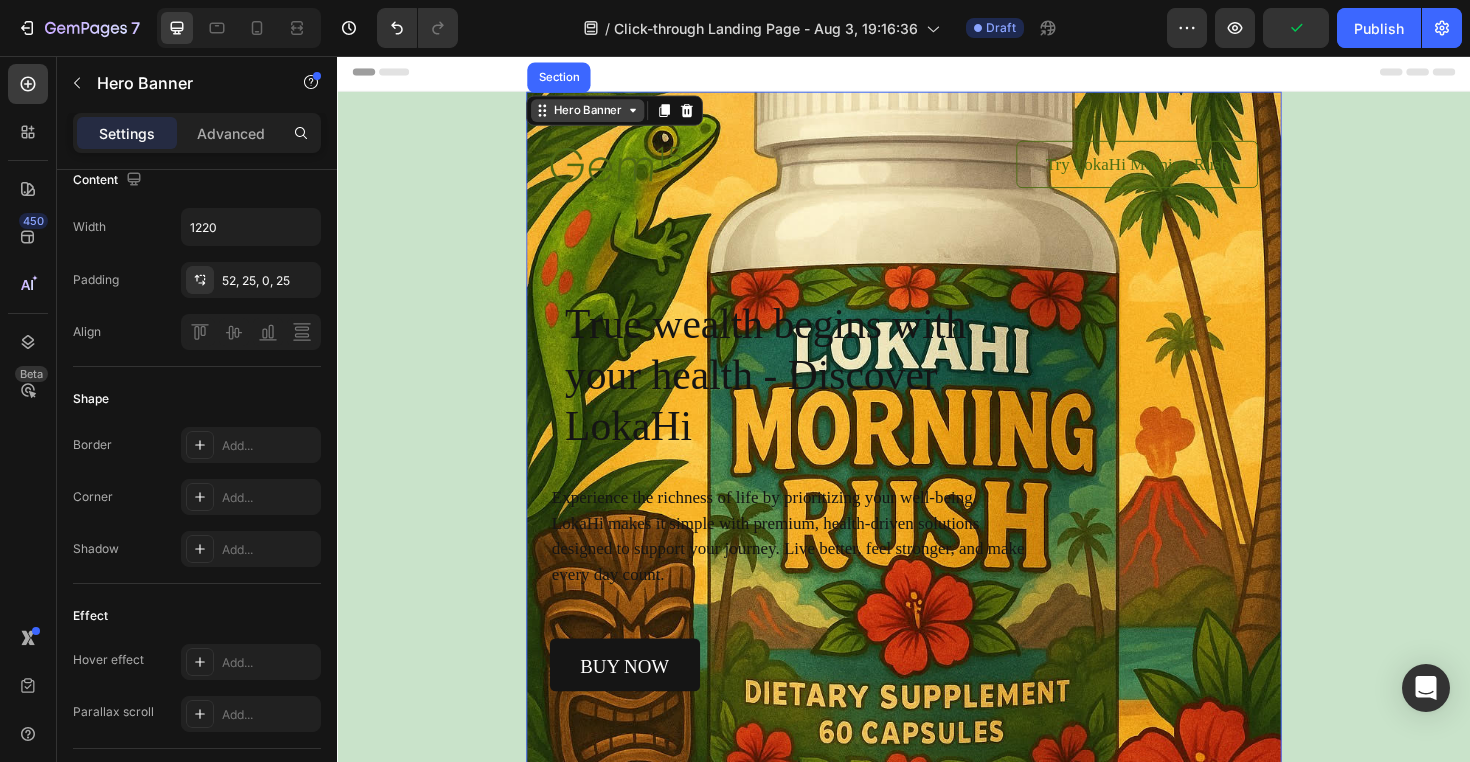 scroll, scrollTop: 0, scrollLeft: 0, axis: both 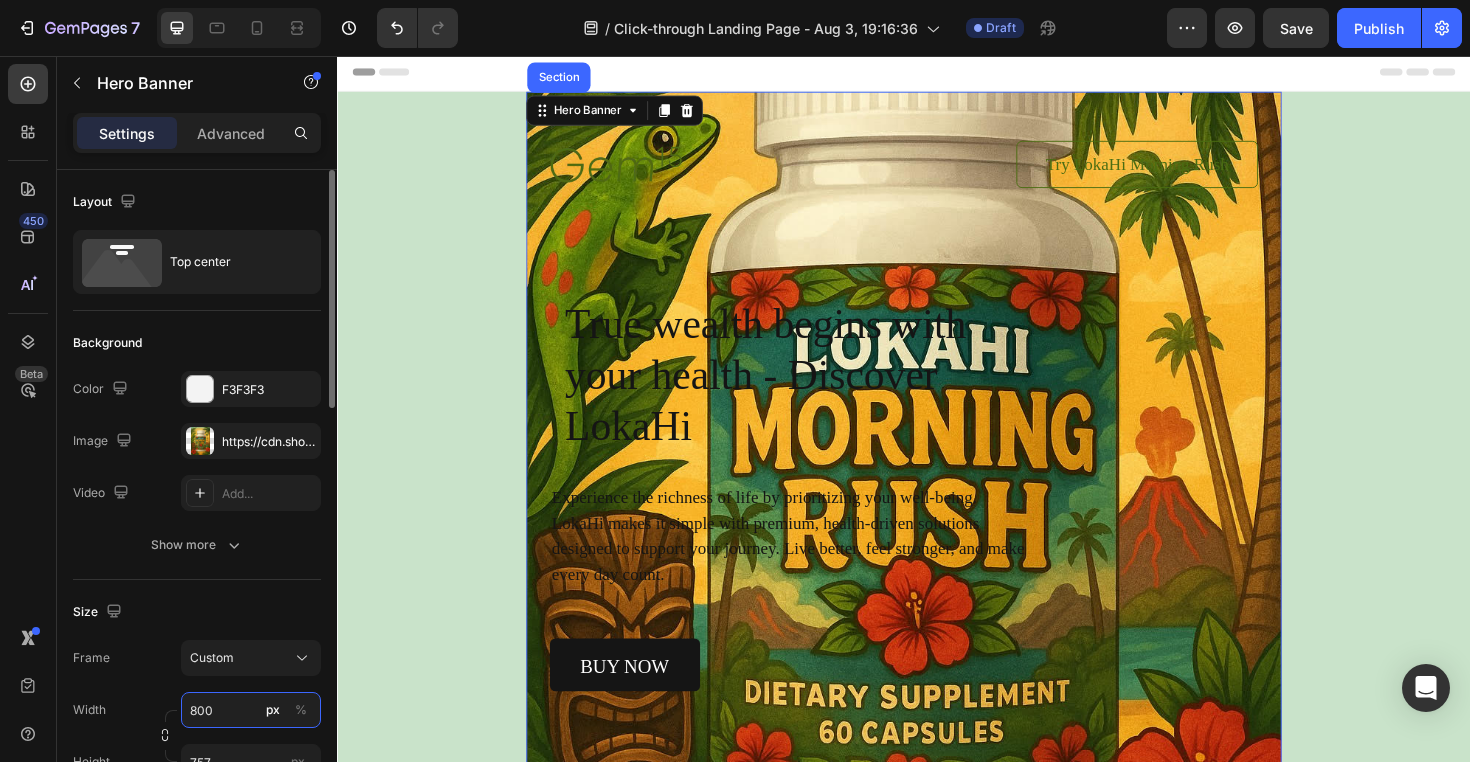 click on "800" at bounding box center [251, 710] 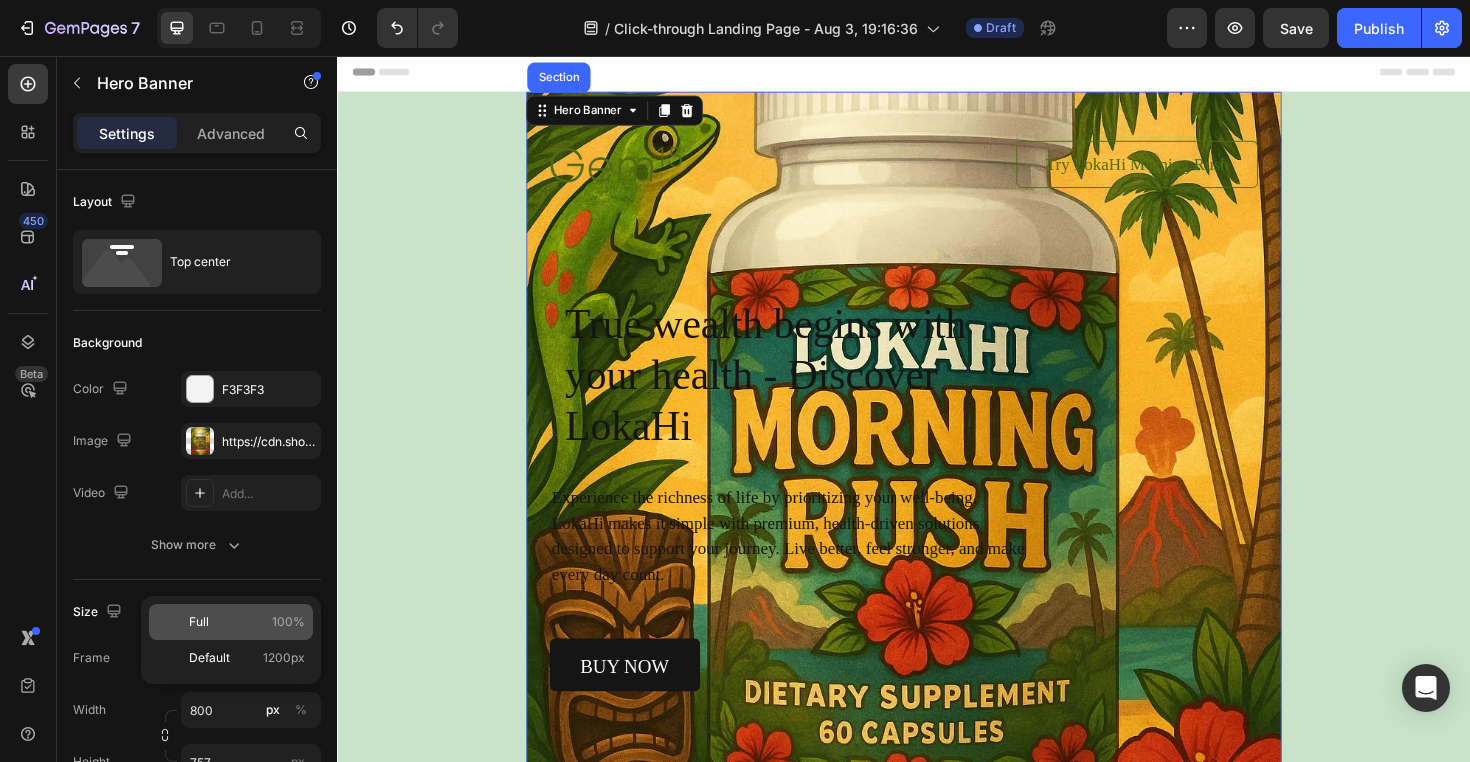 click on "Full 100%" at bounding box center [247, 622] 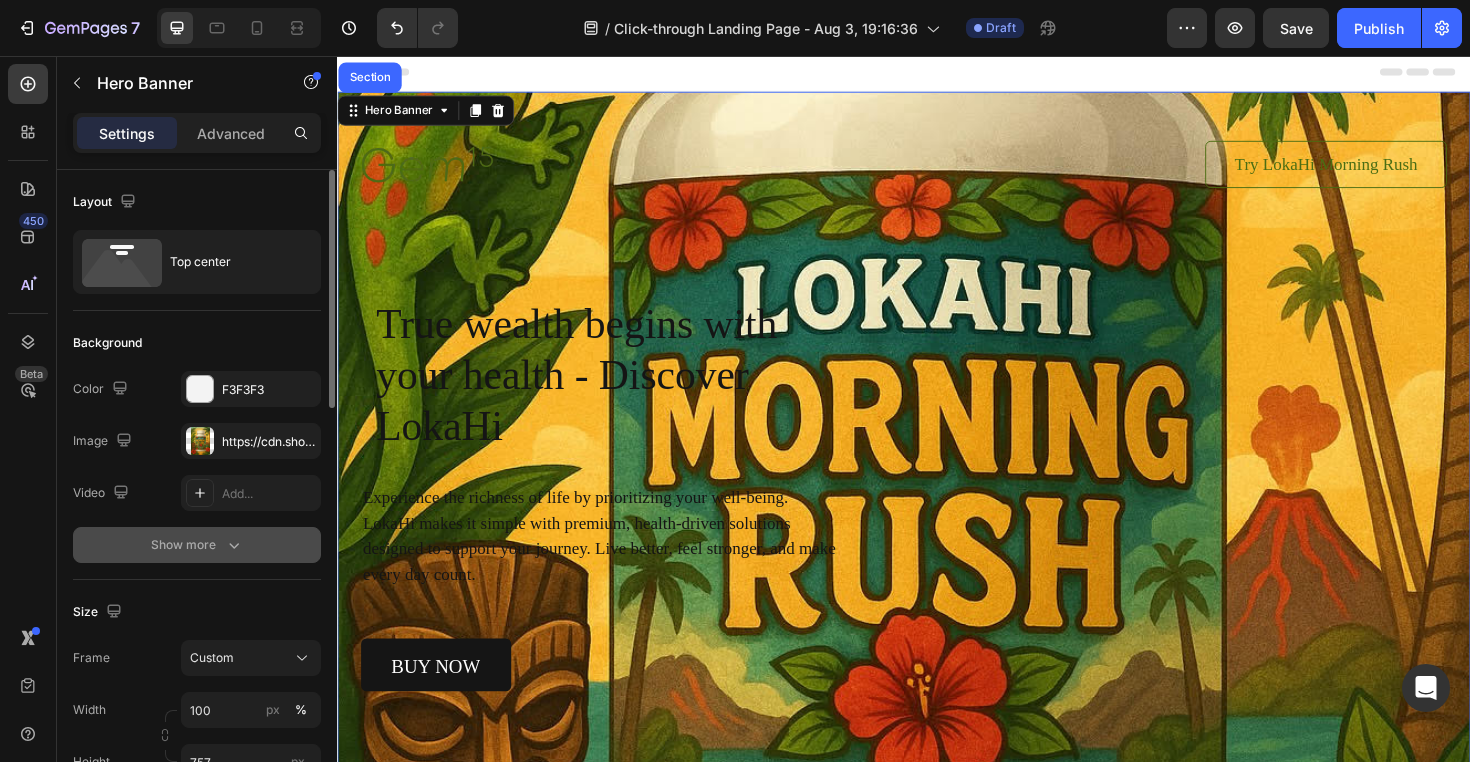 click on "Show more" at bounding box center [197, 545] 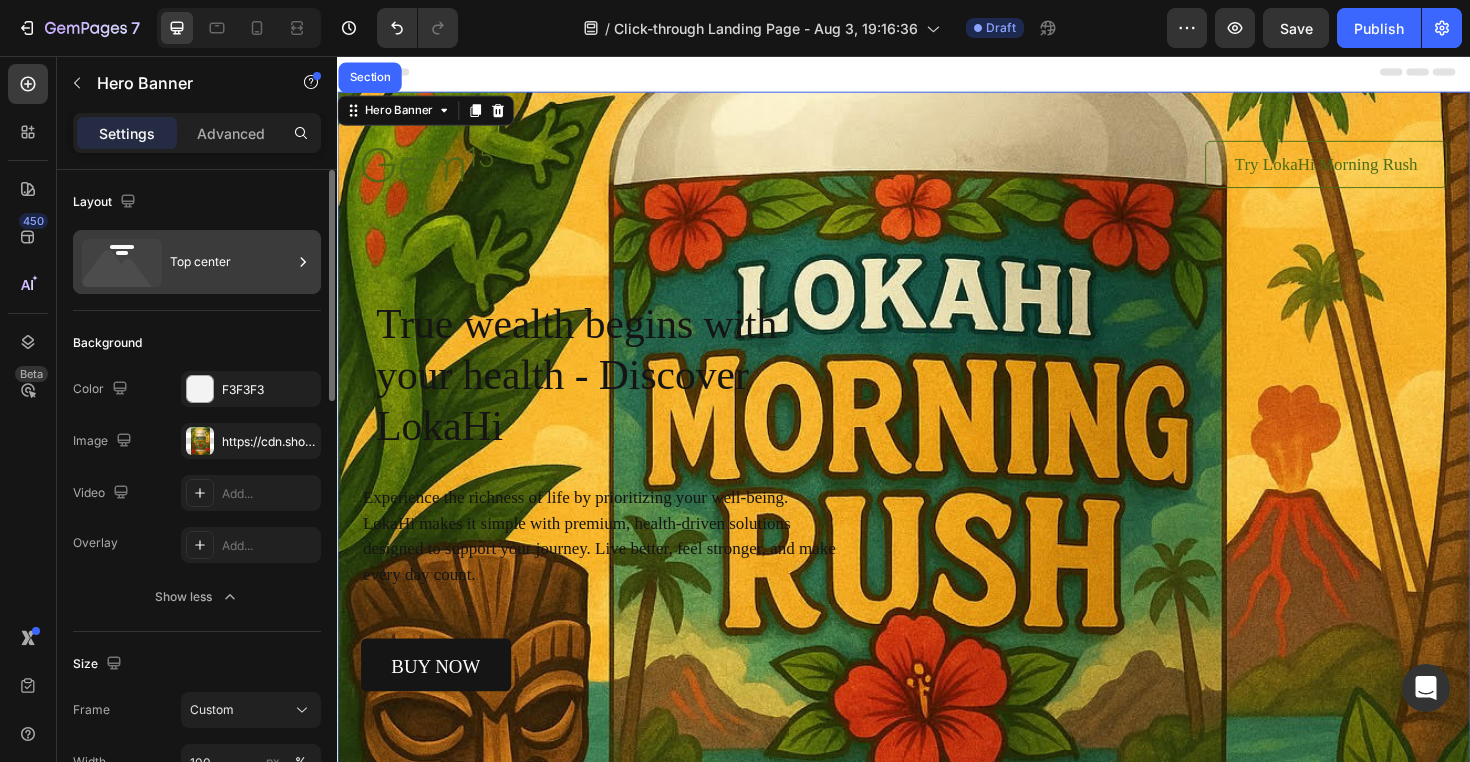 click on "Top center" at bounding box center (197, 262) 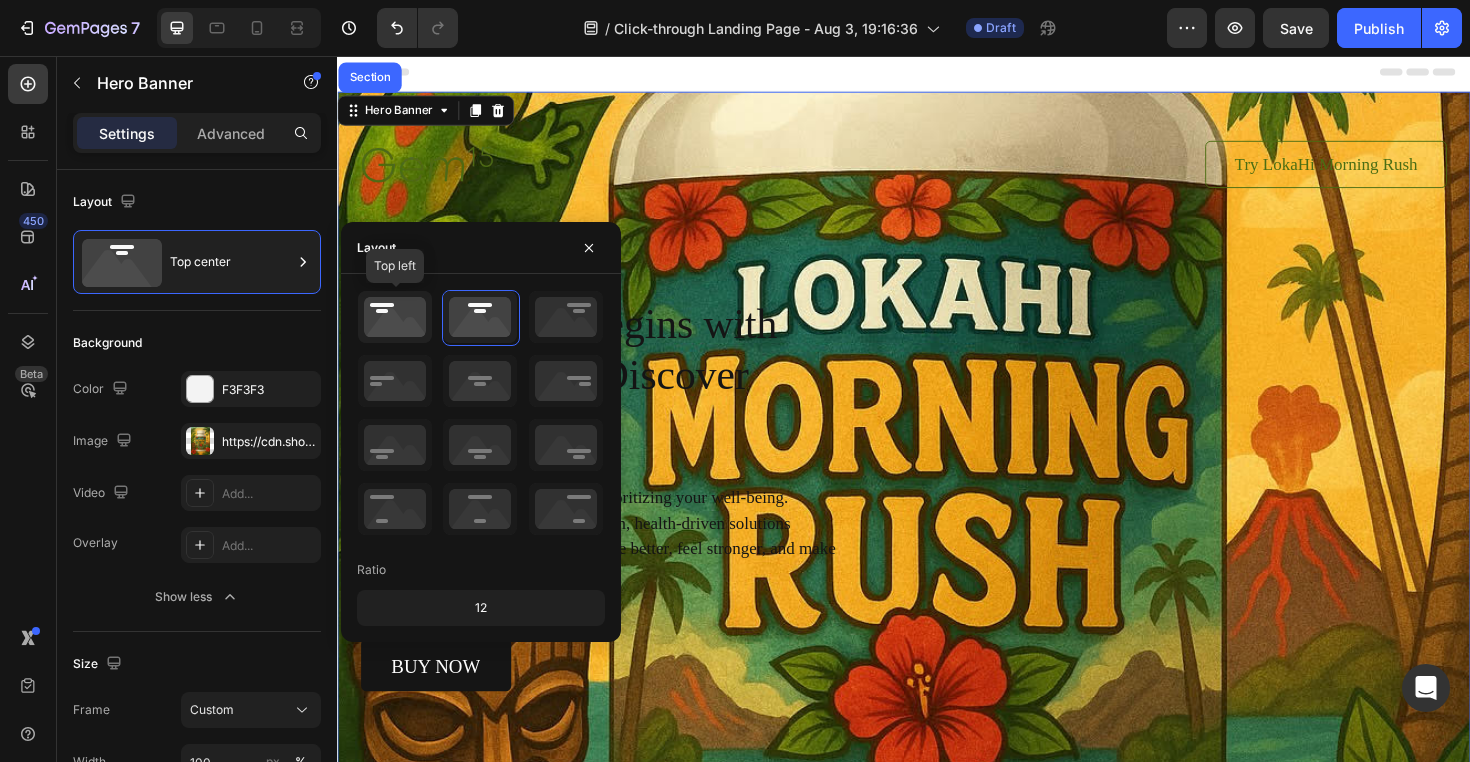 click 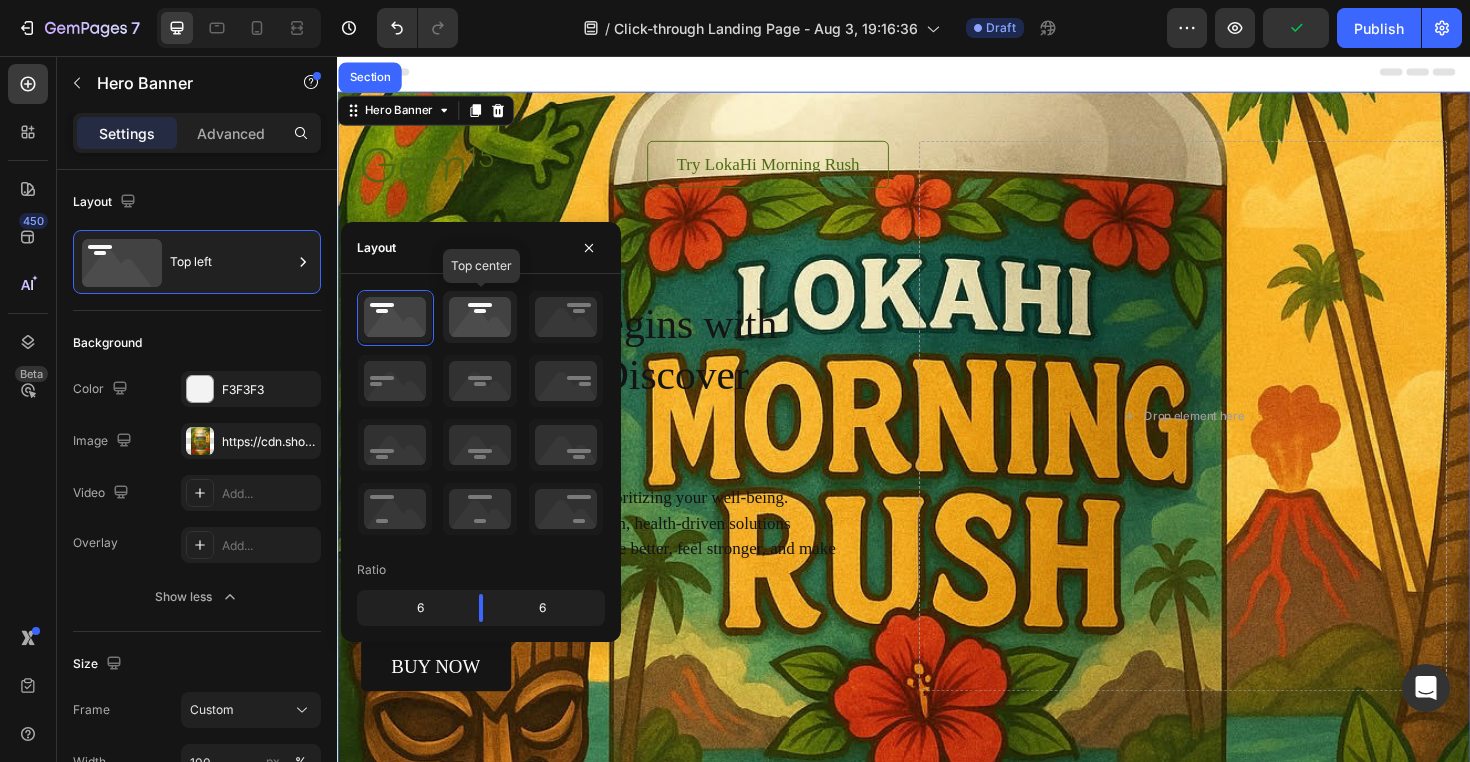 click 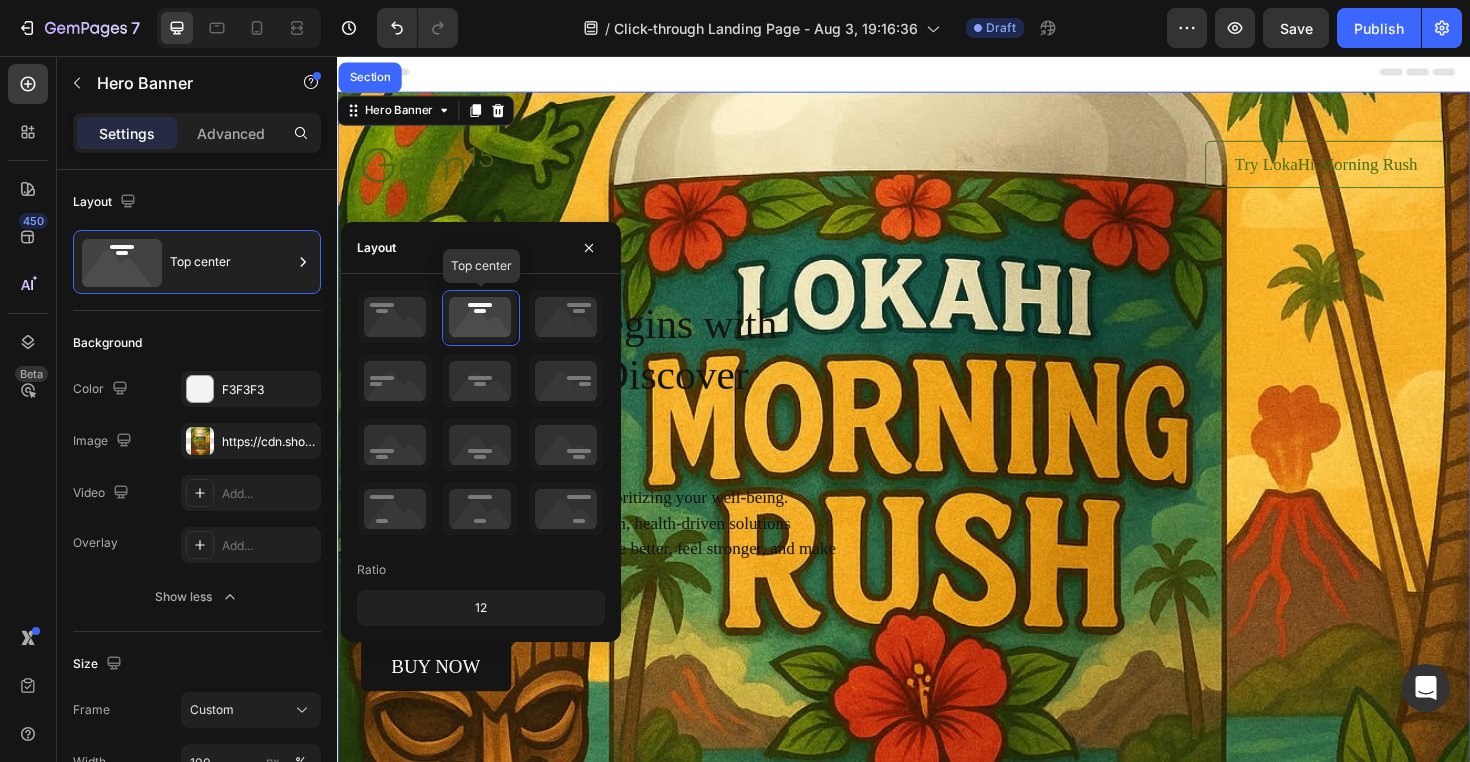 click 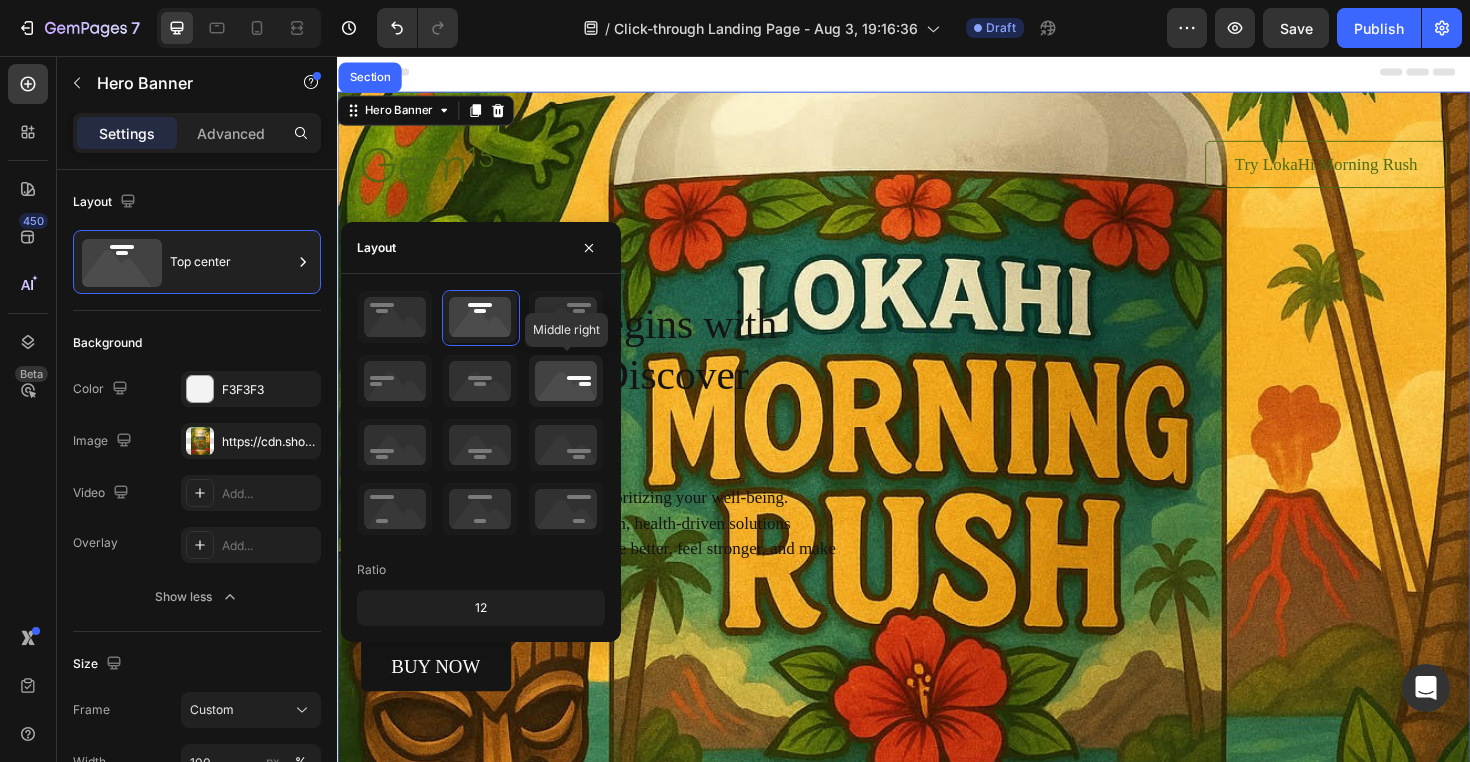 click 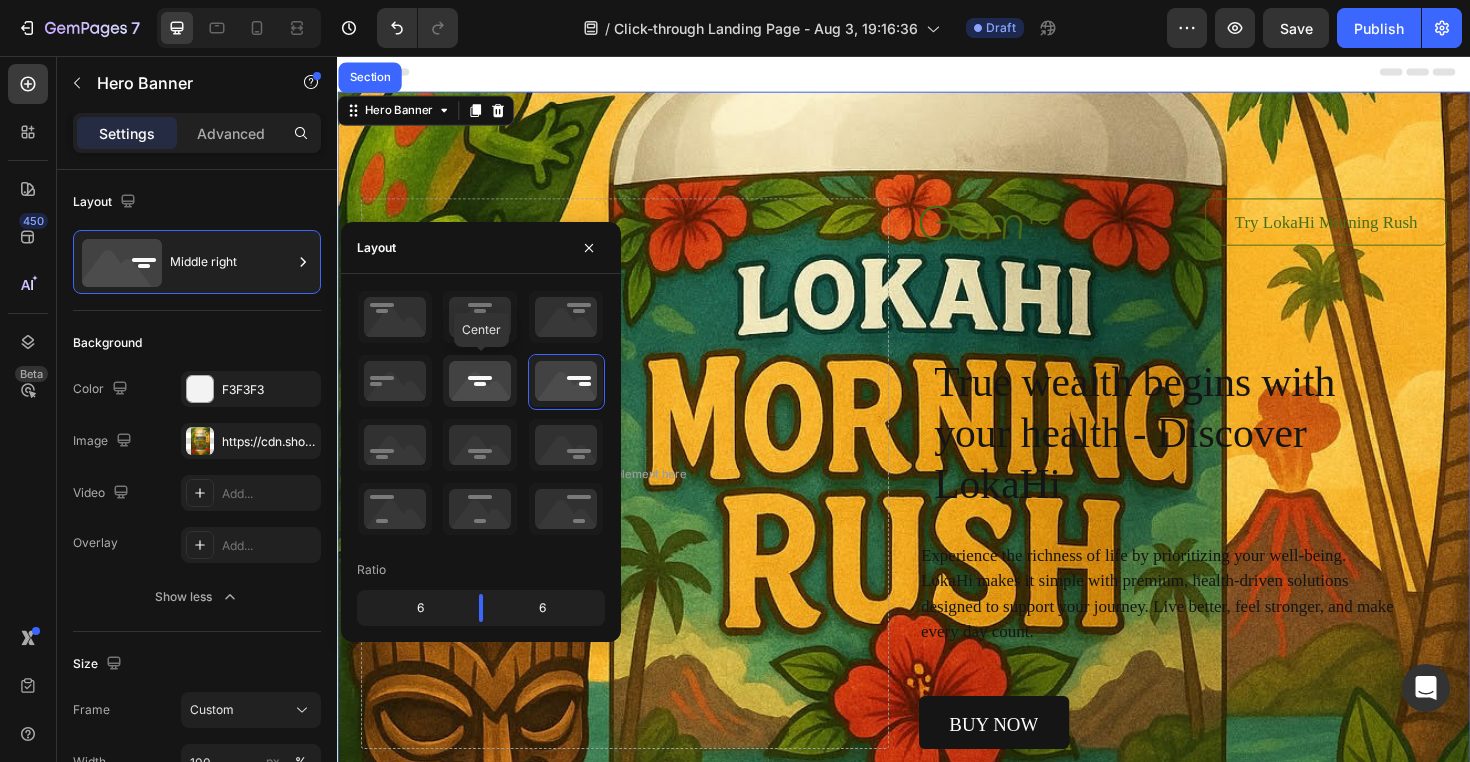 click 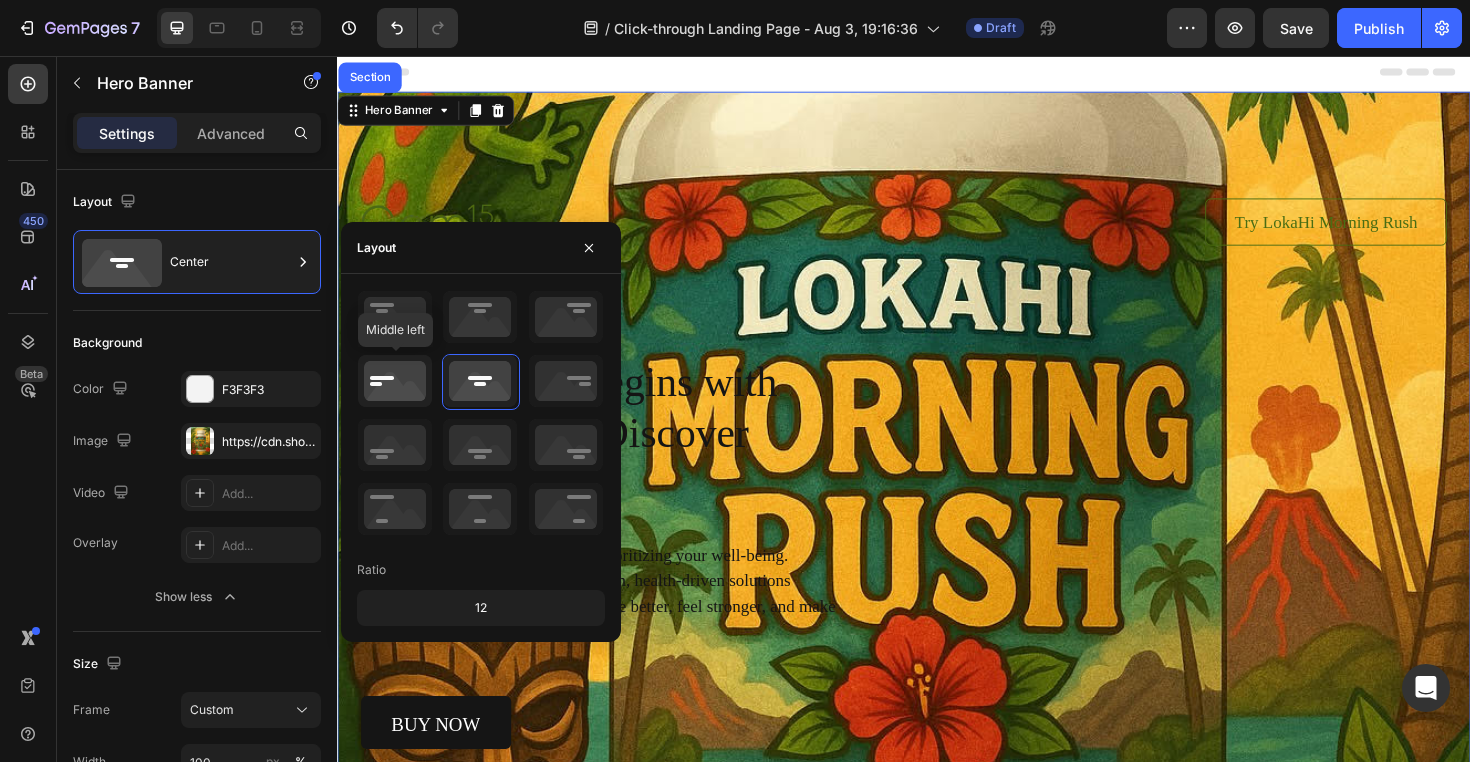 click 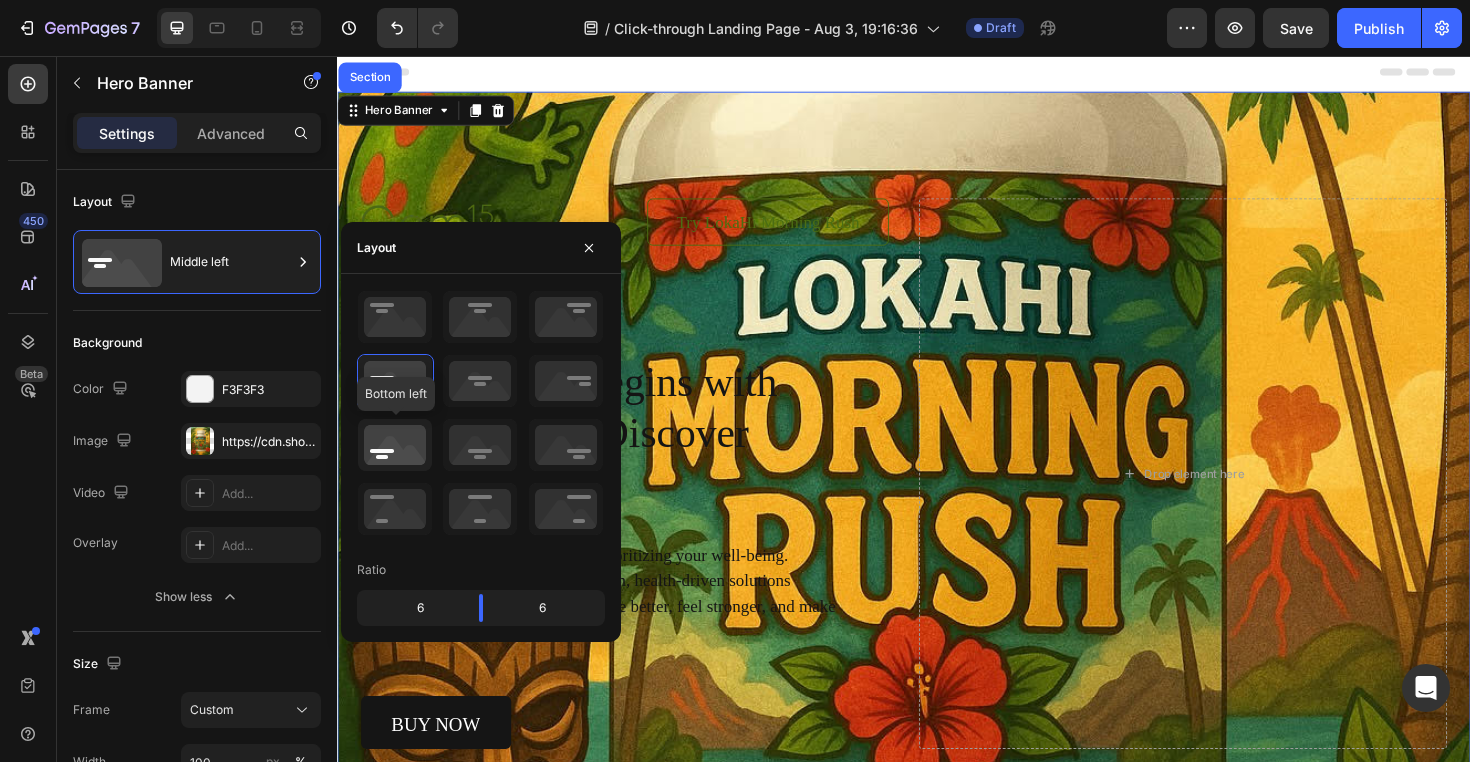 click 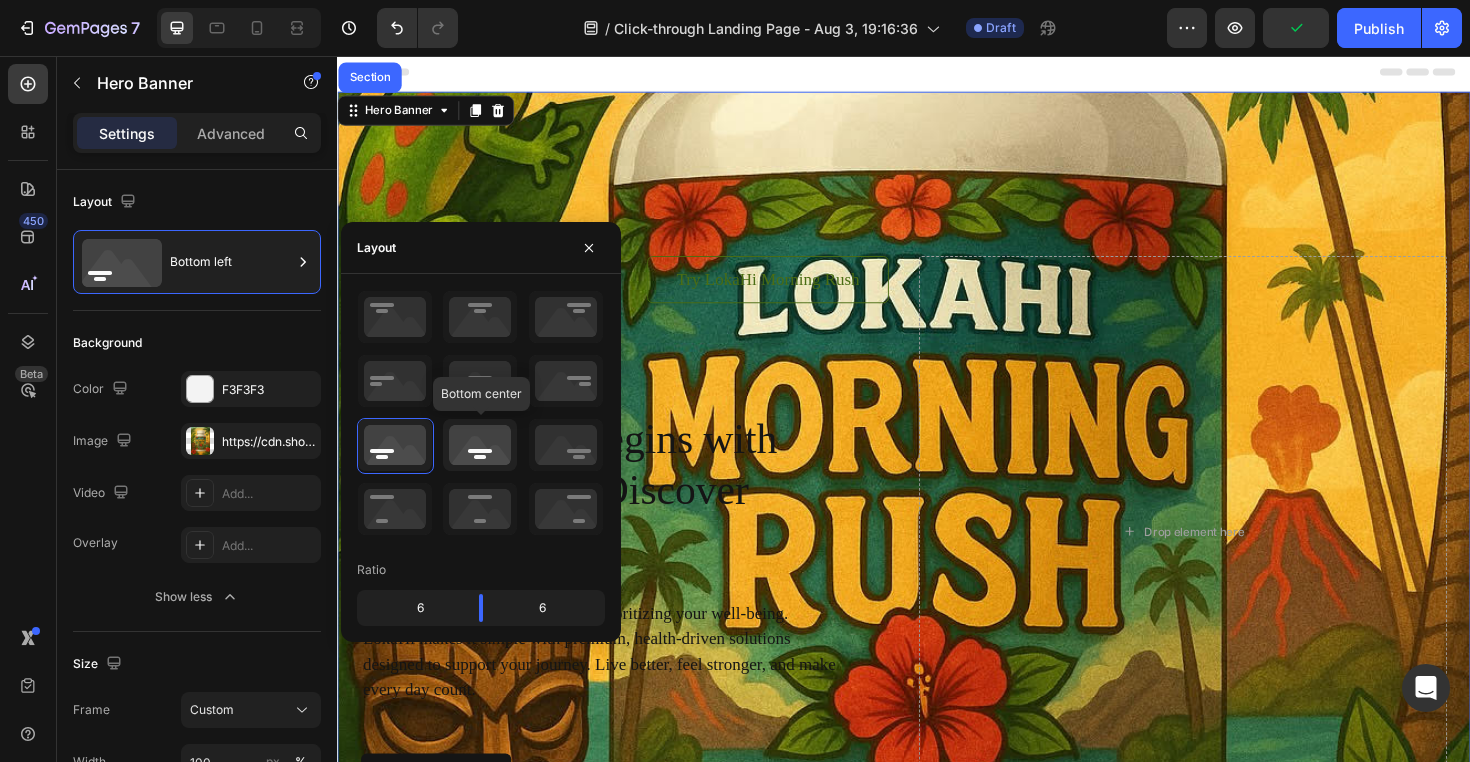 click 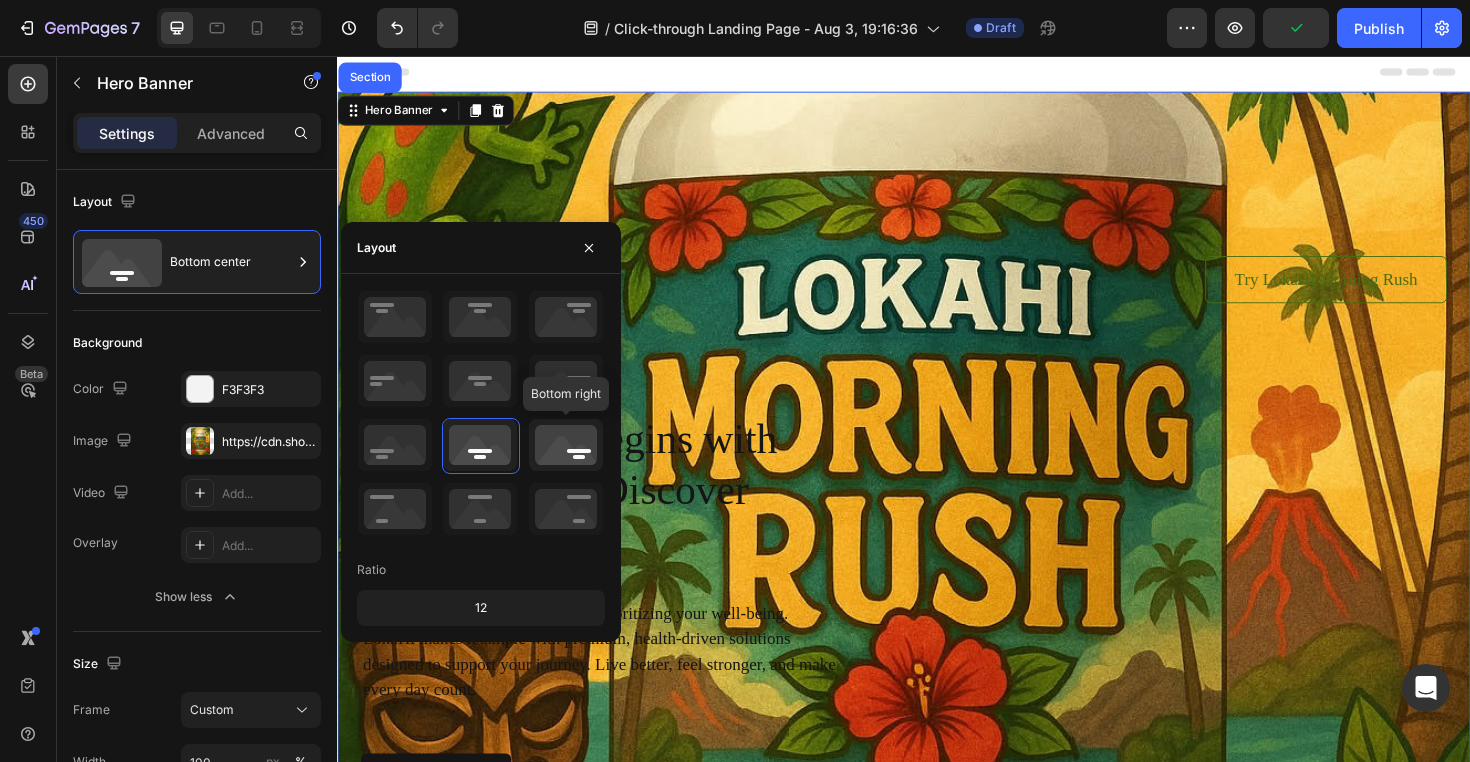 click 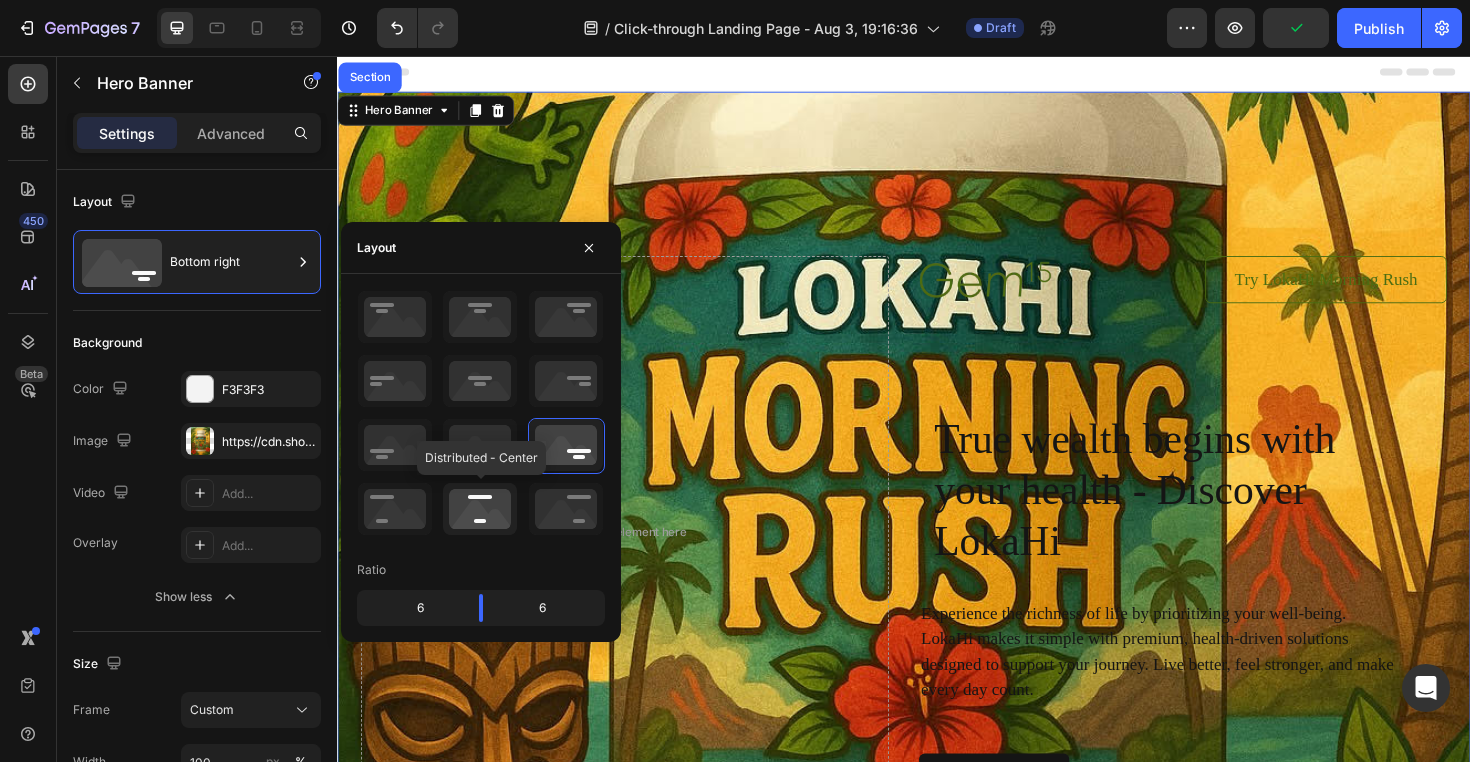 click 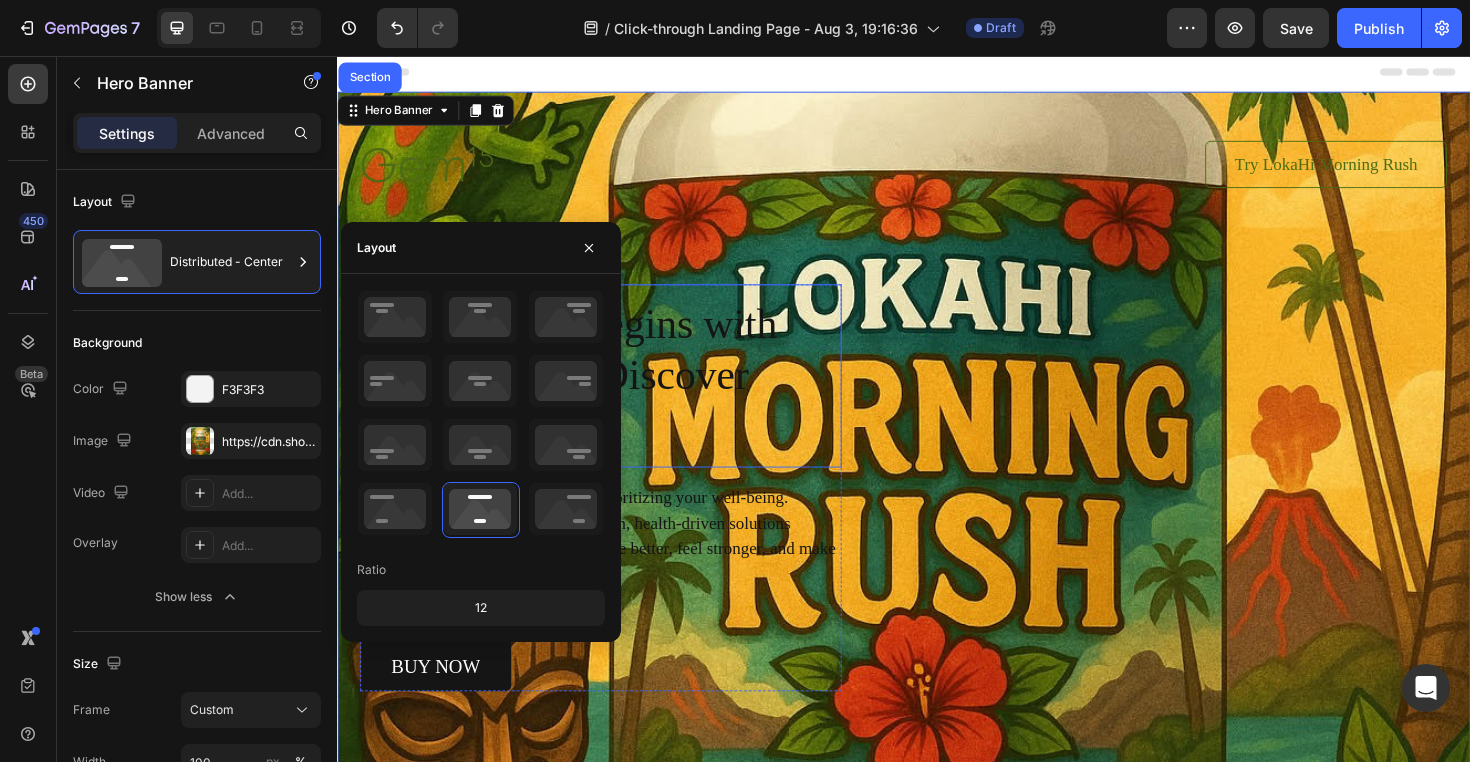 click on "True wealth begins with your health - Discover LokaHi" at bounding box center [616, 395] 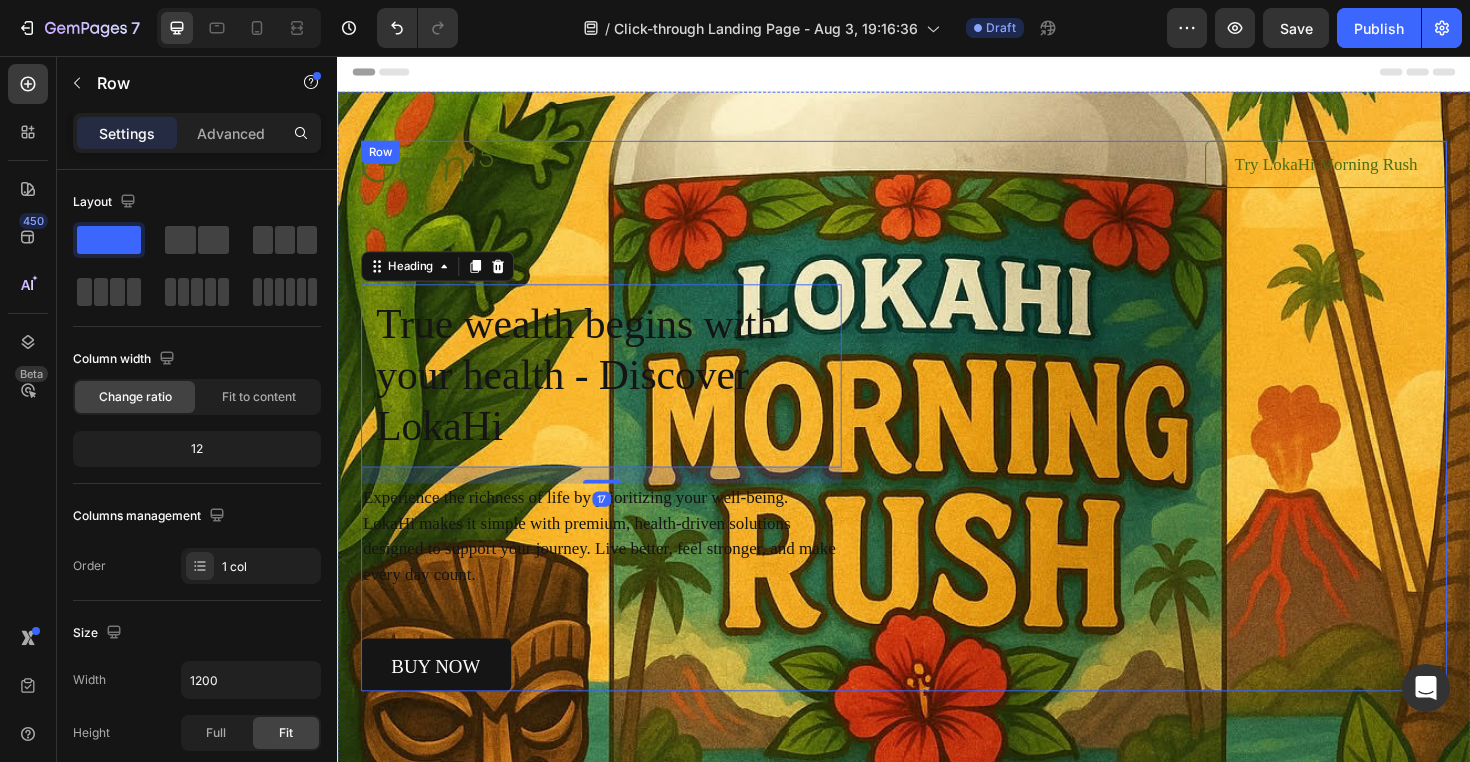 click on "Image Try LokaHi Morning Rush Button Row True wealth begins with your health - Discover LokaHi Heading   17 Experience the richness of life by prioritizing your well-being. LokaHi makes it simple with premium, health-driven solutions designed to support your journey. Live better, feel stronger, and make every day count. Text Block buy now Button Row" at bounding box center (937, 437) 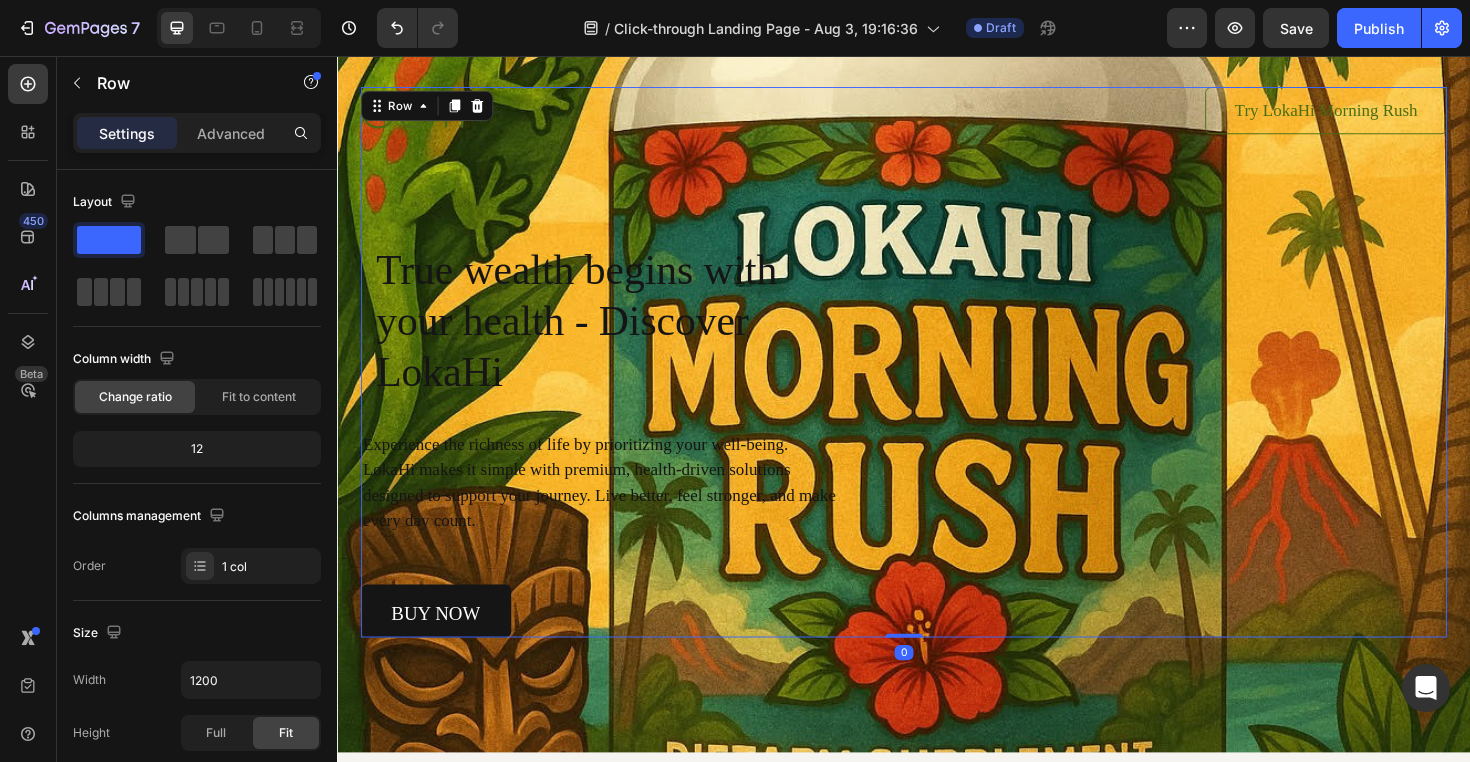 scroll, scrollTop: 117, scrollLeft: 0, axis: vertical 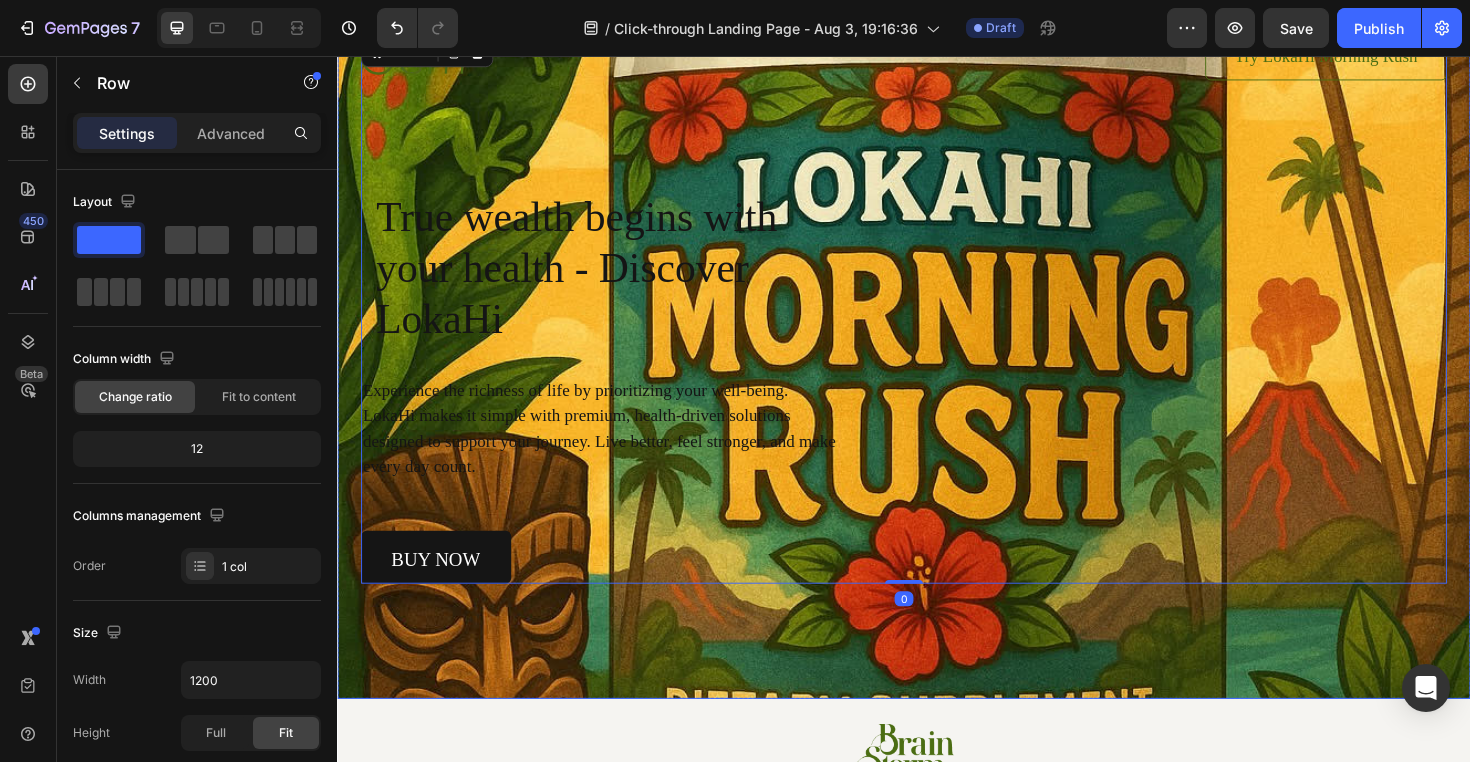 click on "Image Try LokaHi Morning Rush Button Row True wealth begins with your health - Discover LokaHi Heading Experience the richness of life by prioritizing your well-being. LokaHi makes it simple with premium, health-driven solutions designed to support your journey. Live better, feel stronger, and make every day count. Text Block buy now Button Row Row   0" at bounding box center (937, 384) 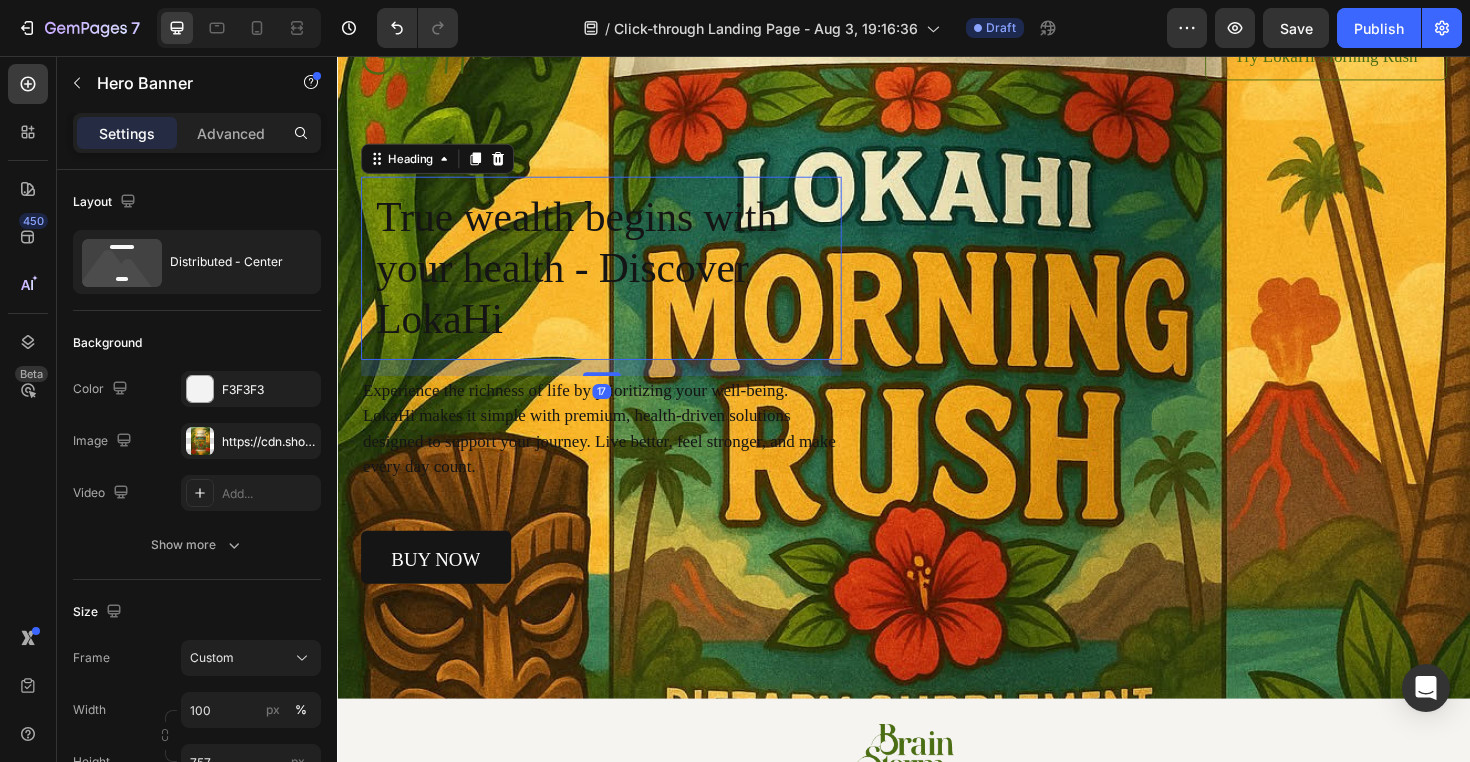 click on "True wealth begins with your health - Discover LokaHi" at bounding box center [616, 281] 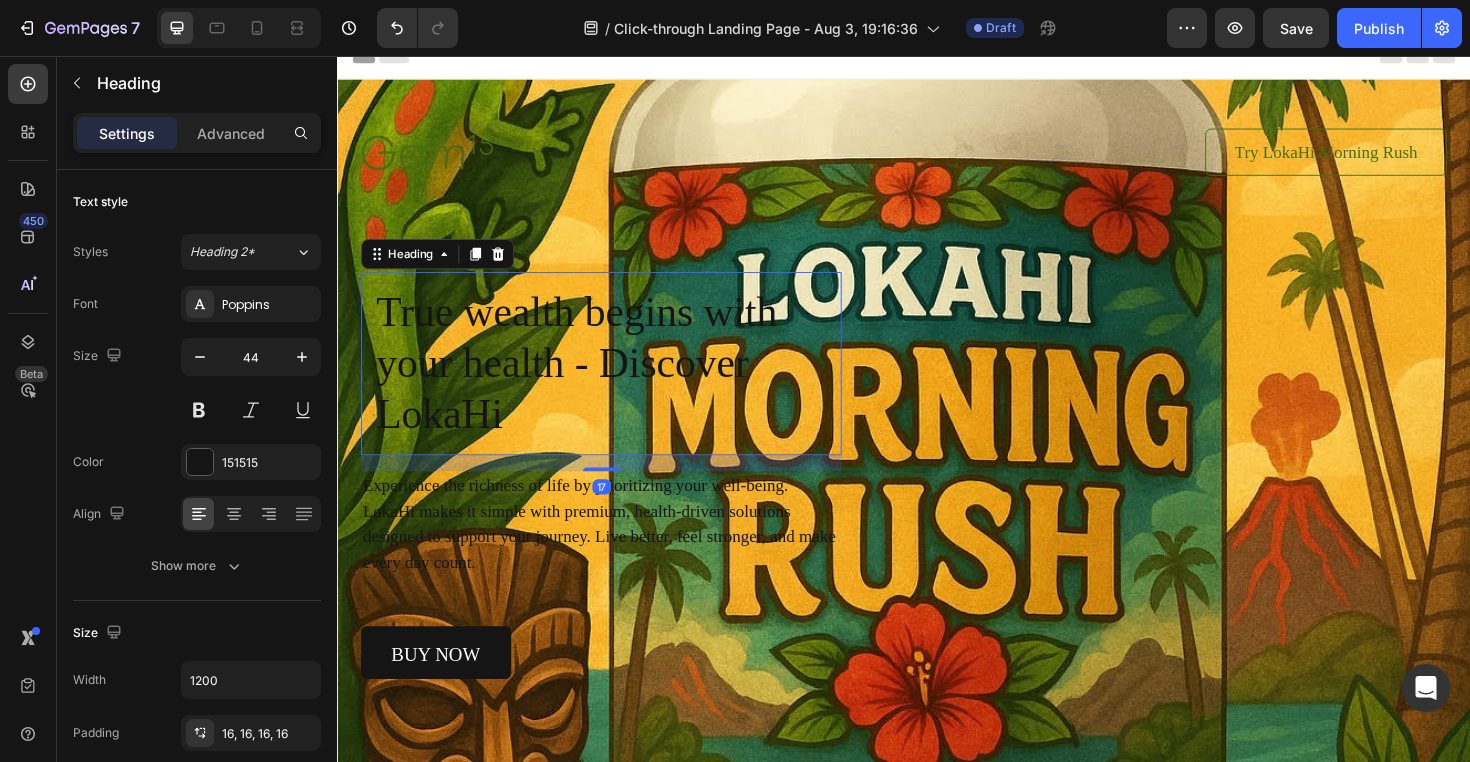 scroll, scrollTop: 13, scrollLeft: 0, axis: vertical 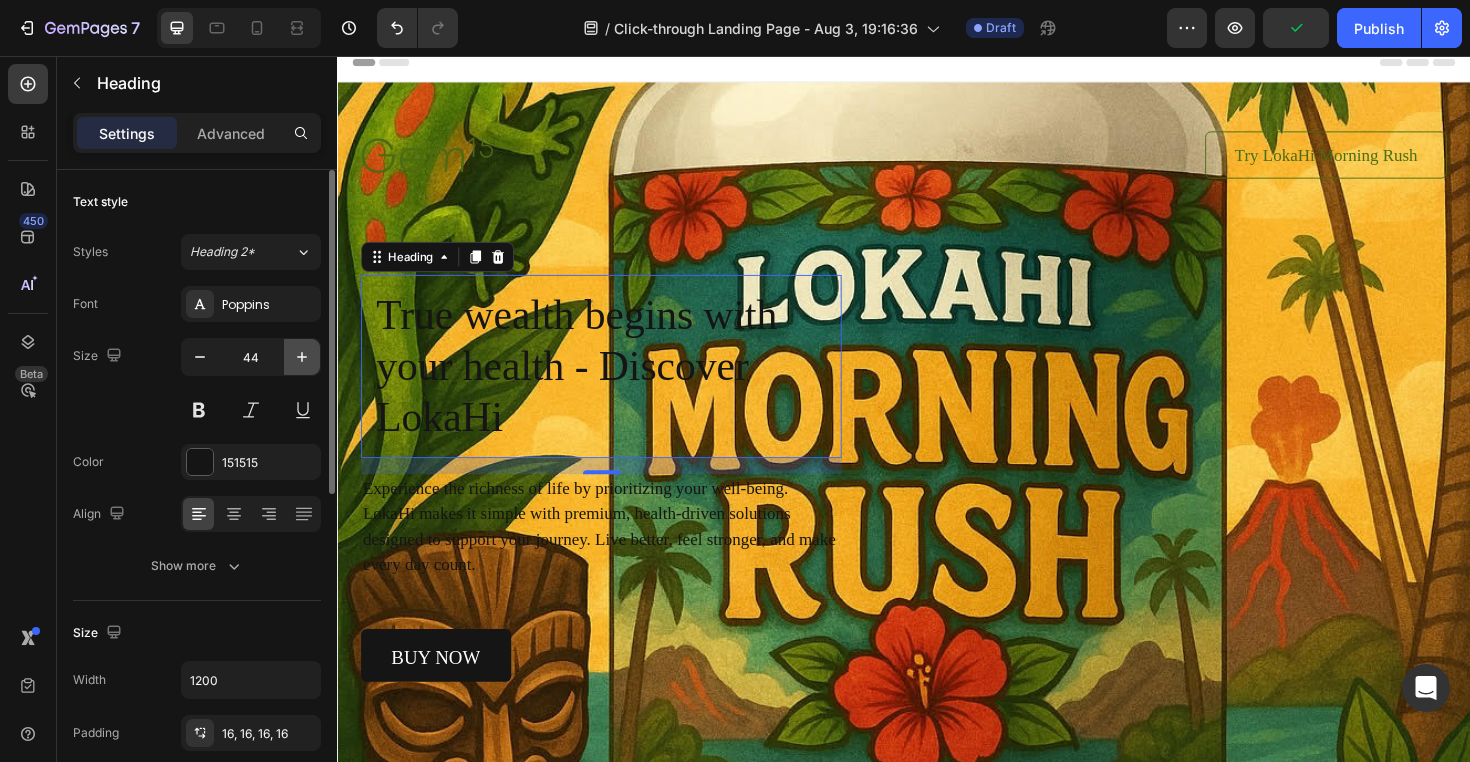 click at bounding box center (302, 357) 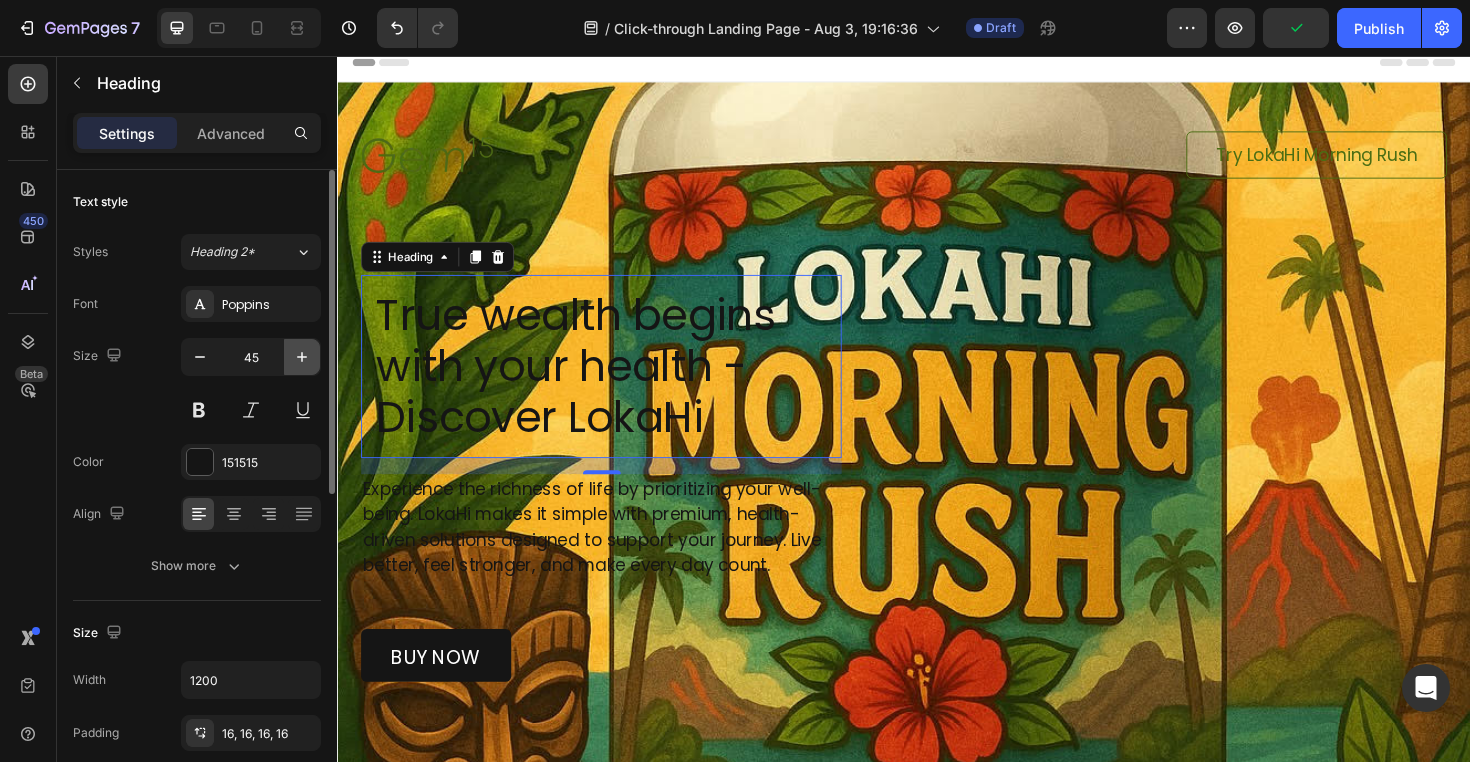 click at bounding box center [302, 357] 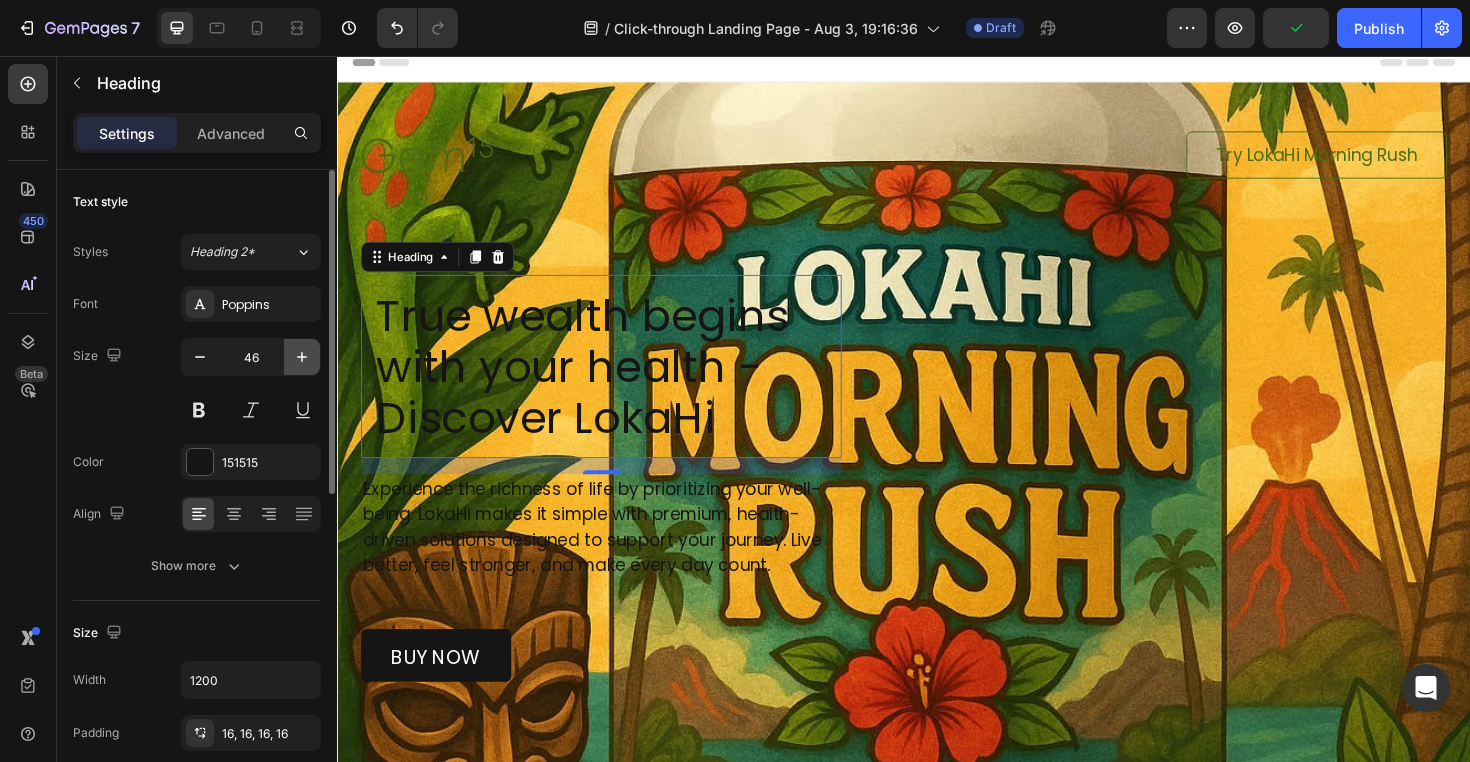click at bounding box center (302, 357) 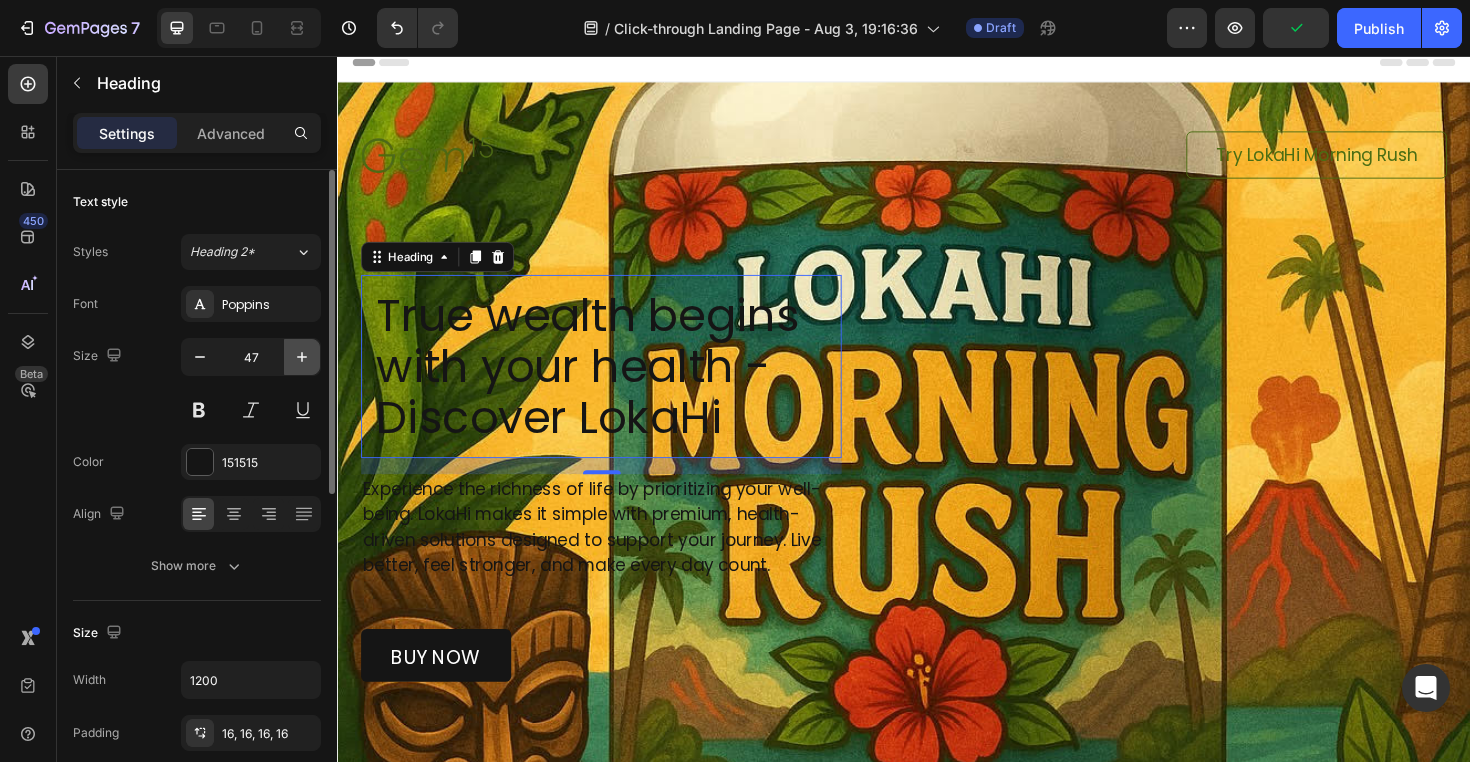 click at bounding box center (302, 357) 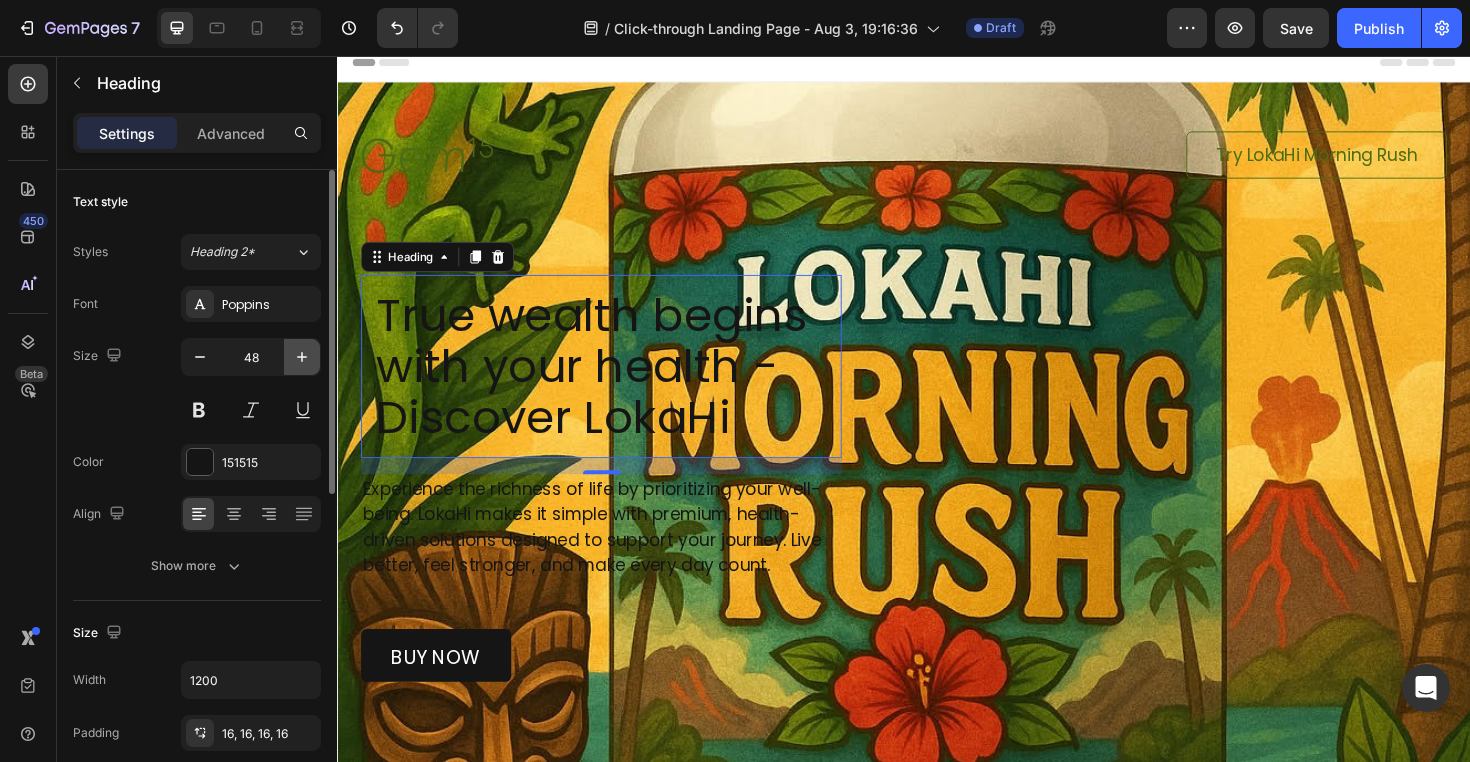 click at bounding box center [302, 357] 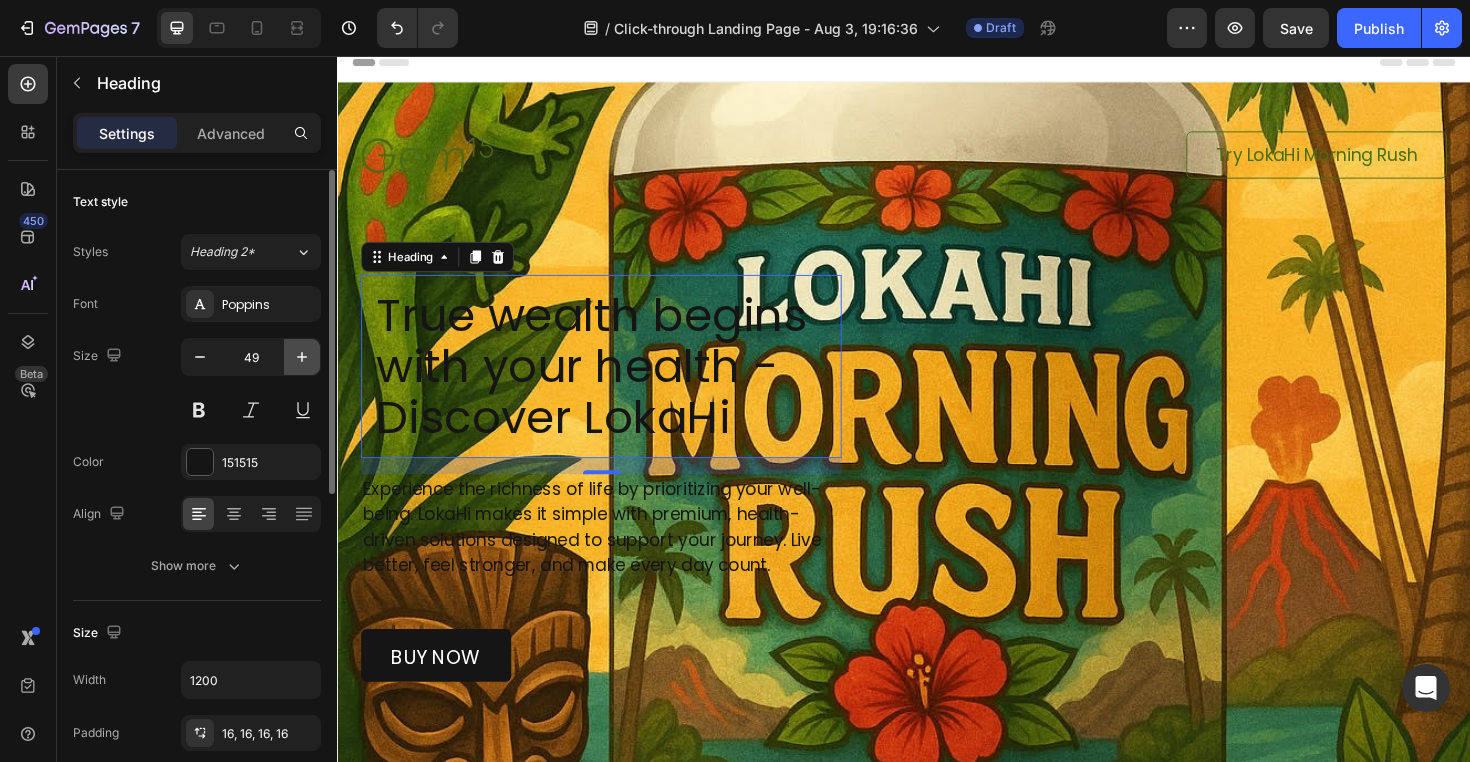click at bounding box center [302, 357] 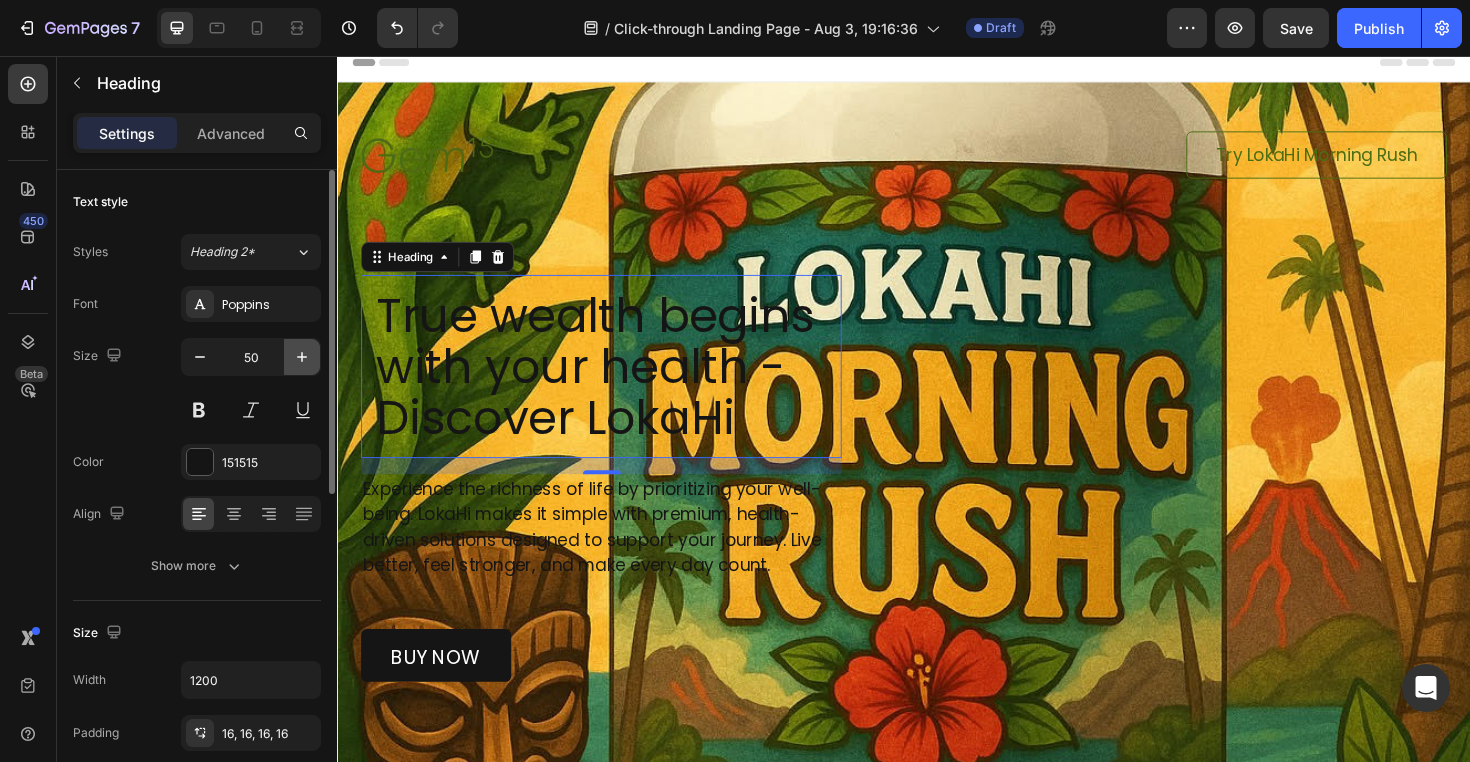 click at bounding box center (302, 357) 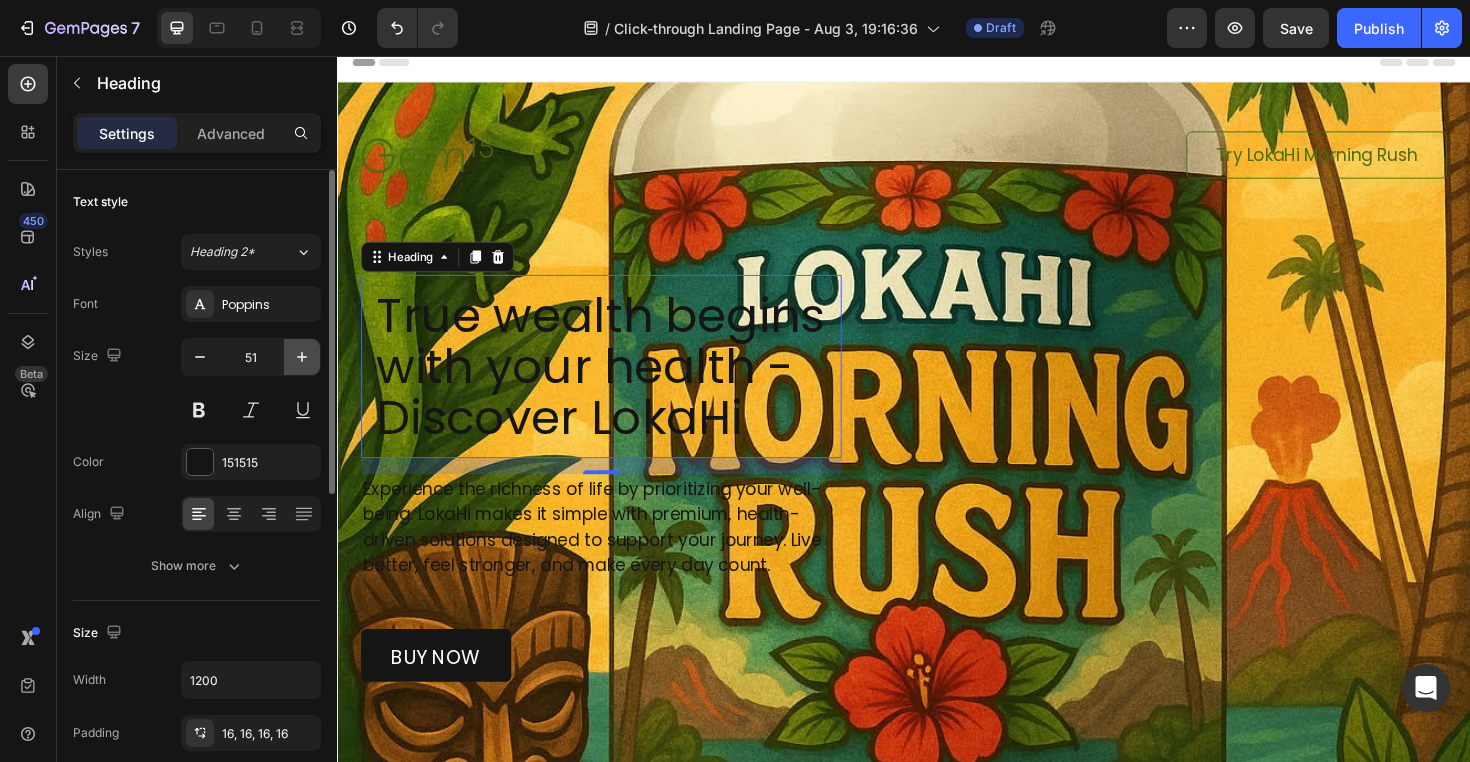 click at bounding box center [302, 357] 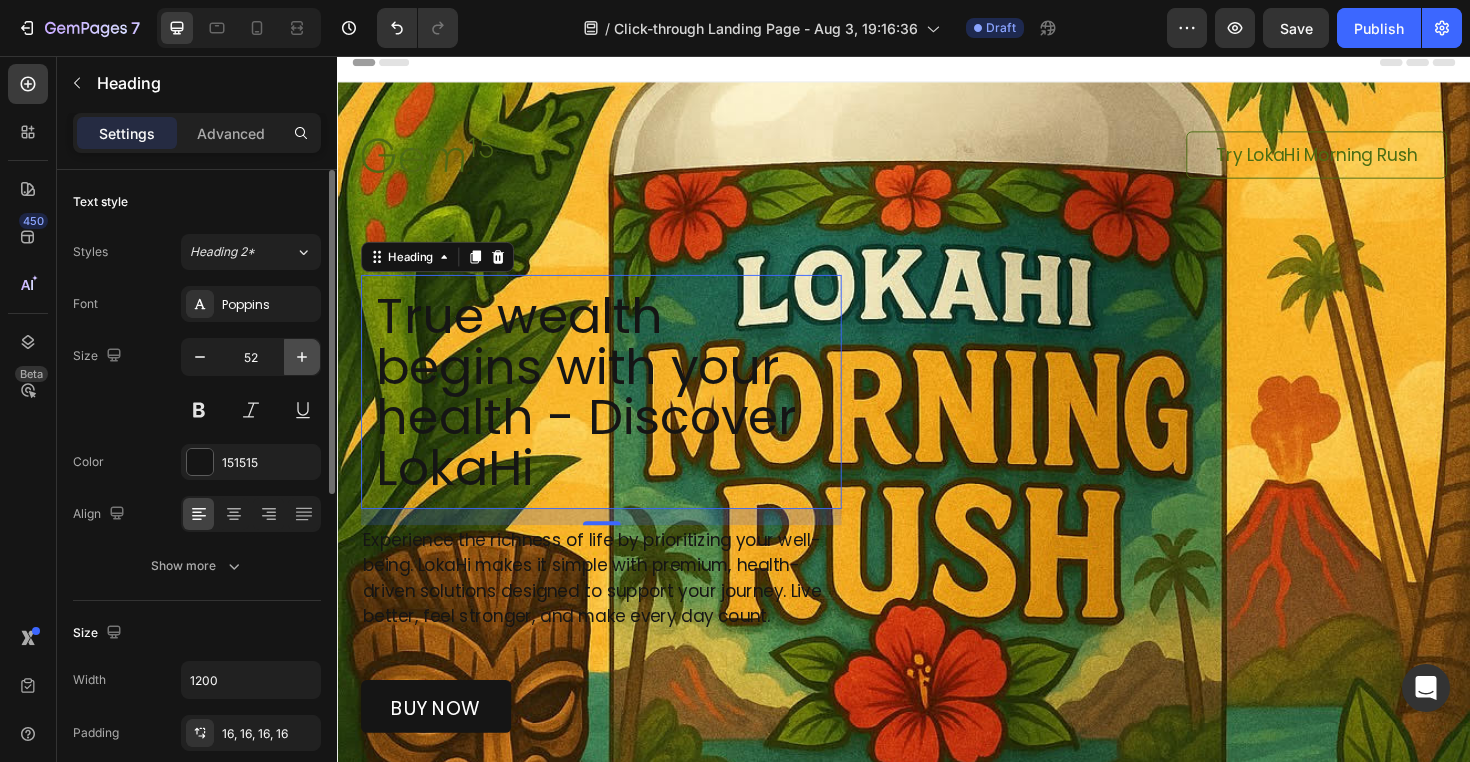 click at bounding box center [302, 357] 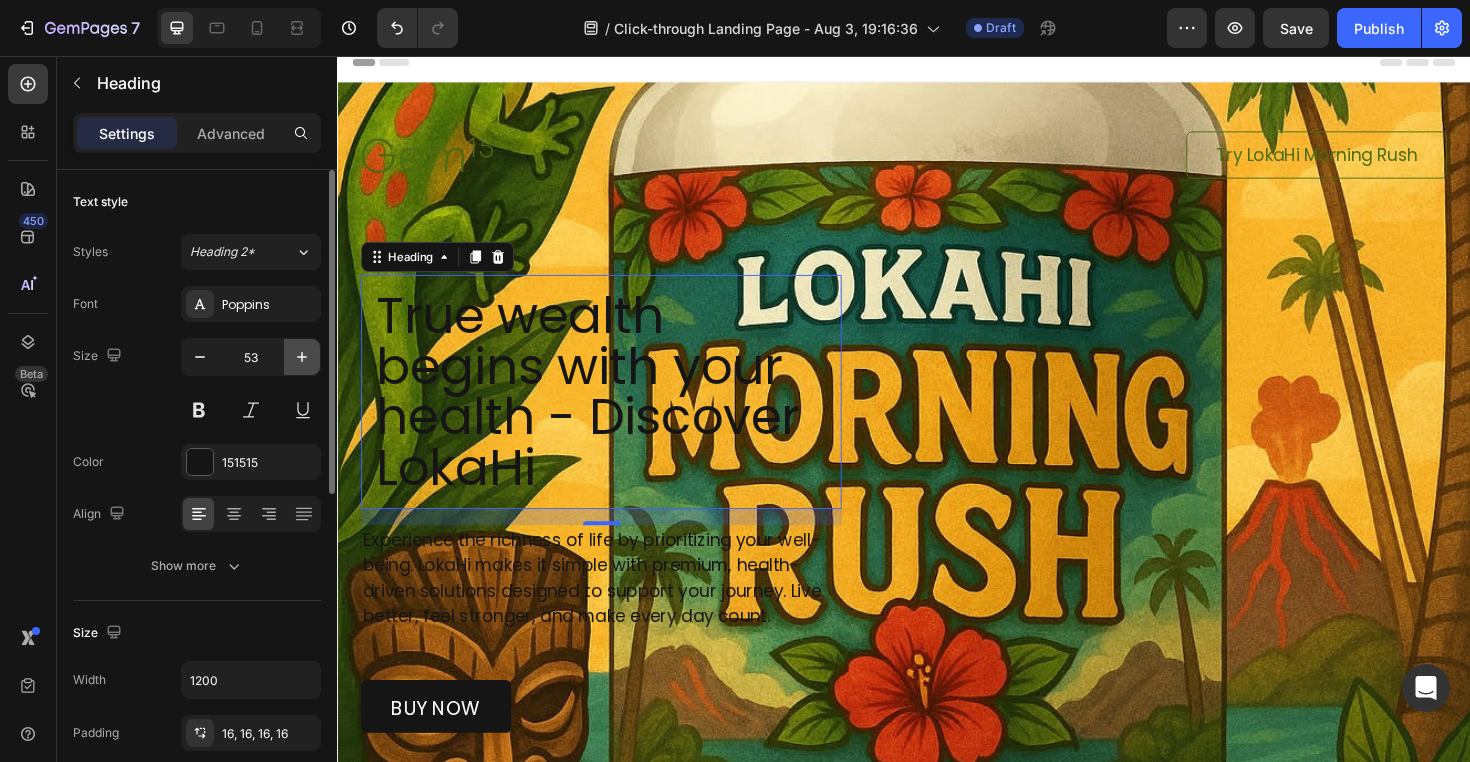 click at bounding box center [302, 357] 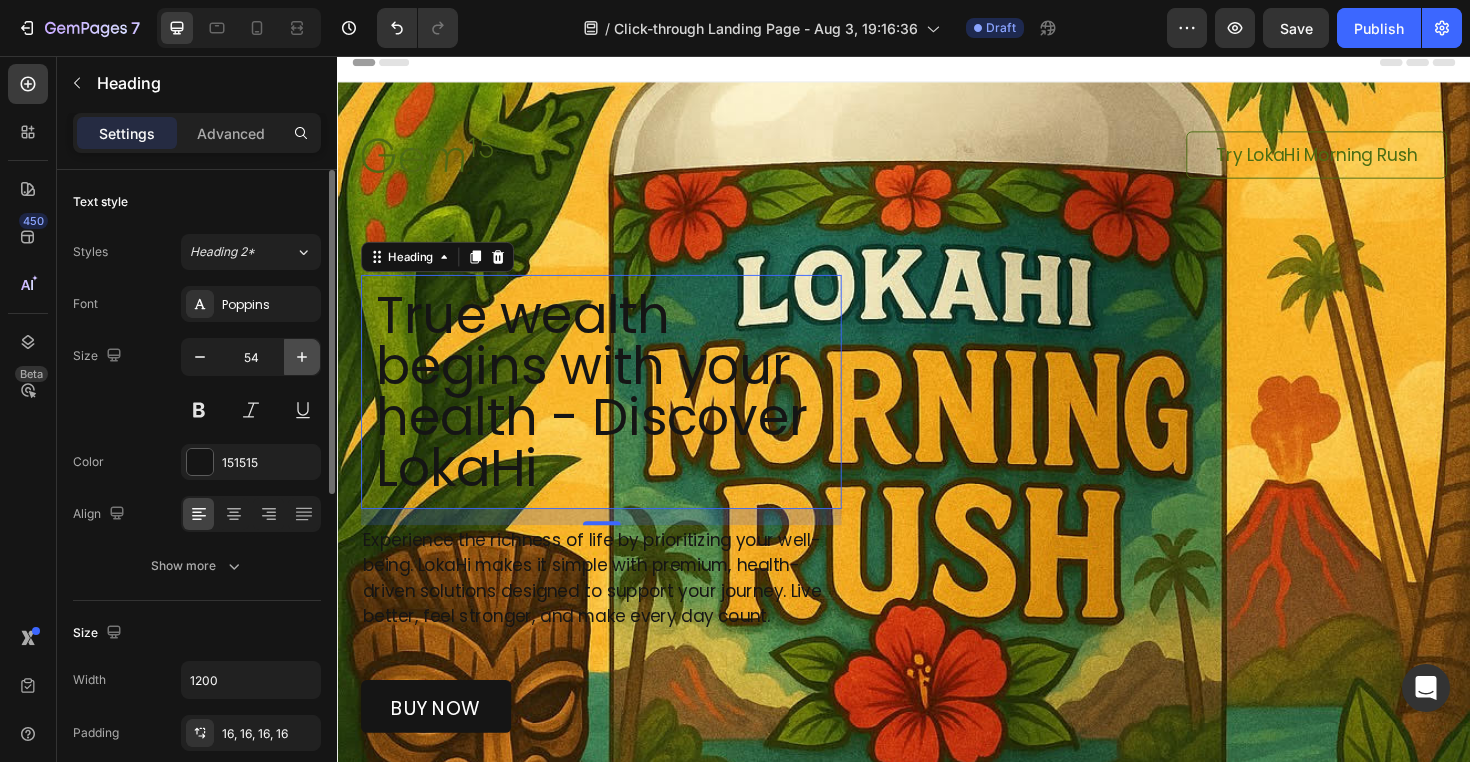 click 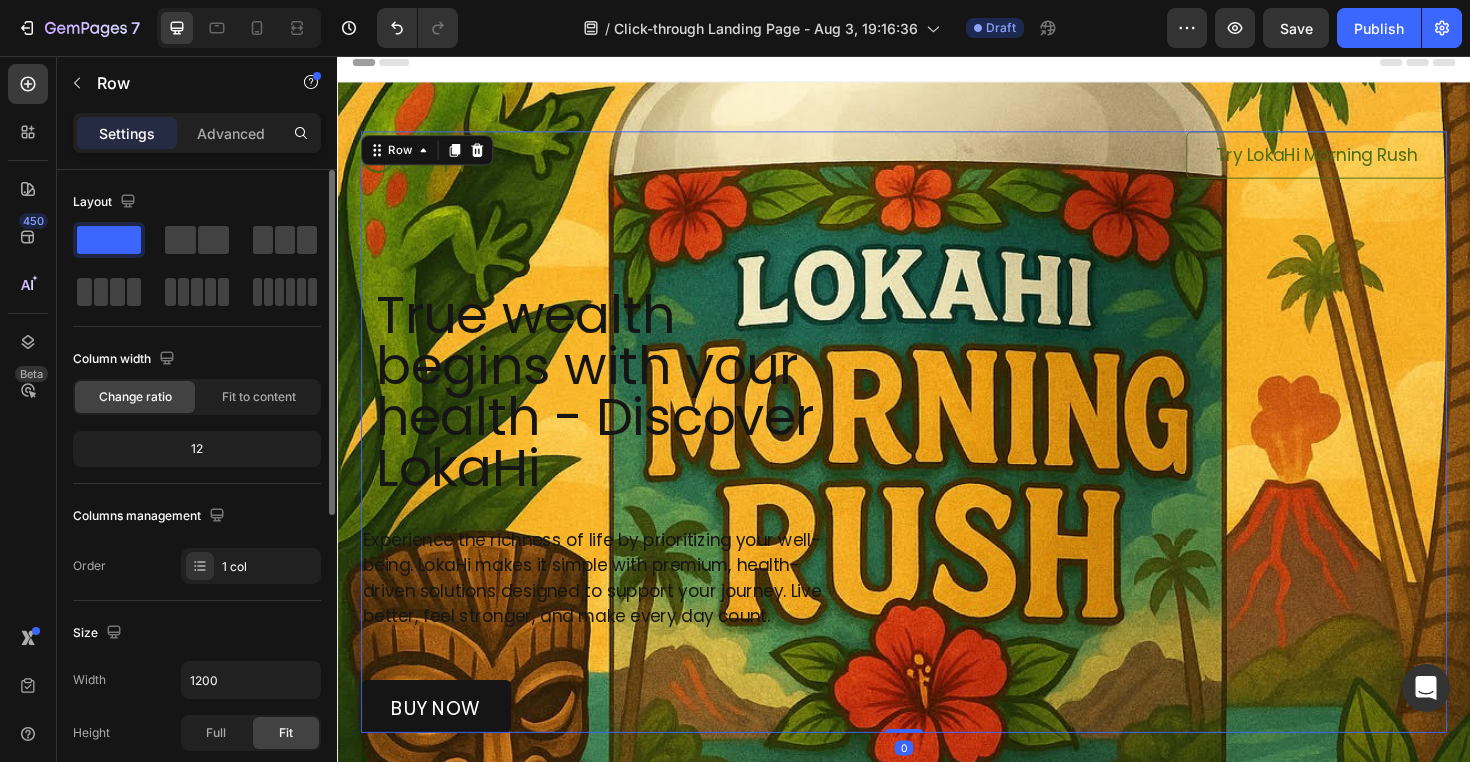 click on "Image Try LokaHi Morning Rush Button Row True wealth begins with your health - Discover LokaHi Heading Experience the richness of life by prioritizing your well-being. LokaHi makes it simple with premium, health-driven solutions designed to support your journey. Live better, feel stronger, and make every day count. Text Block buy now Button Row" at bounding box center (937, 454) 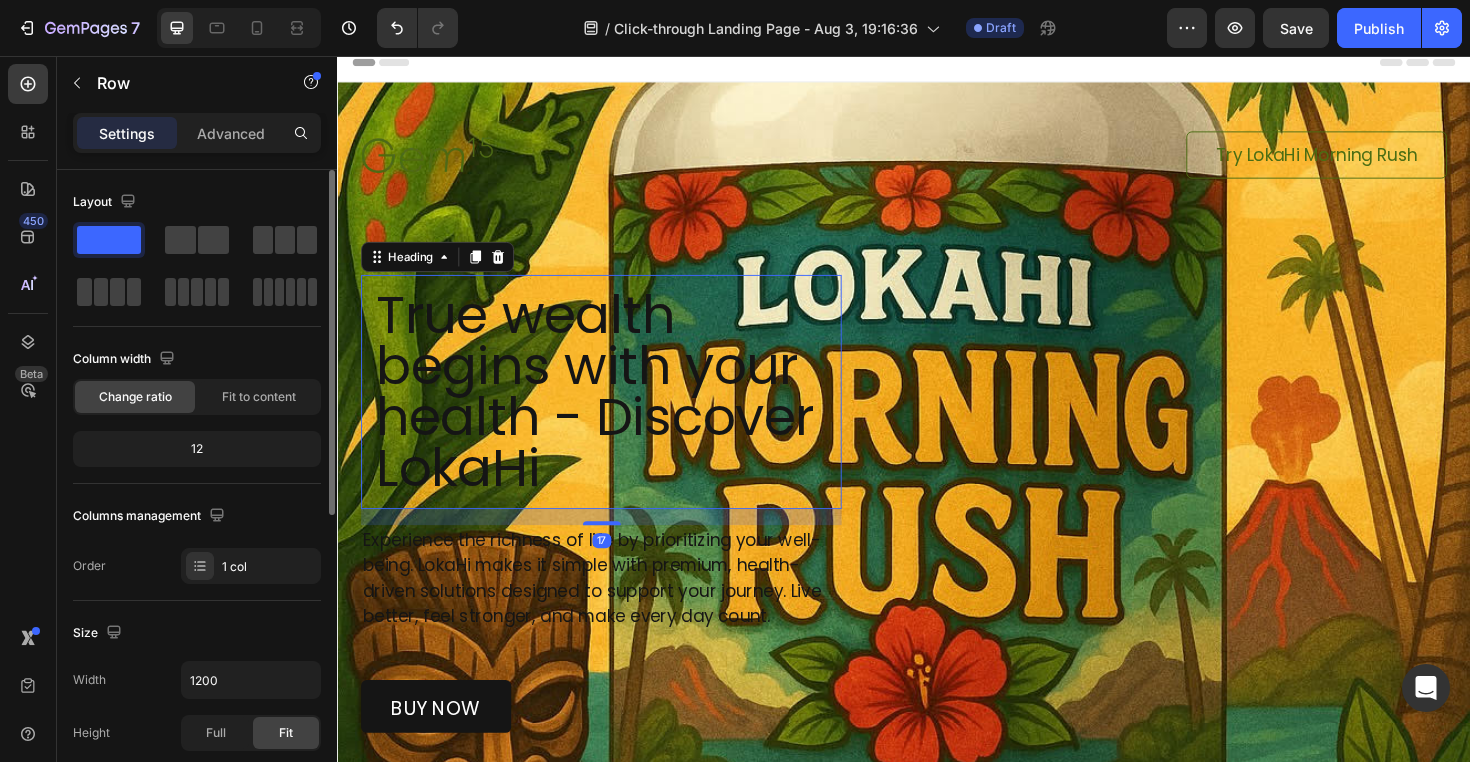 click on "True wealth begins with your health - Discover LokaHi" at bounding box center (616, 412) 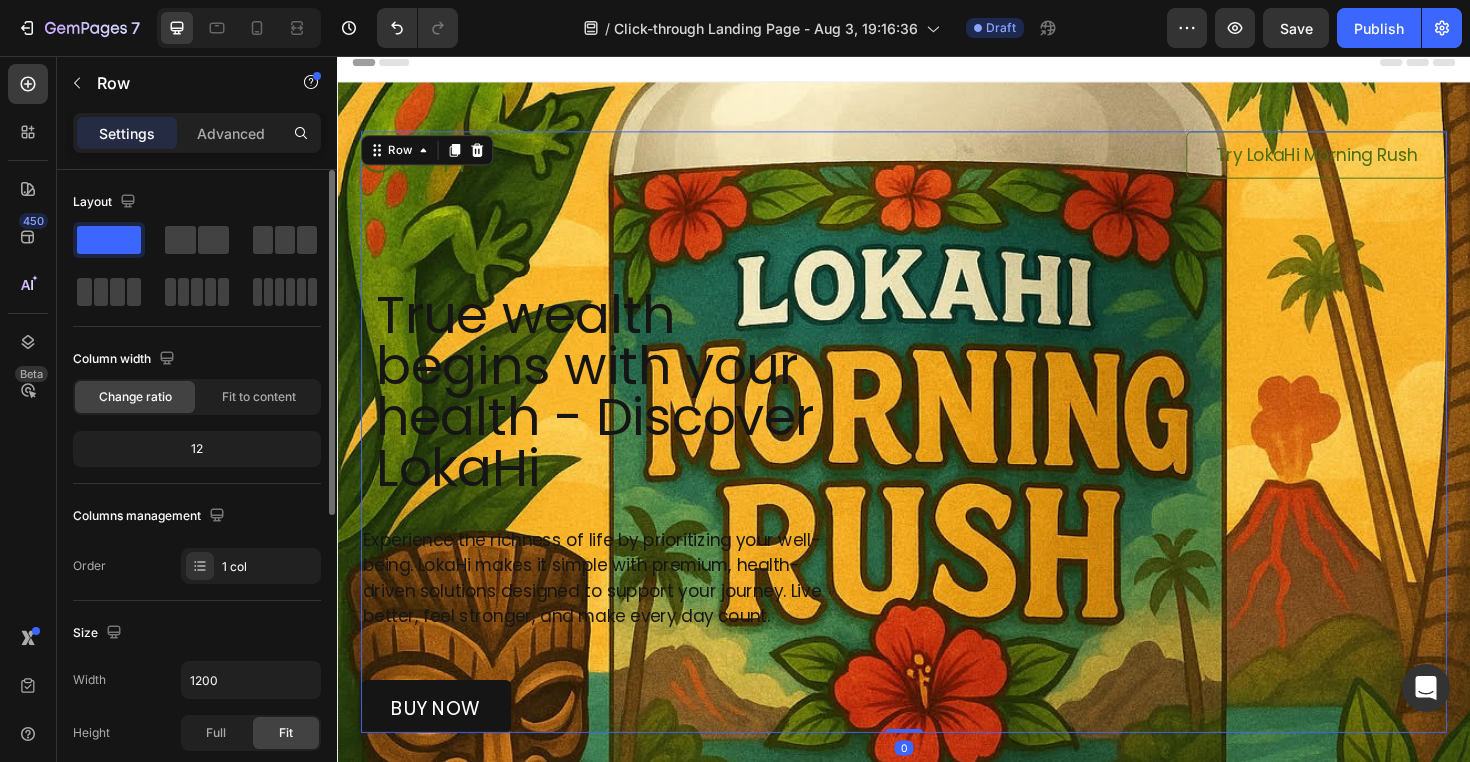 click on "Image Try LokaHi Morning Rush Button Row True wealth begins with your health - Discover LokaHi Heading Experience the richness of life by prioritizing your well-being. LokaHi makes it simple with premium, health-driven solutions designed to support your journey. Live better, feel stronger, and make every day count. Text Block buy now Button Row" at bounding box center (937, 454) 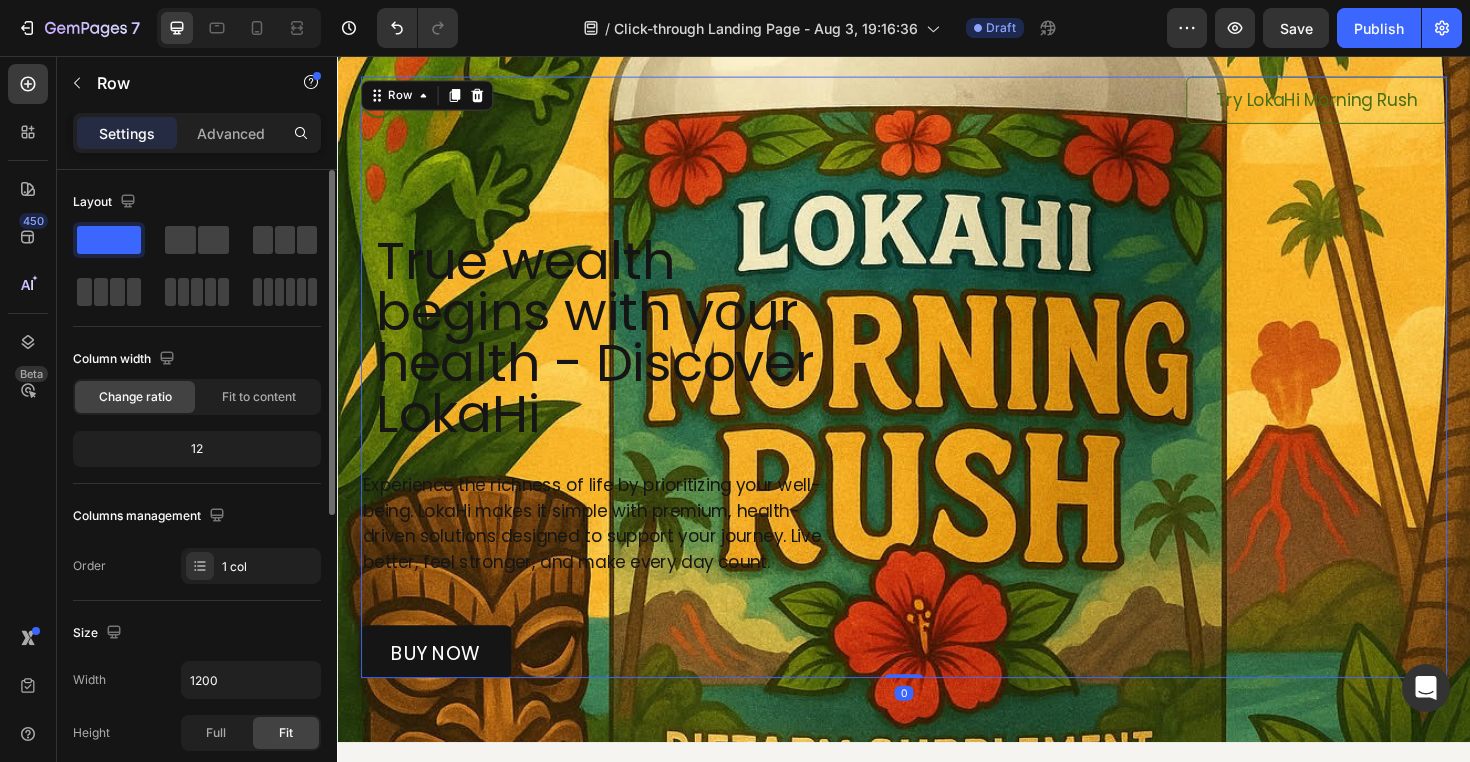 scroll, scrollTop: 10, scrollLeft: 0, axis: vertical 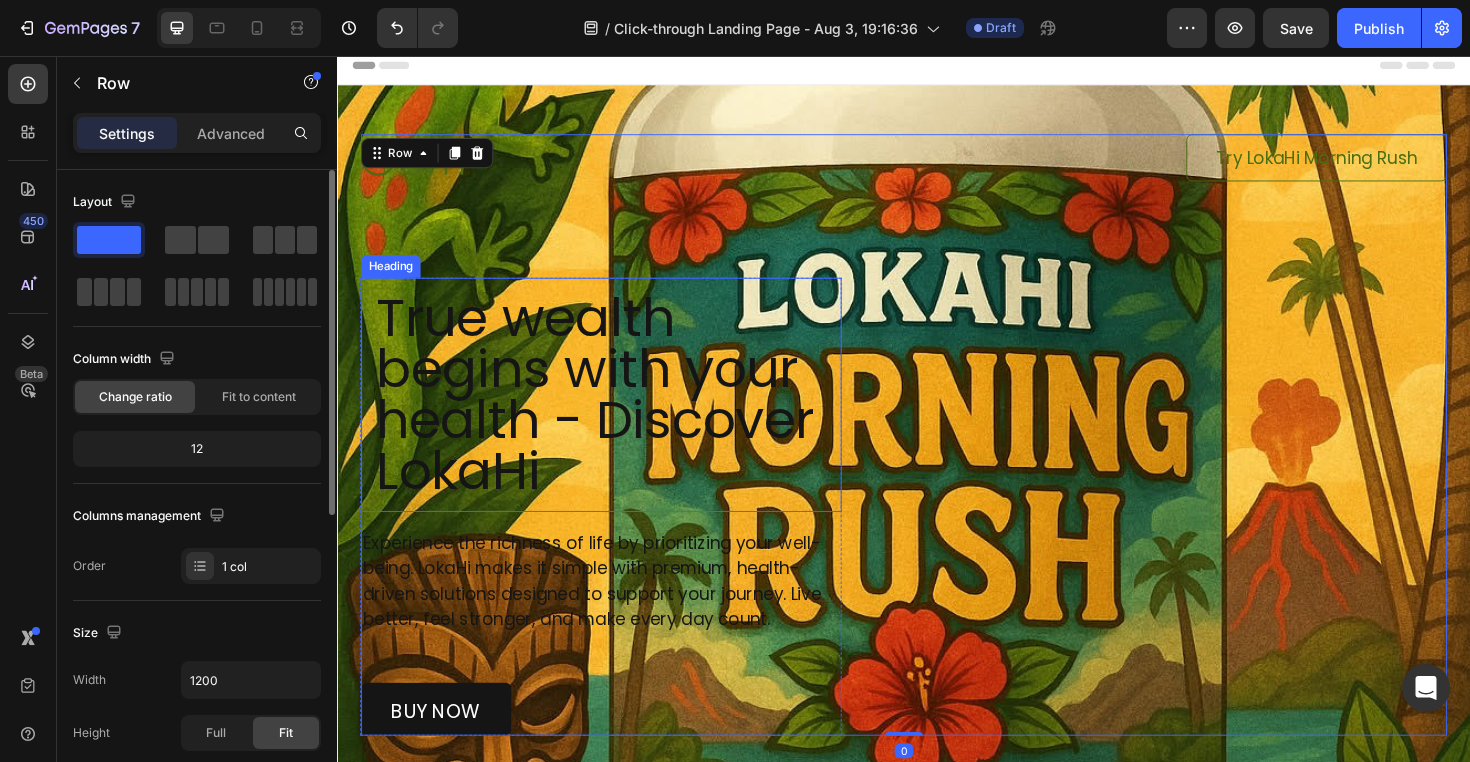 click on "True wealth begins with your health - Discover LokaHi" at bounding box center [616, 415] 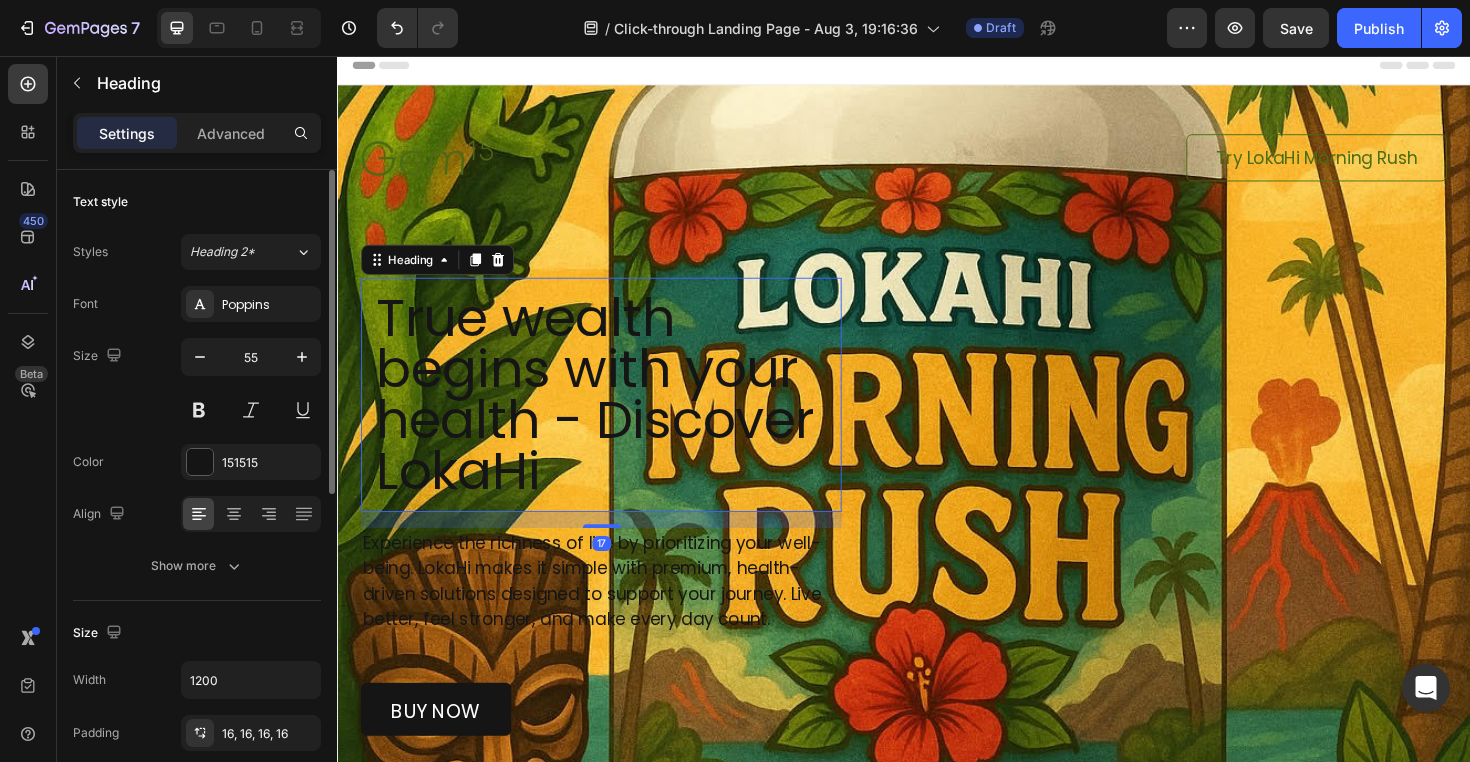 click on "Experience the richness of life by prioritizing your well-being. LokaHi makes it simple with premium, health-driven solutions designed to support your journey. Live better, feel stronger, and make every day count." at bounding box center [616, 612] 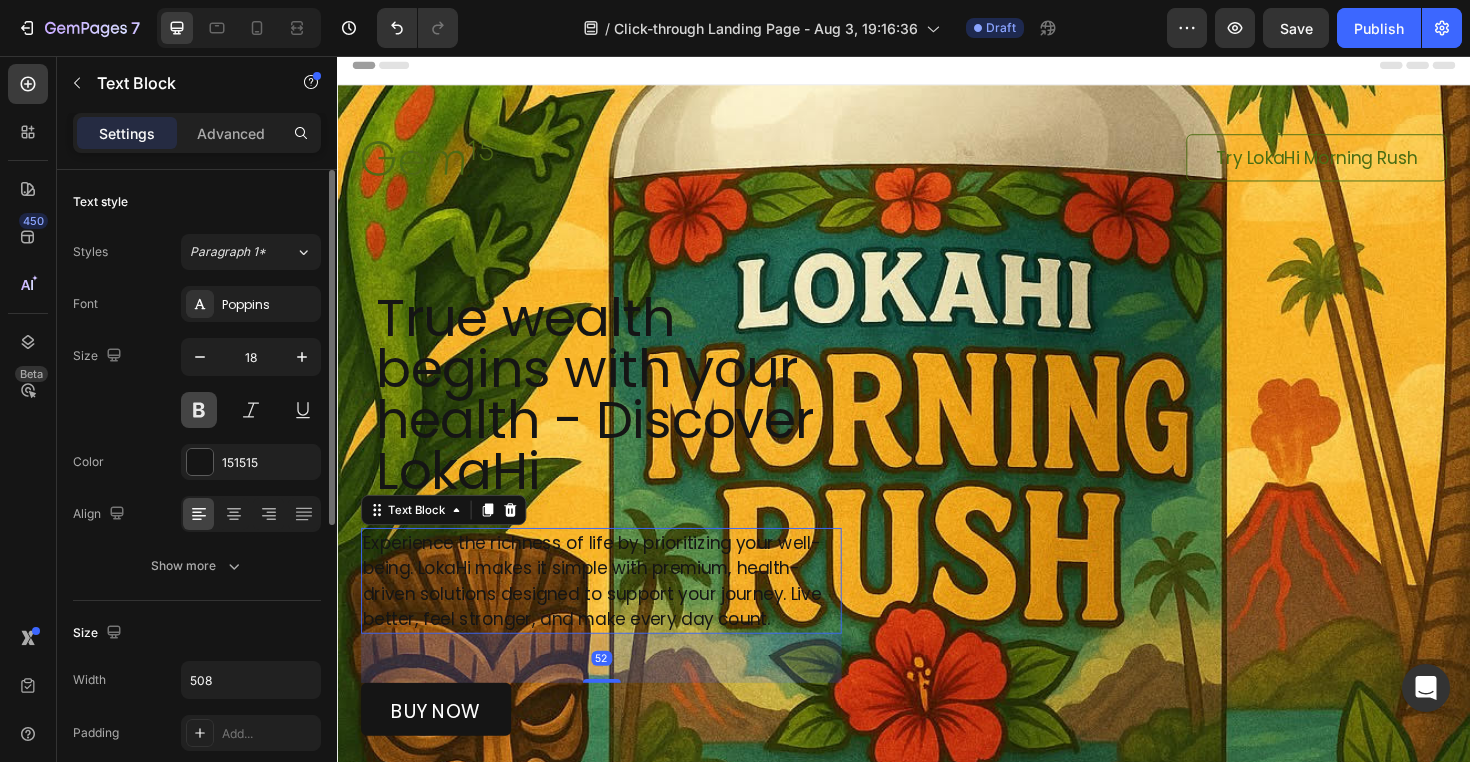 click at bounding box center (199, 410) 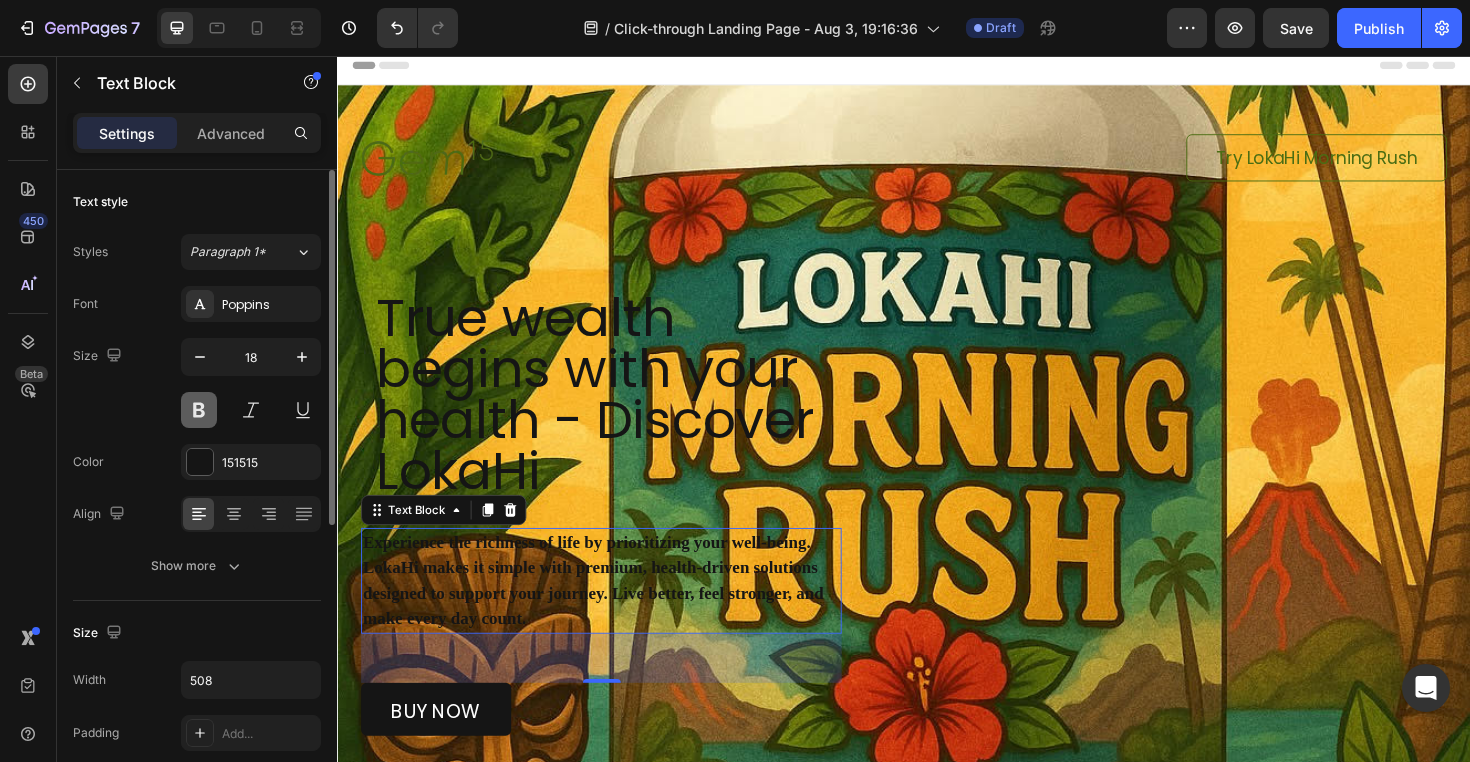 click at bounding box center [199, 410] 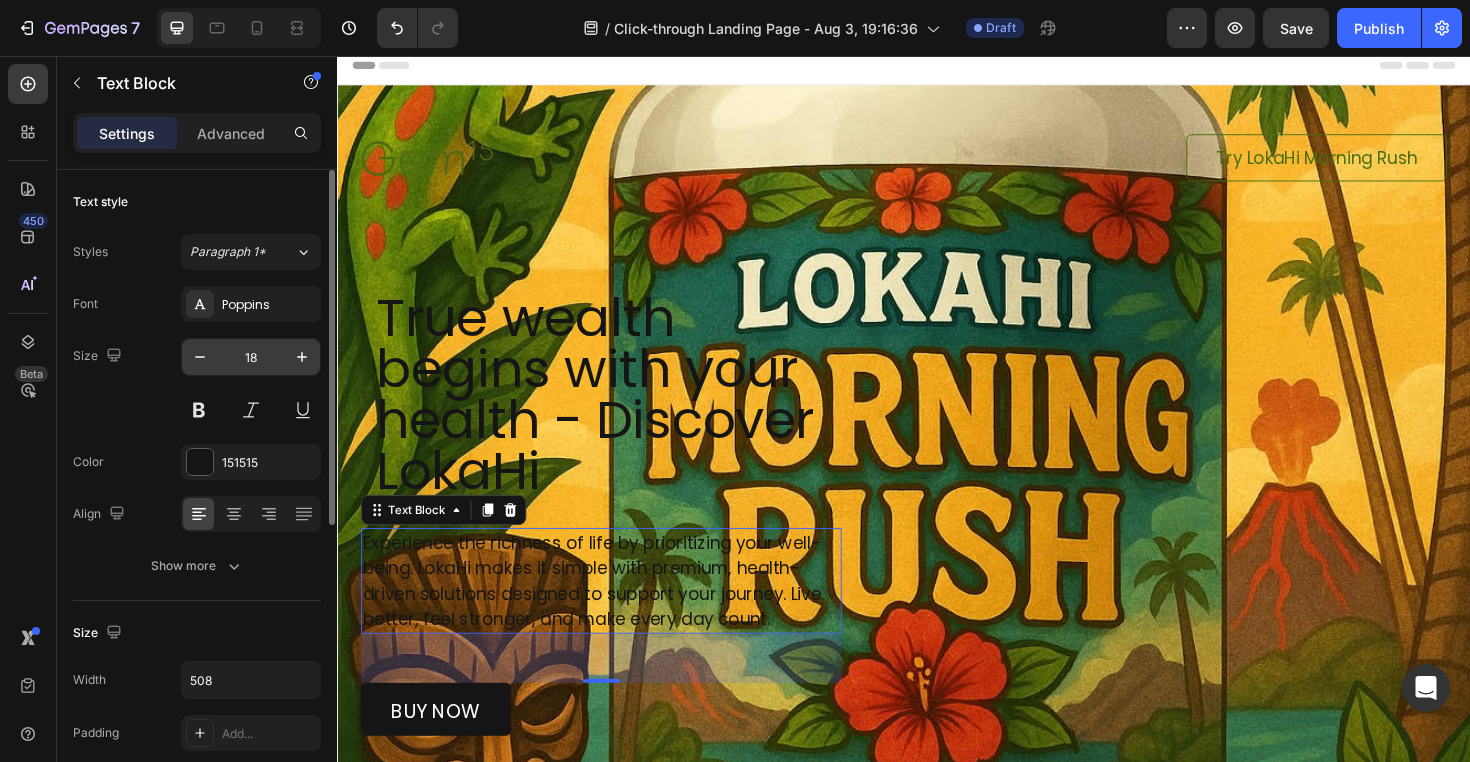 scroll, scrollTop: 64, scrollLeft: 0, axis: vertical 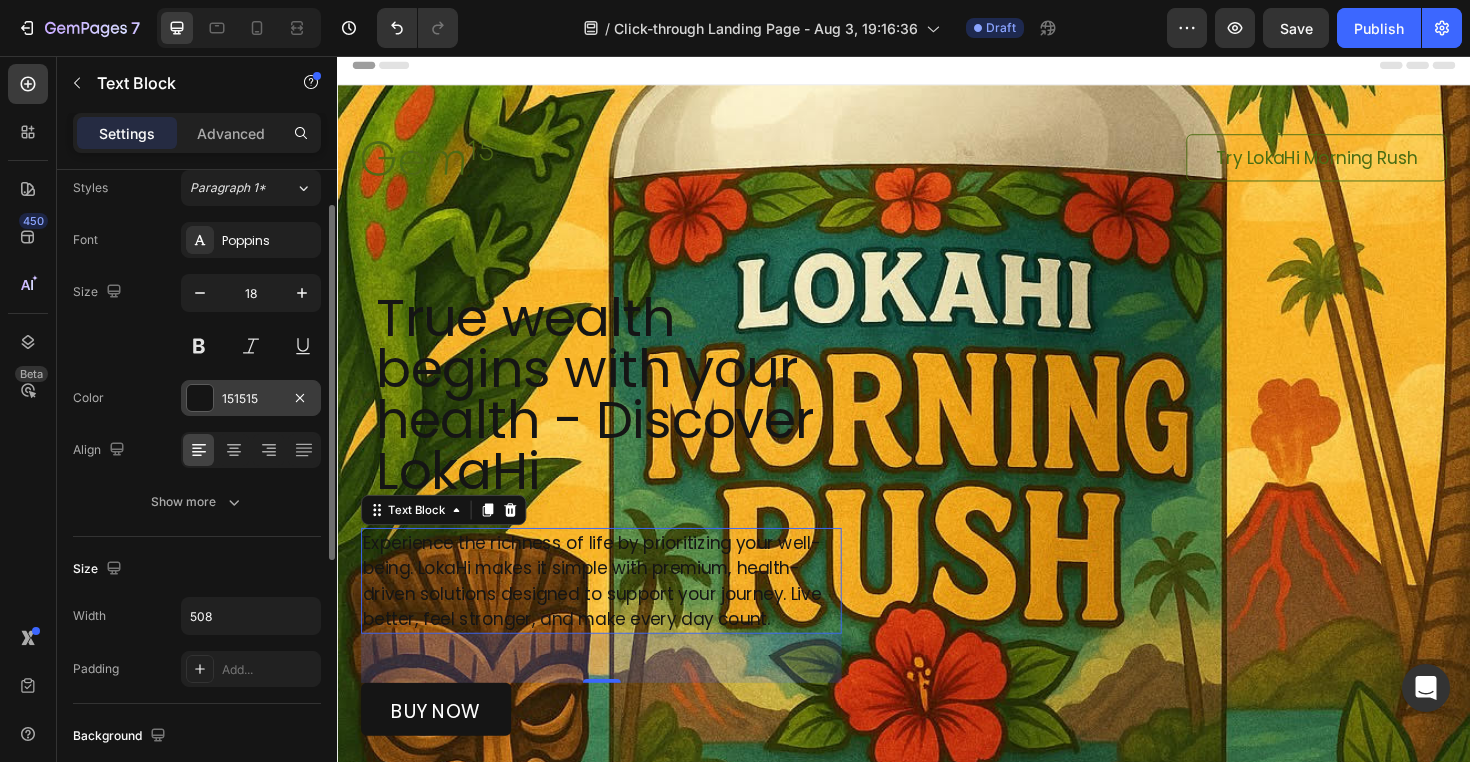click on "151515" at bounding box center (251, 398) 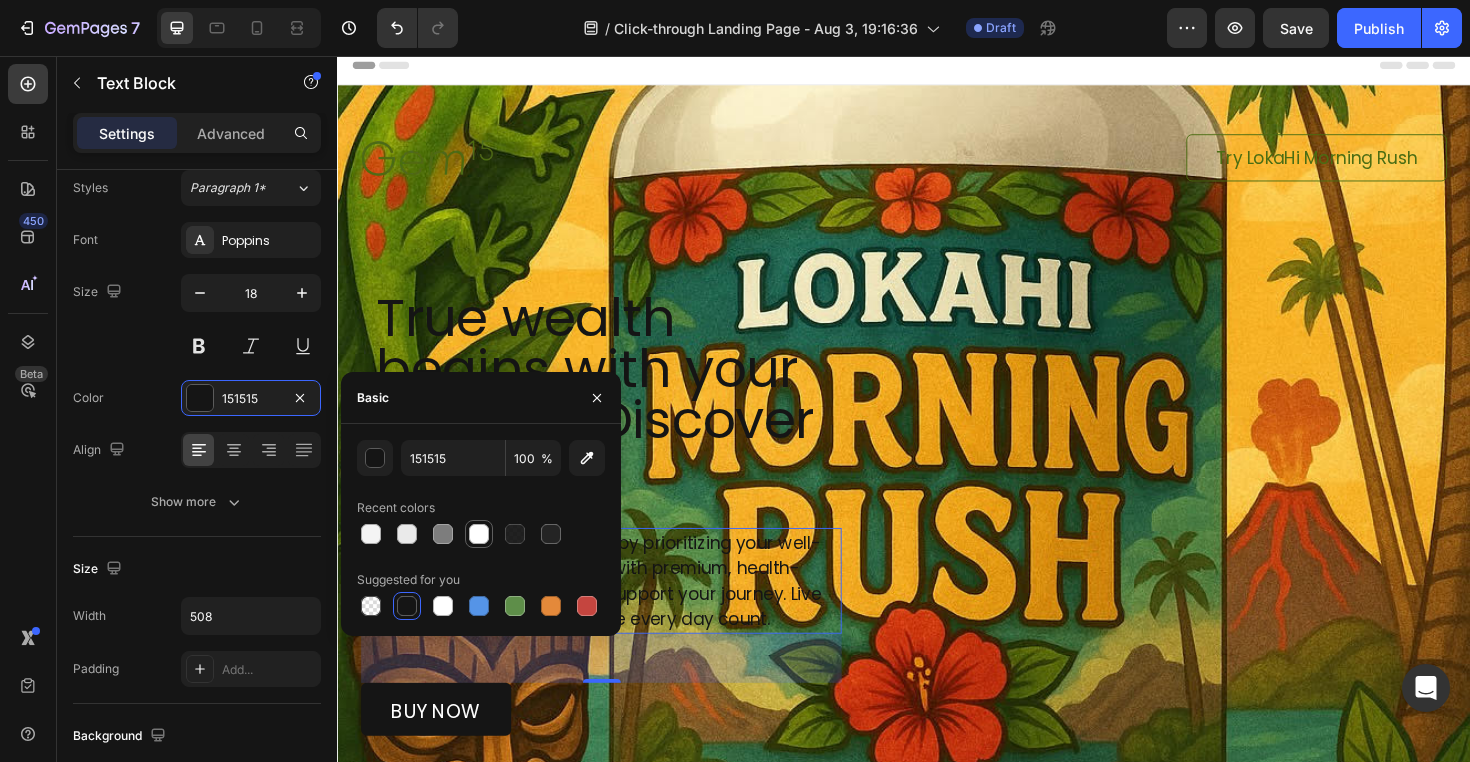 click at bounding box center (479, 534) 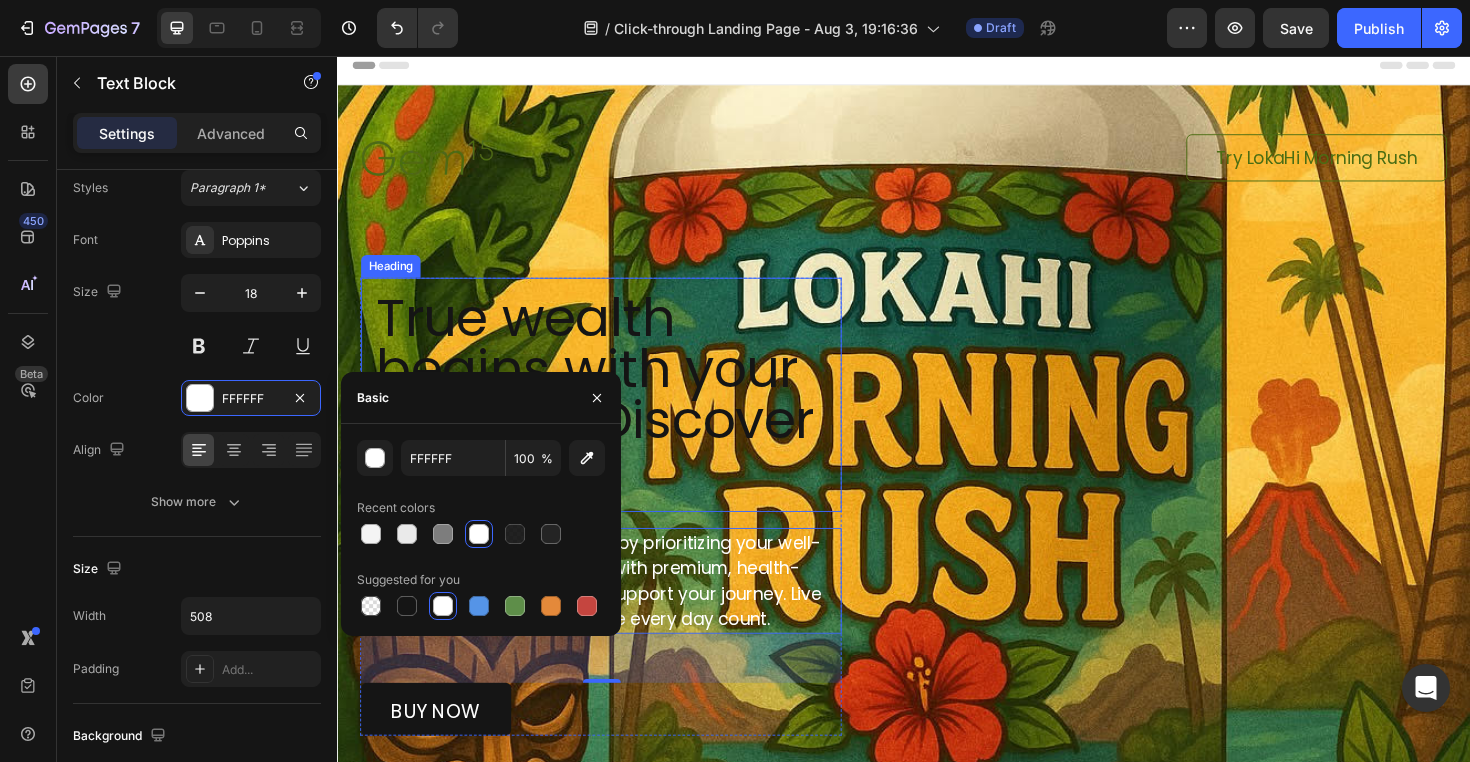 click on "True wealth begins with your health - Discover LokaHi" at bounding box center (616, 415) 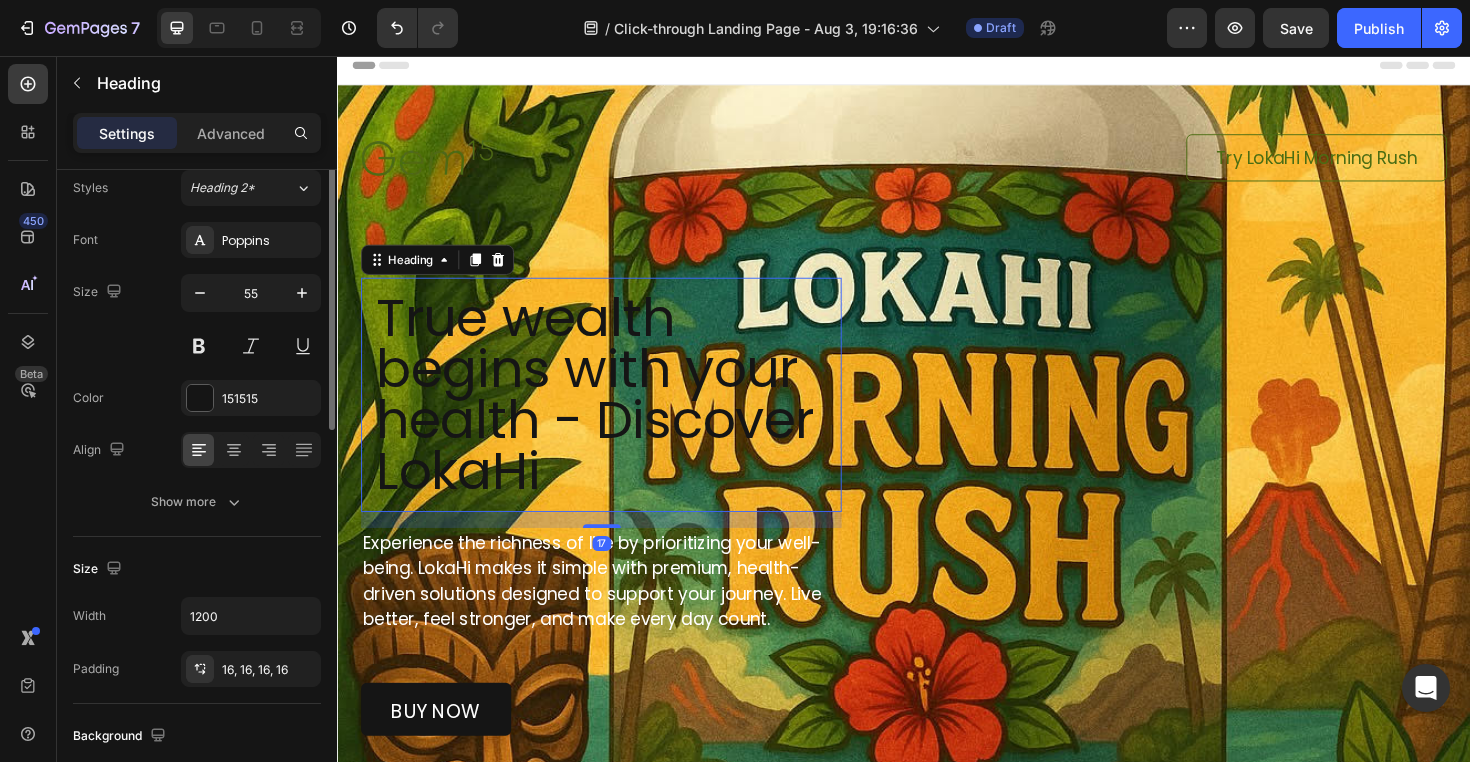 scroll, scrollTop: 0, scrollLeft: 0, axis: both 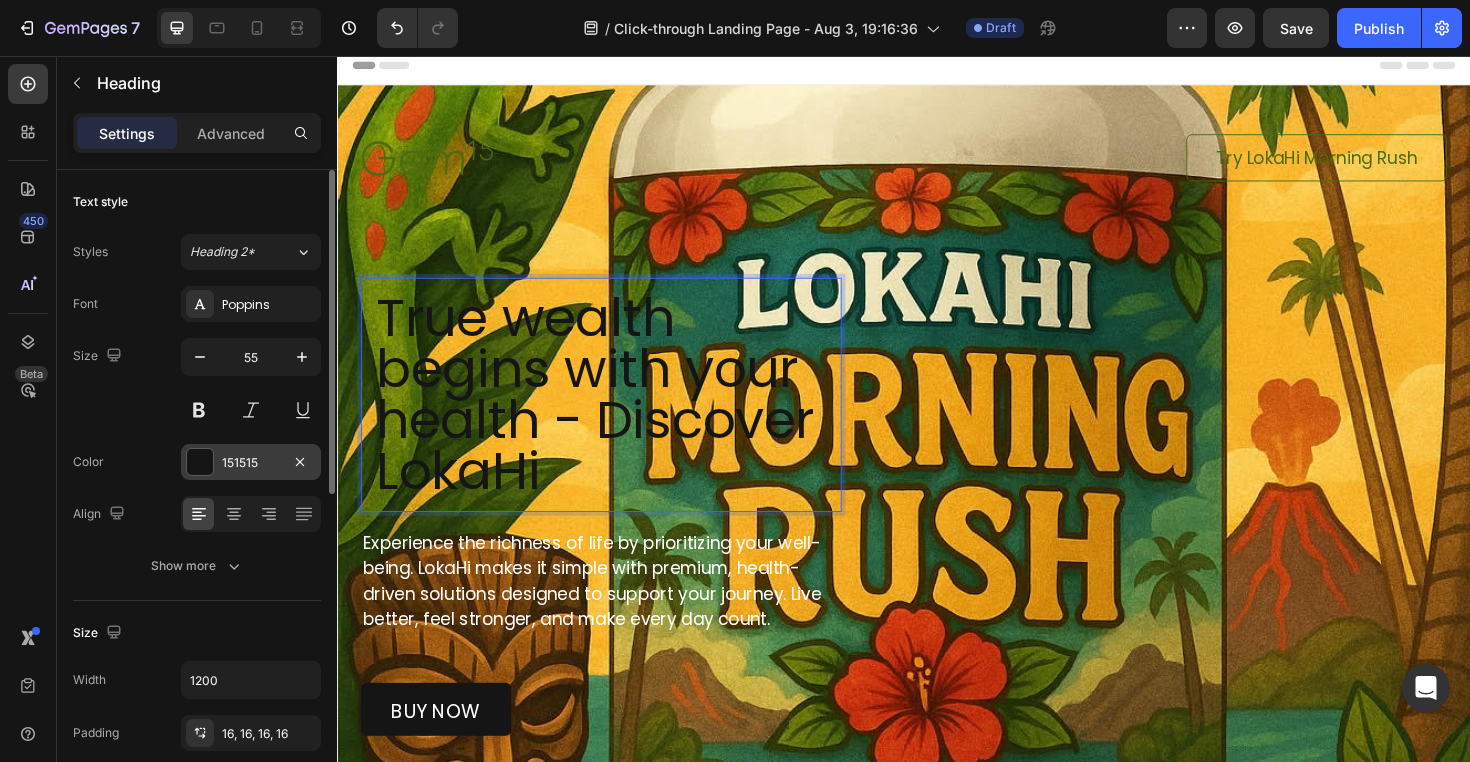 click at bounding box center [200, 462] 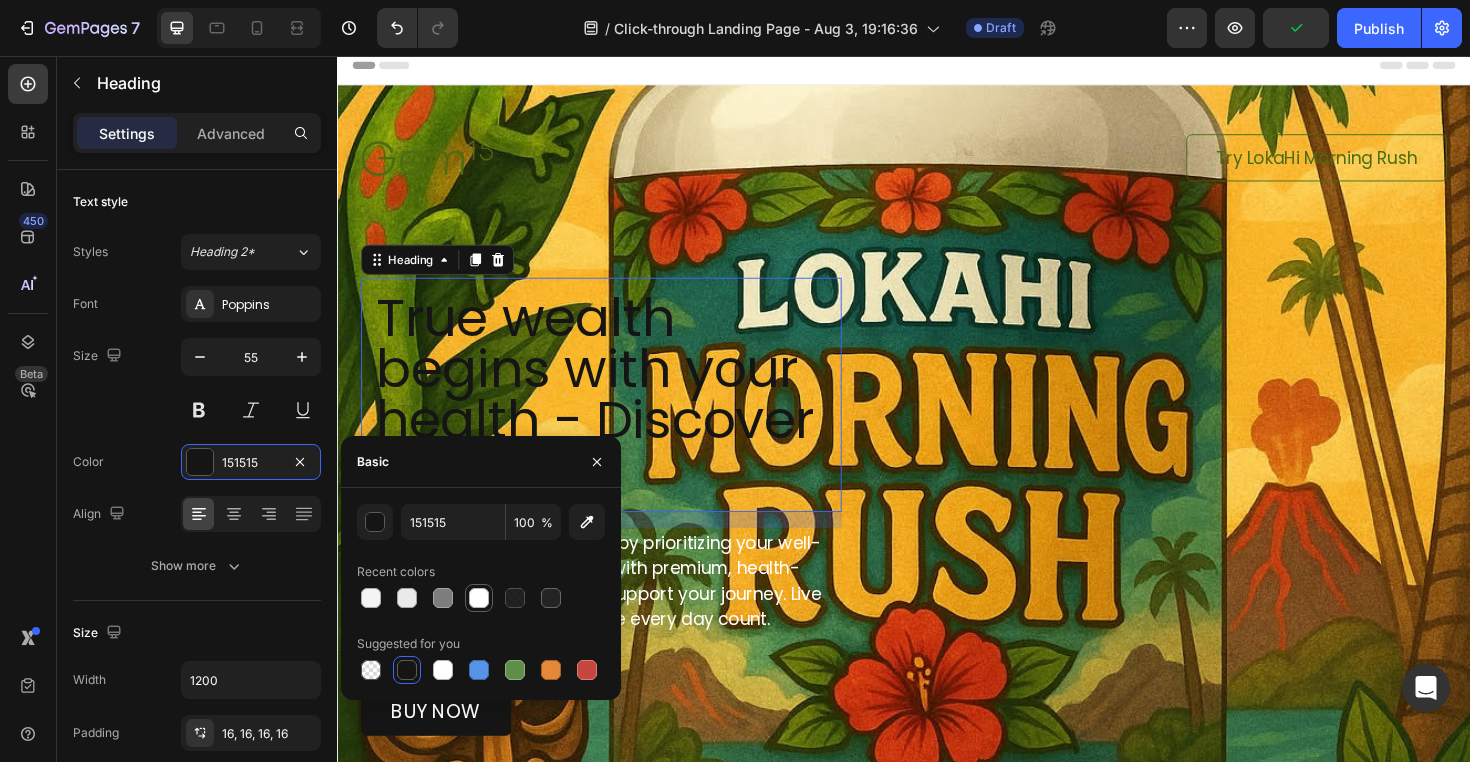 click at bounding box center [479, 598] 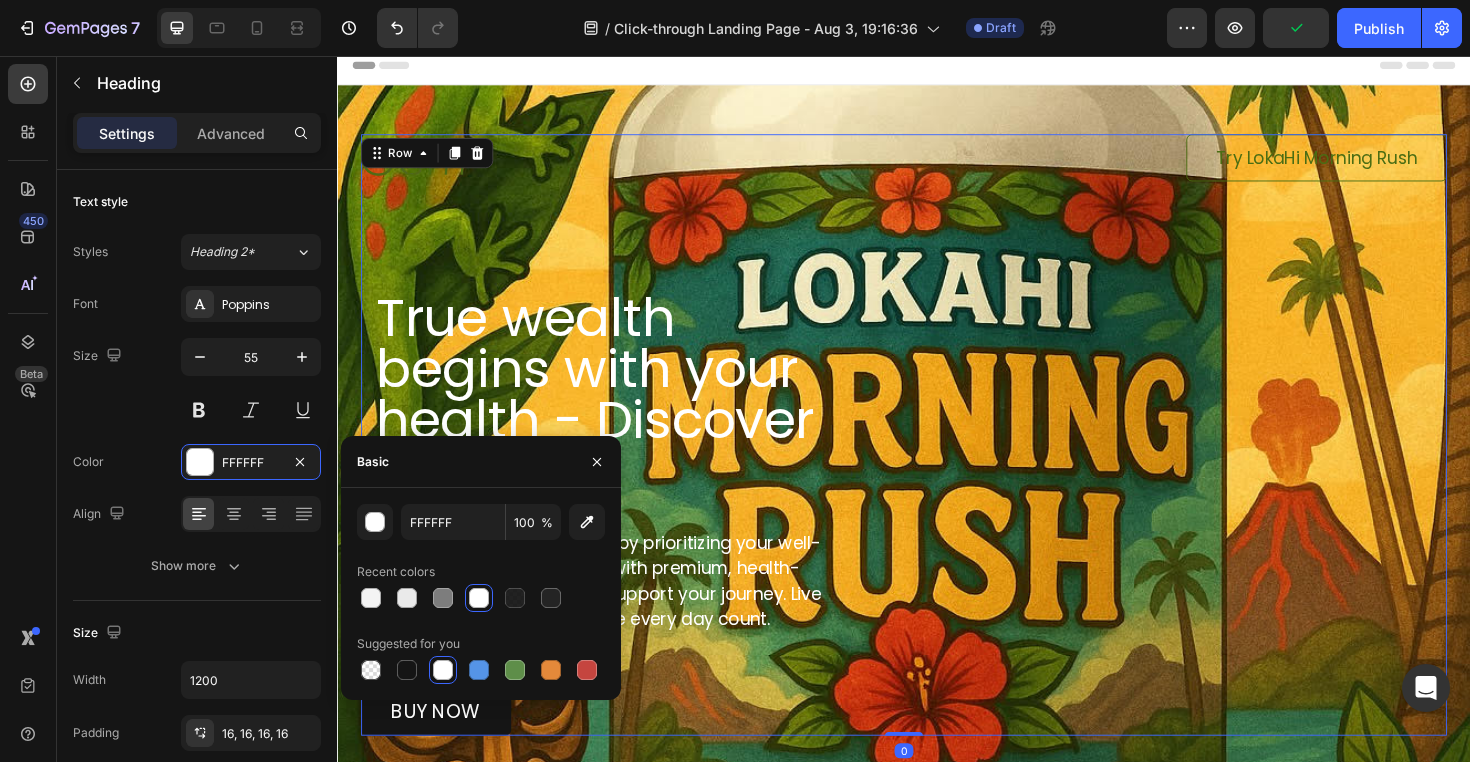 click on "Image Try LokaHi Morning Rush Button Row True wealth begins with your health - Discover LokaHi Heading Experience the richness of life by prioritizing your well-being. LokaHi makes it simple with premium, health-driven solutions designed to support your journey. Live better, feel stronger, and make every day count. Text Block buy now Button Row" at bounding box center (937, 457) 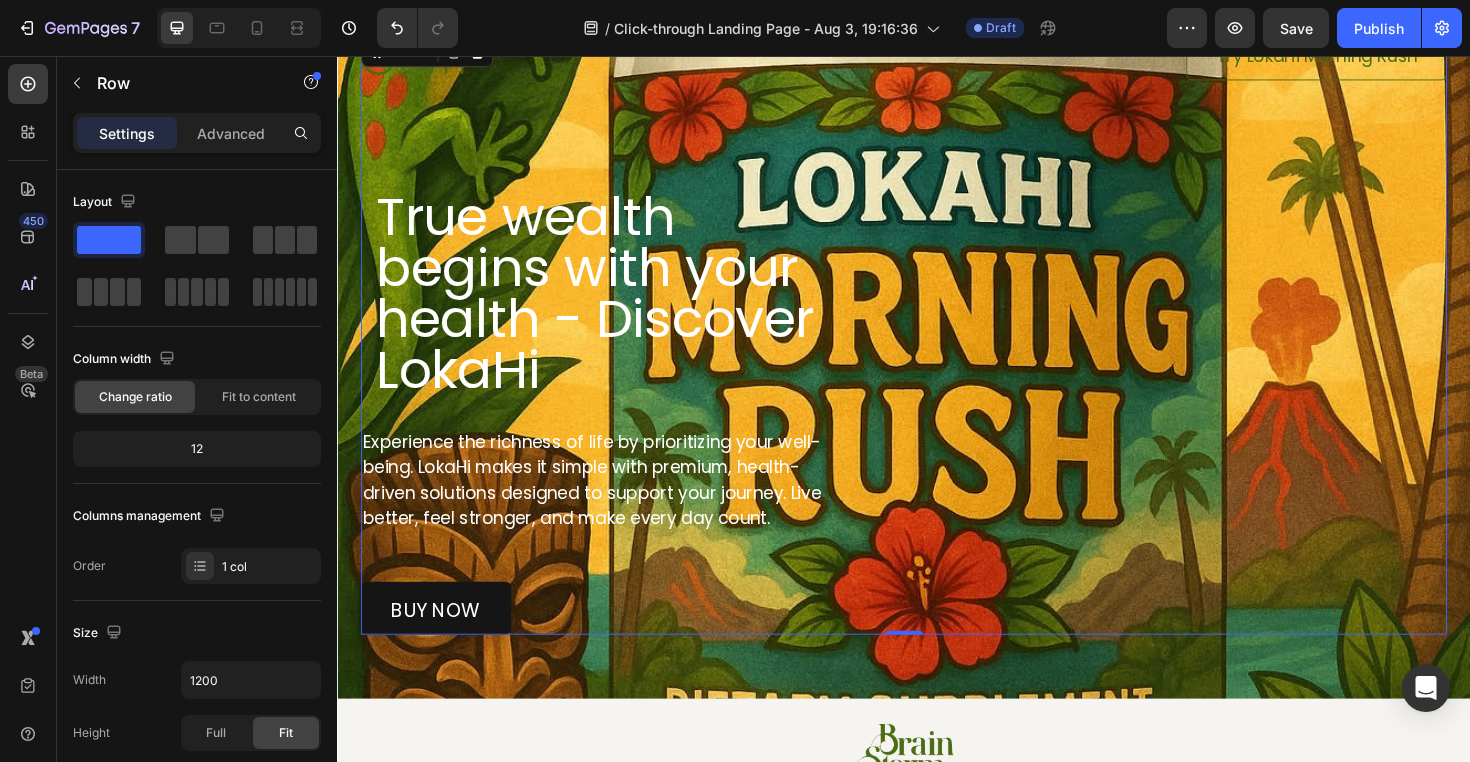 scroll, scrollTop: 136, scrollLeft: 0, axis: vertical 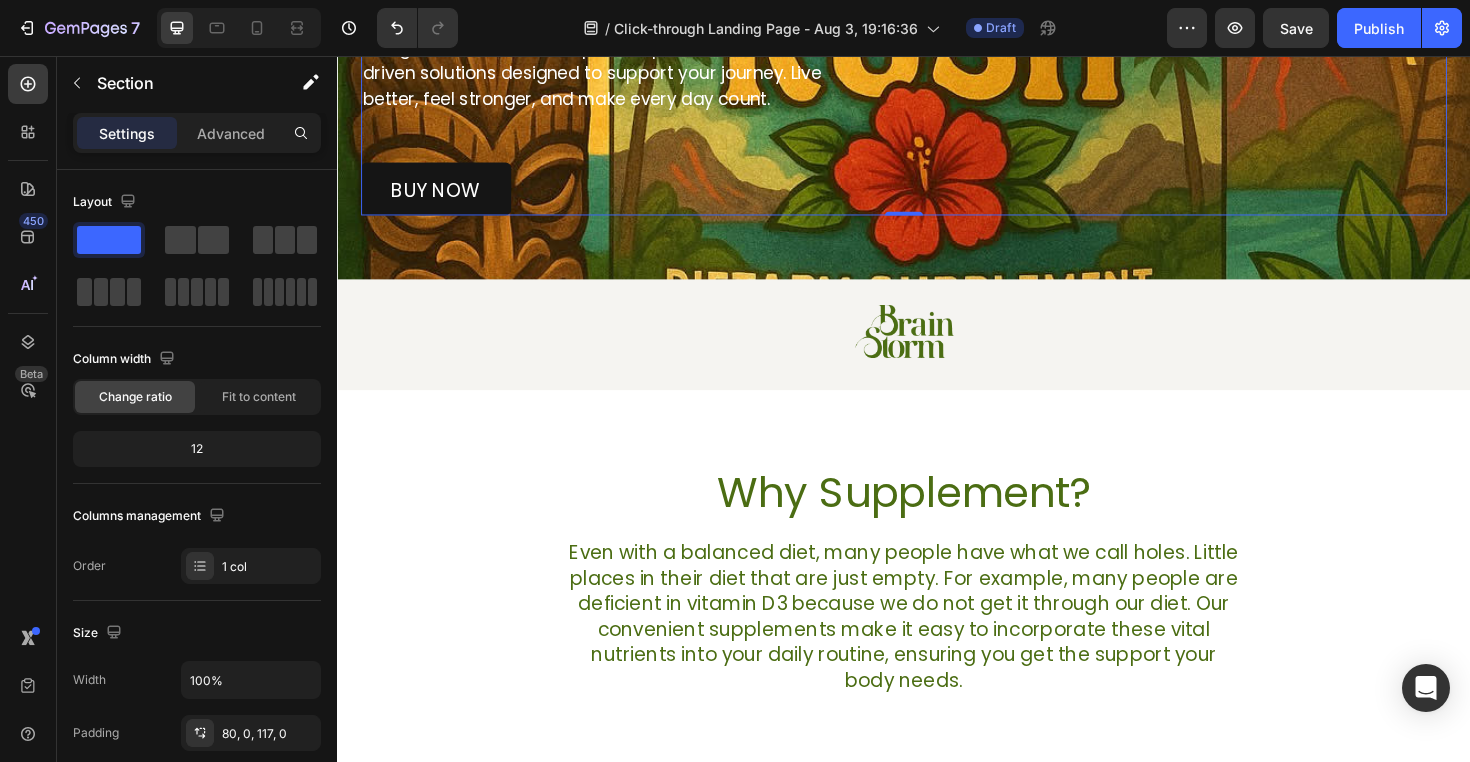 click on "Why Supplement? Heading Even with a balanced diet, many people have what we call holes. Little places in their diet that are just empty. For example, many people are deficient in vitamin D3 because we do not get it through our diet. Our convenient supplements make it easy to incorporate these vital nutrients into your daily routine, ensuring you get the support your body needs. Text Block Row Section 3" at bounding box center (937, 630) 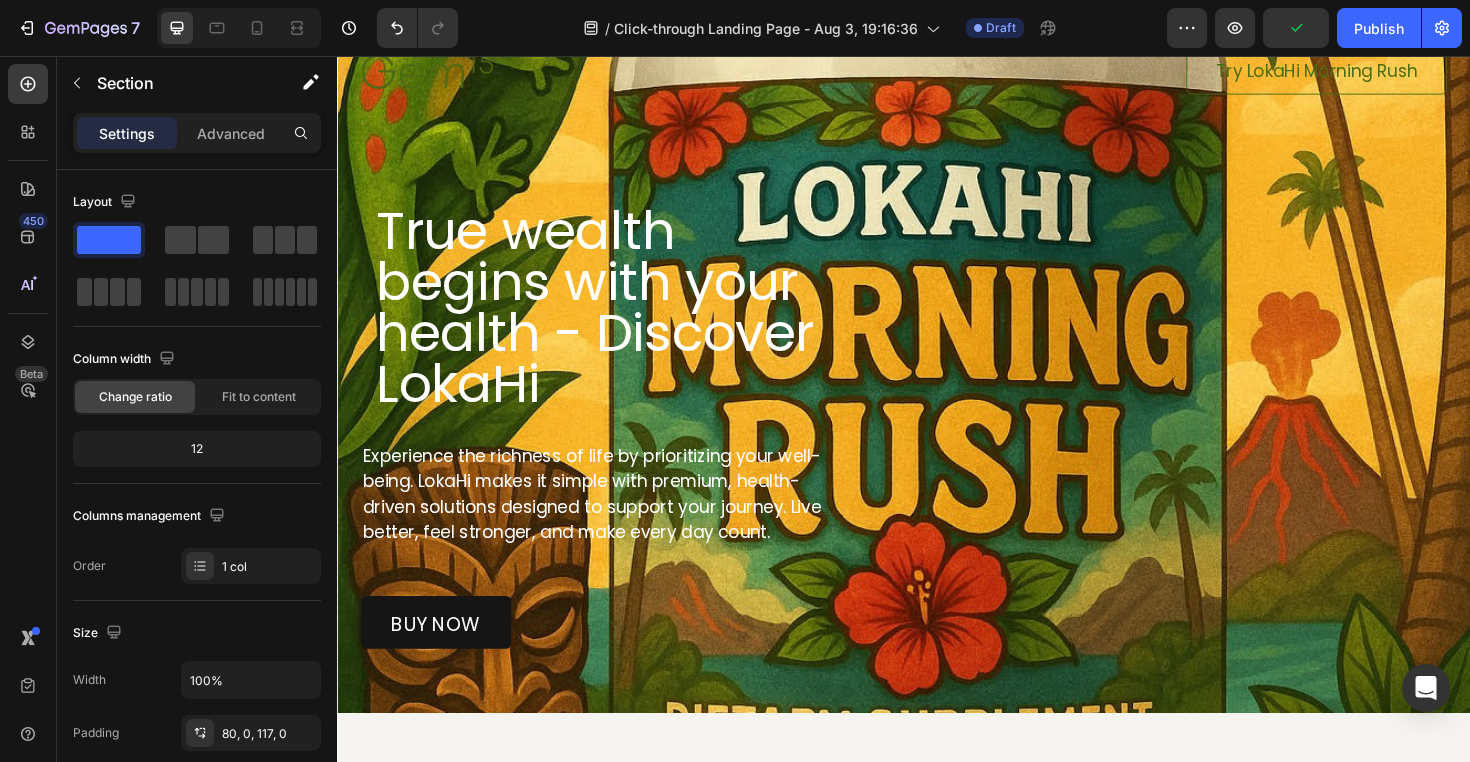 scroll, scrollTop: 0, scrollLeft: 0, axis: both 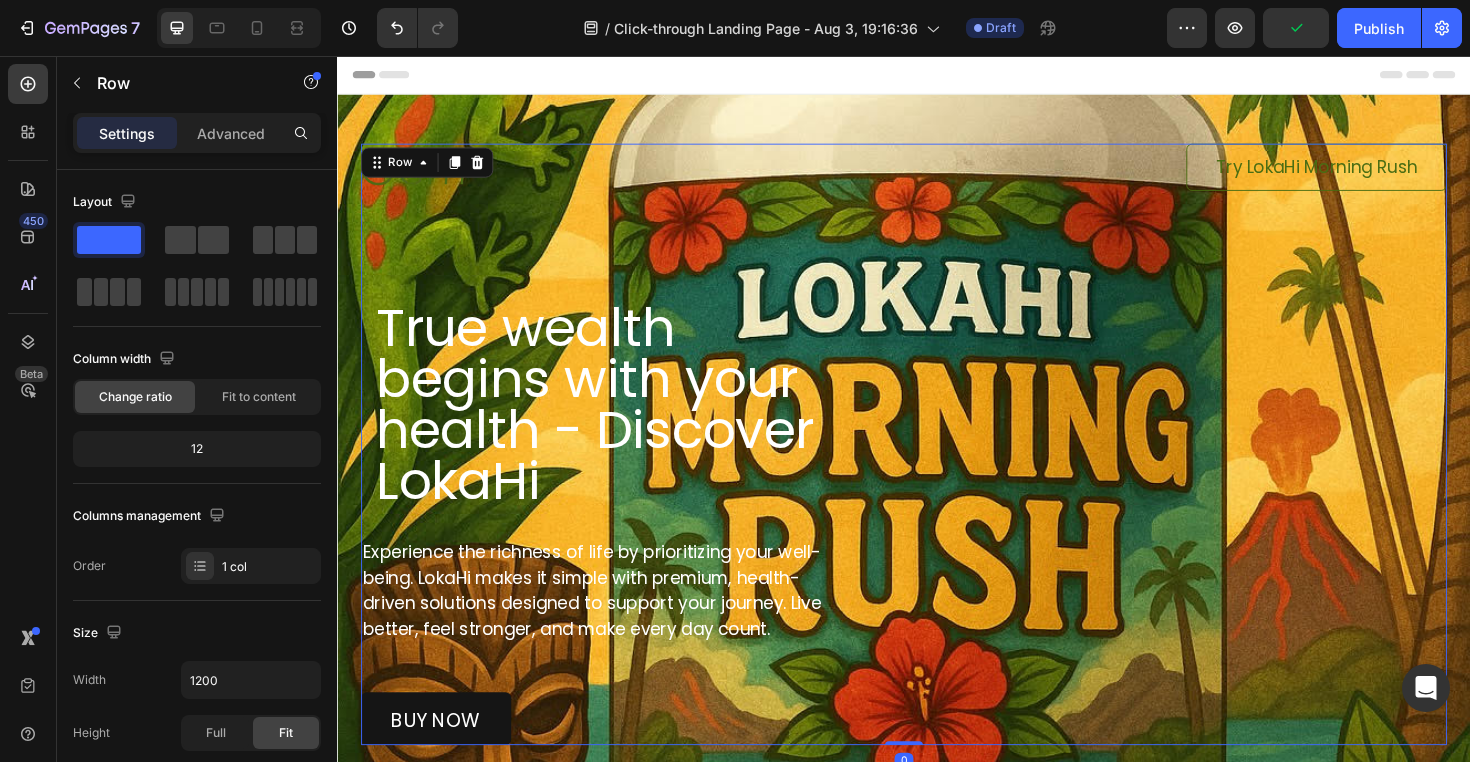 click on "Image Try LokaHi Morning Rush Button Row True wealth begins with your health - Discover LokaHi Heading Experience the richness of life by prioritizing your well-being. LokaHi makes it simple with premium, health-driven solutions designed to support your journey. Live better, feel stronger, and make every day count. Text Block buy now Button Row" at bounding box center [937, 467] 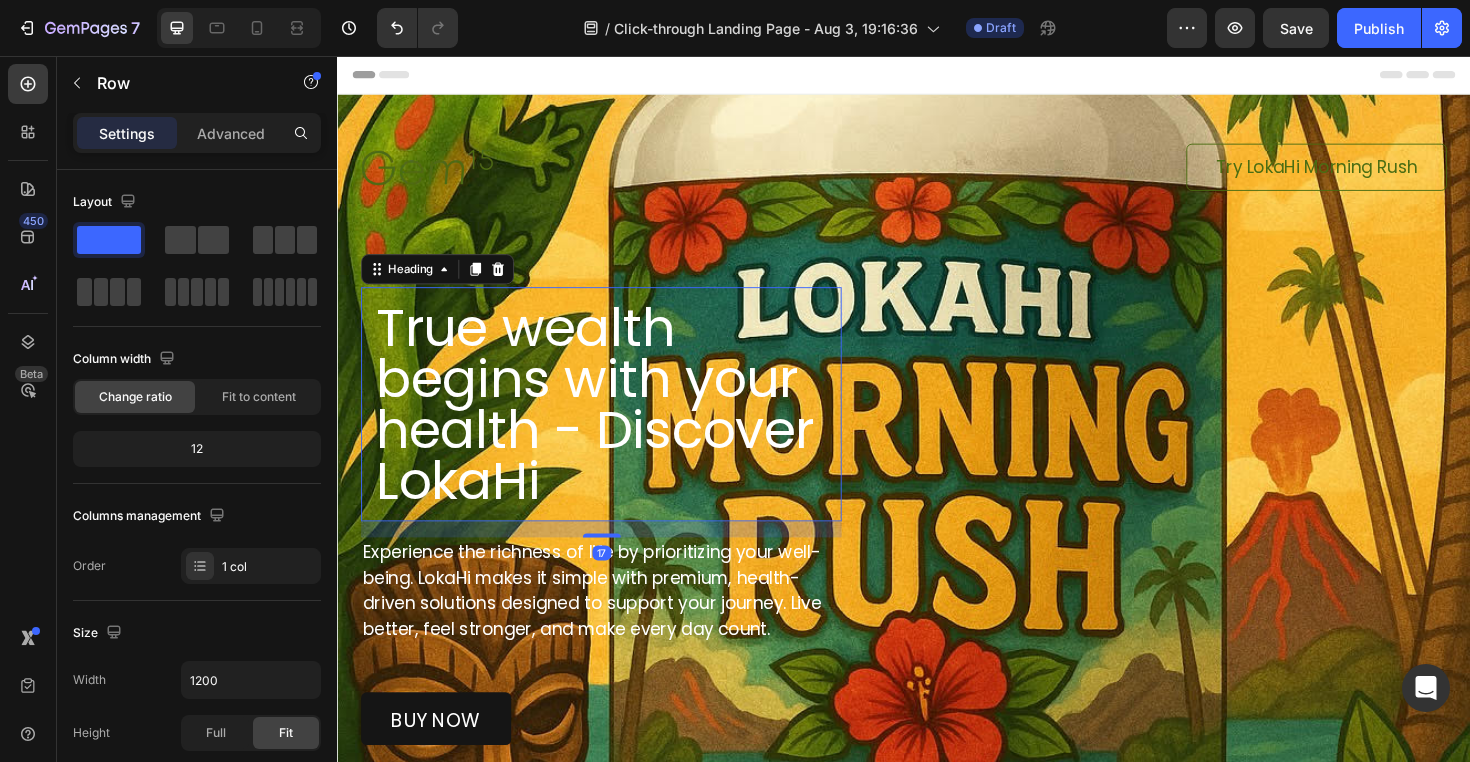 click on "True wealth begins with your health - Discover LokaHi" at bounding box center [616, 425] 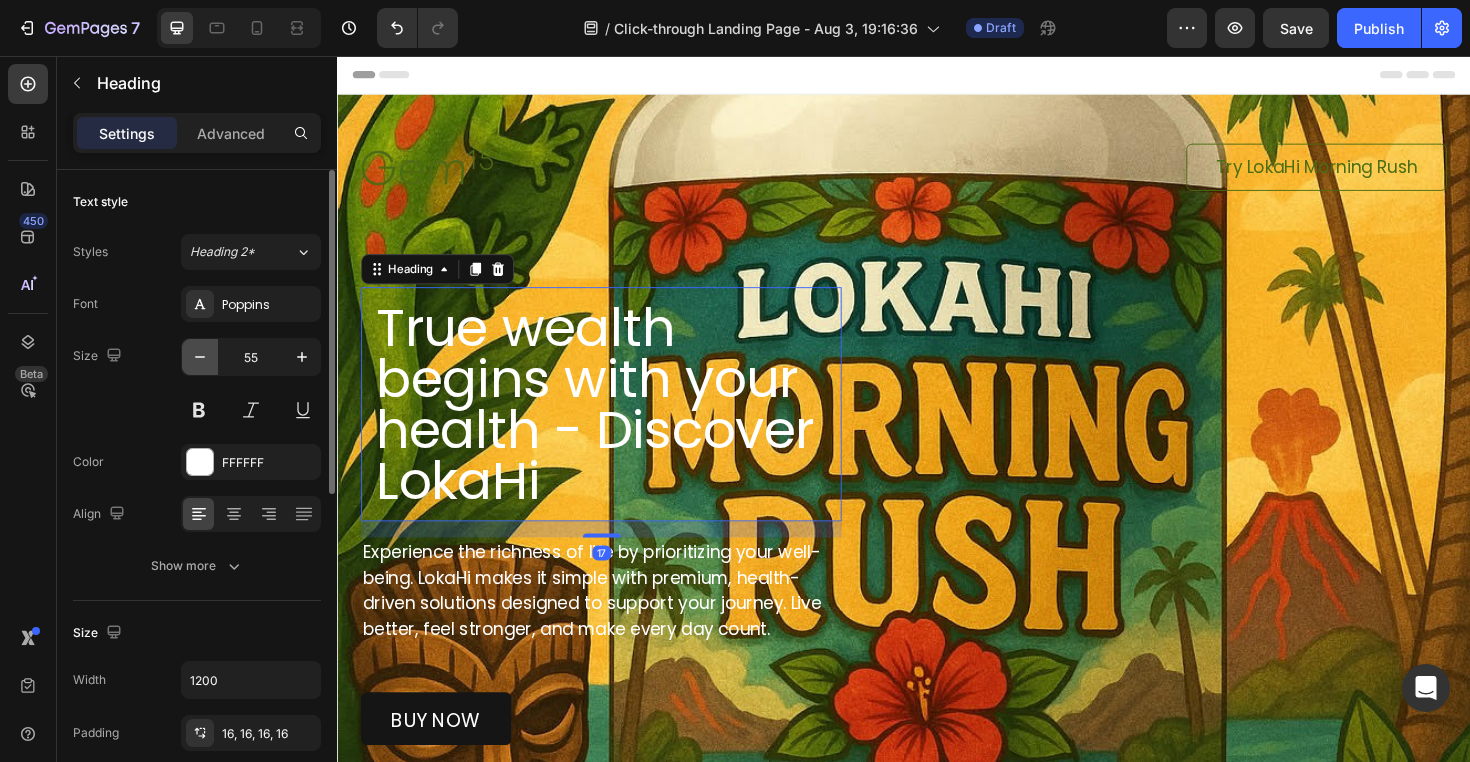 click at bounding box center (200, 357) 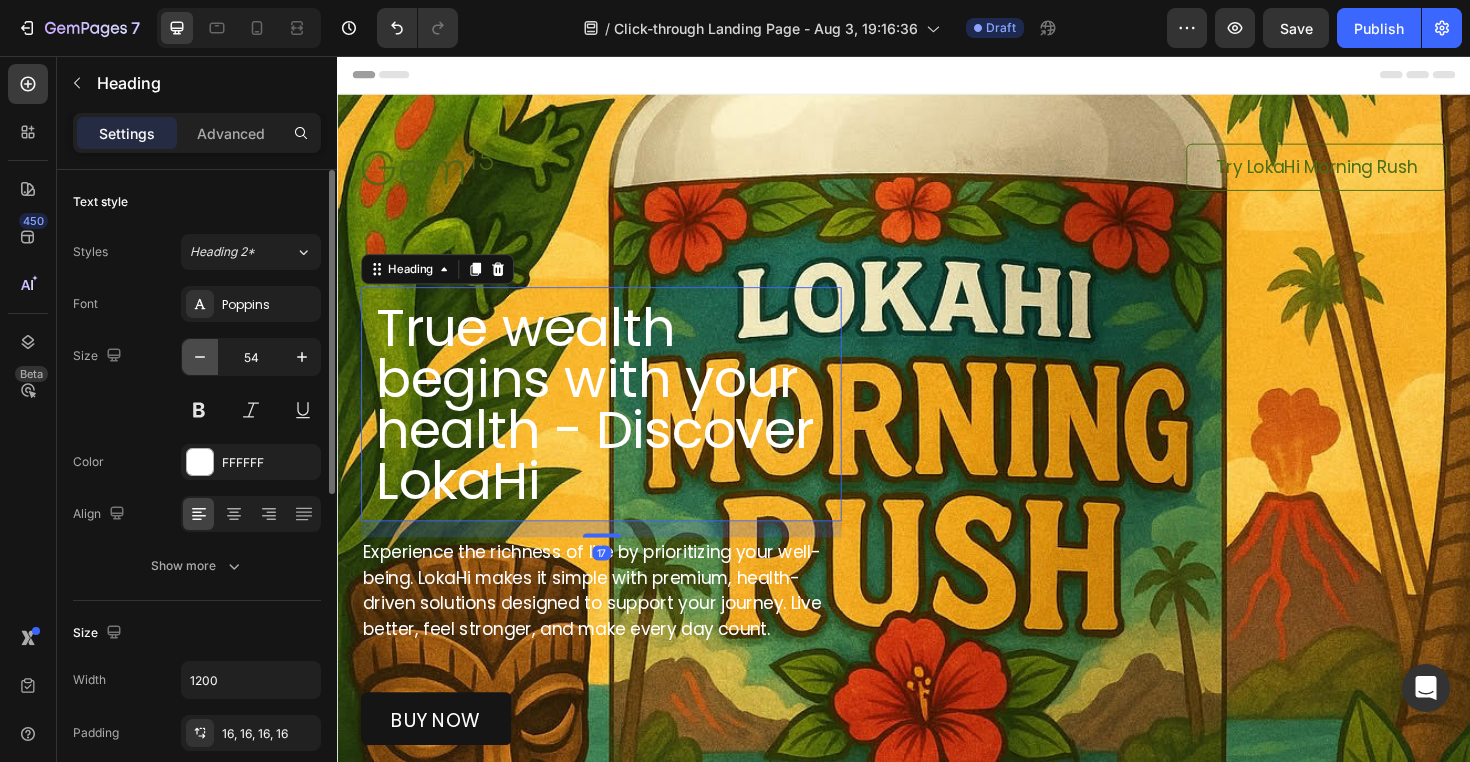 click at bounding box center (200, 357) 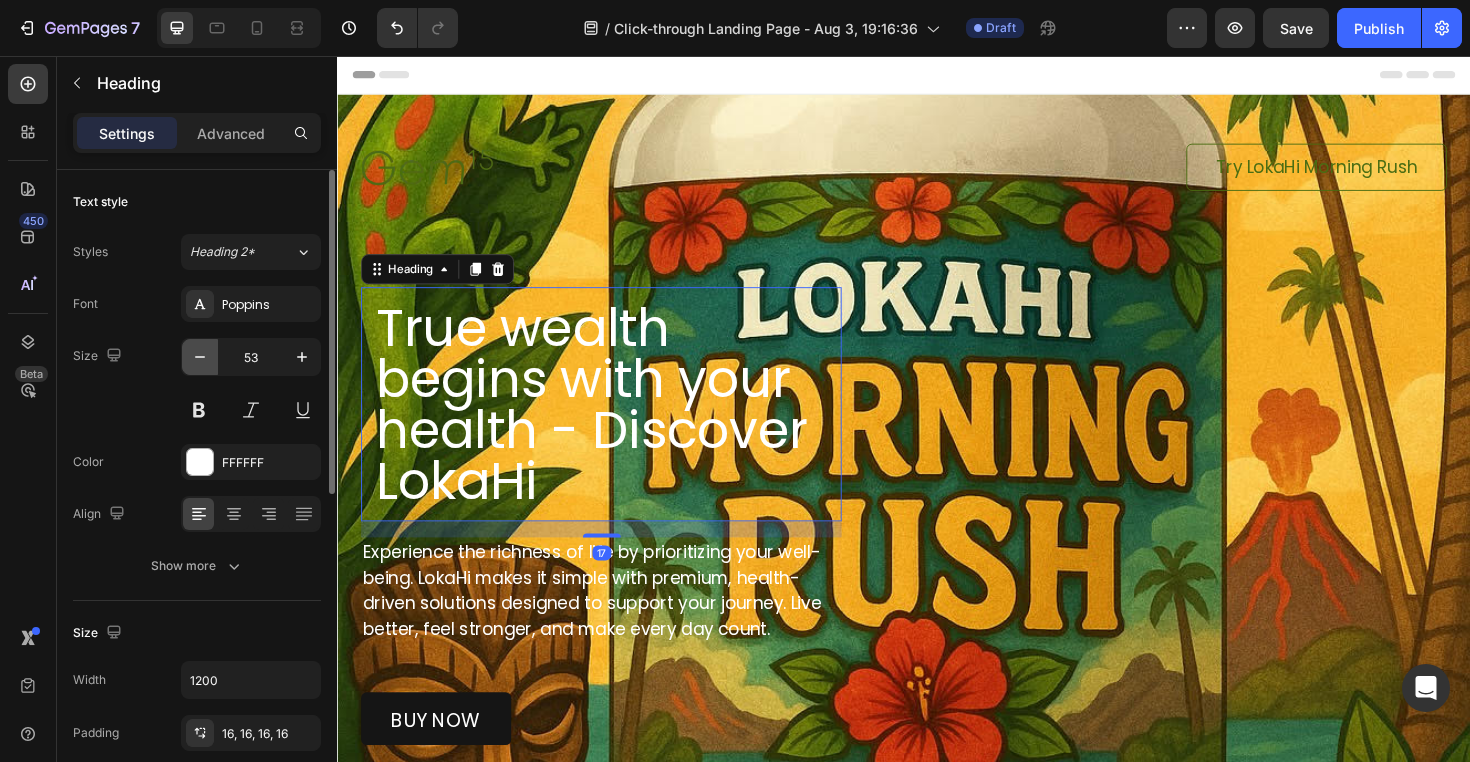 click at bounding box center (200, 357) 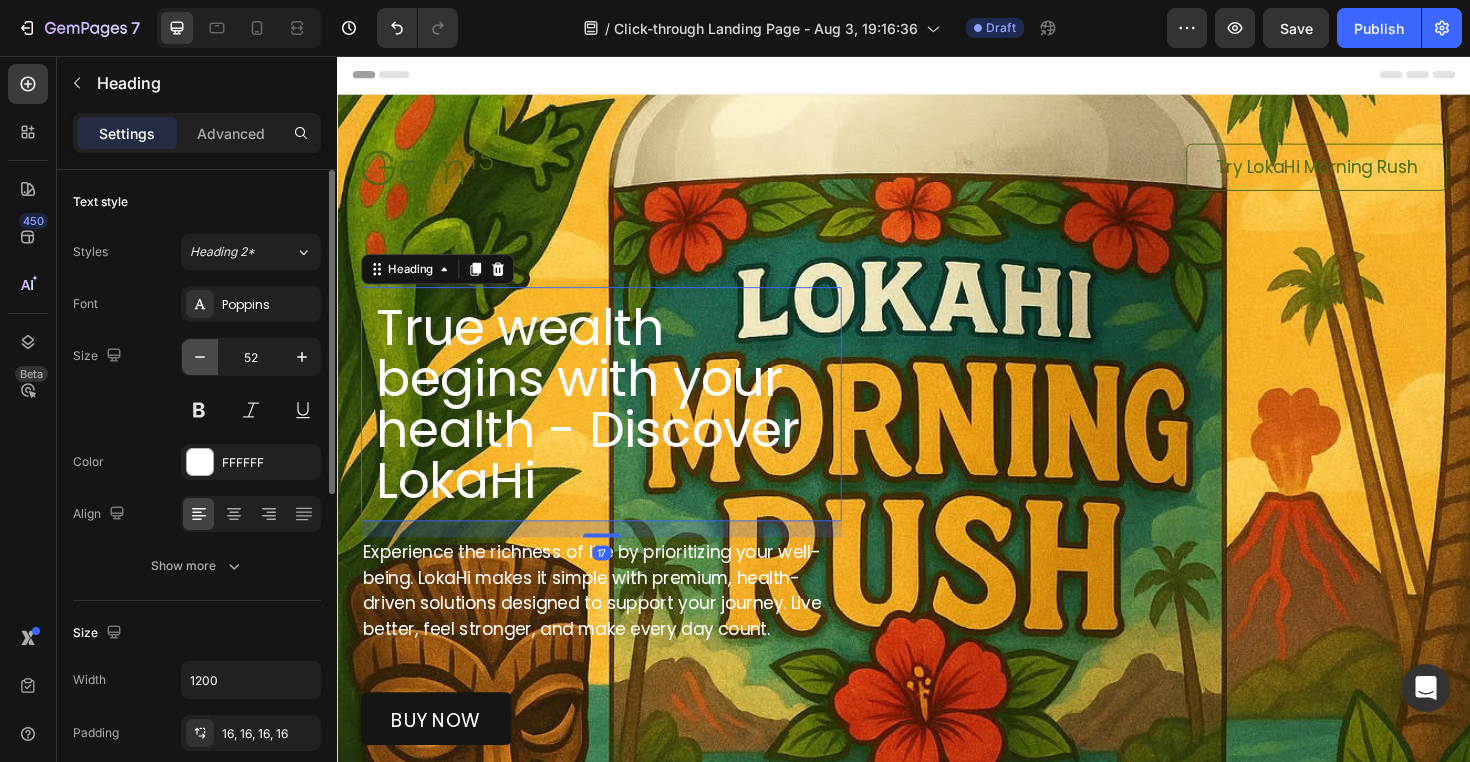 click at bounding box center [200, 357] 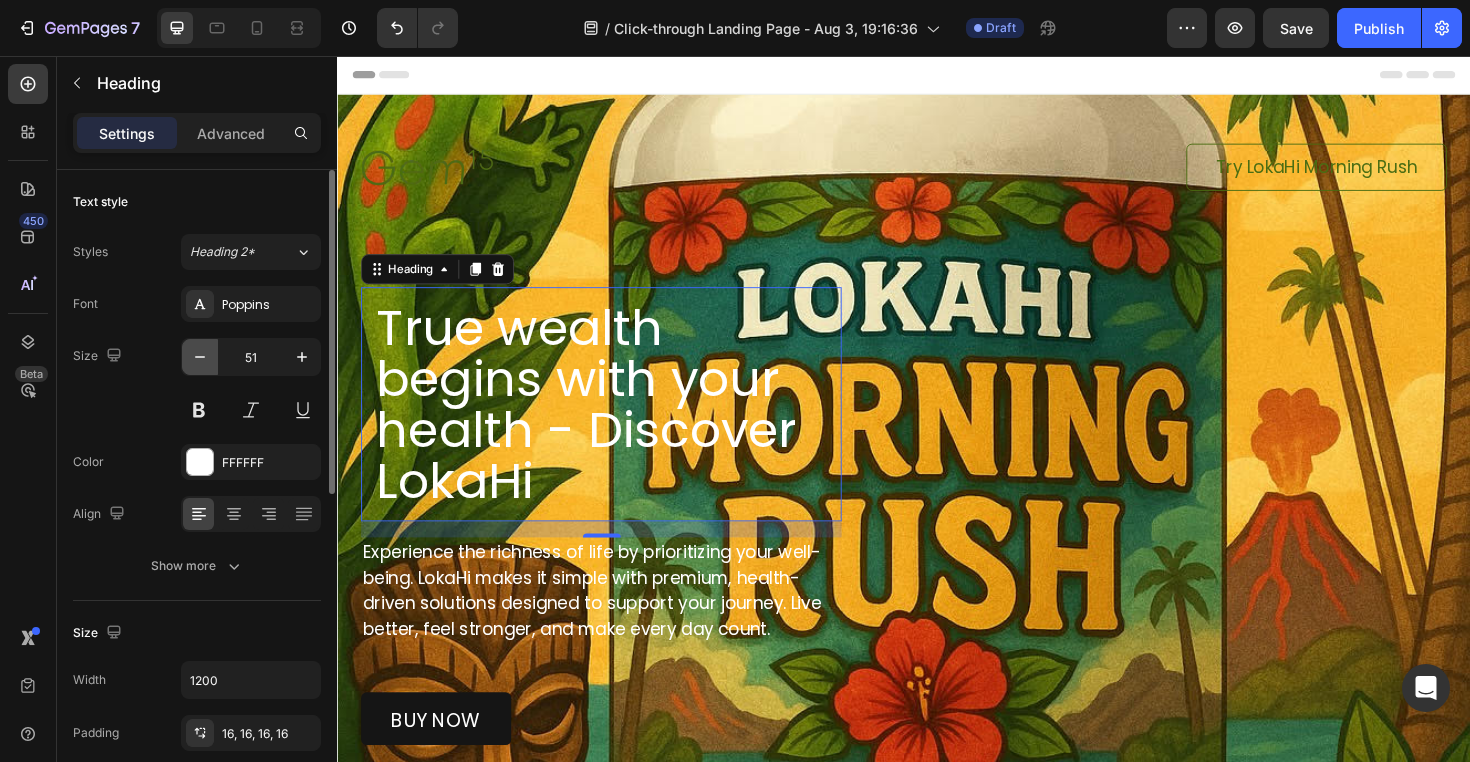 click at bounding box center (200, 357) 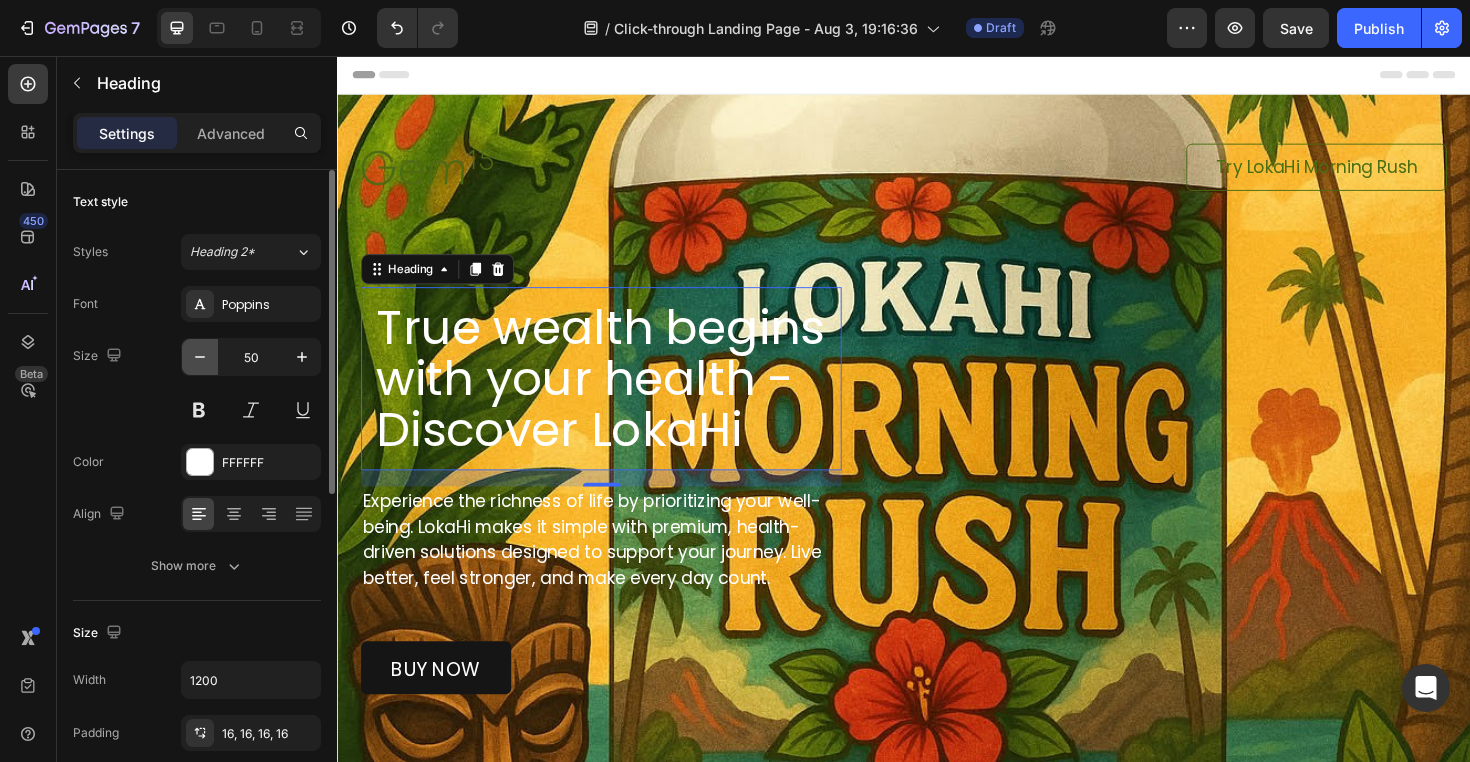 click at bounding box center (200, 357) 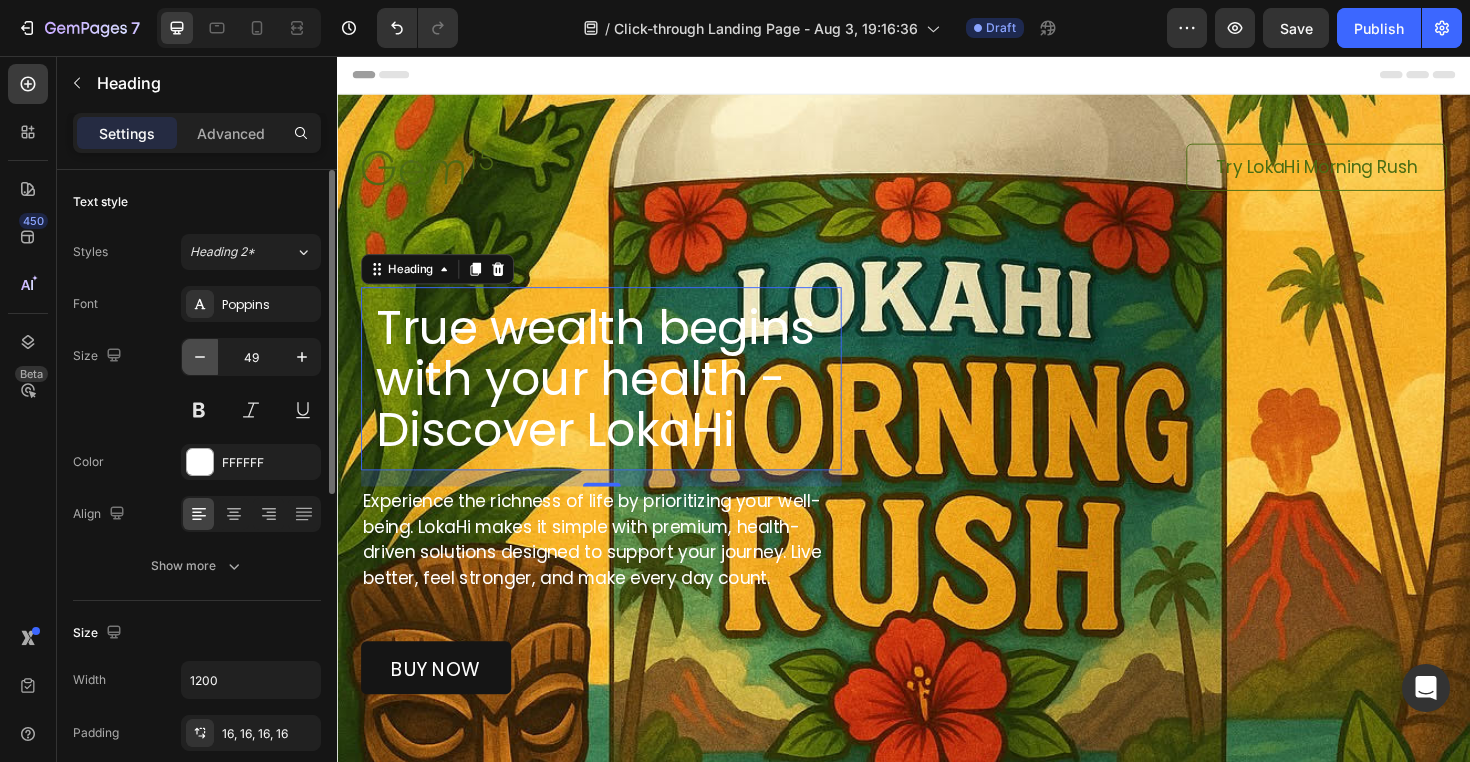 click at bounding box center [200, 357] 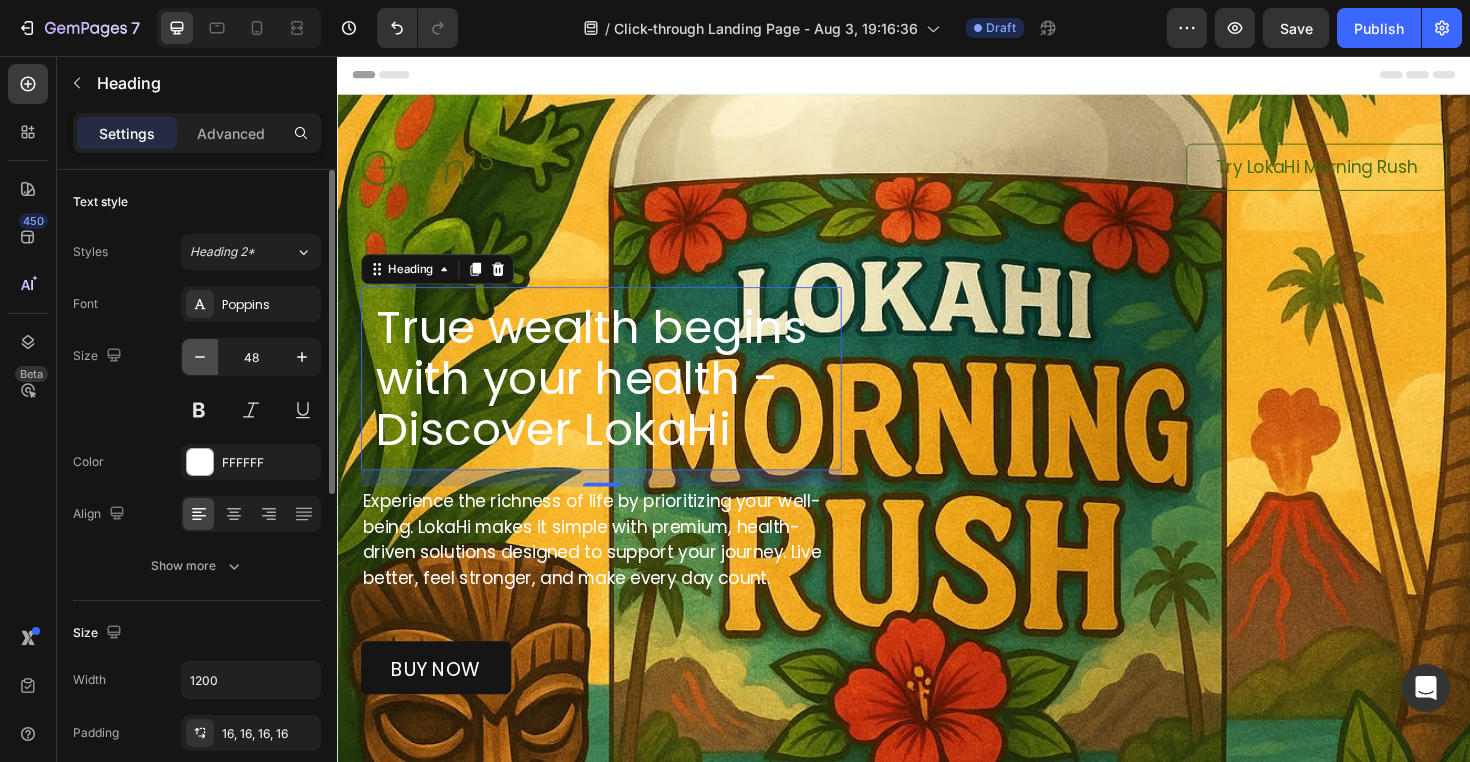 click at bounding box center (200, 357) 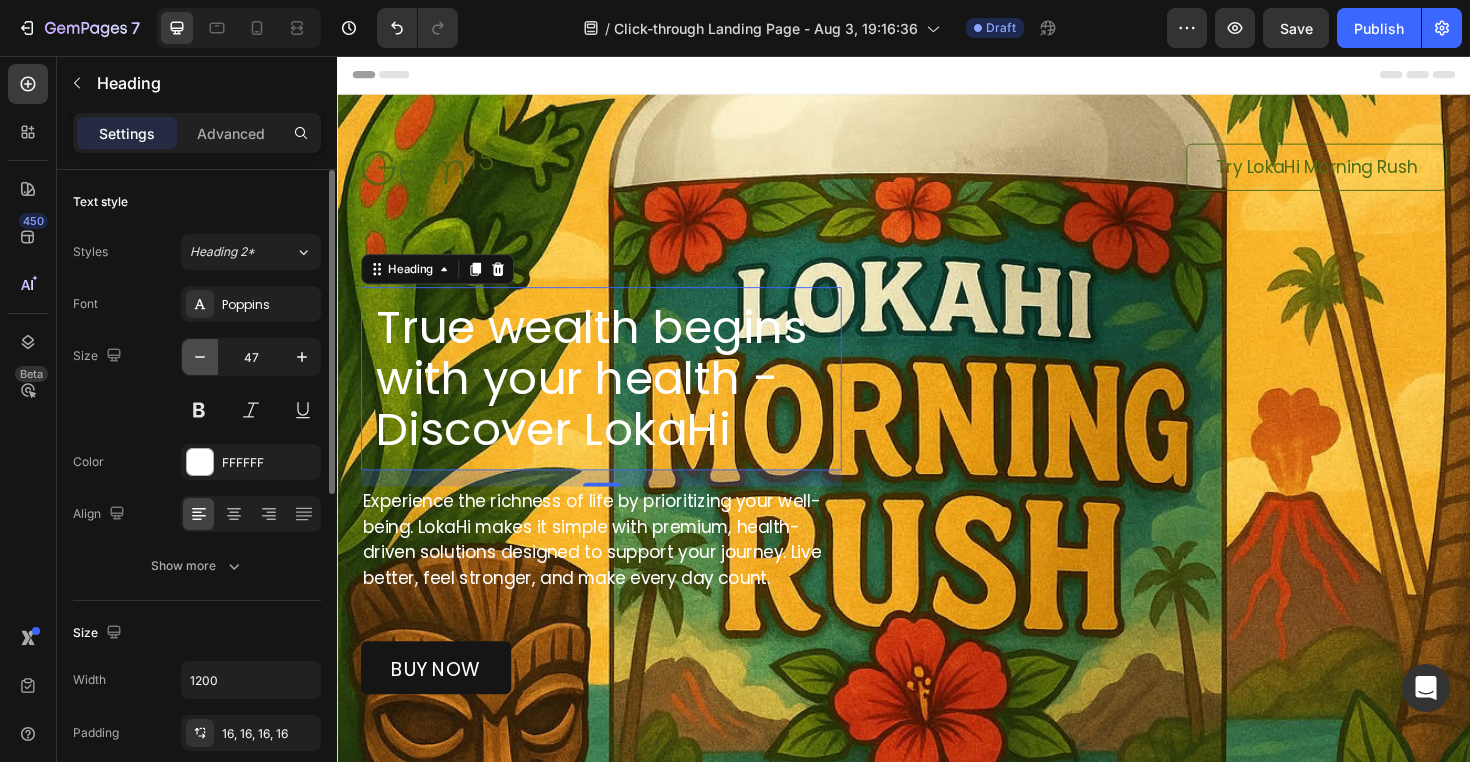 click at bounding box center (200, 357) 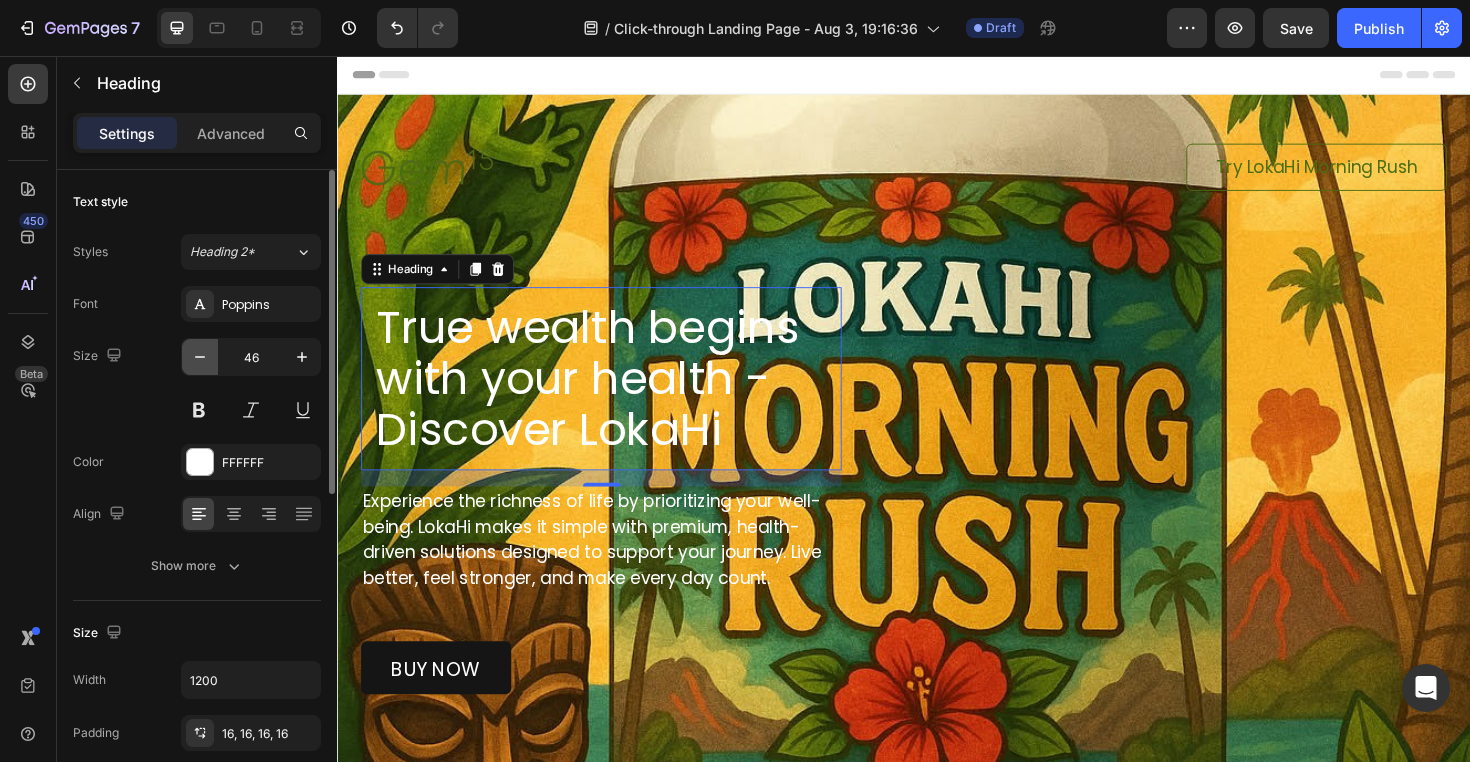 click at bounding box center [200, 357] 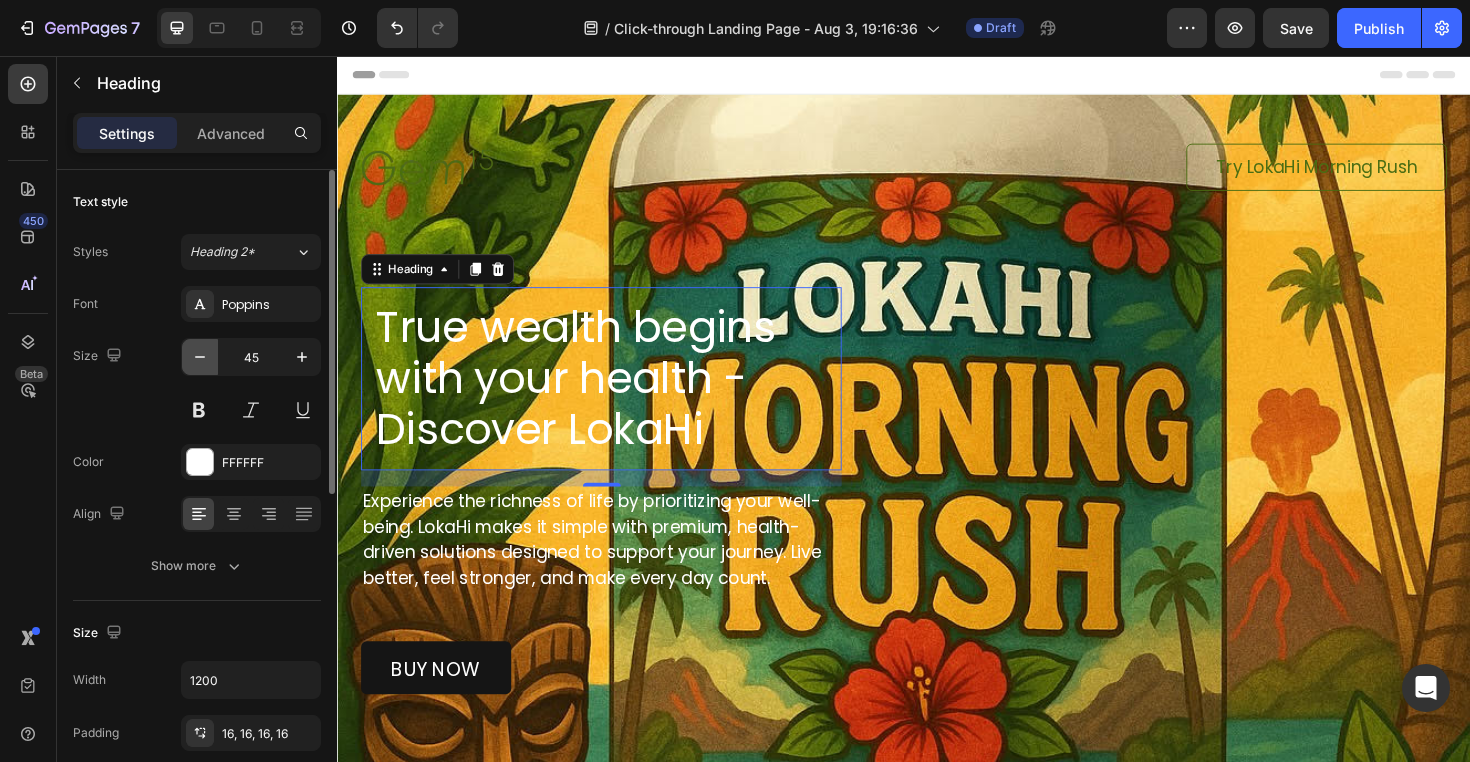click at bounding box center [200, 357] 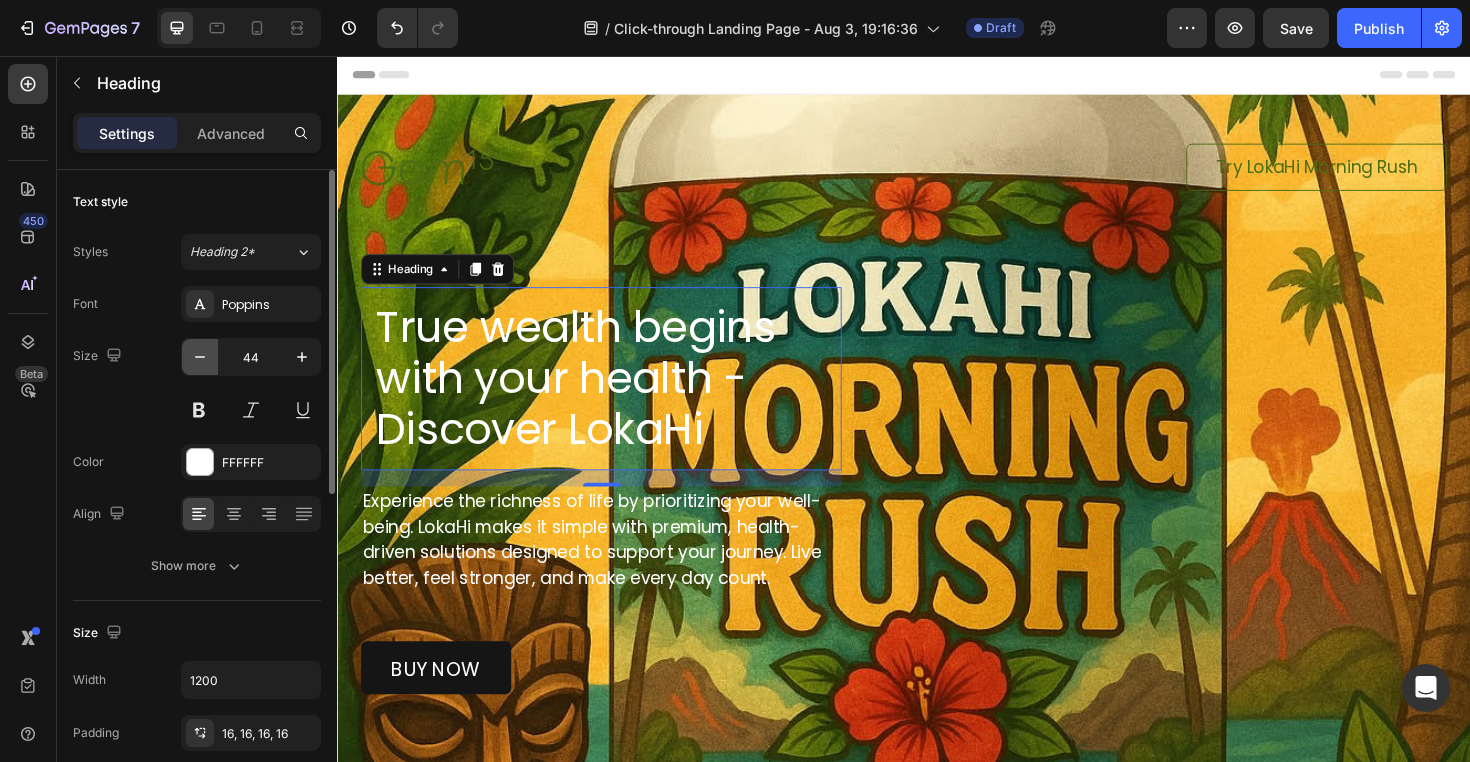 click at bounding box center (200, 357) 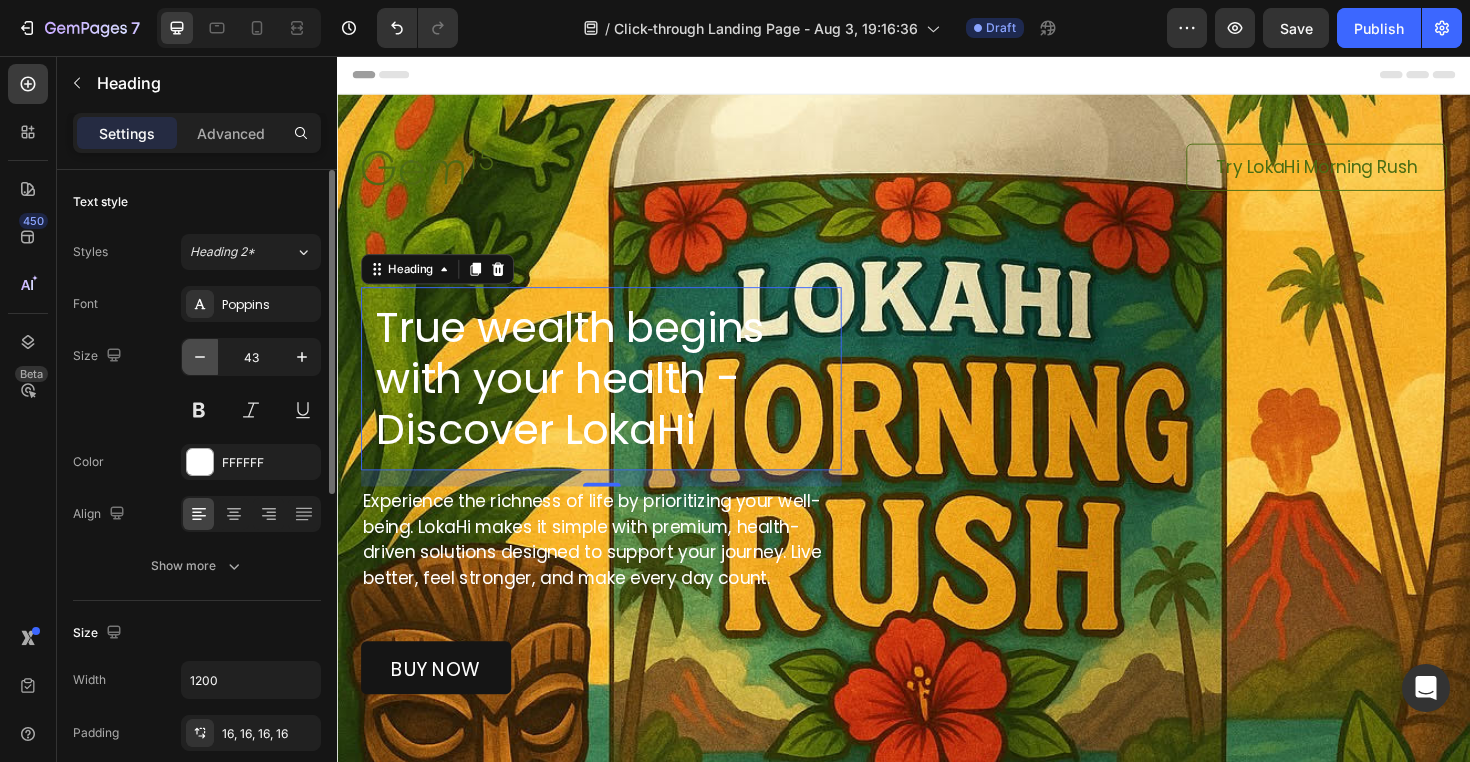 click at bounding box center [200, 357] 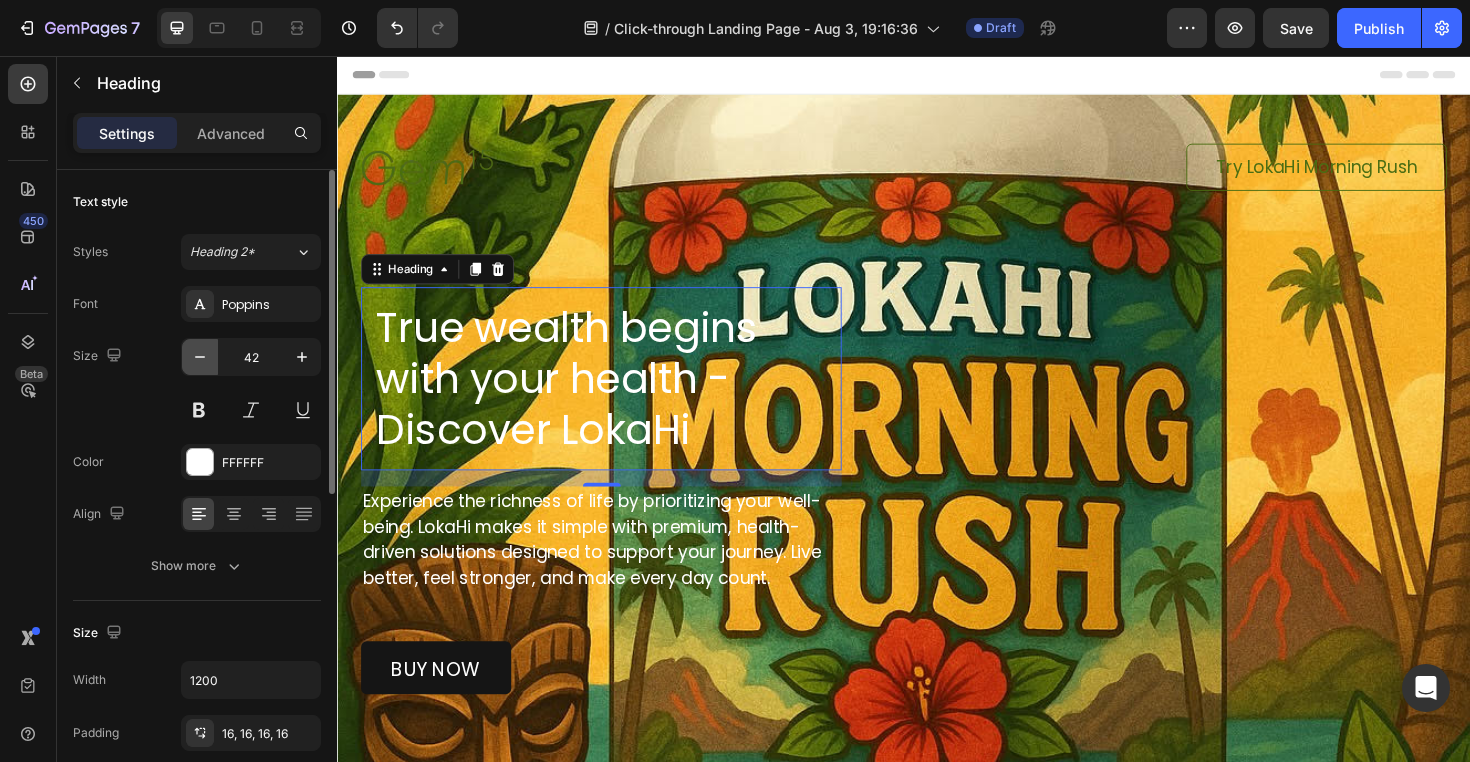 click at bounding box center [200, 357] 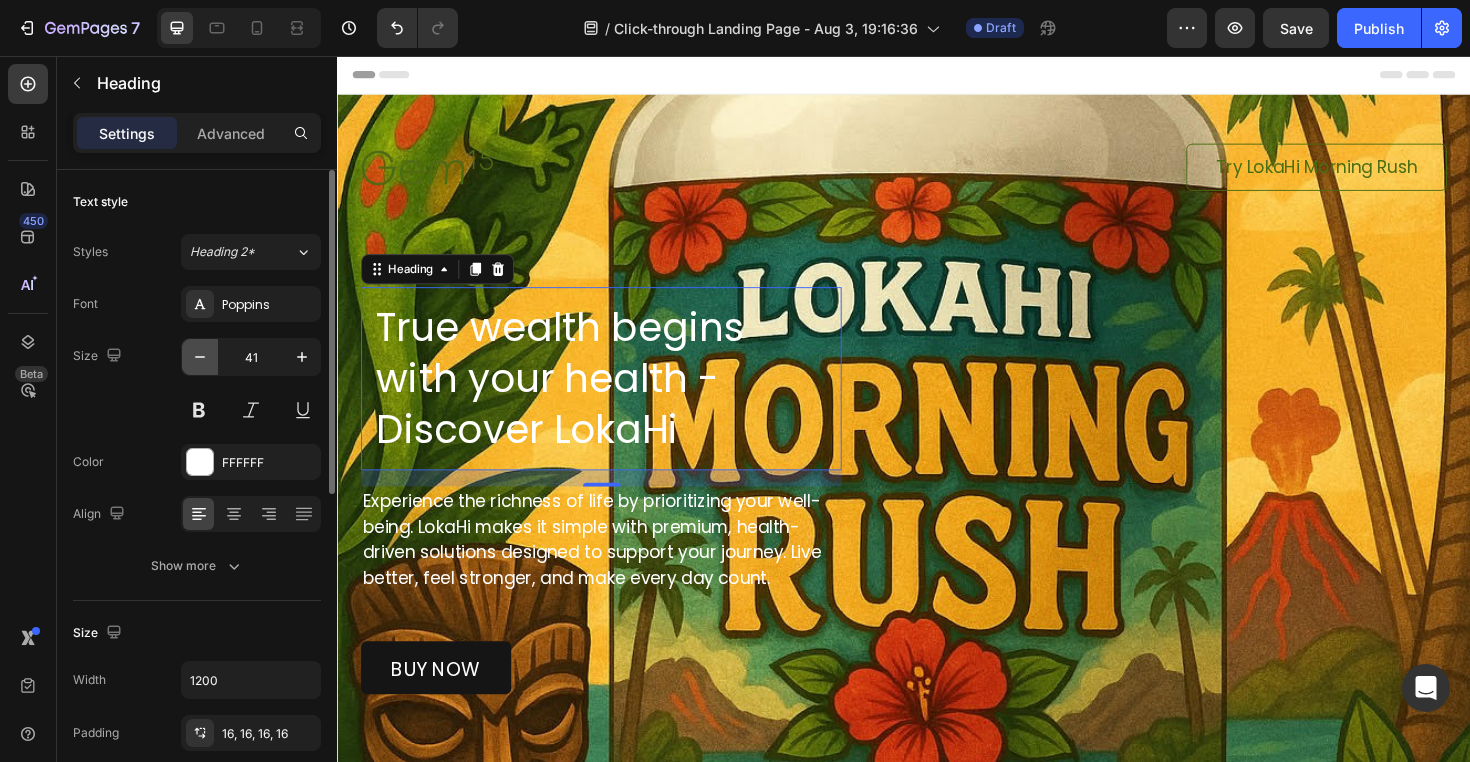 click at bounding box center (200, 357) 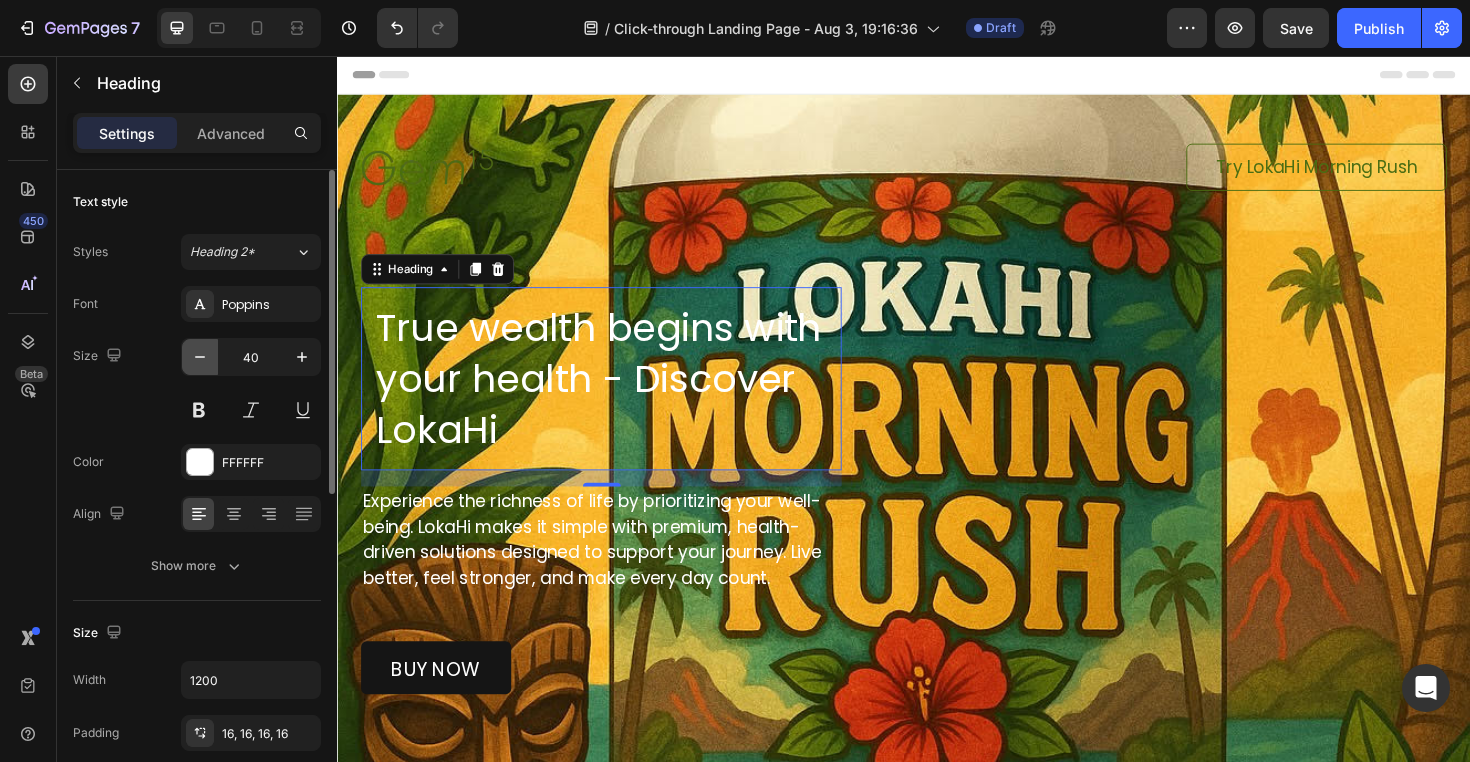 click at bounding box center (200, 357) 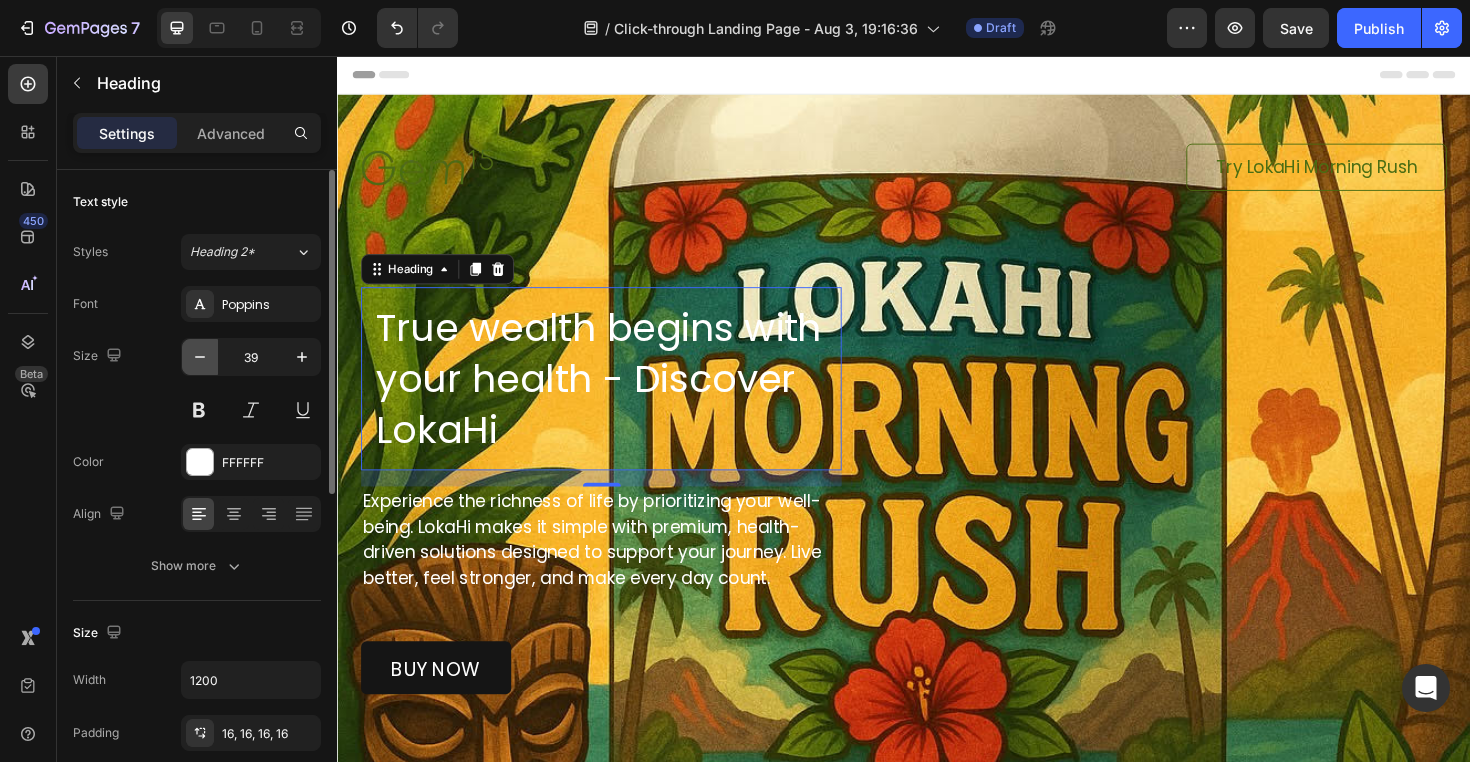 click at bounding box center (200, 357) 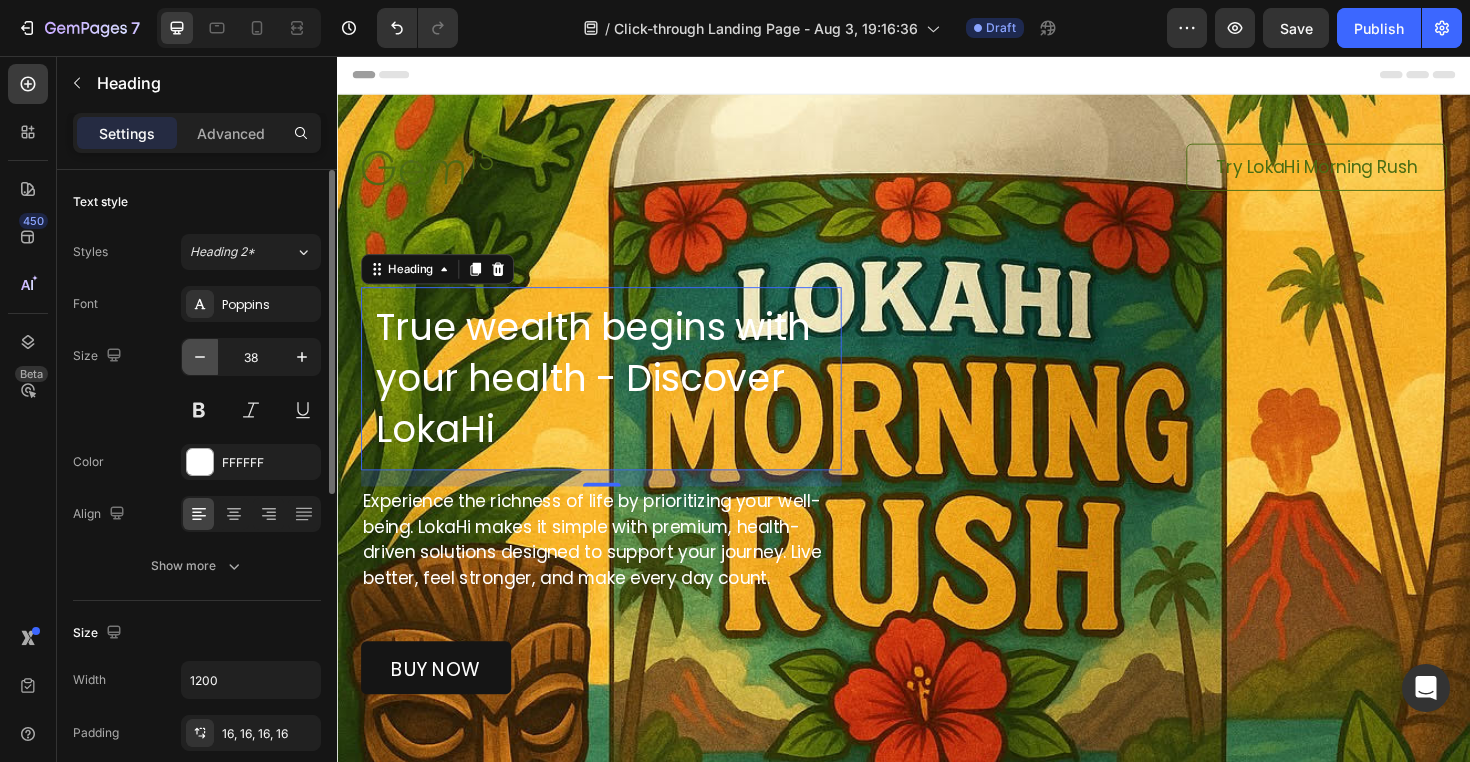 click at bounding box center (200, 357) 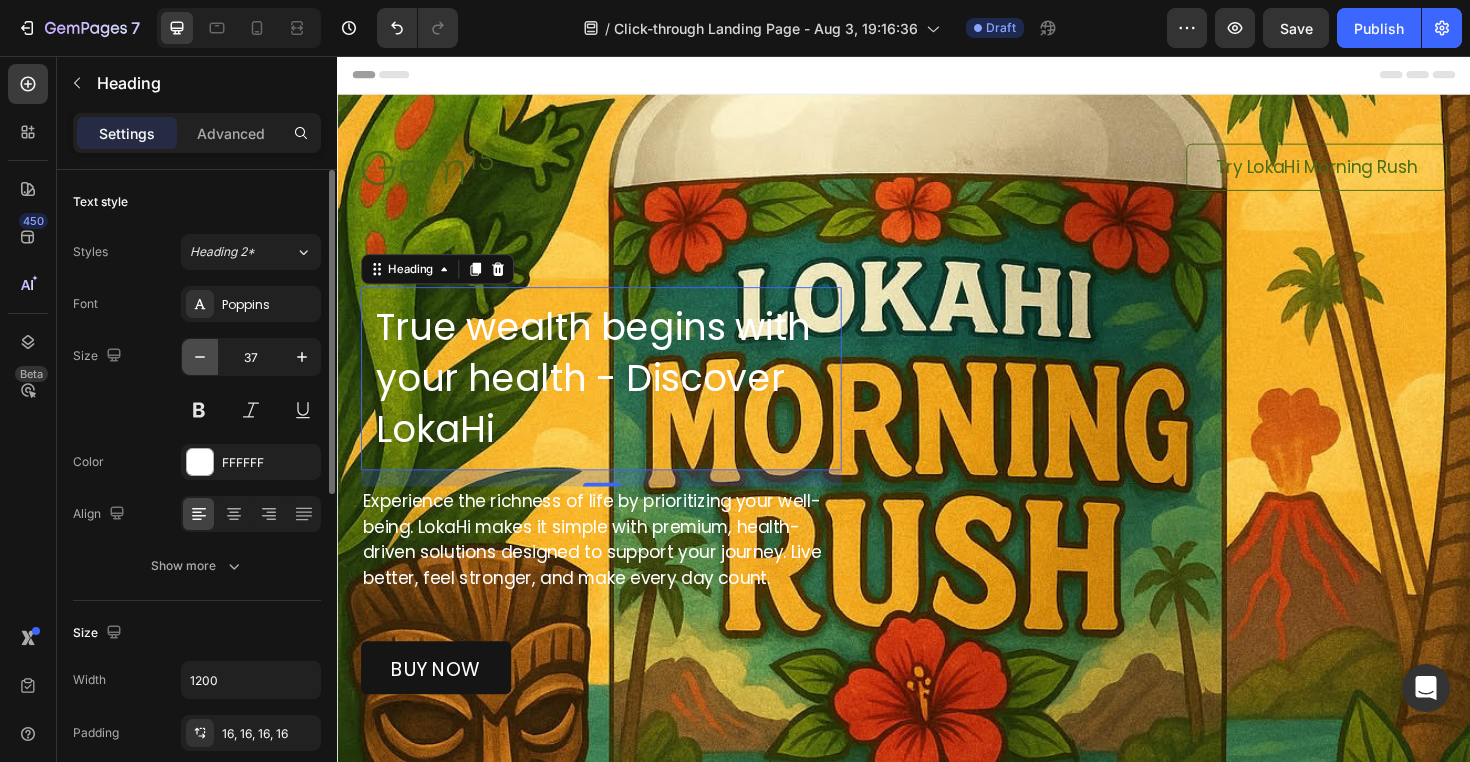 click at bounding box center (200, 357) 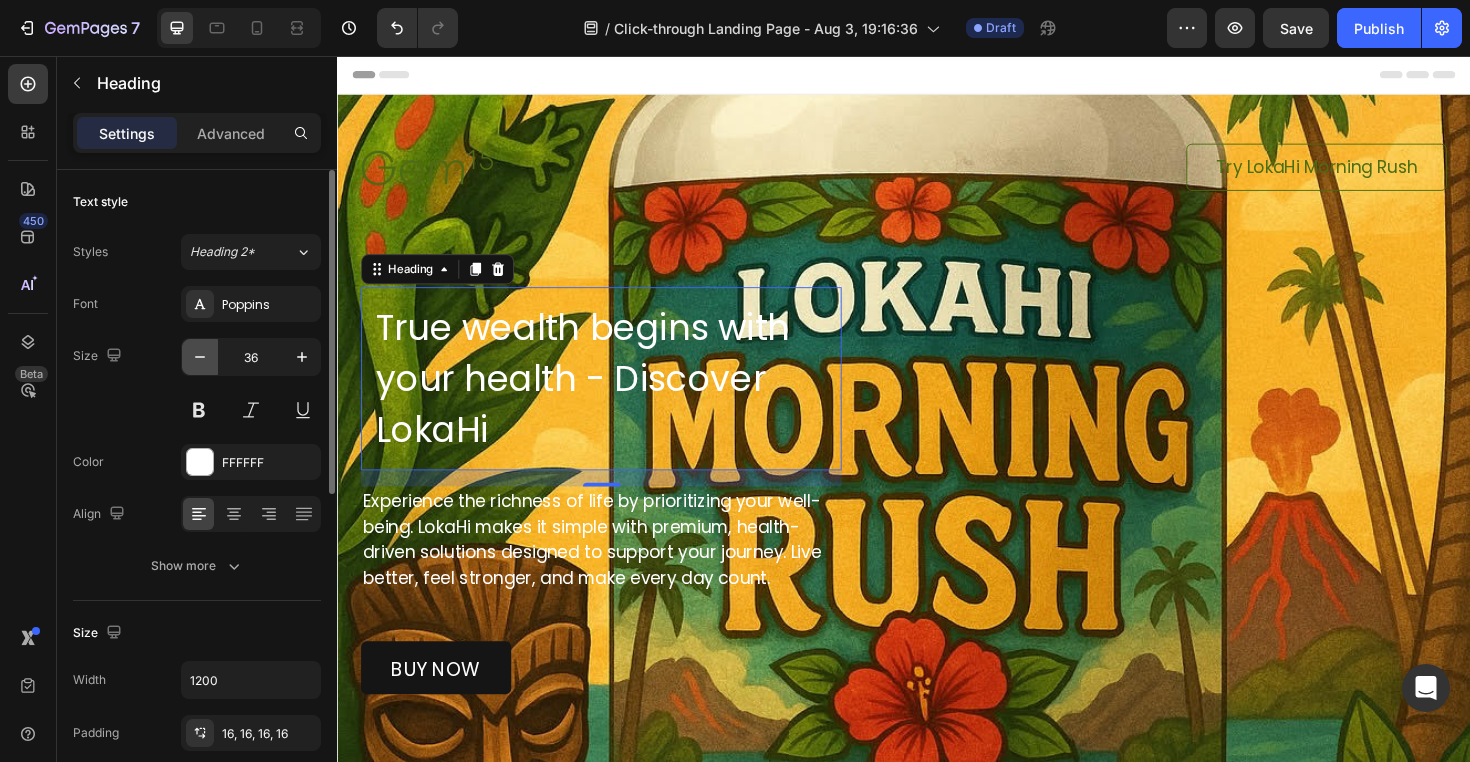 click at bounding box center [200, 357] 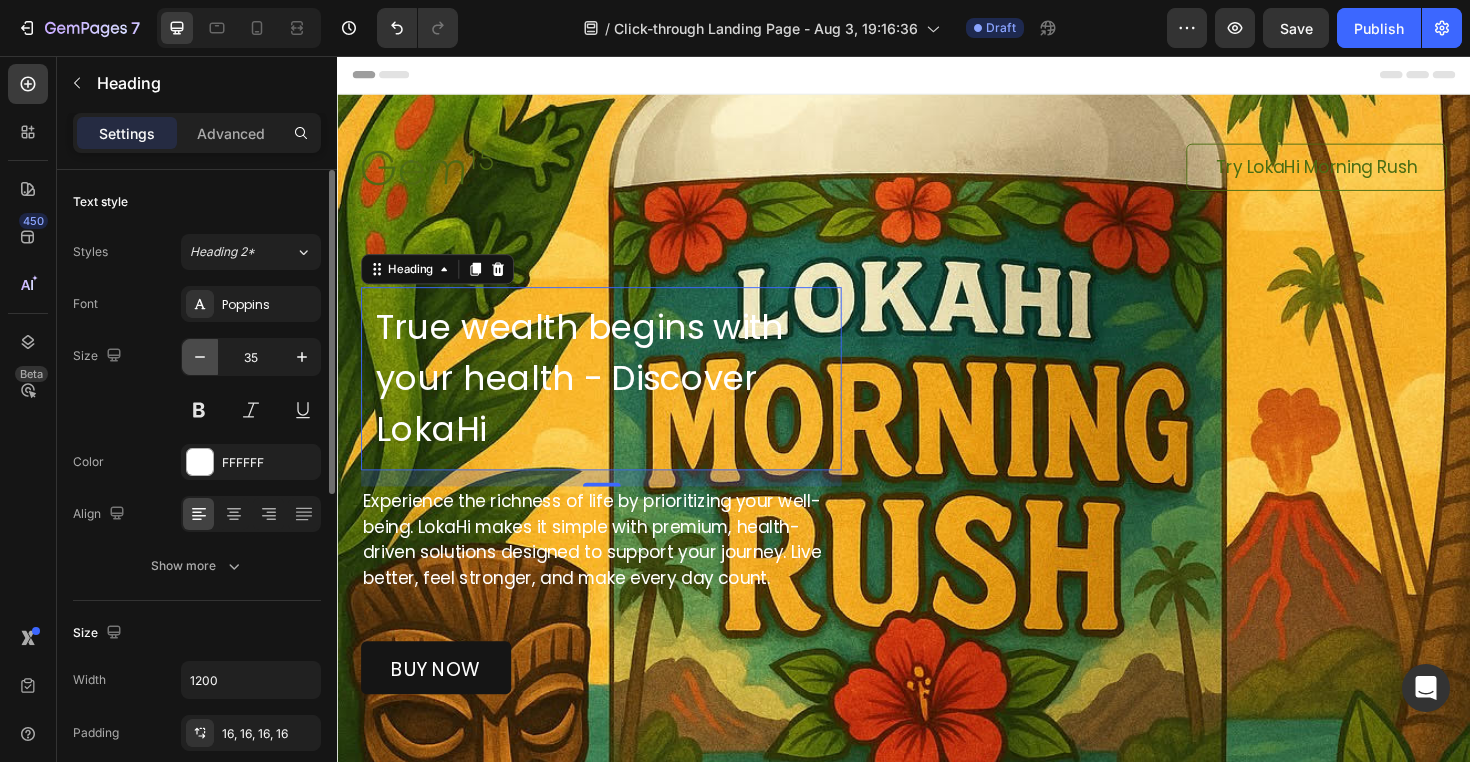click at bounding box center (200, 357) 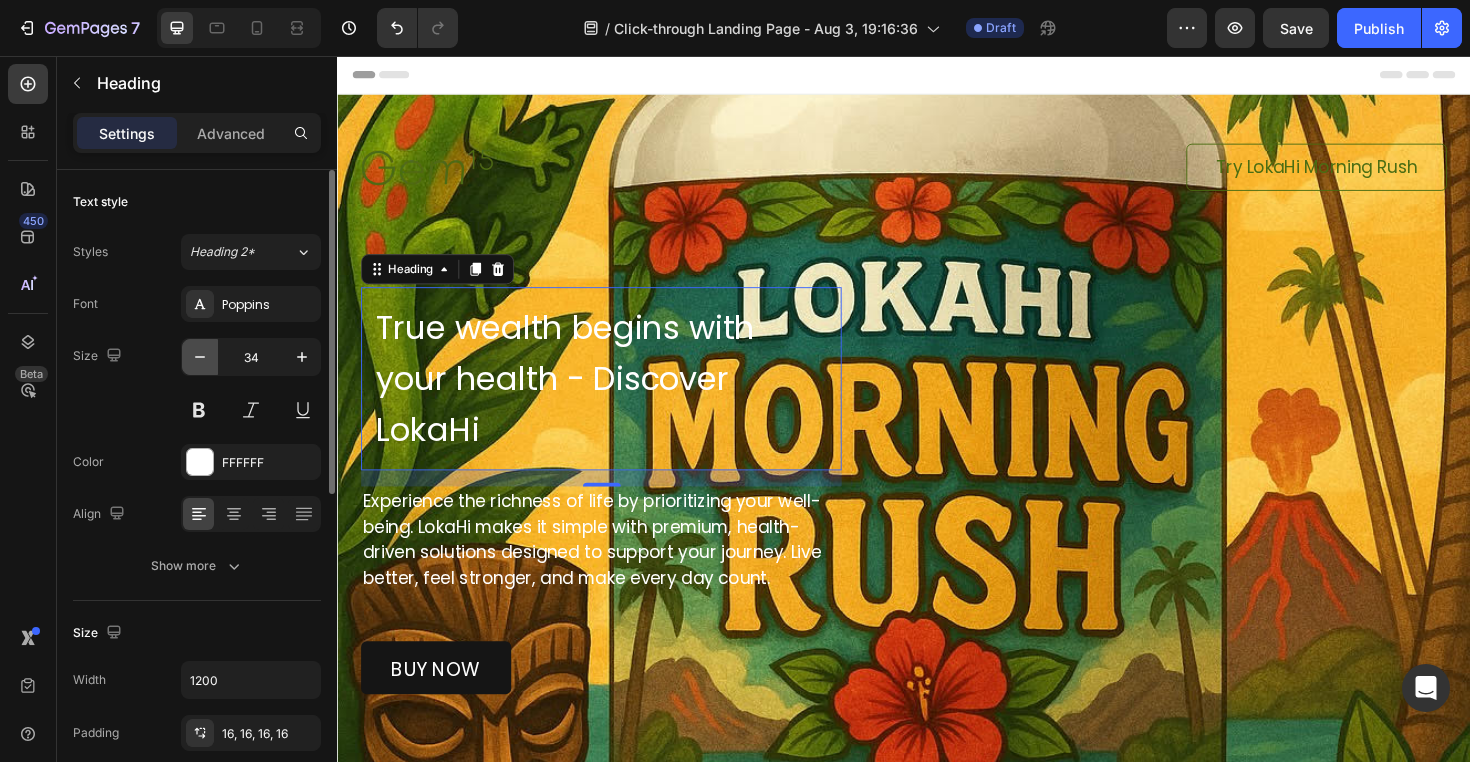 click at bounding box center (200, 357) 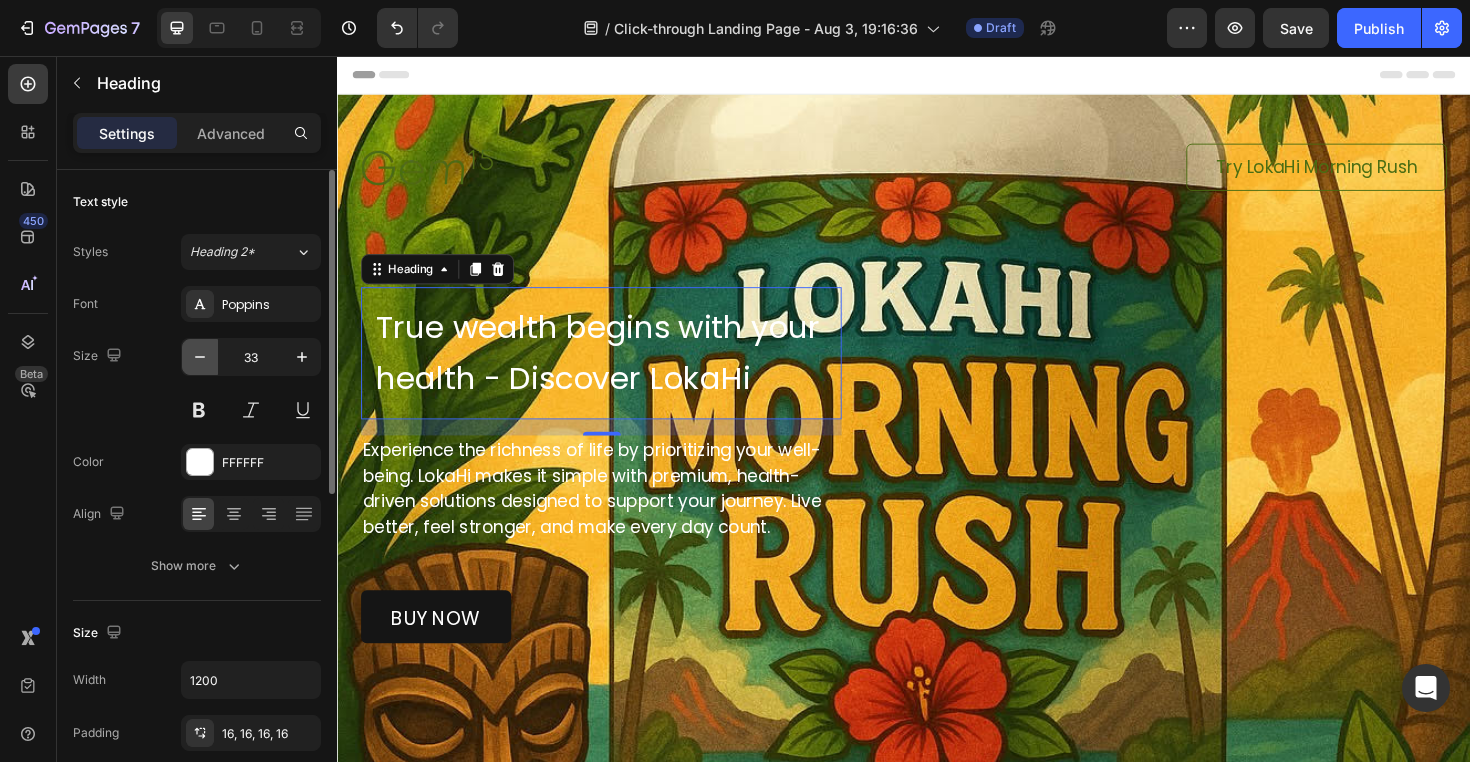 click at bounding box center [200, 357] 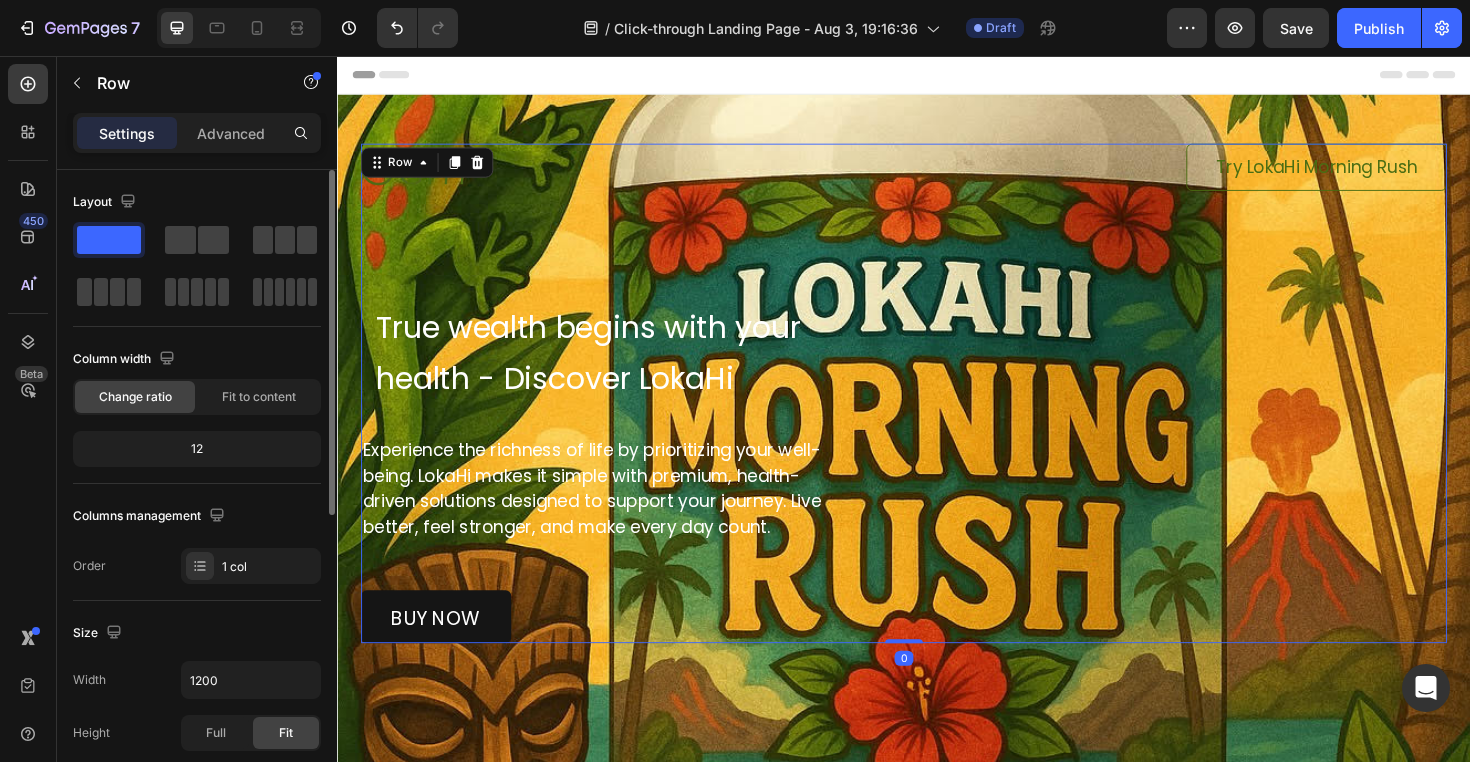 click on "Image Try LokaHi Morning Rush Button Row True wealth begins with your health - Discover LokaHi Heading Experience the richness of life by prioritizing your well-being. LokaHi makes it simple with premium, health-driven solutions designed to support your journey. Live better, feel stronger, and make every day count. Text Block buy now Button Row" at bounding box center [937, 413] 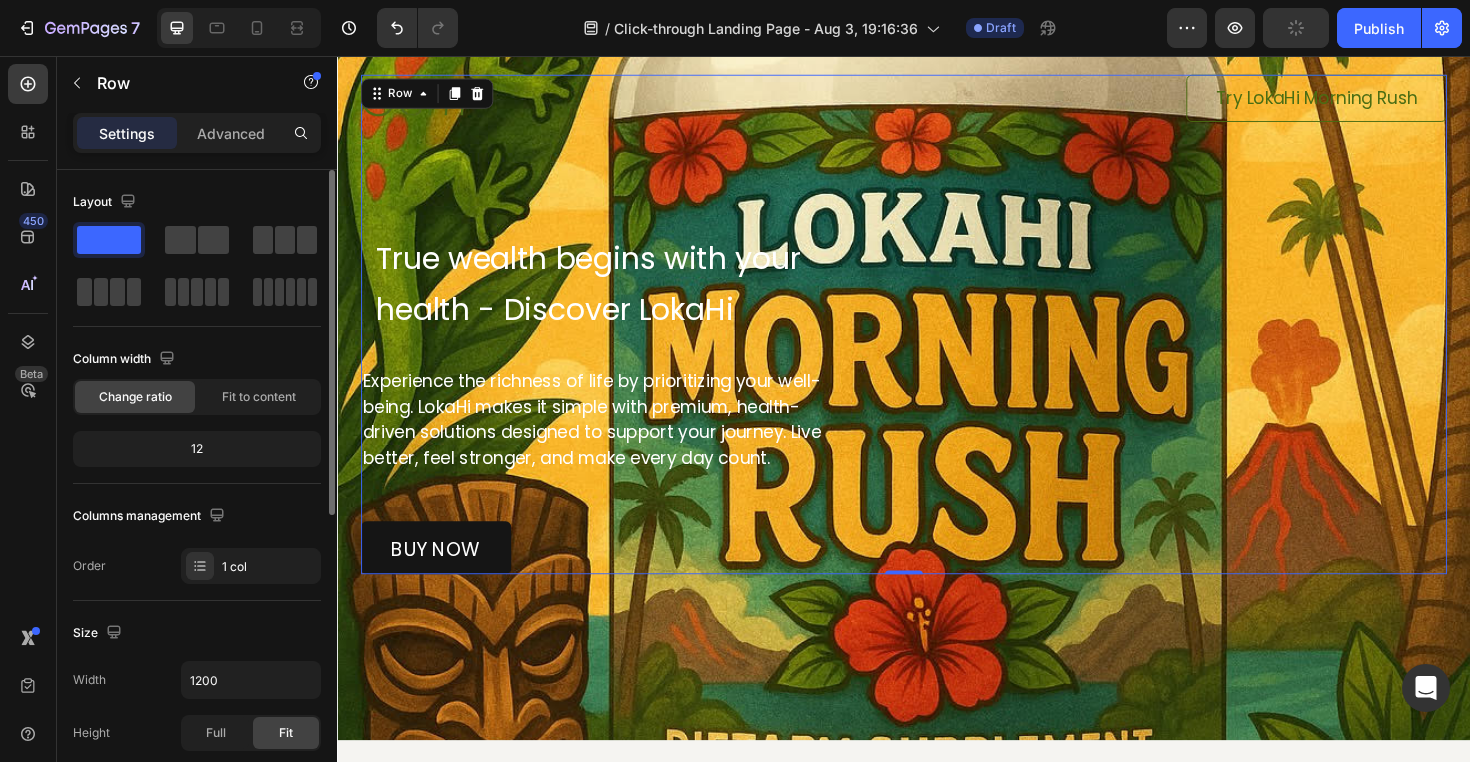 scroll, scrollTop: 62, scrollLeft: 0, axis: vertical 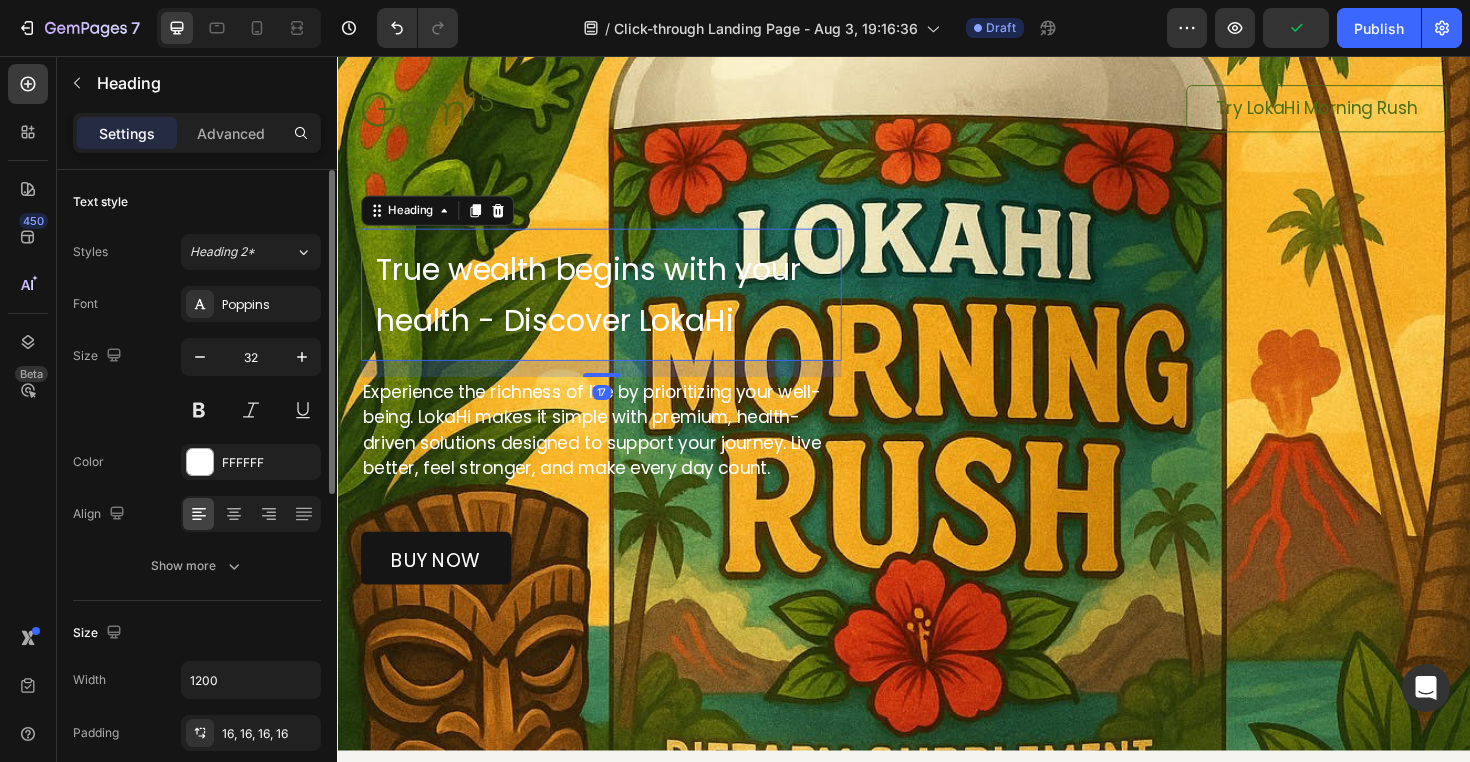 click on "True wealth begins with your health - Discover LokaHi" at bounding box center (616, 309) 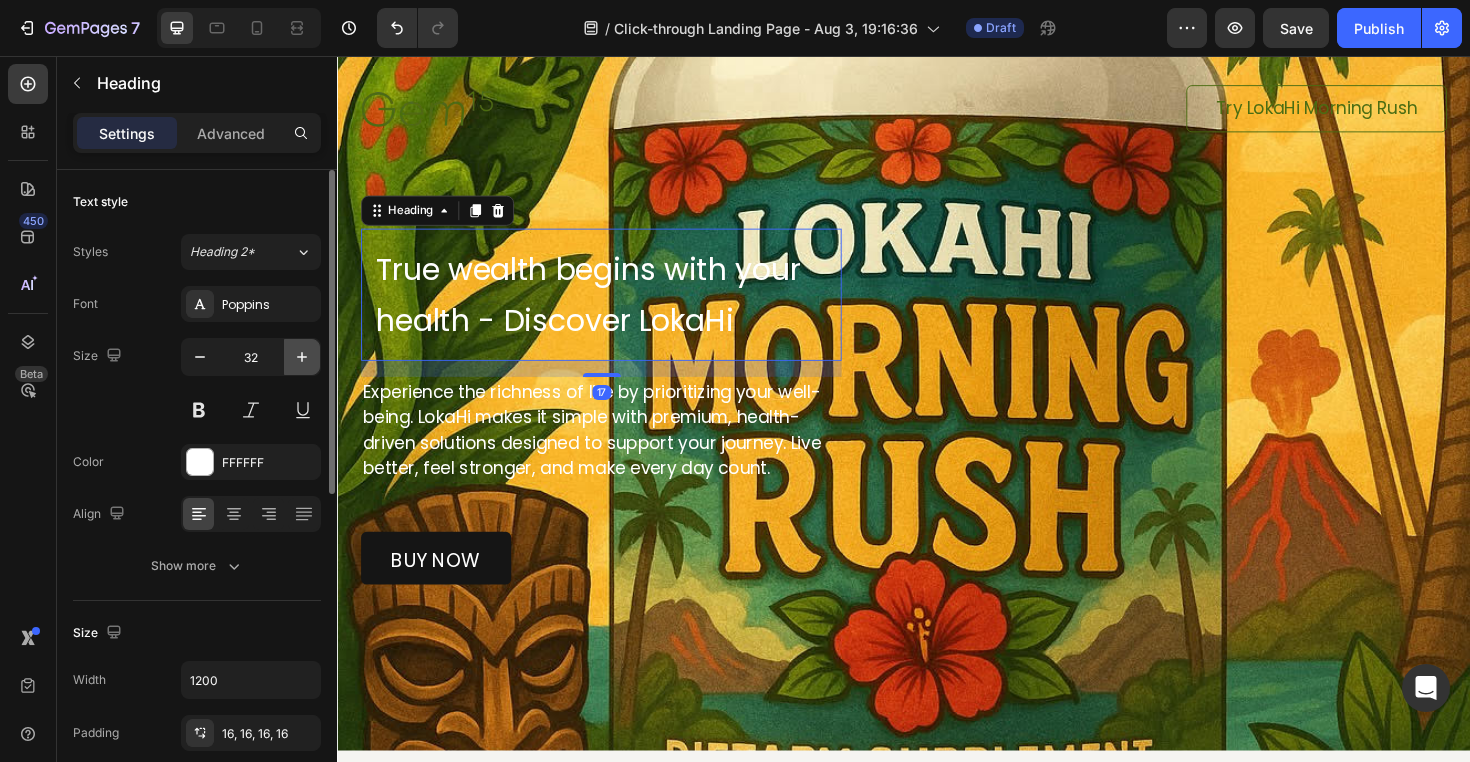 click 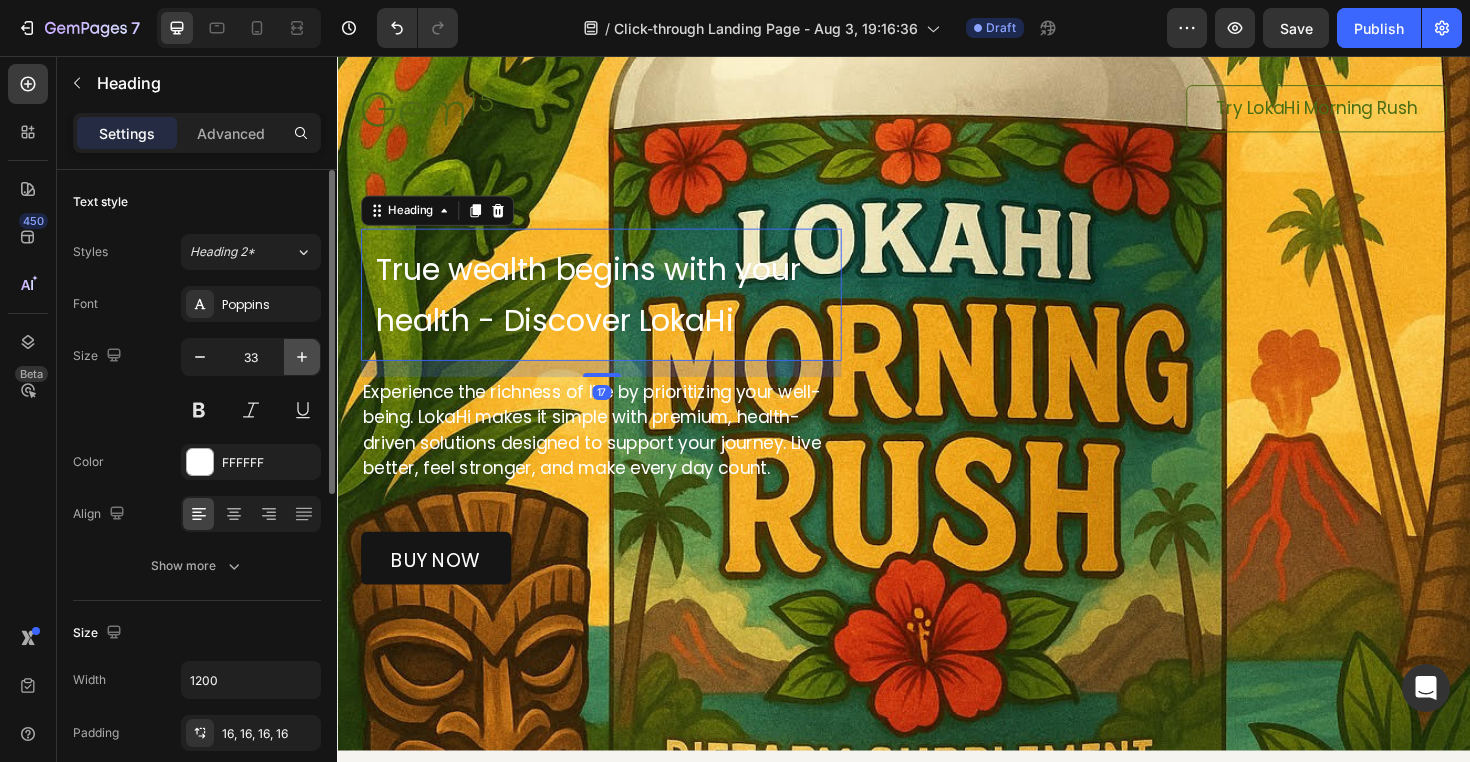 click 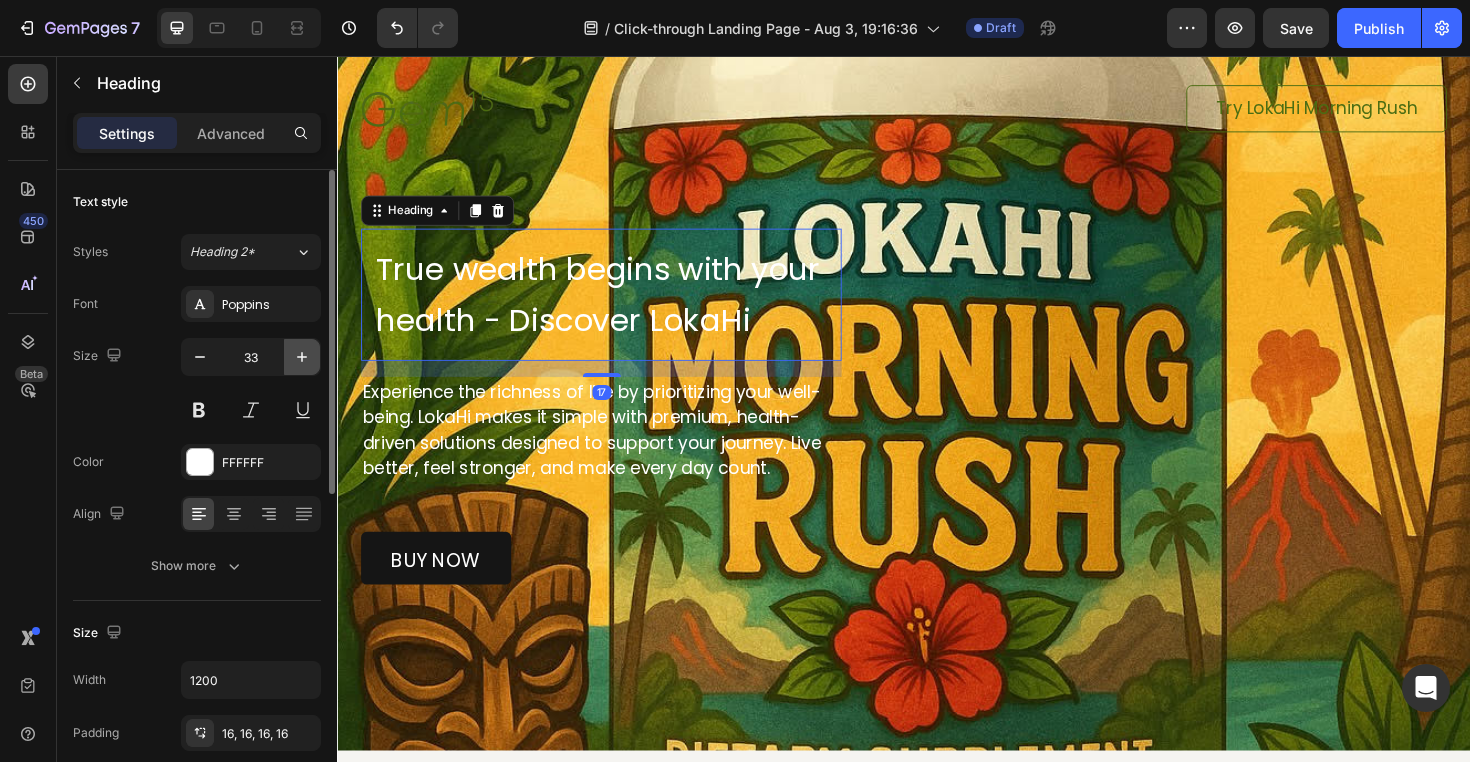 type on "34" 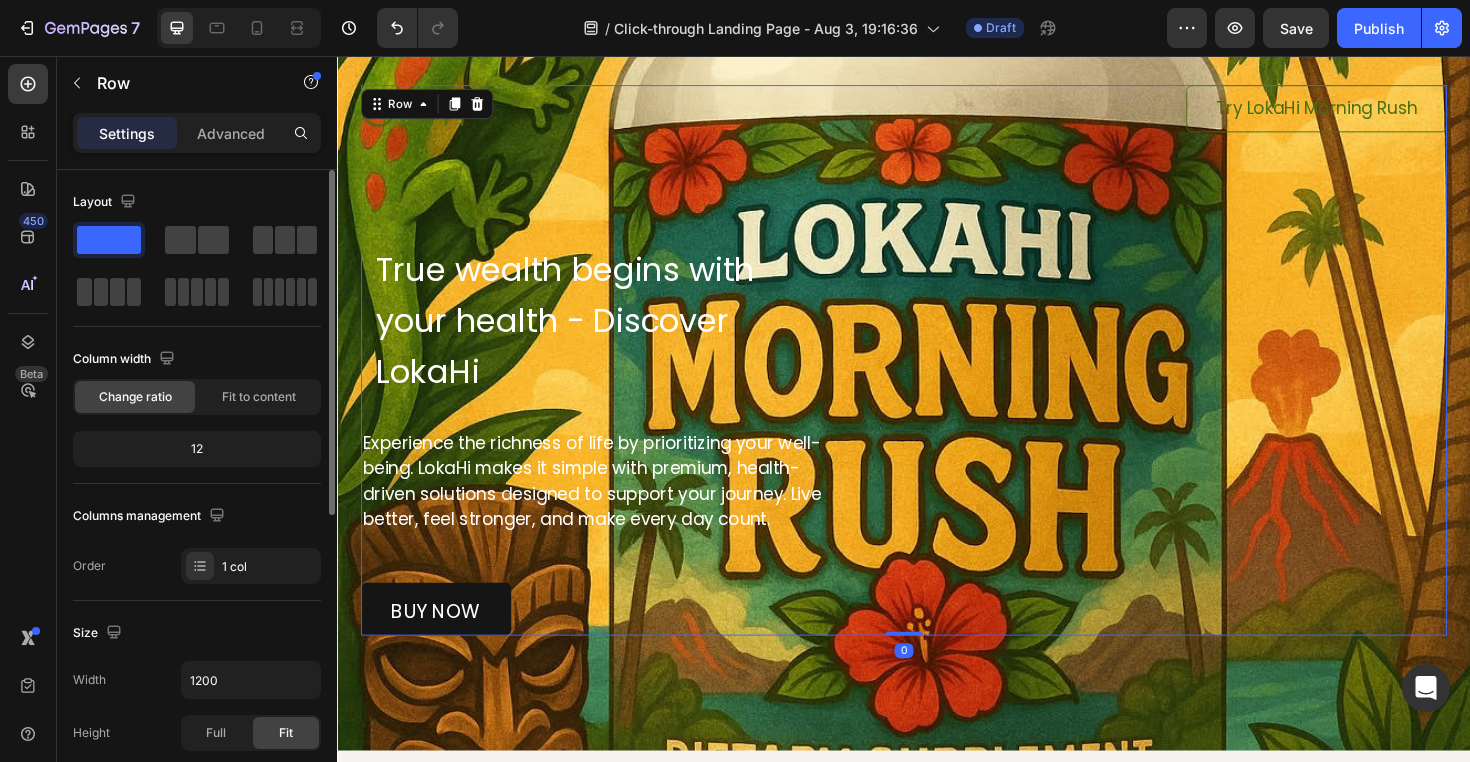 click on "Image Try LokaHi Morning Rush Button Row True wealth begins with your health - Discover LokaHi Heading Experience the richness of life by prioritizing your well-being. LokaHi makes it simple with premium, health-driven solutions designed to support your journey. Live better, feel stronger, and make every day count. Text Block buy now Button Row" at bounding box center (937, 378) 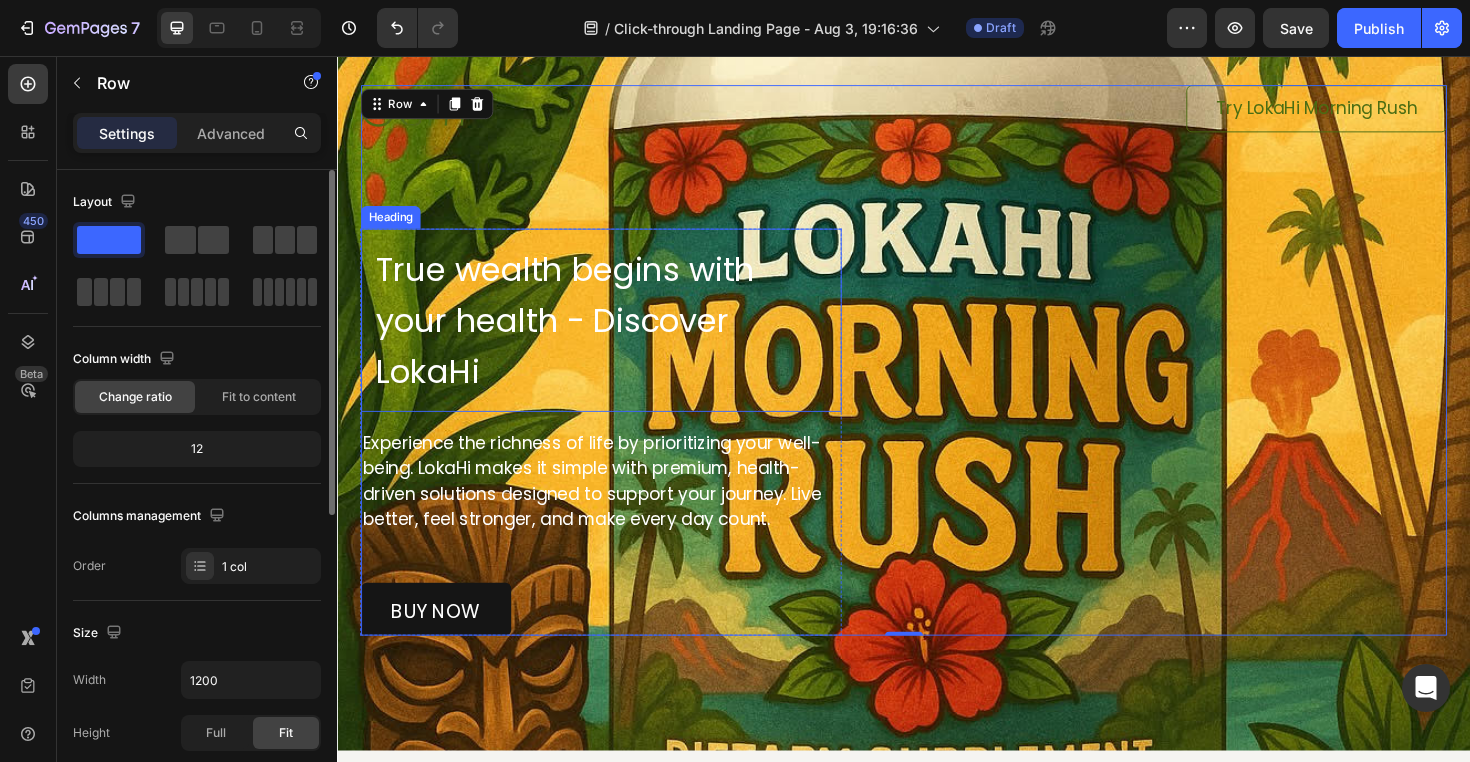 click on "True wealth begins with your health - Discover LokaHi" at bounding box center (616, 336) 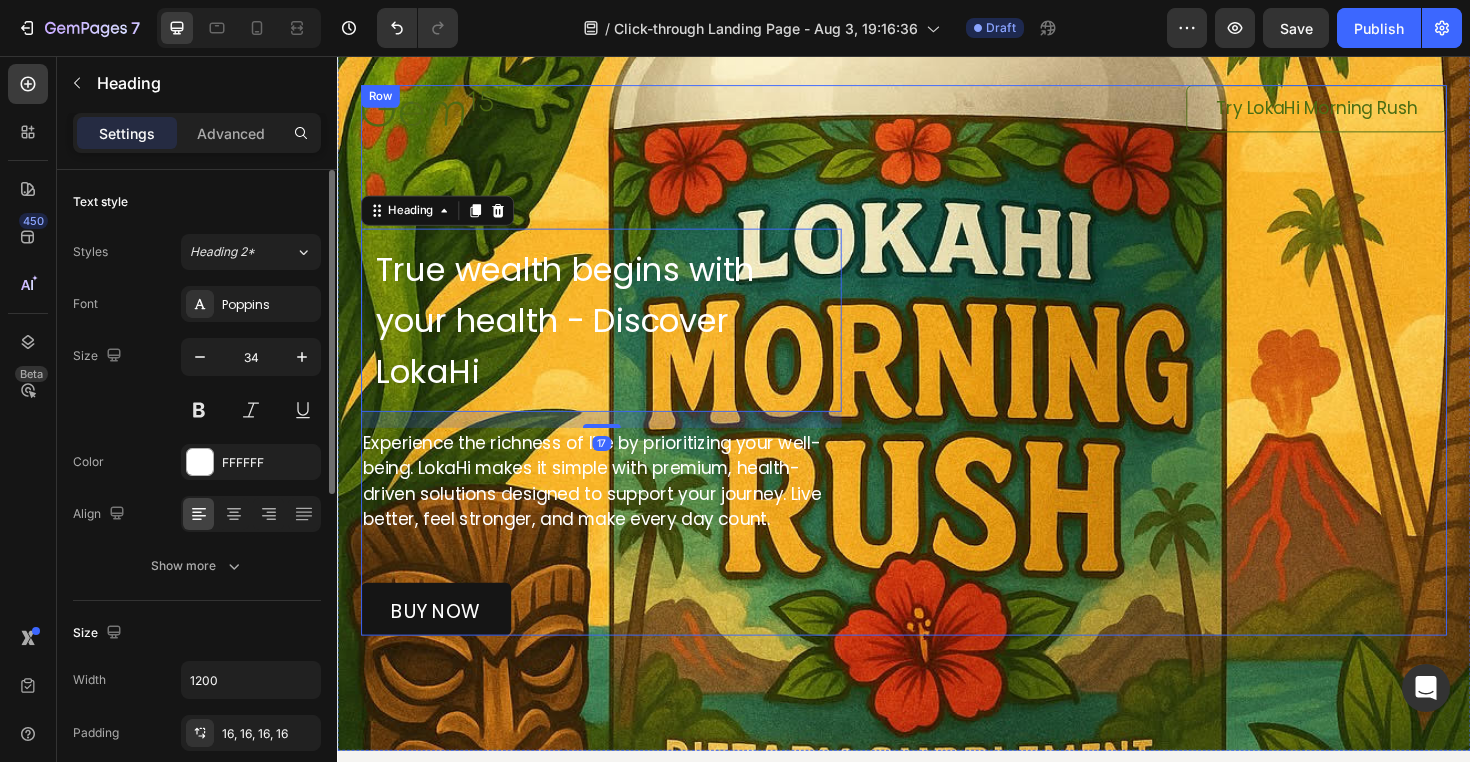click on "Image Try LokaHi Morning Rush Button Row True wealth begins with your health - Discover LokaHi Heading   17 Experience the richness of life by prioritizing your well-being. LokaHi makes it simple with premium, health-driven solutions designed to support your journey. Live better, feel stronger, and make every day count. Text Block buy now Button Row" at bounding box center [937, 378] 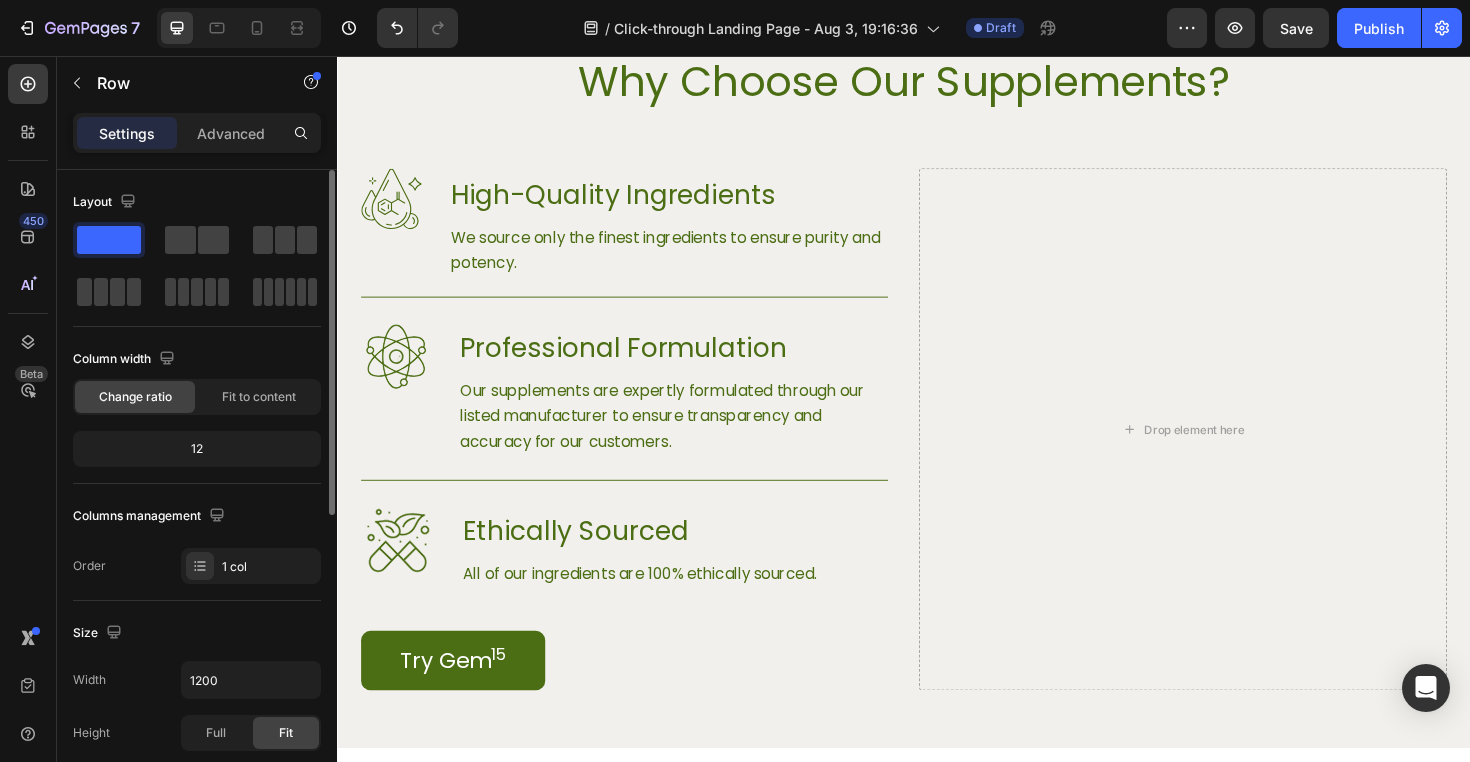 scroll, scrollTop: 1416, scrollLeft: 0, axis: vertical 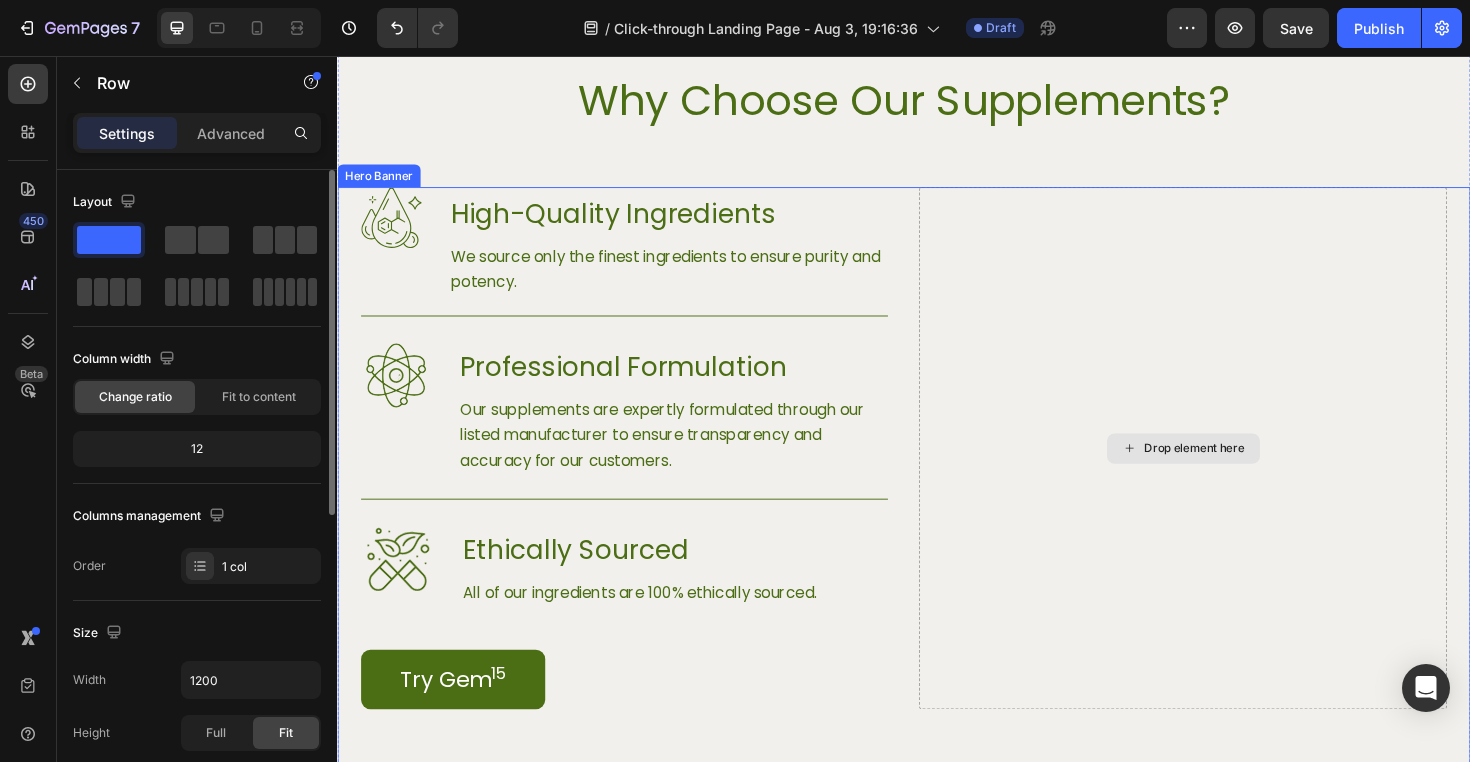 click on "Drop element here" at bounding box center (1232, 471) 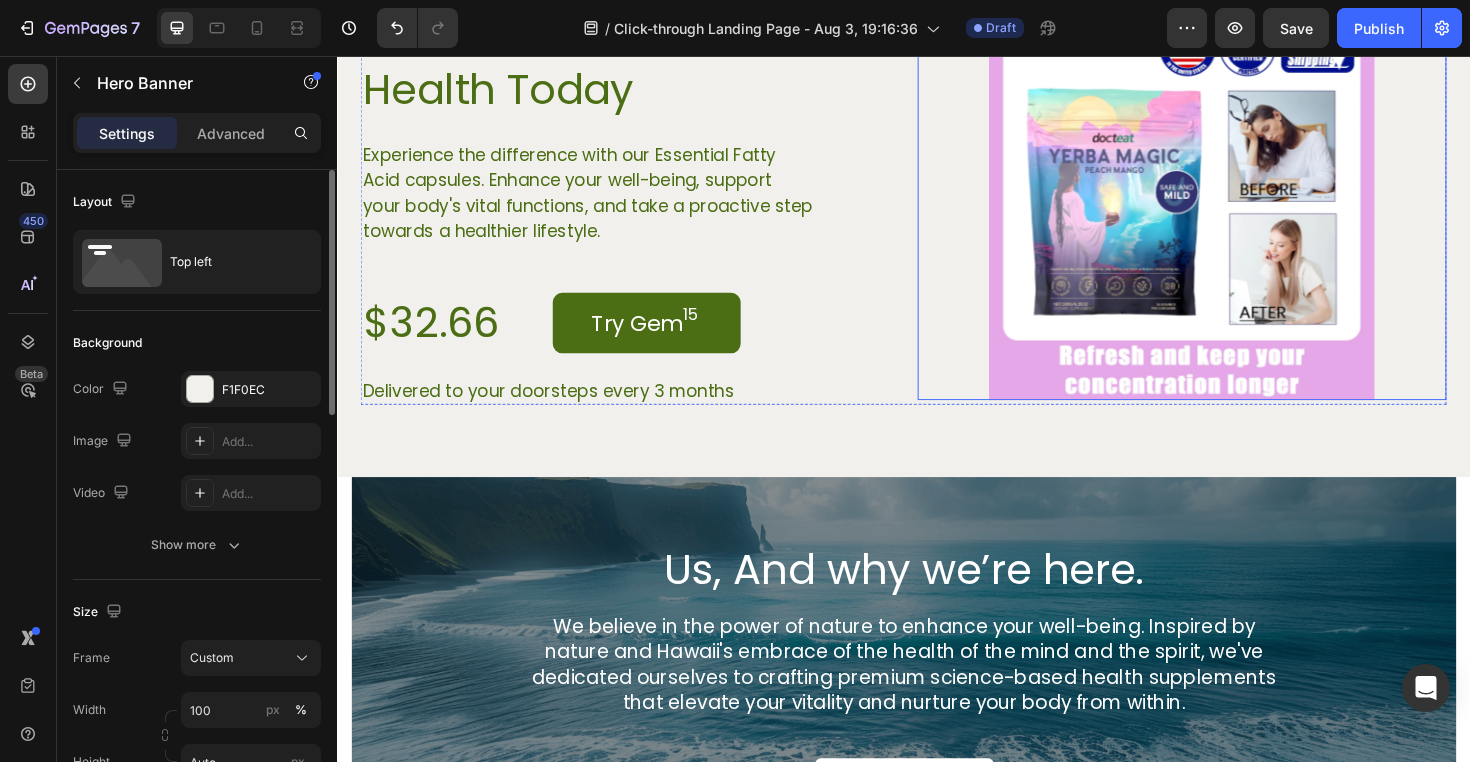click at bounding box center [1232, 217] 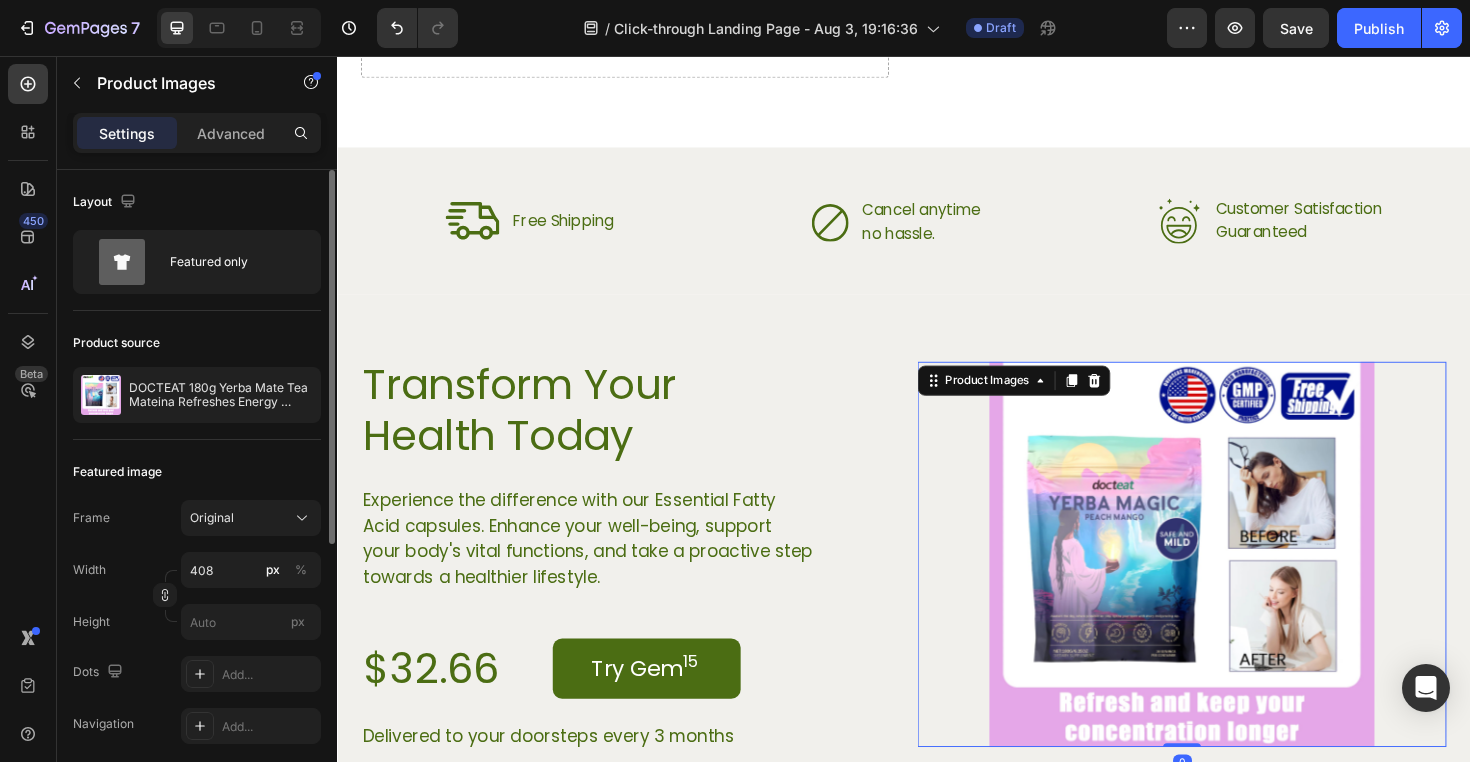 scroll, scrollTop: 2828, scrollLeft: 0, axis: vertical 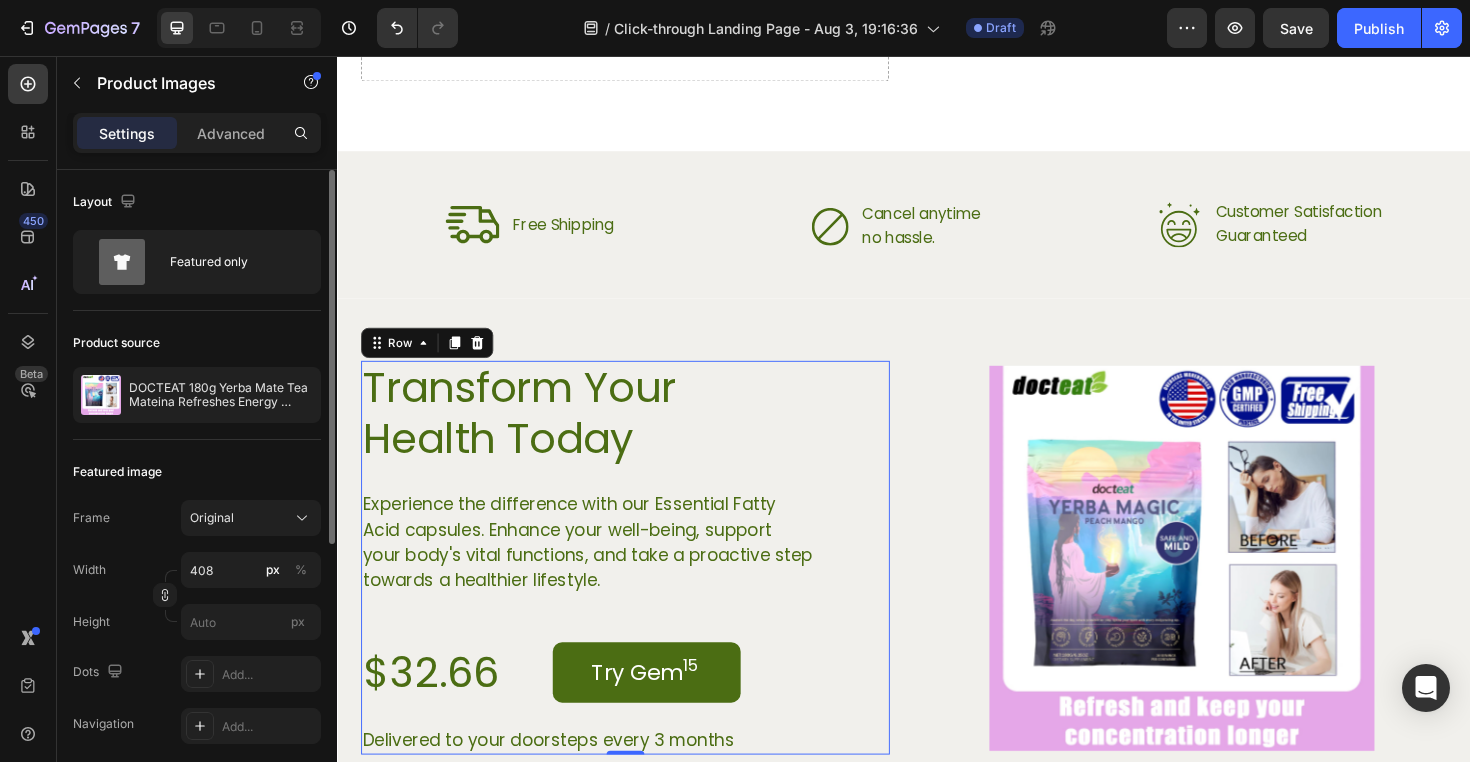 click on "Transform Your Health Today Heading Experience the difference with our Essential Fatty Acid capsules. Enhance your well-being, support your body's vital functions, and take a proactive step towards a healthier lifestyle. Text Block $32.66 Product Price Product Price Try Gem 15 Add to Cart Row Delivered to your doorsteps every 3 months Text Block" at bounding box center (642, 587) 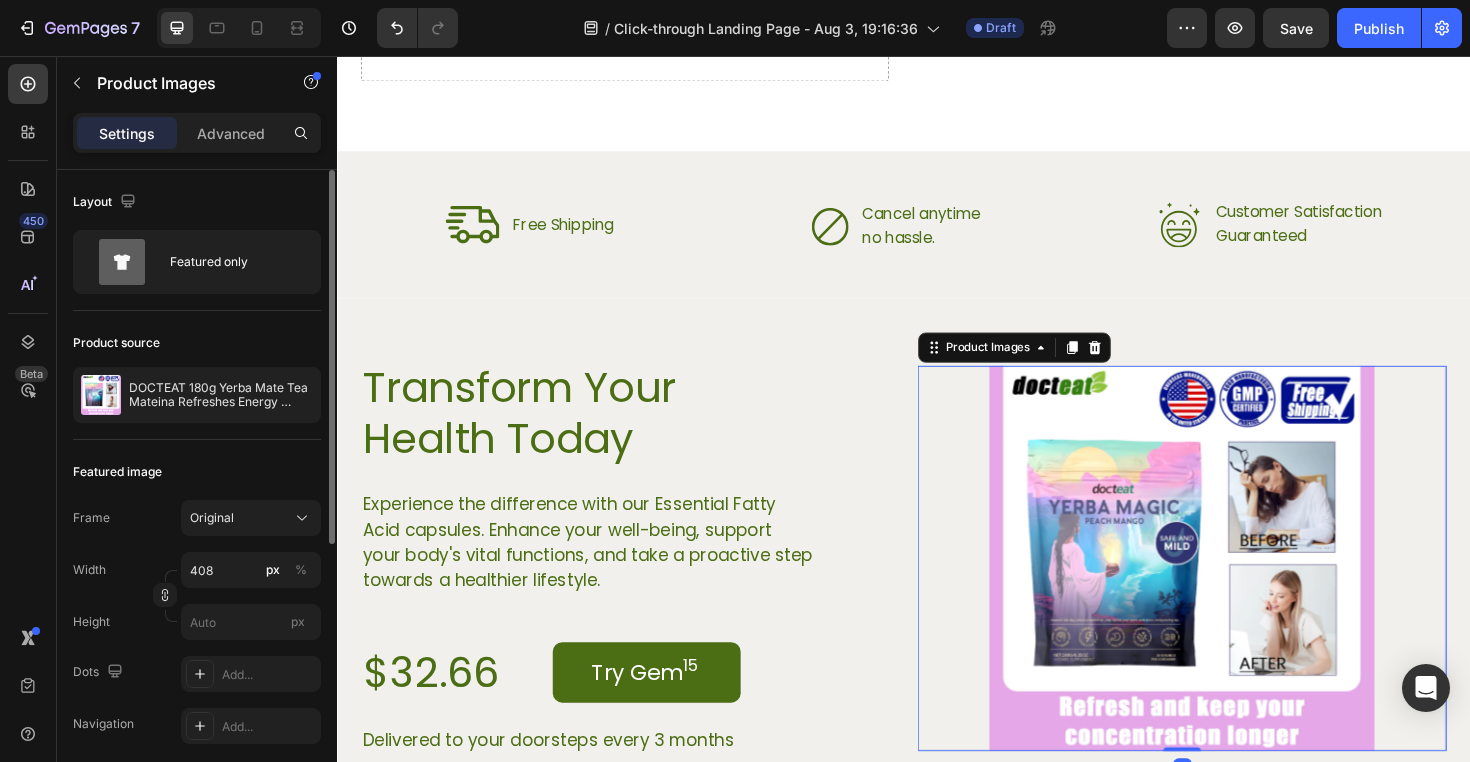 click at bounding box center [1232, 588] 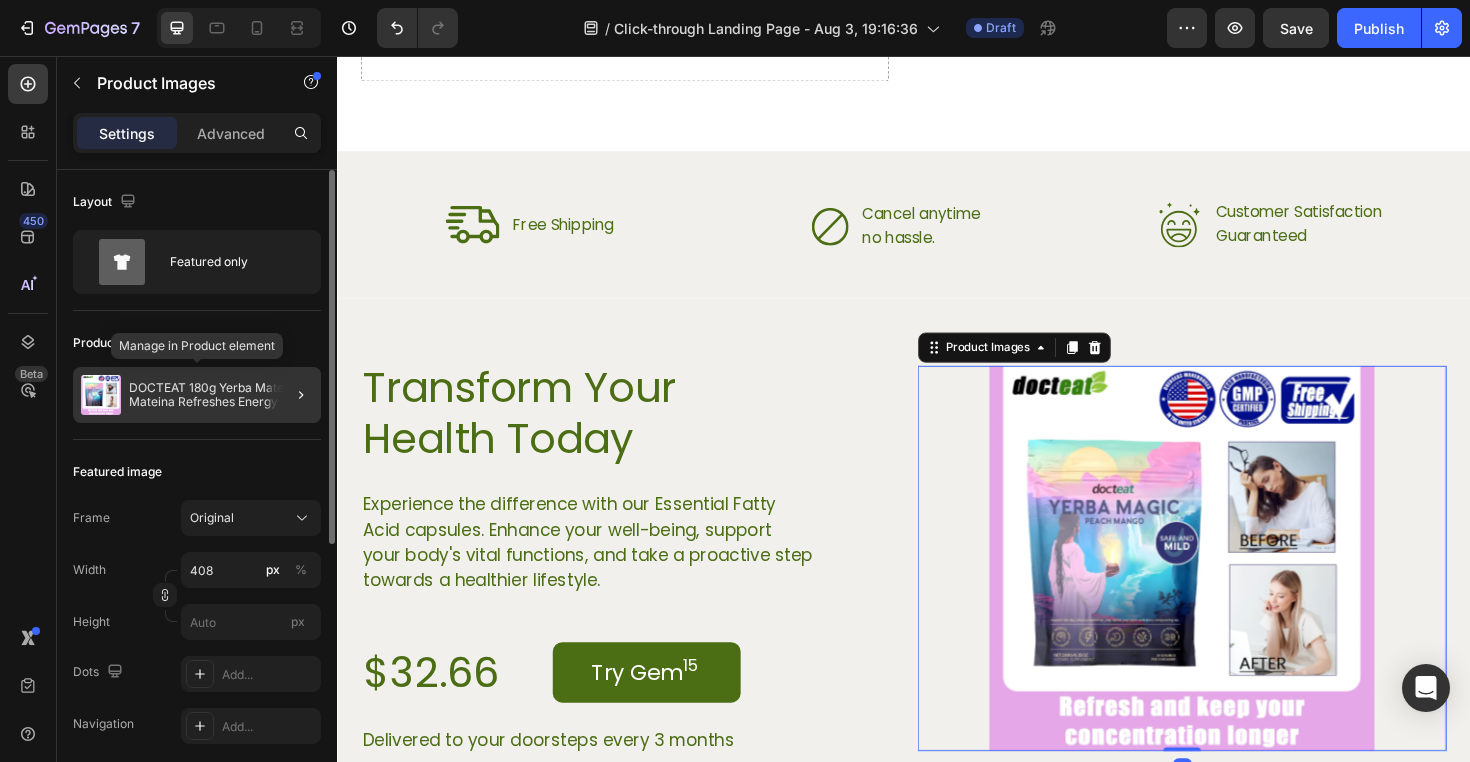 click on "DOCTEAT 180g Yerba Mate Tea Mateina Refreshes Energy Concentration Promote Mental Activities Increase Fullness Yerba Mate Powder" 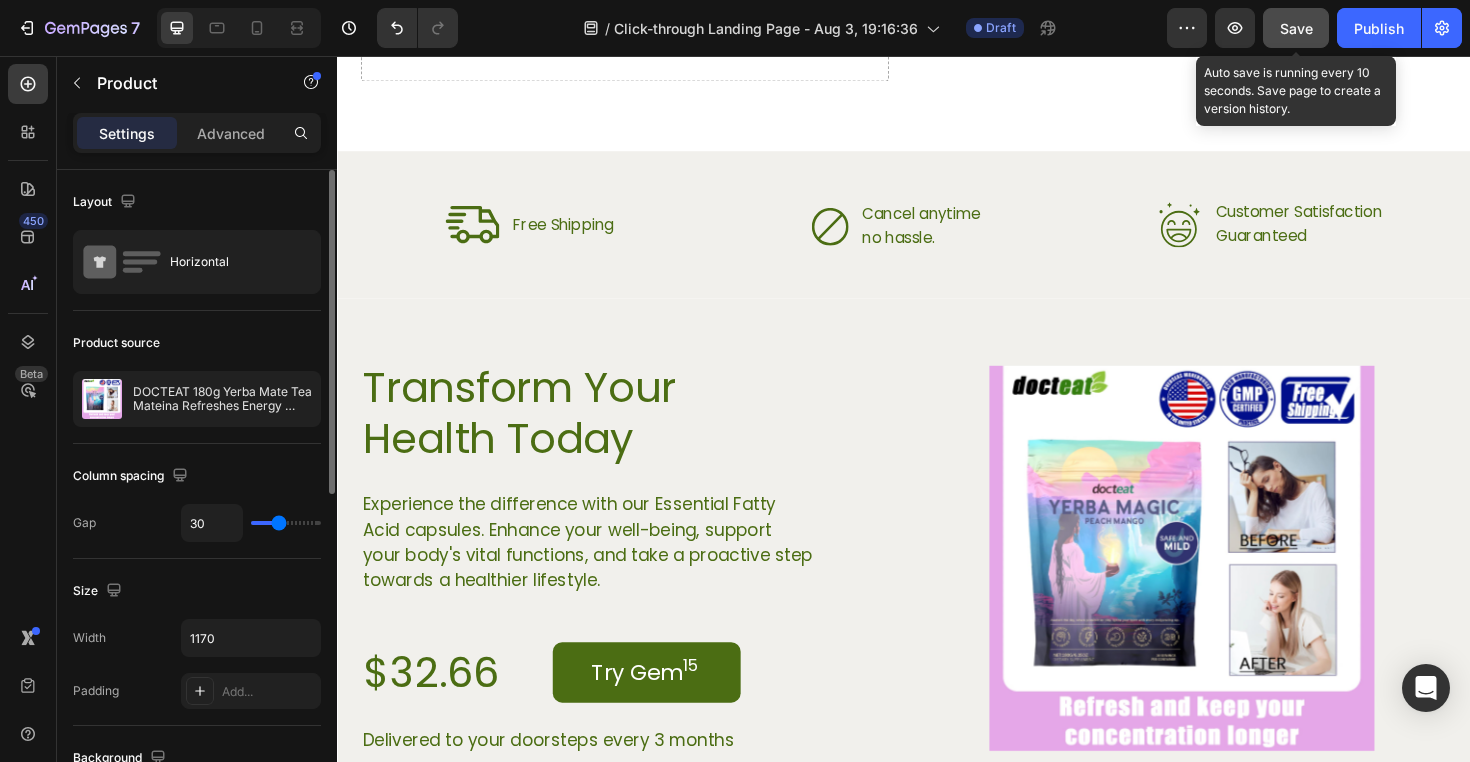 click on "Save" at bounding box center [1296, 28] 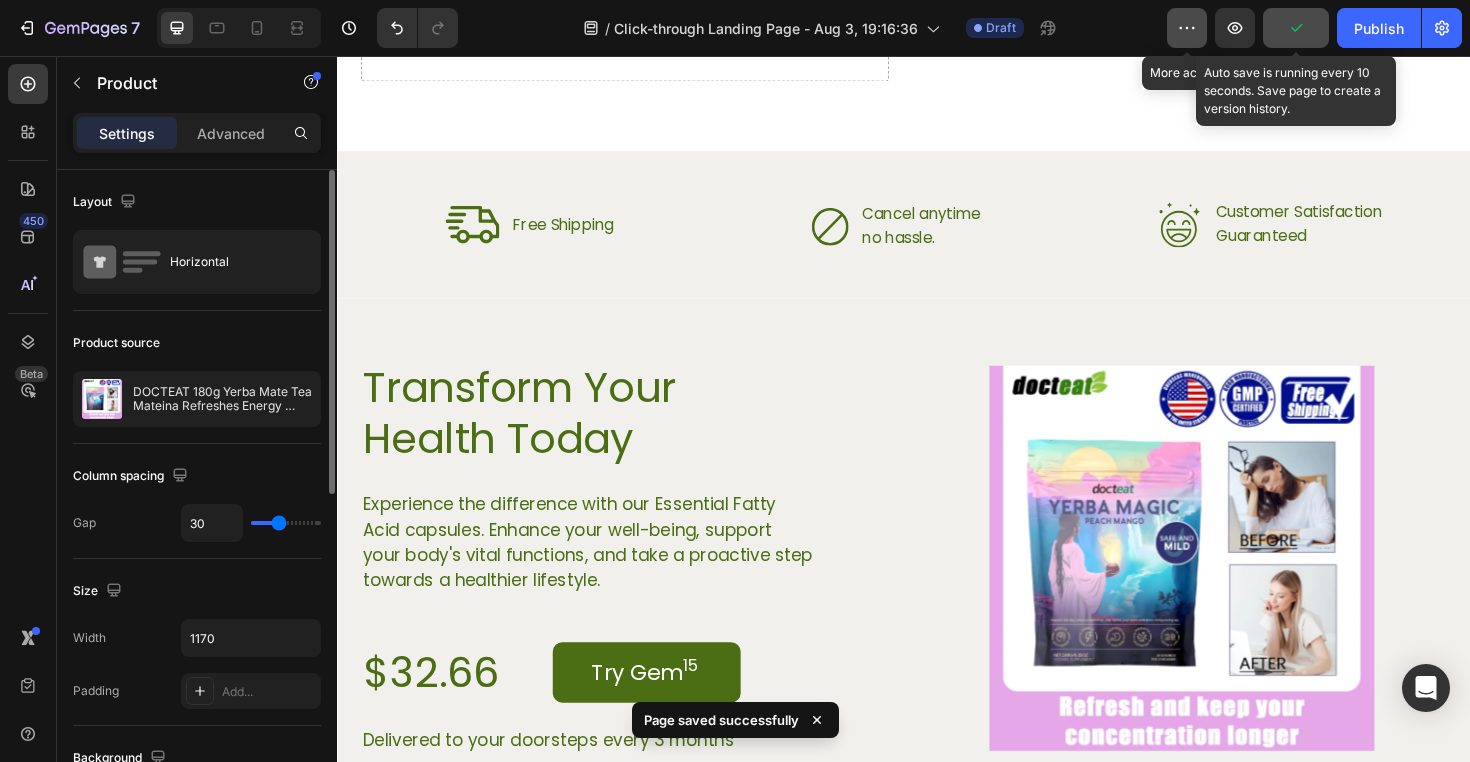 click 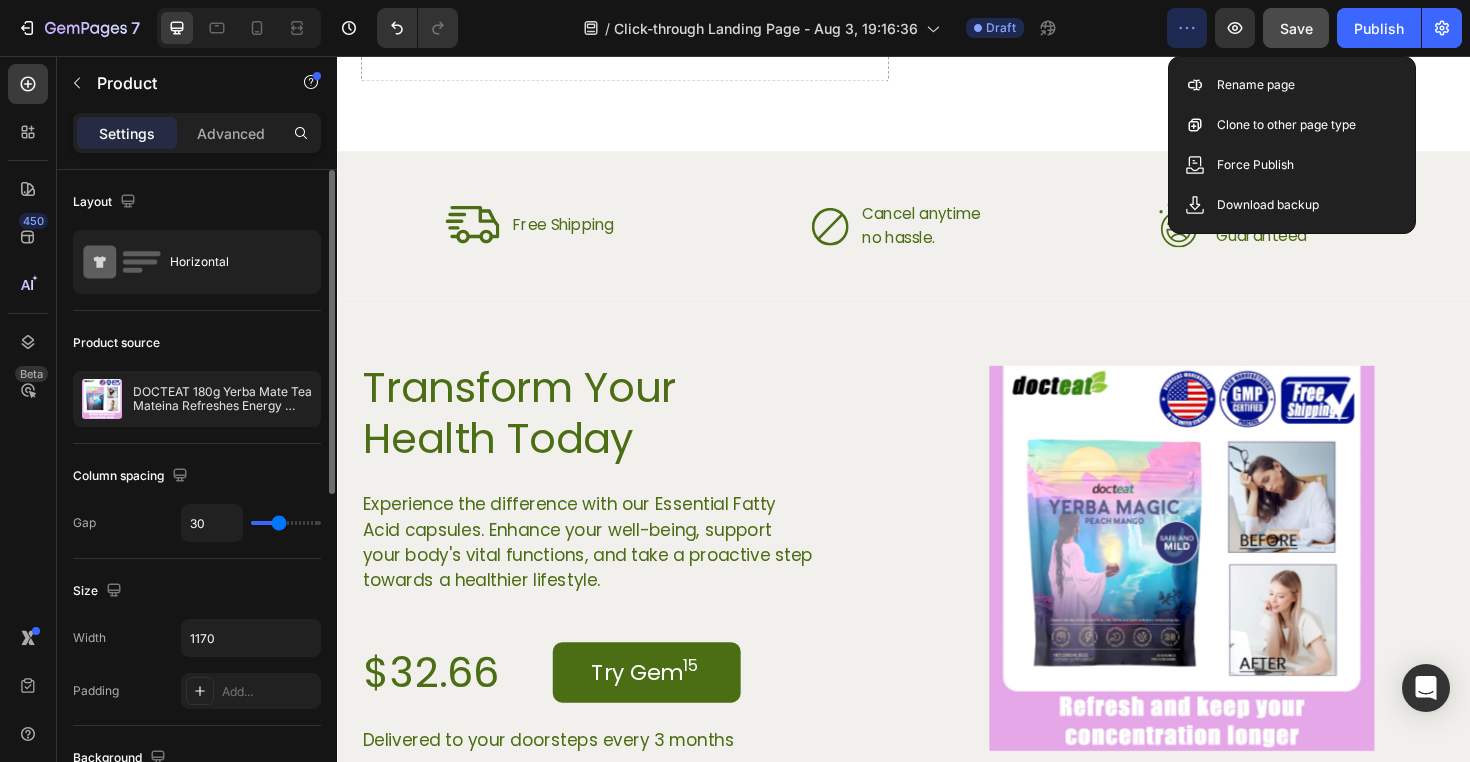click 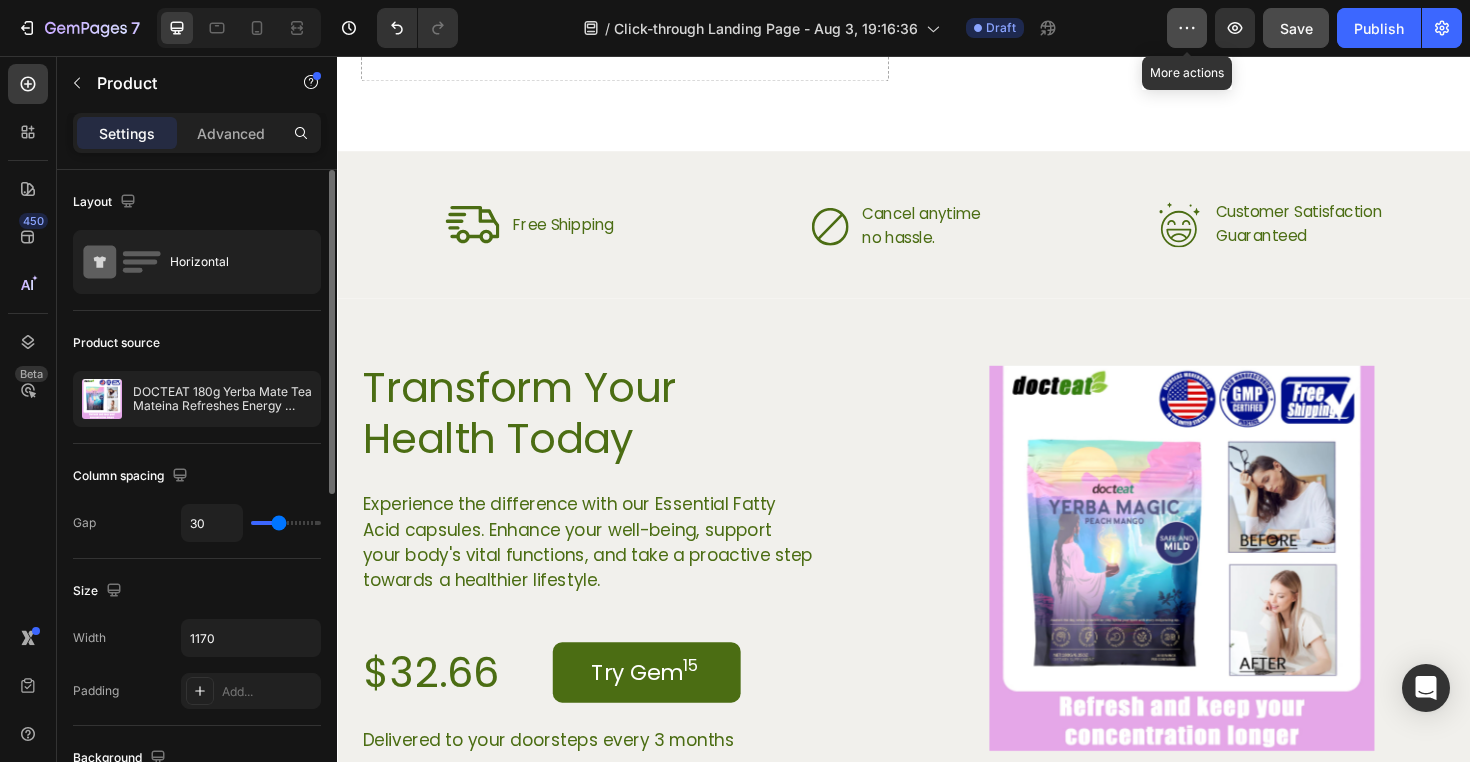 click 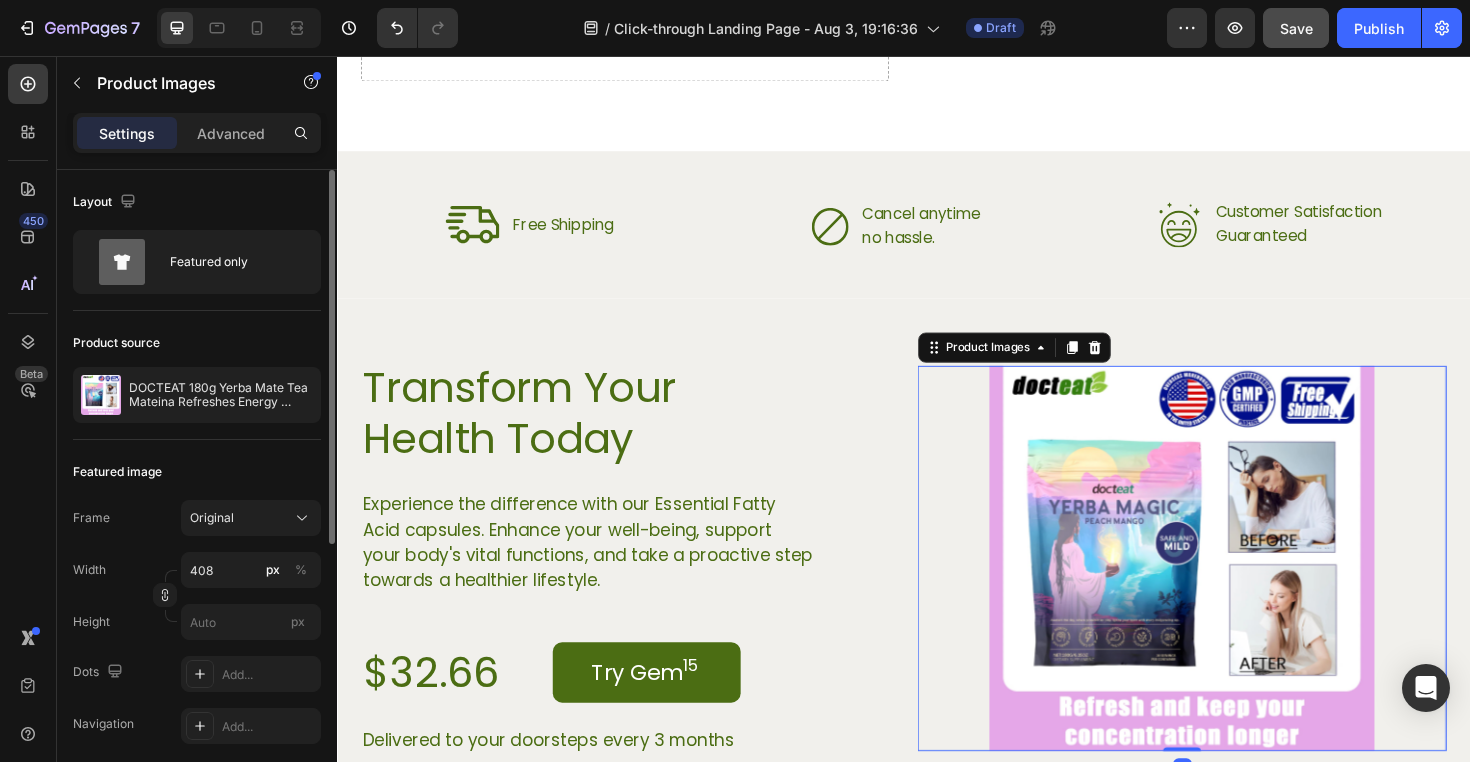 click at bounding box center [1232, 588] 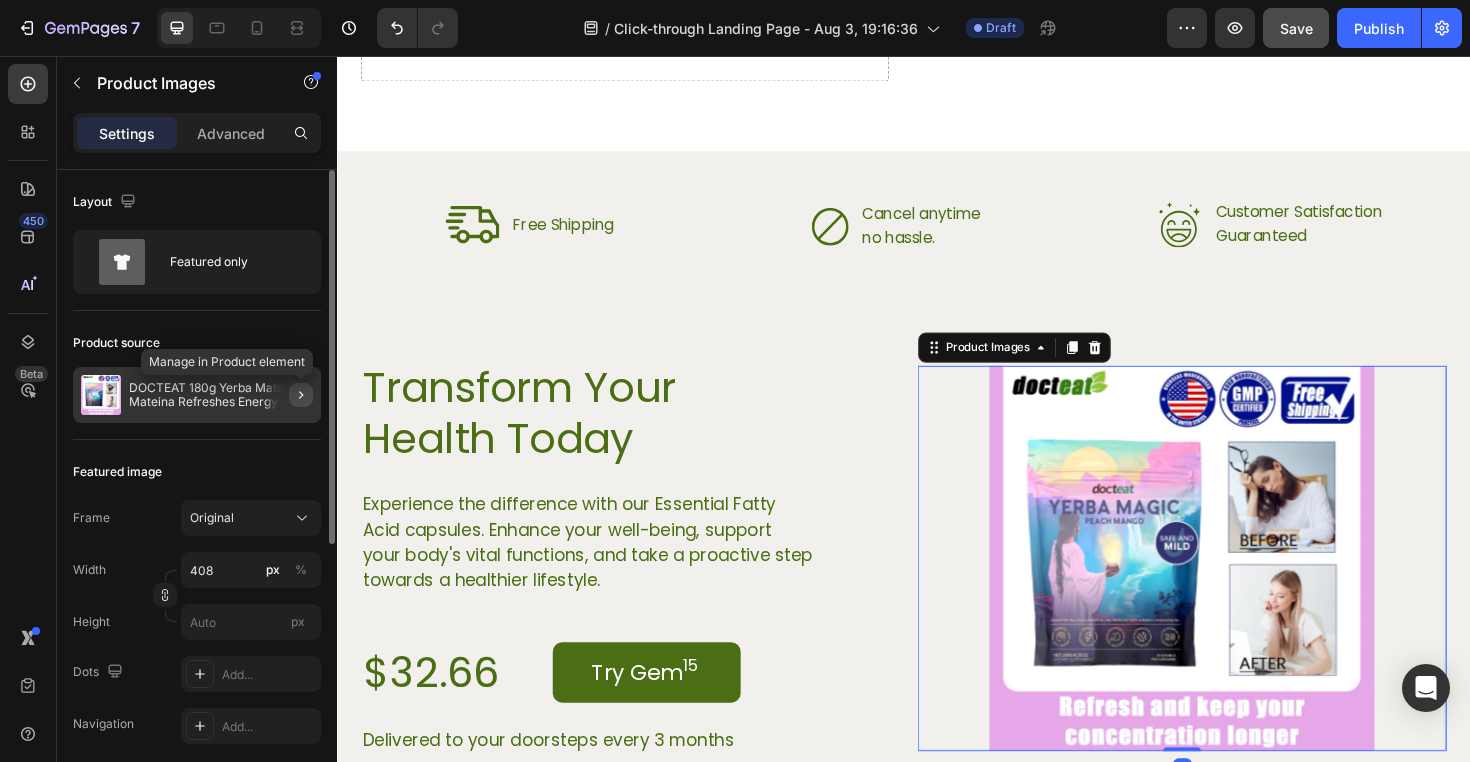 click 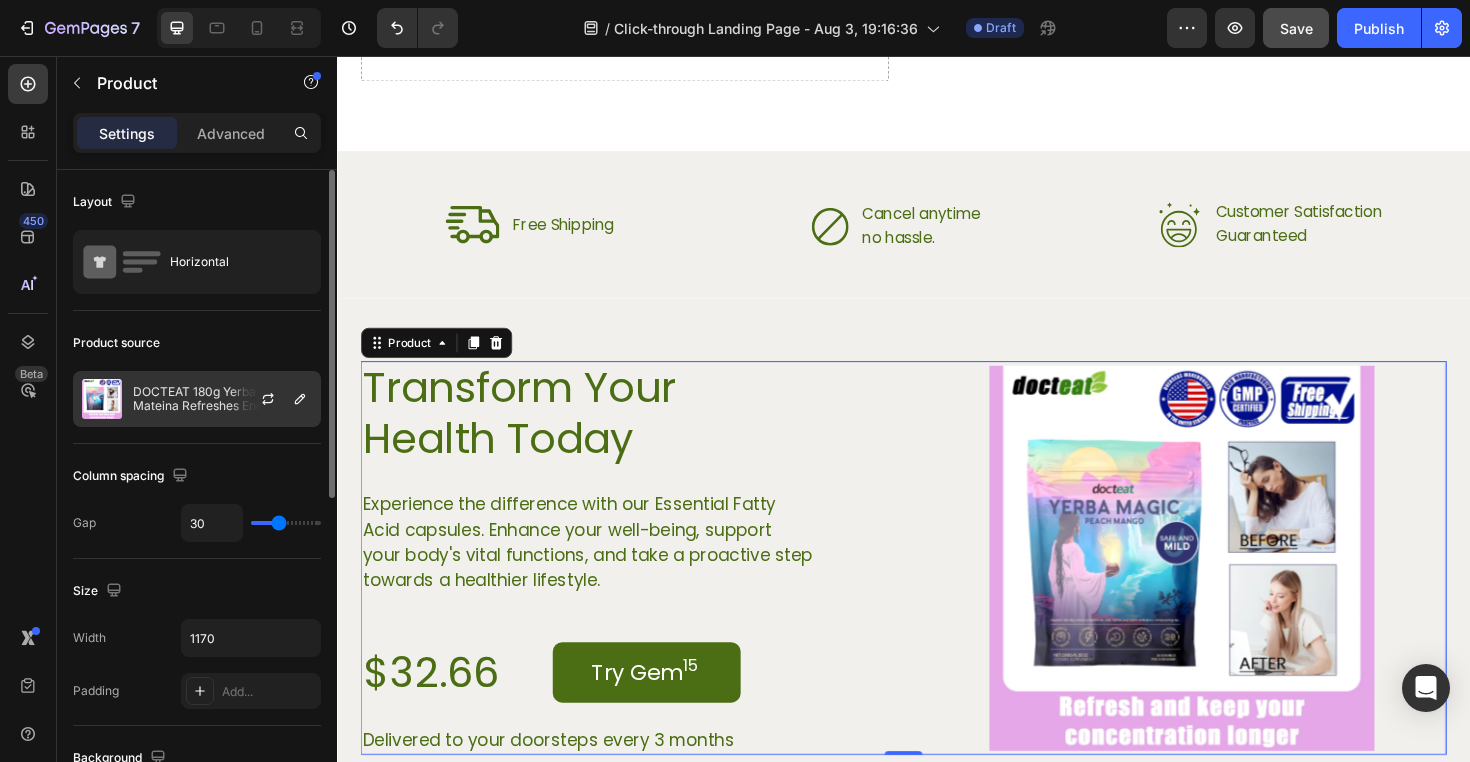 click on "DOCTEAT 180g Yerba Mate Tea Mateina Refreshes Energy Concentration Promote Mental Activities Increase Fullness Yerba Mate Powder" at bounding box center (222, 399) 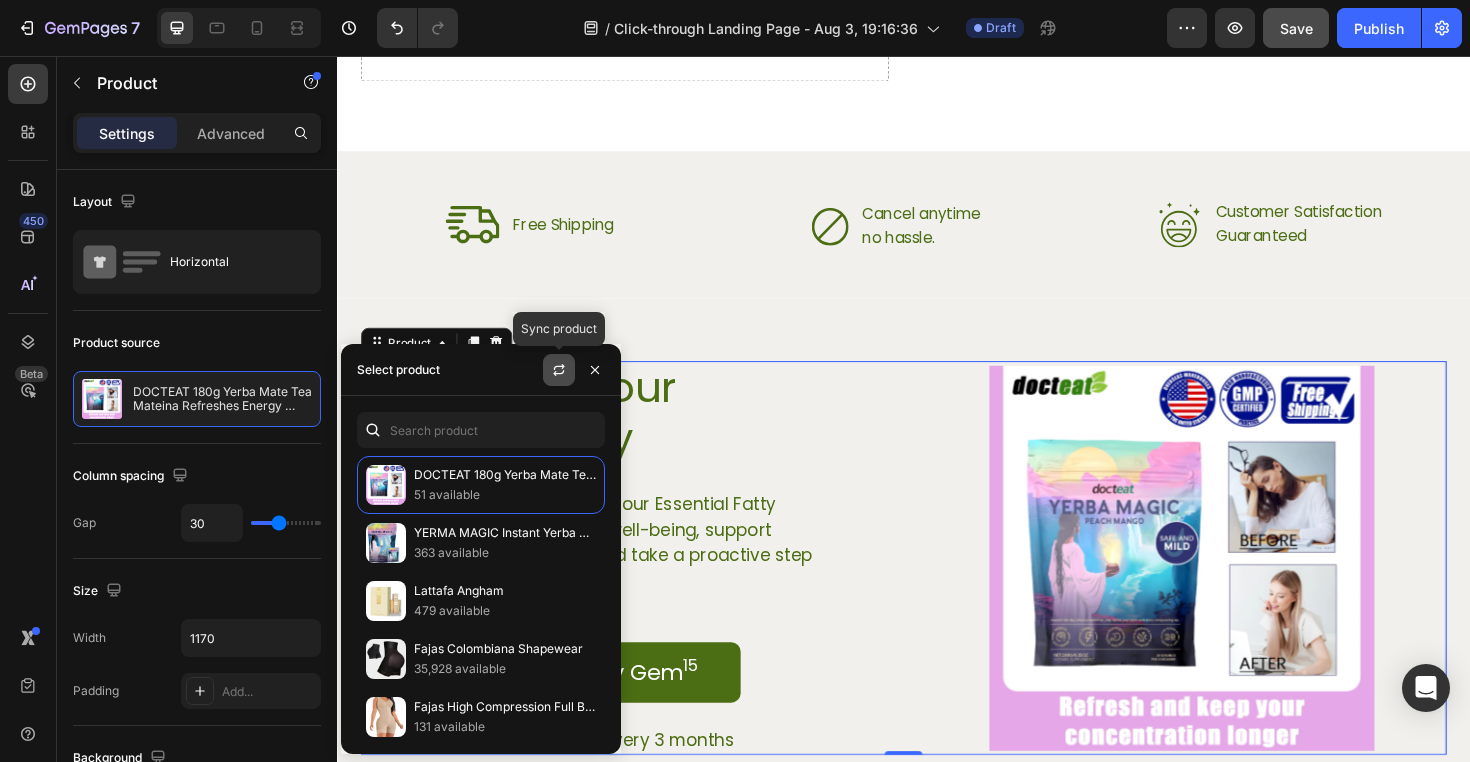 click 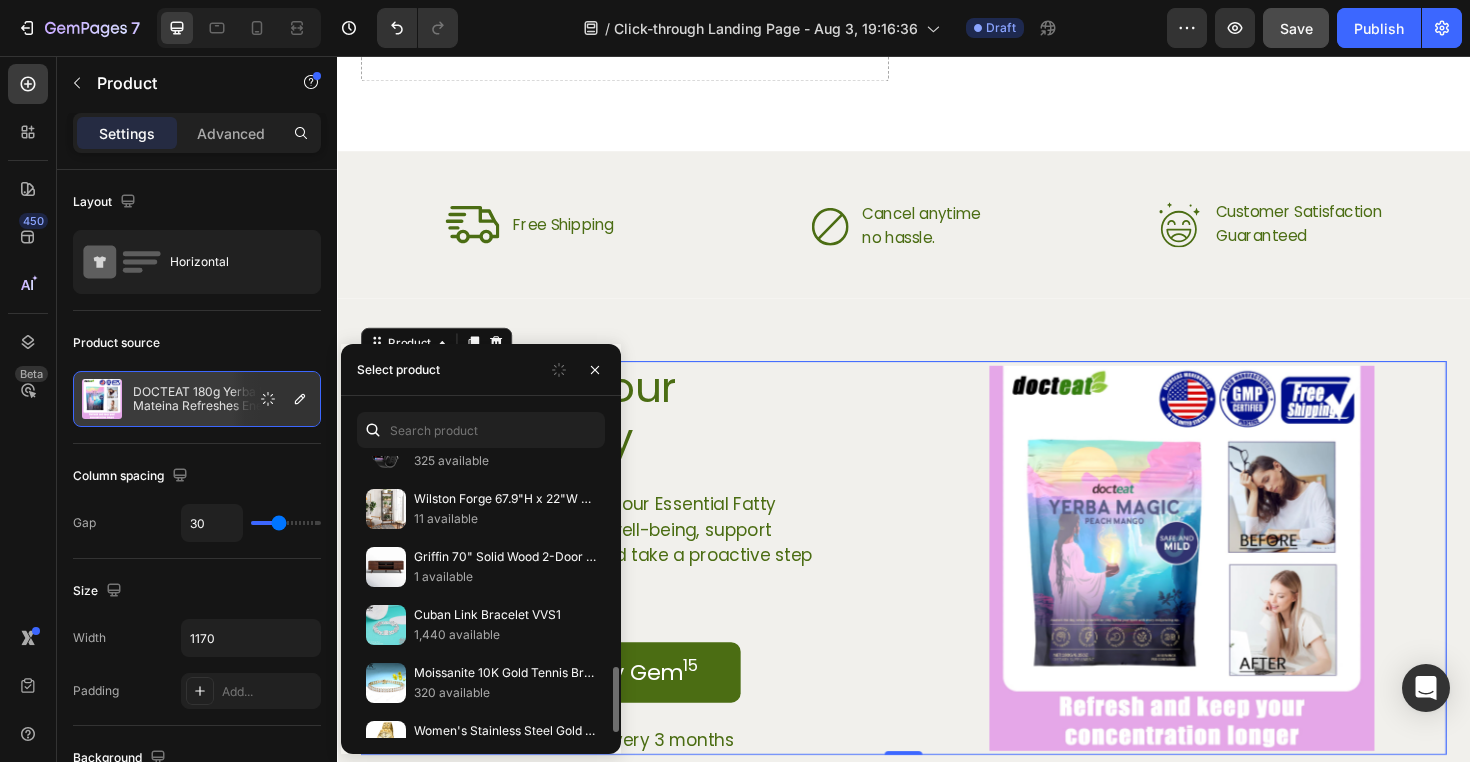 scroll, scrollTop: 0, scrollLeft: 0, axis: both 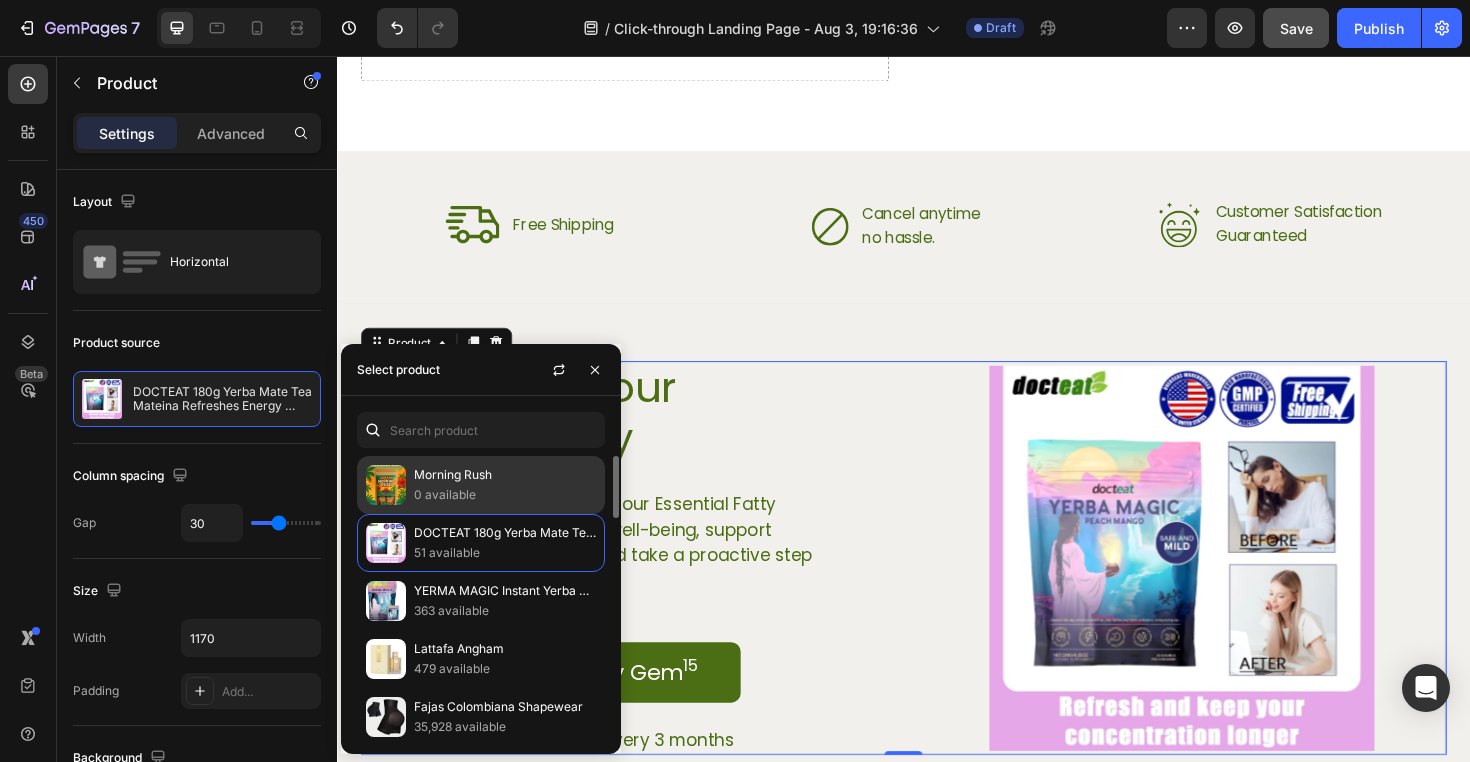 click on "Morning Rush" at bounding box center (505, 475) 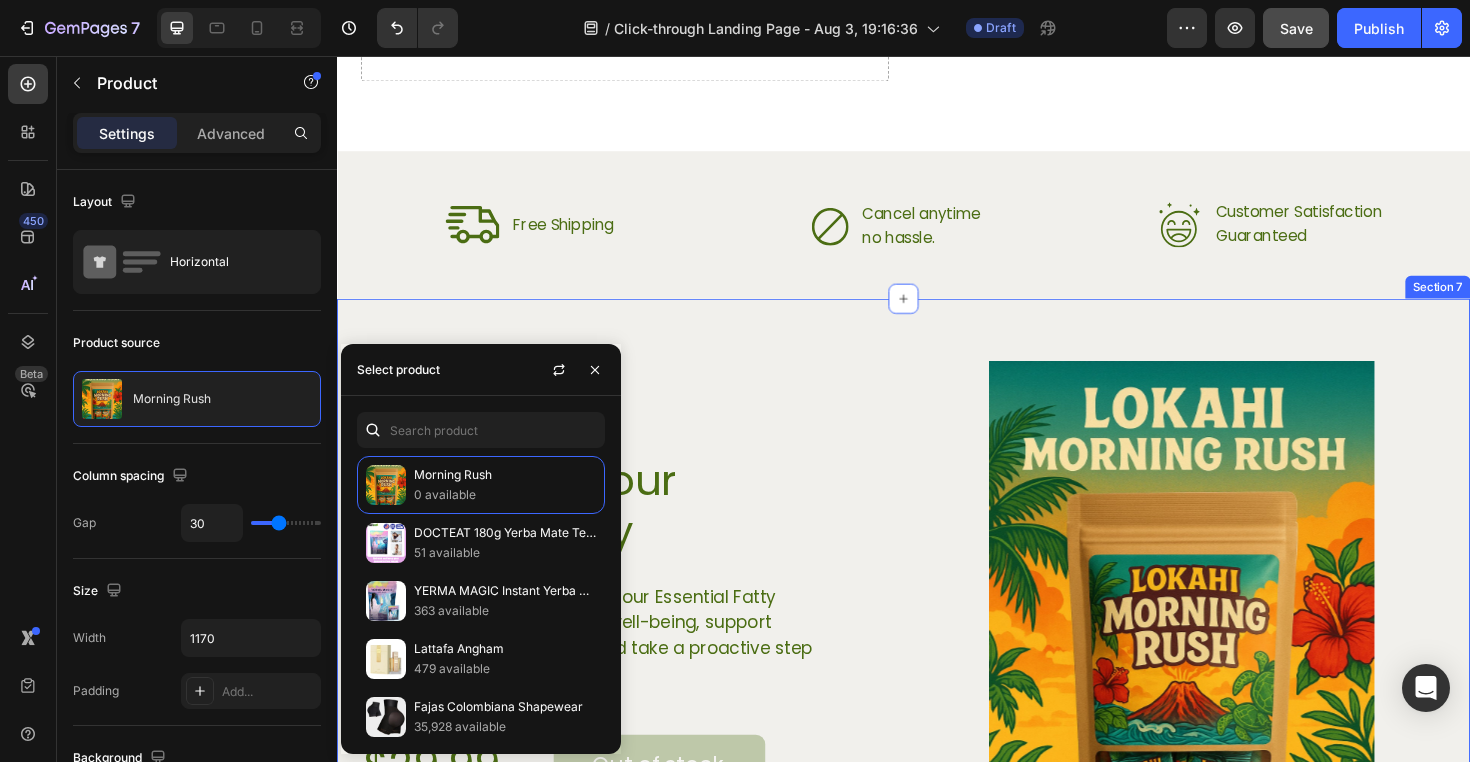 click on "Transform Your Health Today Heading Experience the difference with our Essential Fatty Acid capsules. Enhance your well-being, support your body's vital functions, and take a proactive step towards a healthier lifestyle. Text Block $29.99 Product Price Product Price Out of stock Add to Cart Row Delivered to your doorsteps every 3 months Text Block Row Product Images Product Section 7" at bounding box center (937, 690) 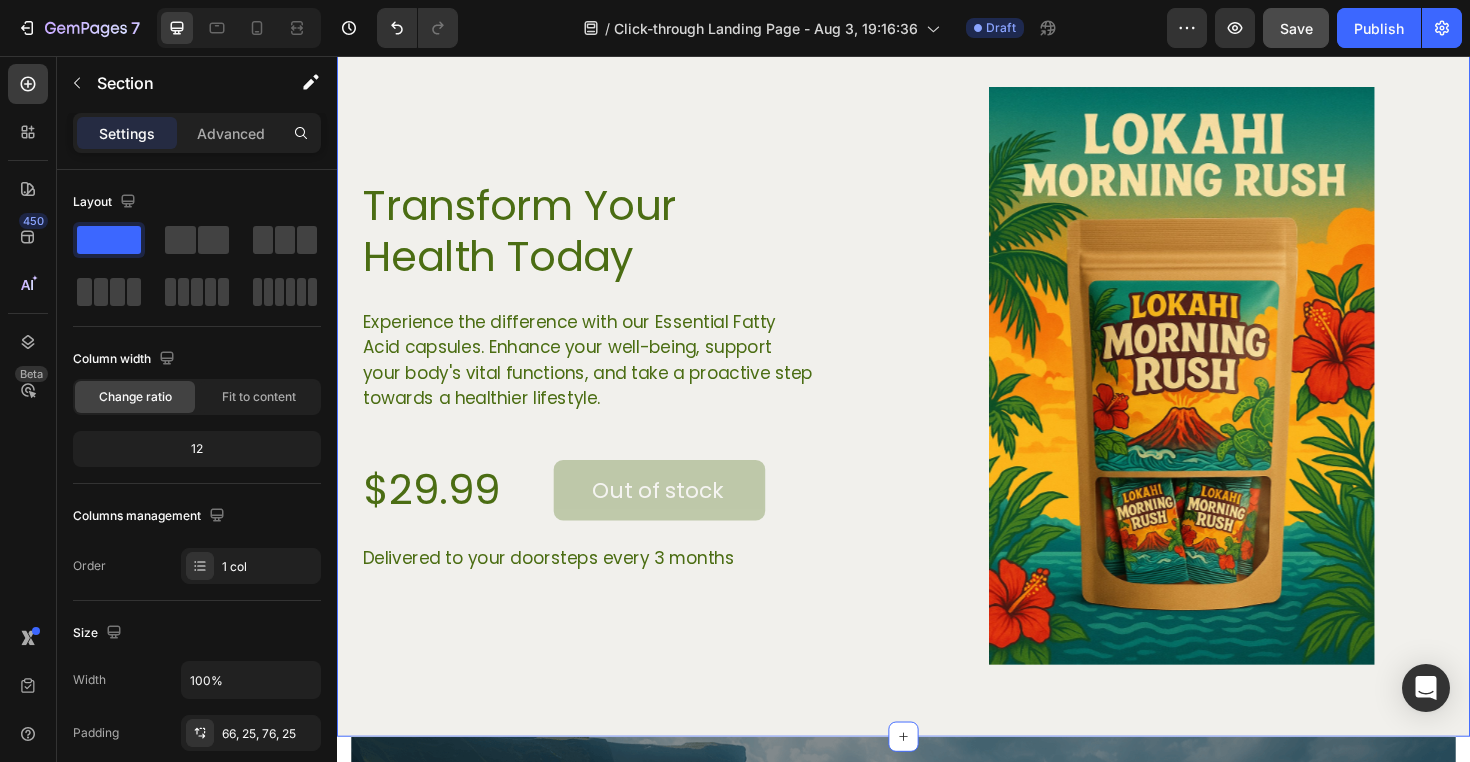 scroll, scrollTop: 3135, scrollLeft: 0, axis: vertical 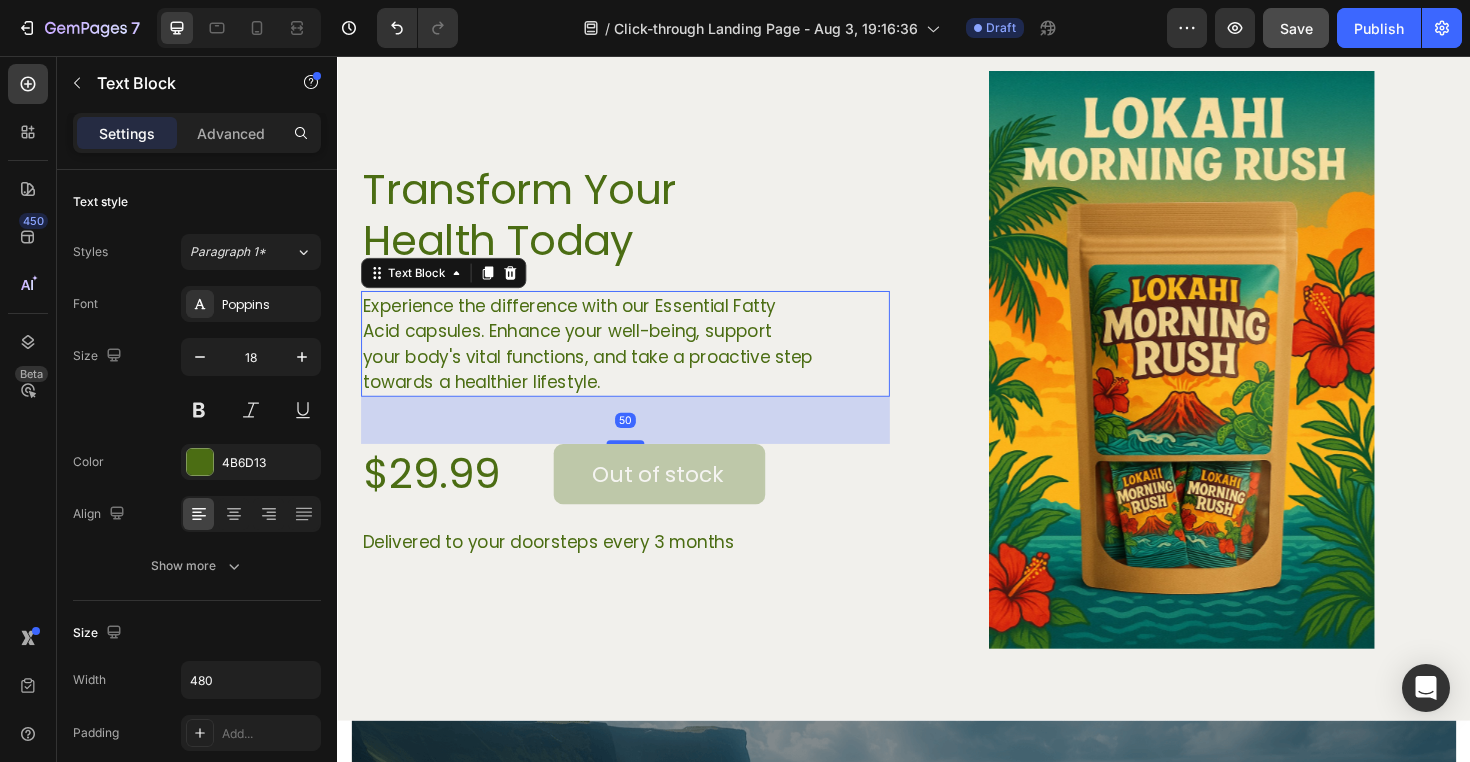 click on "Experience the difference with our Essential Fatty Acid capsules. Enhance your well-being, support your body's vital functions, and take a proactive step towards a healthier lifestyle." at bounding box center (602, 361) 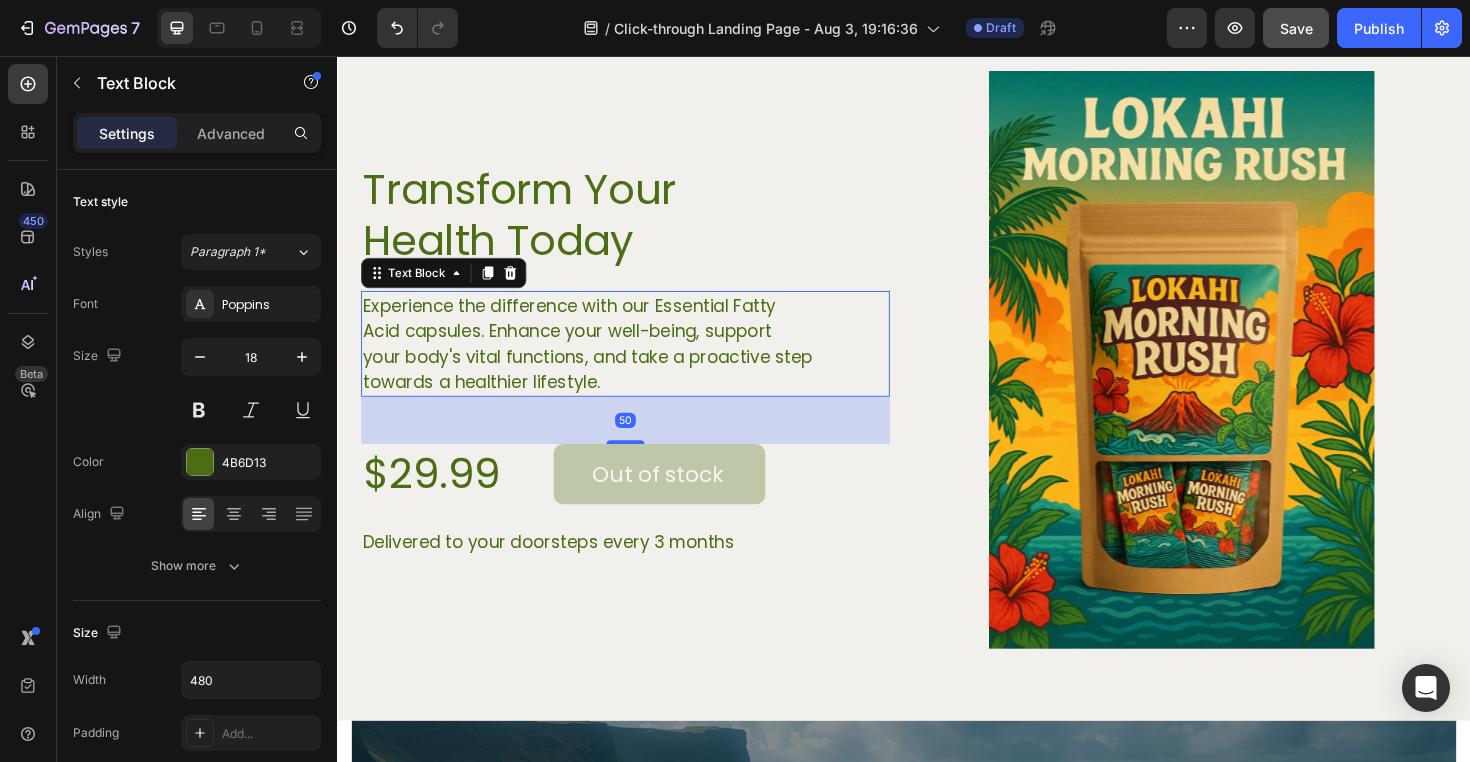click on "Experience the difference with our Essential Fatty Acid capsules. Enhance your well-being, support your body's vital functions, and take a proactive step towards a healthier lifestyle." at bounding box center (602, 361) 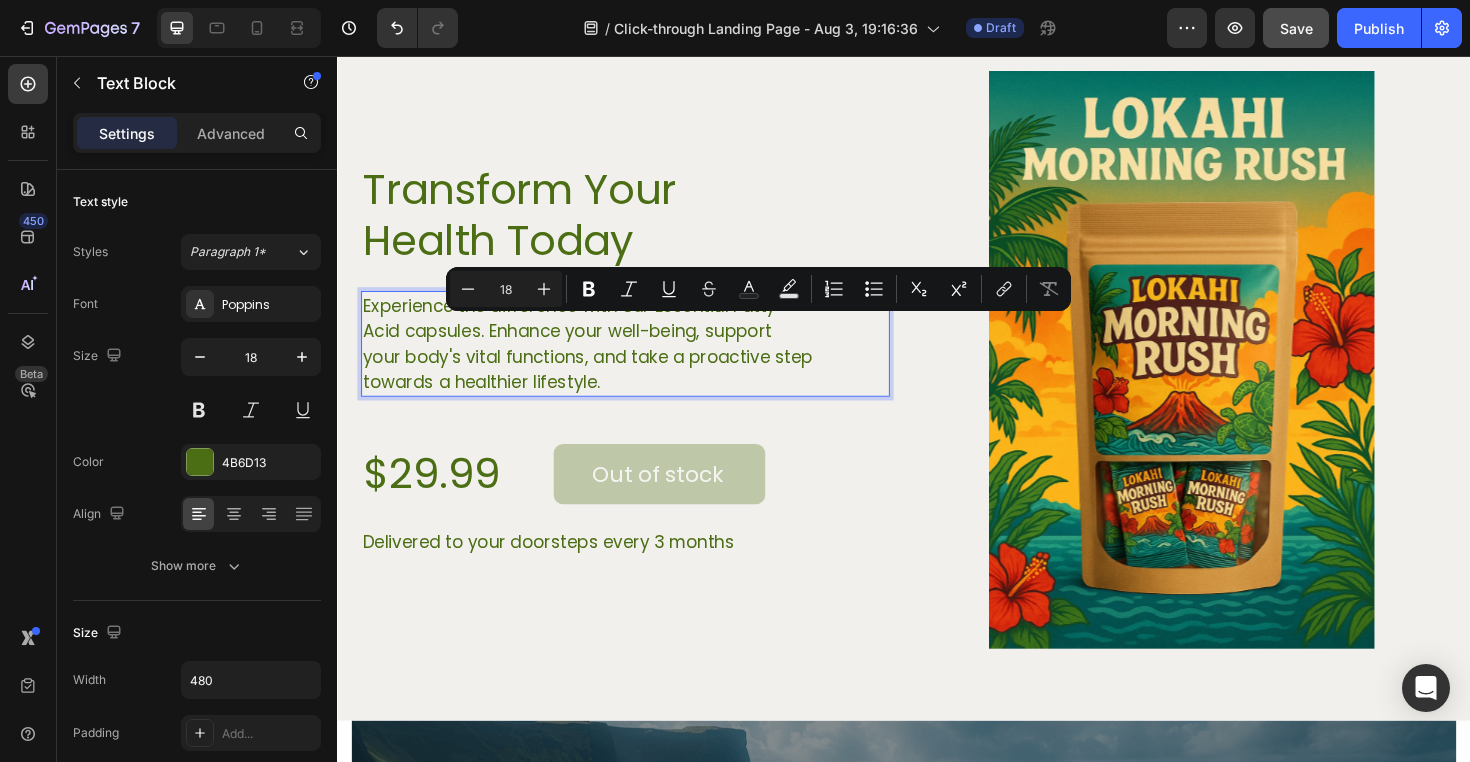 click on "Experience the difference with our Essential Fatty Acid capsules. Enhance your well-being, support your body's vital functions, and take a proactive step towards a healthier lifestyle." at bounding box center (602, 361) 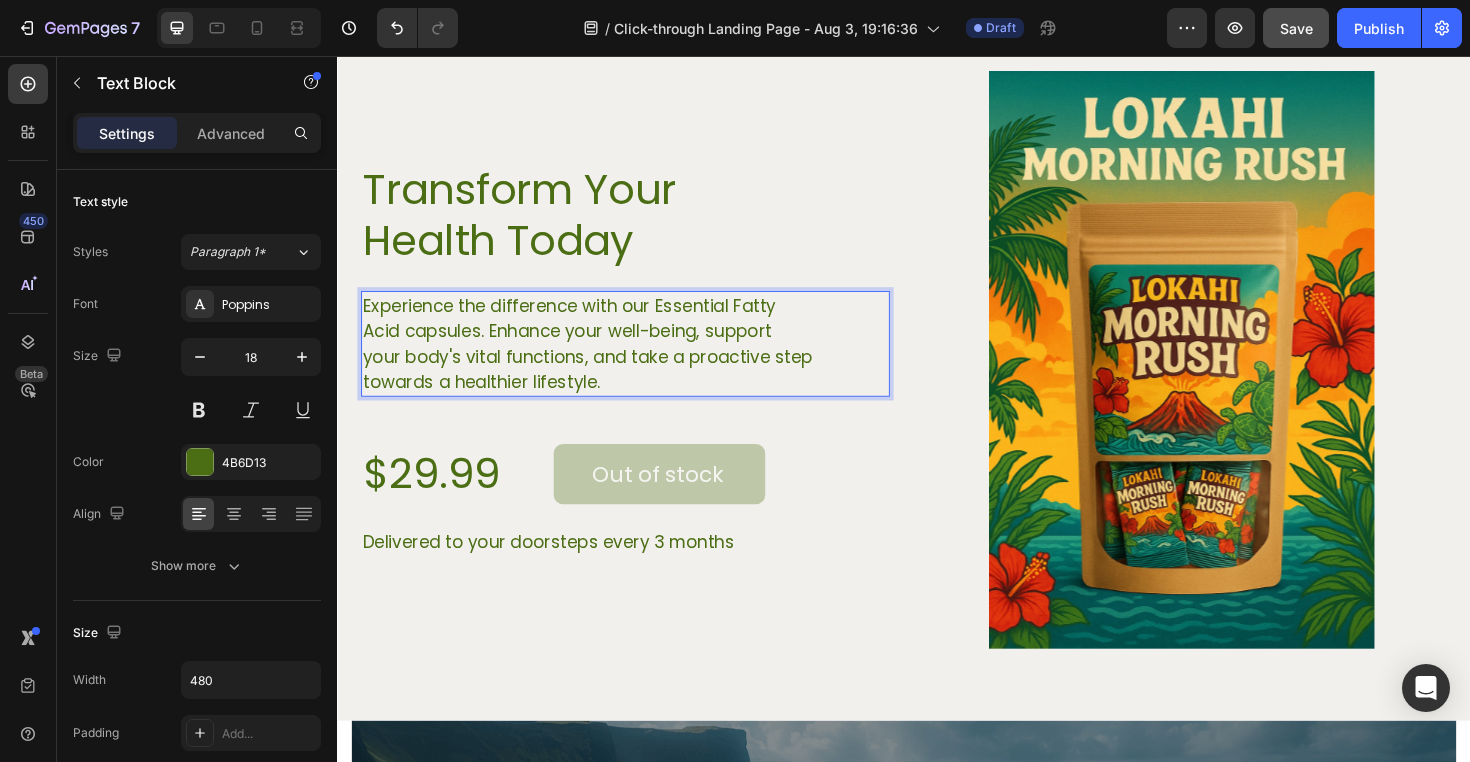 click on "Experience the difference with our Essential Fatty Acid capsules. Enhance your well-being, support your body's vital functions, and take a proactive step towards a healthier lifestyle." at bounding box center (602, 361) 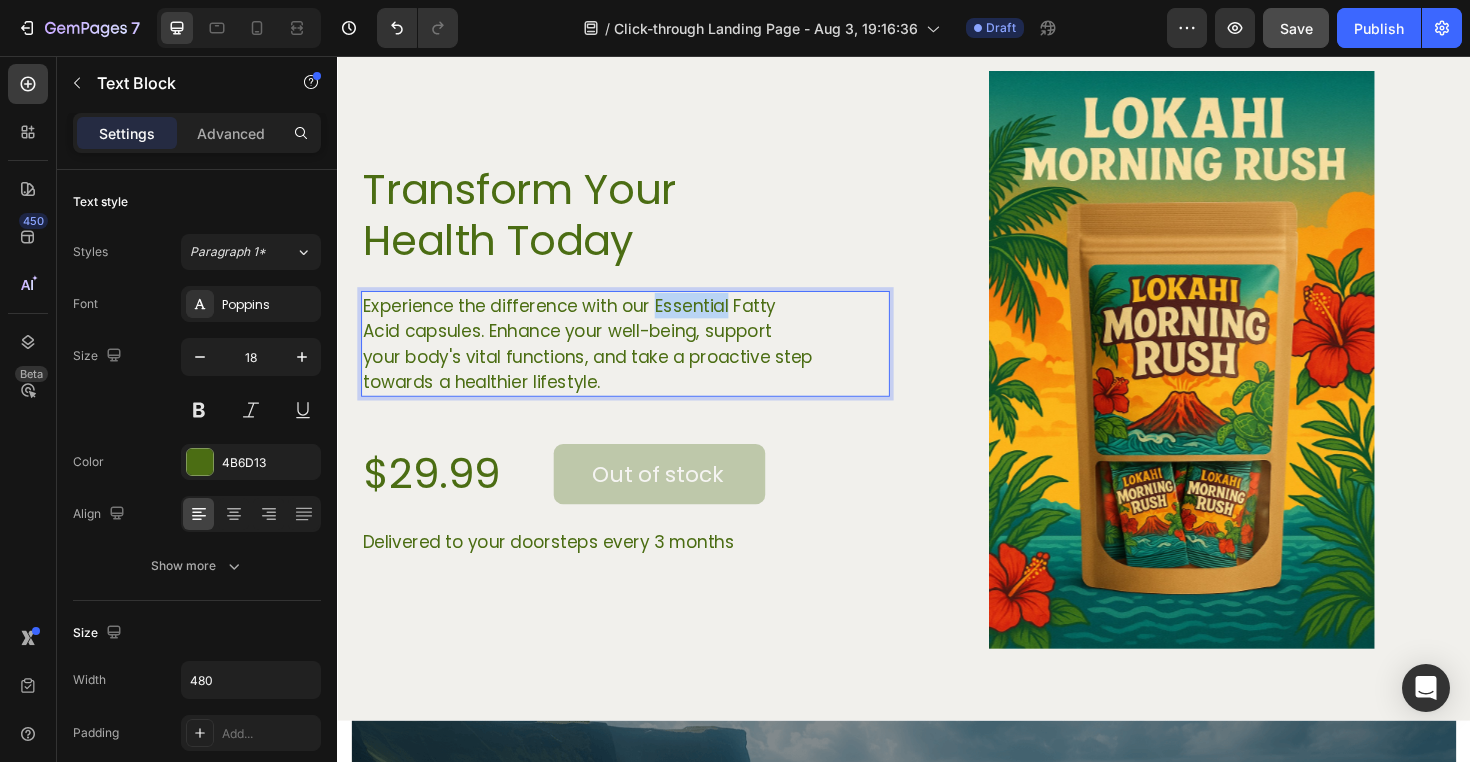 click on "Experience the difference with our Essential Fatty Acid capsules. Enhance your well-being, support your body's vital functions, and take a proactive step towards a healthier lifestyle." at bounding box center [602, 361] 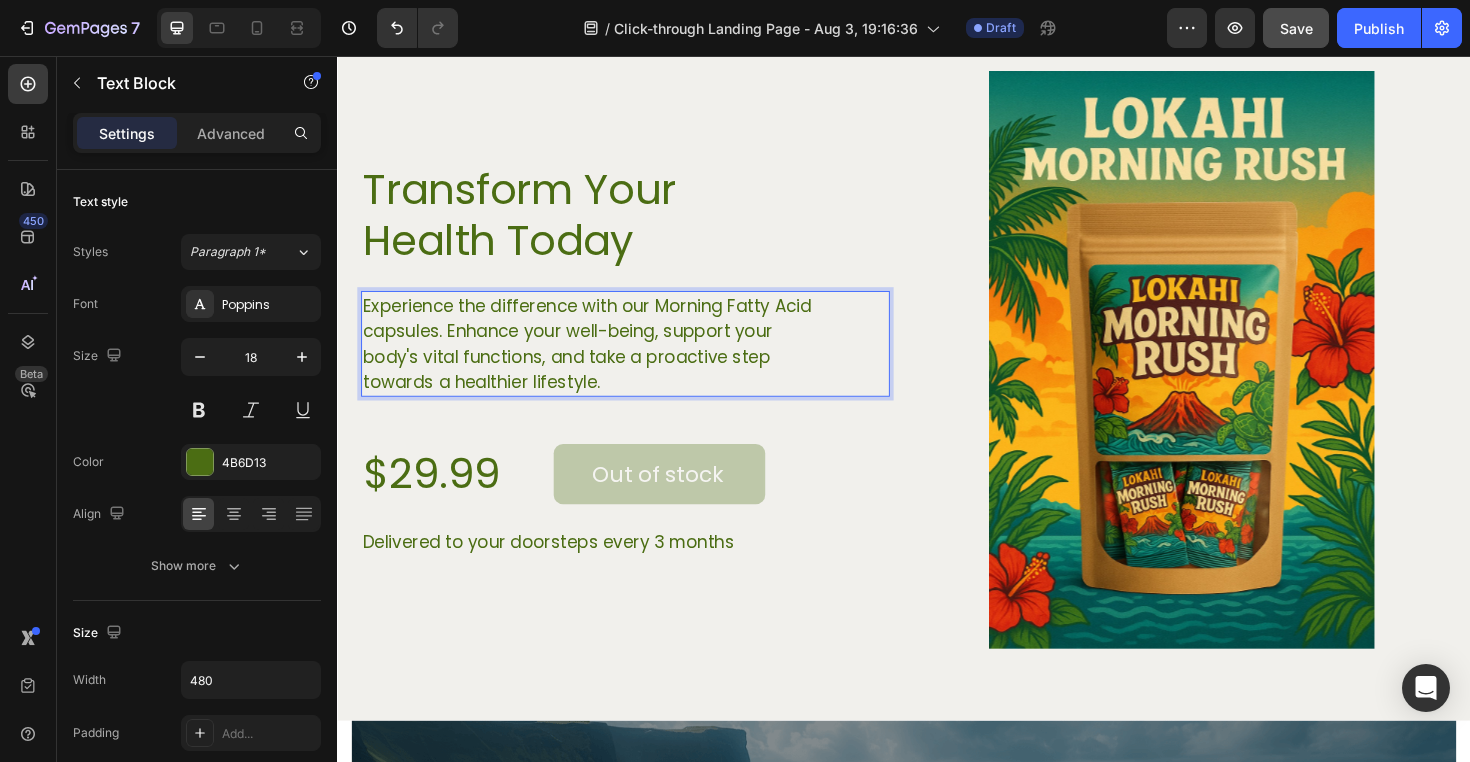 click on "Experience the difference with our Morning Fatty Acid capsules. Enhance your well-being, support your body's vital functions, and take a proactive step towards a healthier lifestyle." at bounding box center (602, 361) 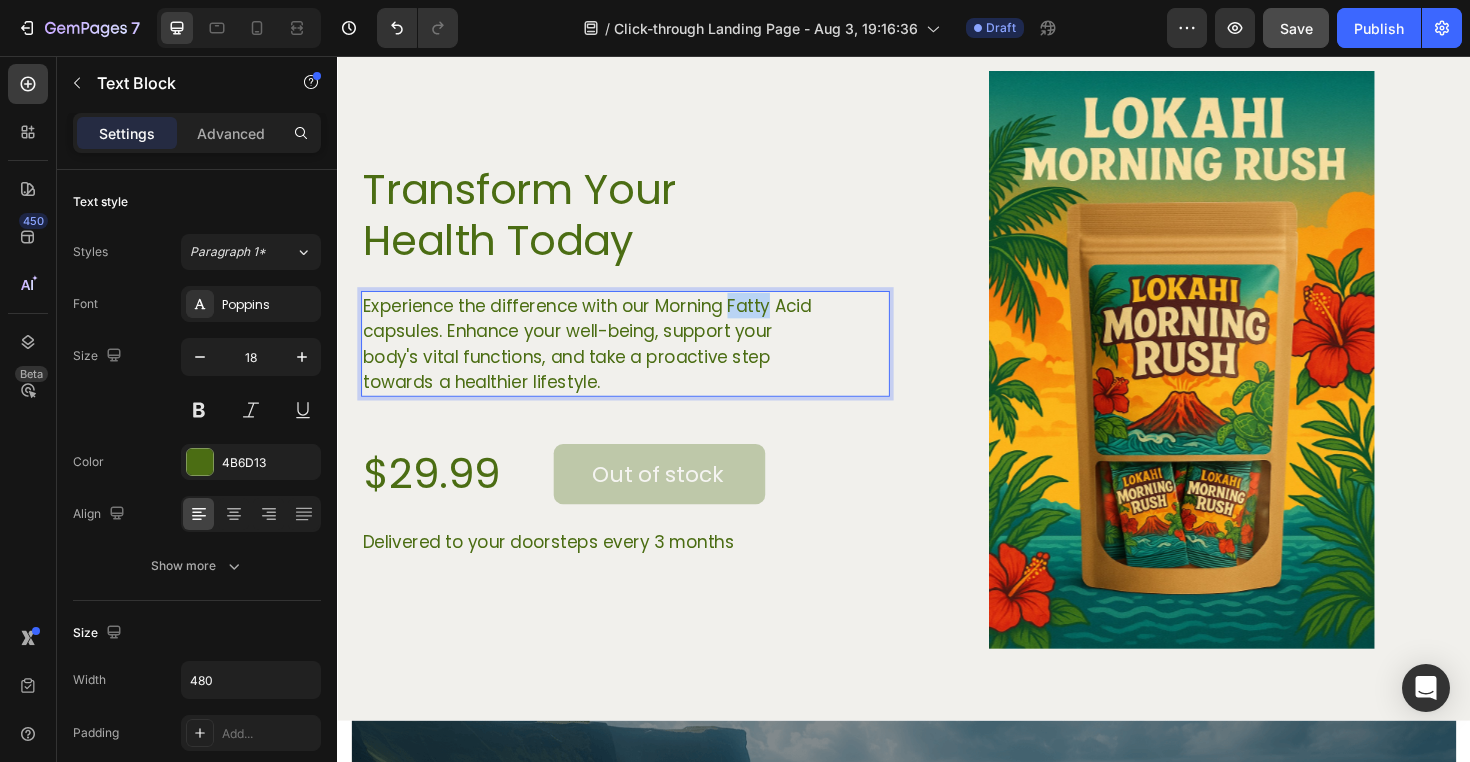 click on "Experience the difference with our Morning Fatty Acid capsules. Enhance your well-being, support your body's vital functions, and take a proactive step towards a healthier lifestyle." at bounding box center (602, 361) 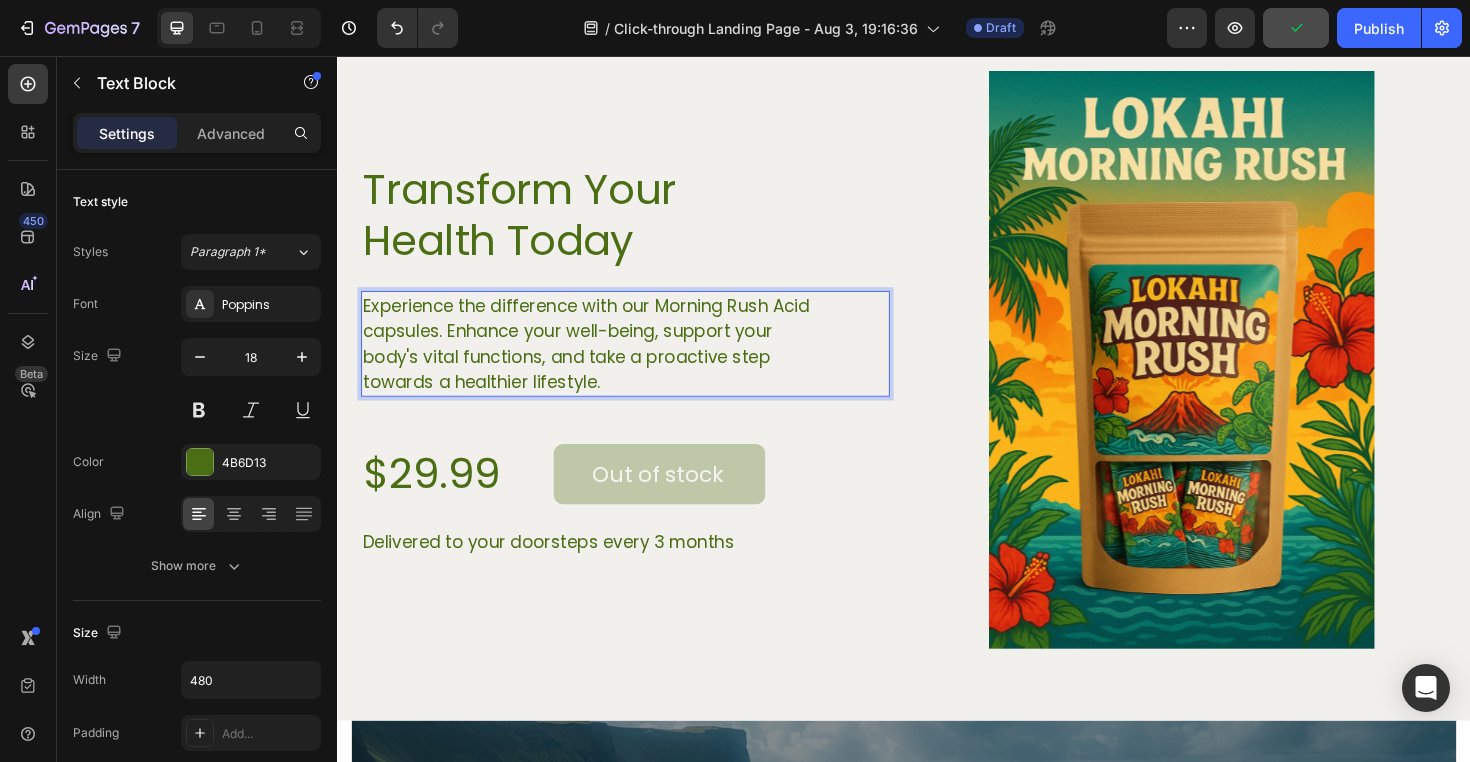 click on "Experience the difference with our Morning Rush Acid capsules. Enhance your well-being, support your body's vital functions, and take a proactive step towards a healthier lifestyle." at bounding box center [602, 361] 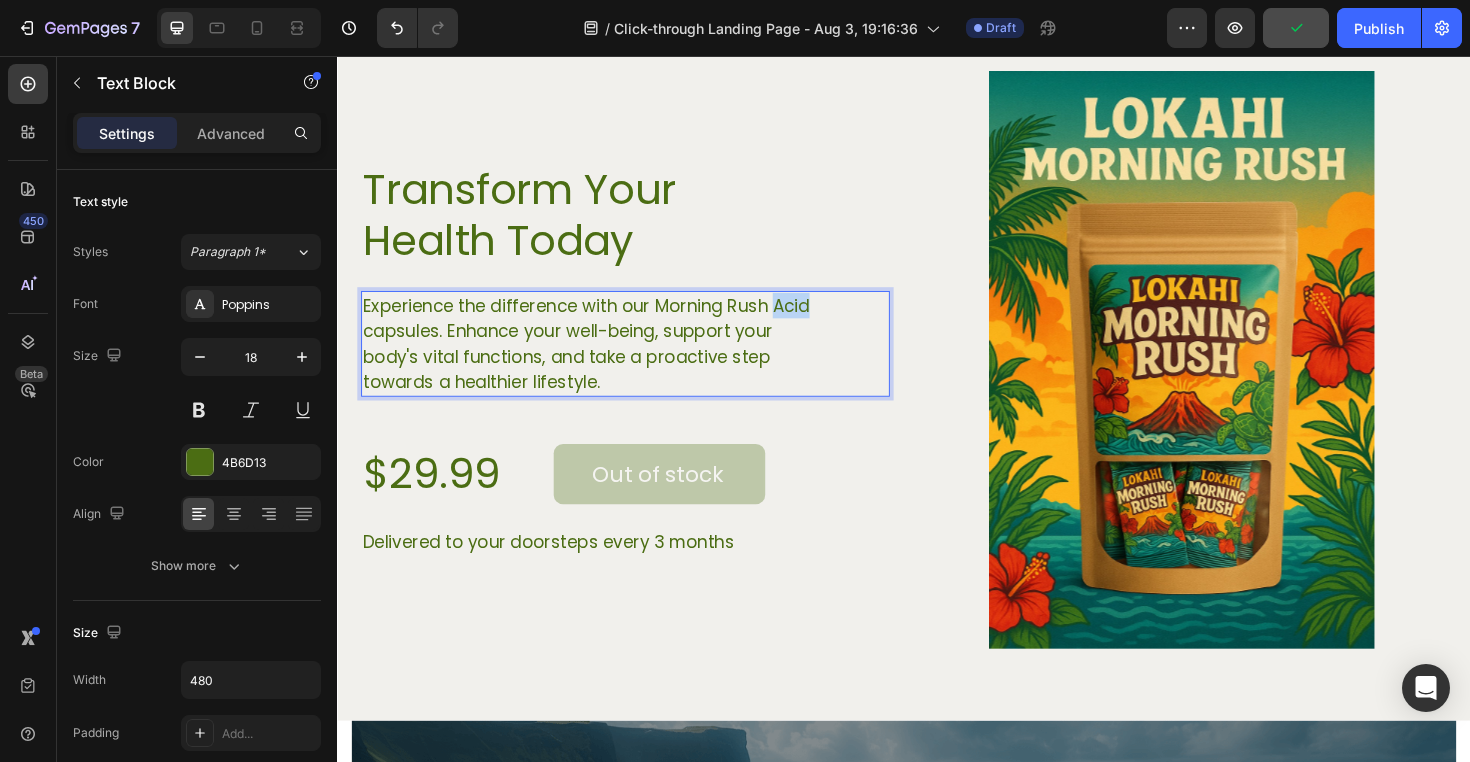 click on "Experience the difference with our Morning Rush Acid capsules. Enhance your well-being, support your body's vital functions, and take a proactive step towards a healthier lifestyle." at bounding box center (602, 361) 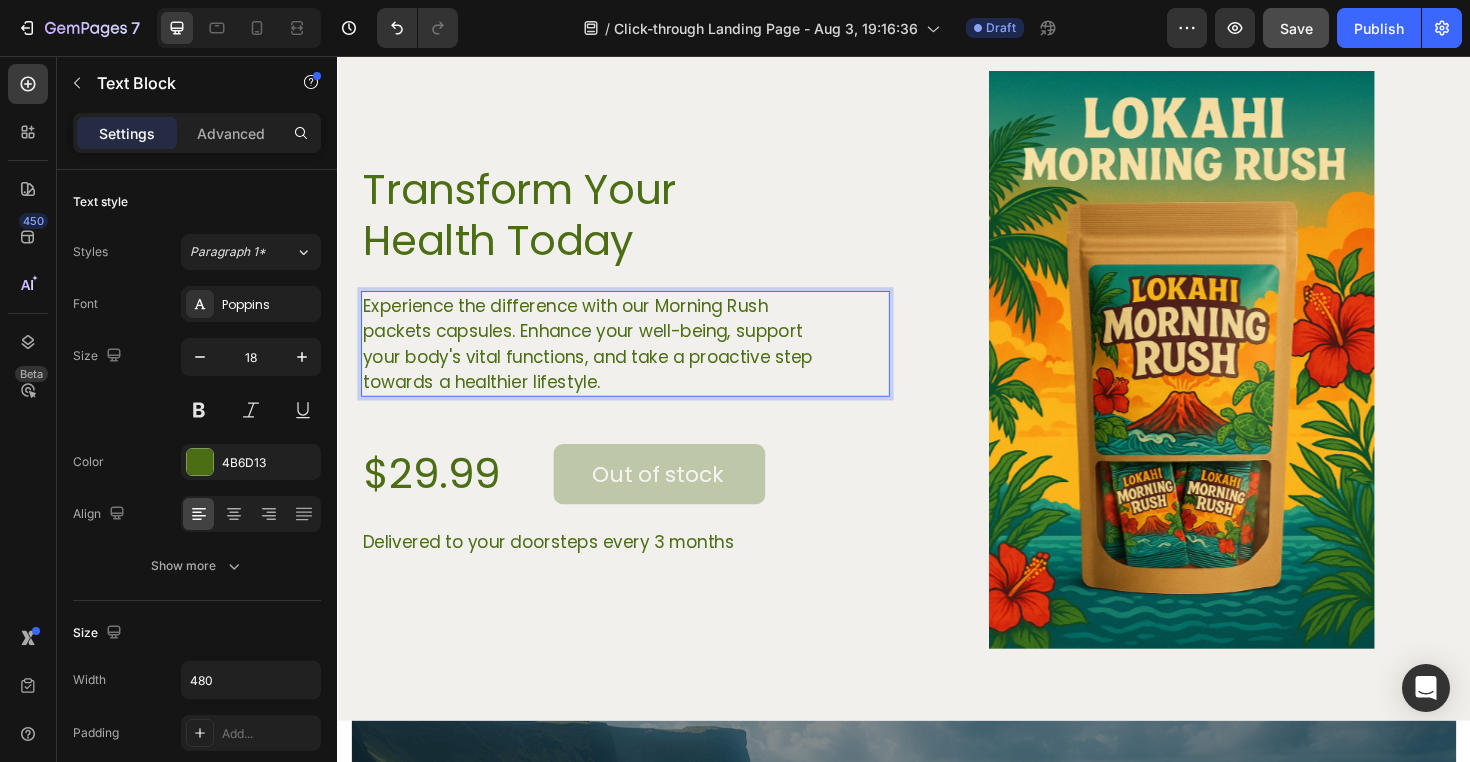 click on "Experience the difference with our Morning Rush packets capsules. Enhance your well-being, support your body's vital functions, and take a proactive step towards a healthier lifestyle." at bounding box center [602, 361] 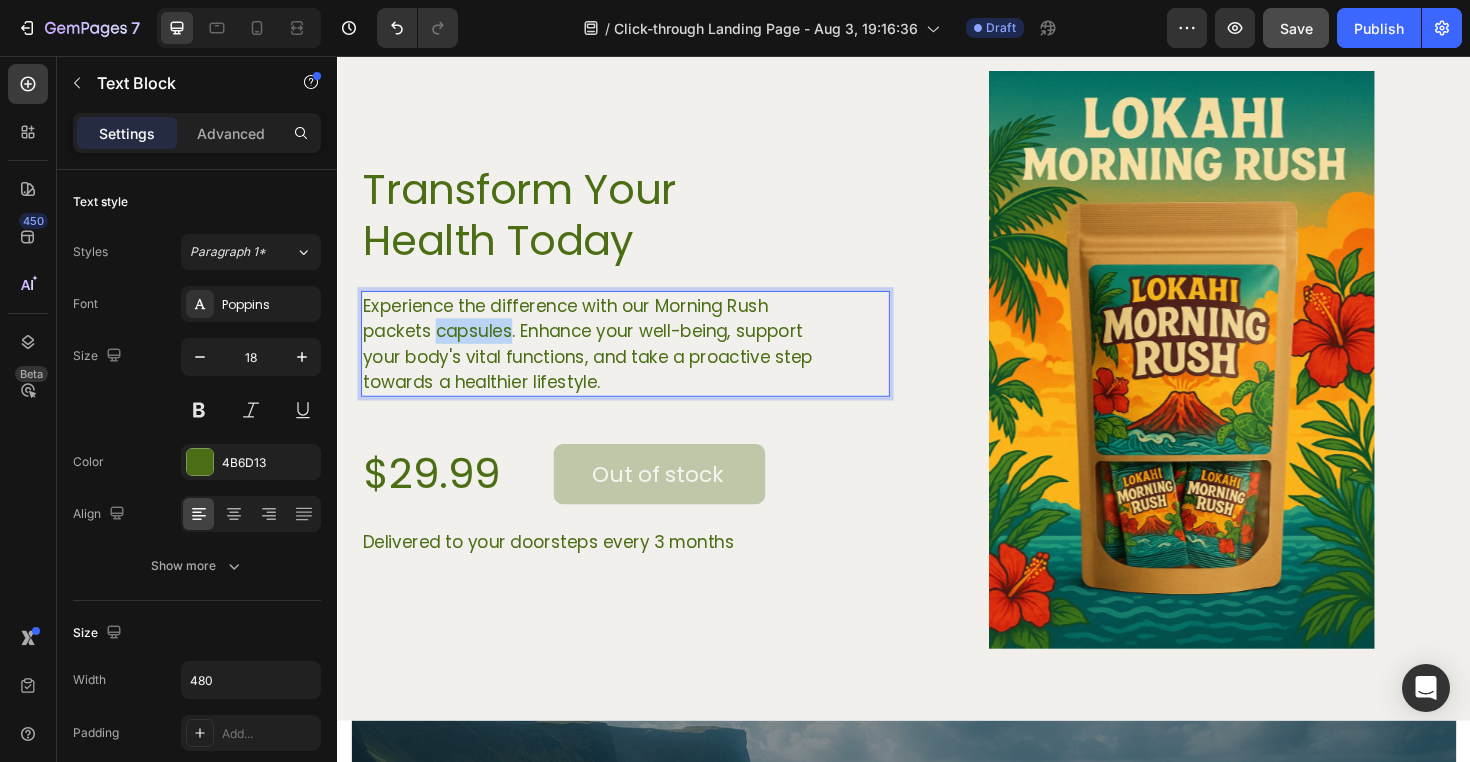 click on "Experience the difference with our Morning Rush packets capsules. Enhance your well-being, support your body's vital functions, and take a proactive step towards a healthier lifestyle." at bounding box center (602, 361) 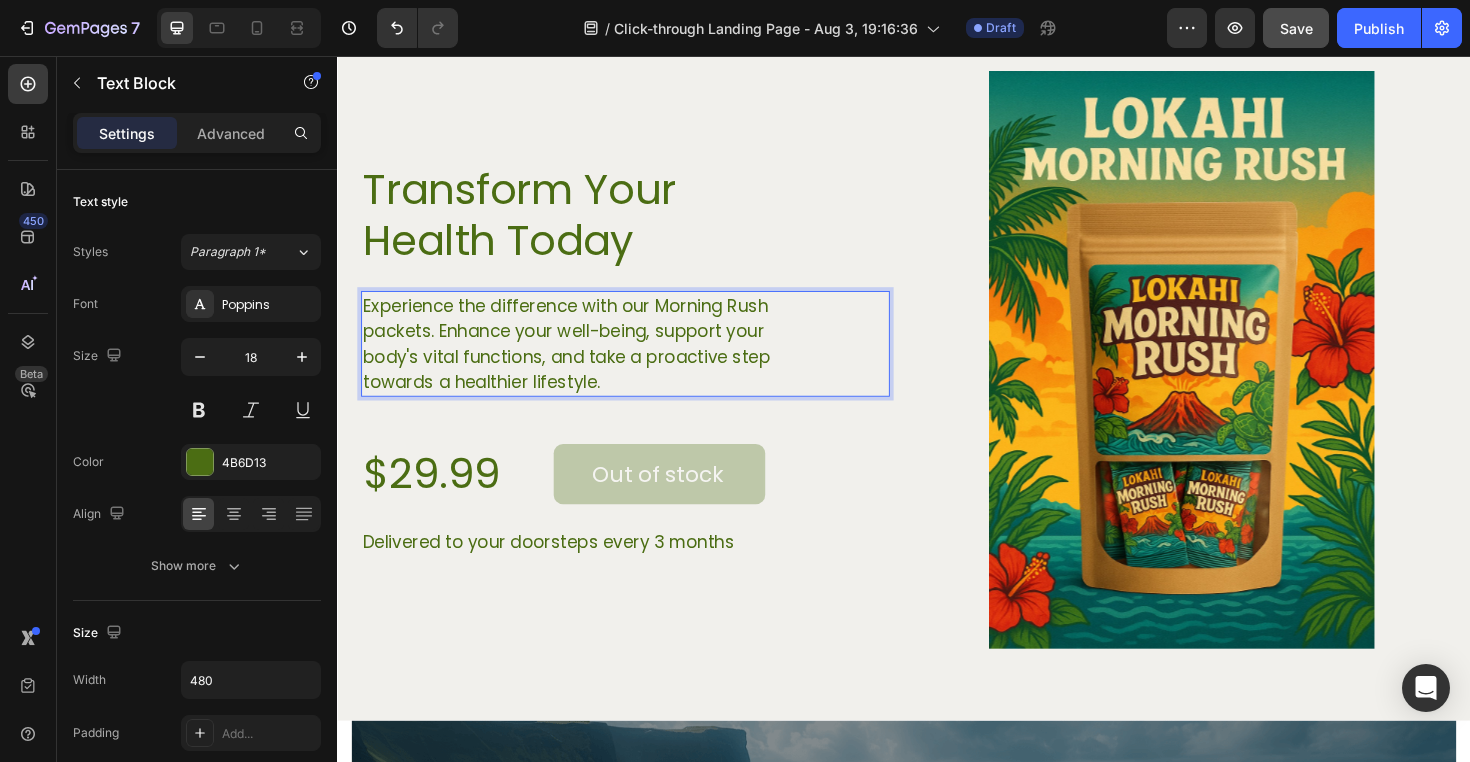 click on "Experience the difference with our Morning Rush packets. Enhance your well-being, support your body's vital functions, and take a proactive step towards a healthier lifestyle." at bounding box center [602, 361] 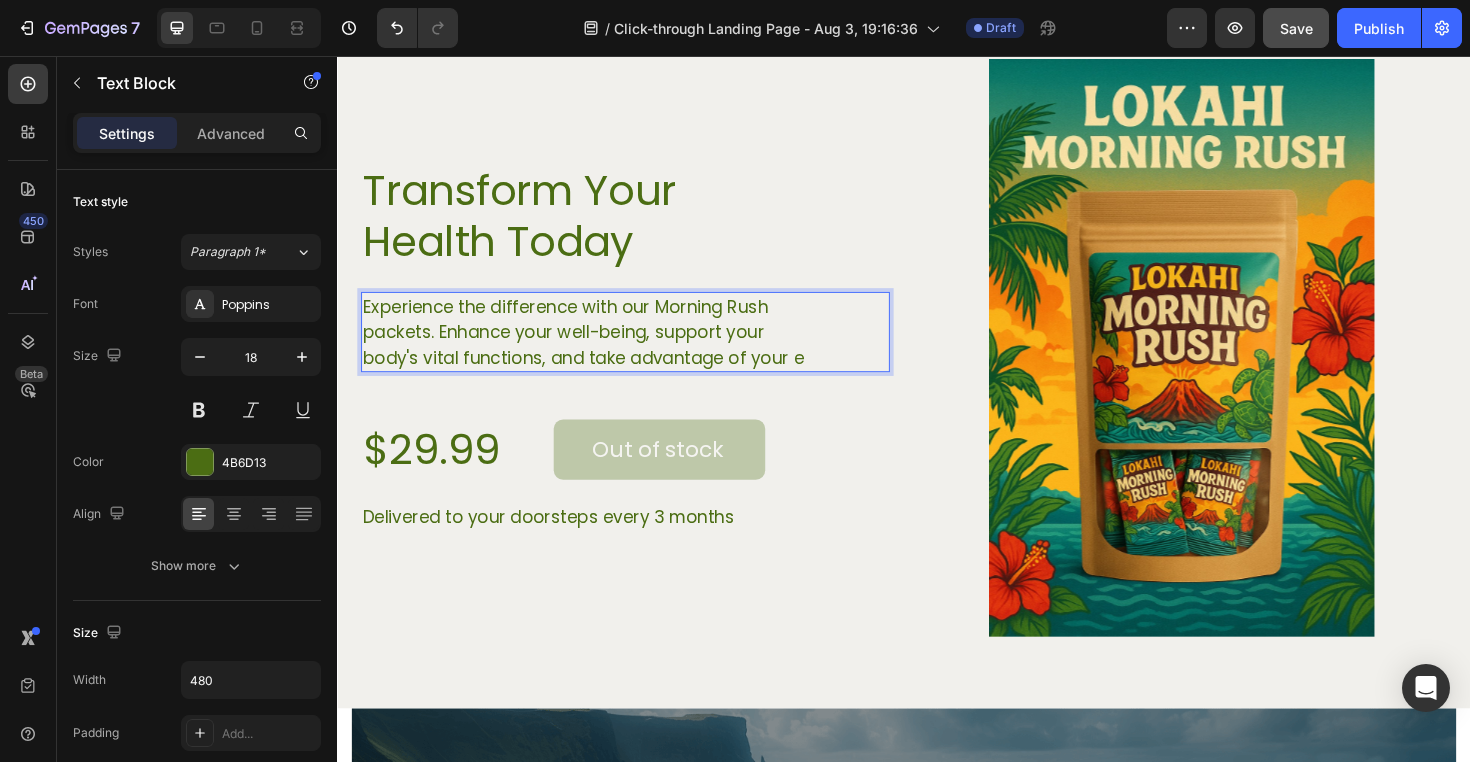 scroll, scrollTop: 3135, scrollLeft: 0, axis: vertical 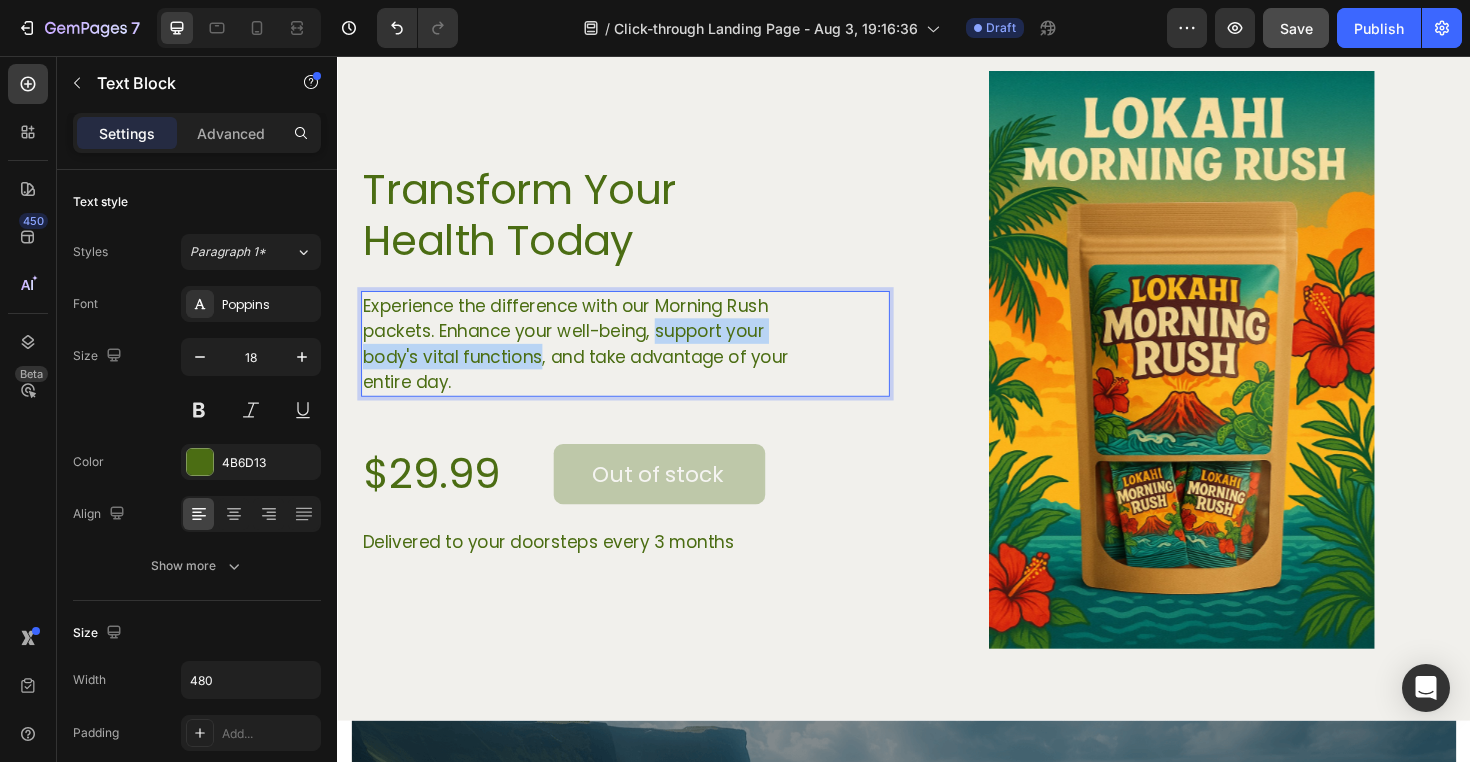 drag, startPoint x: 551, startPoint y: 377, endPoint x: 678, endPoint y: 348, distance: 130.26895 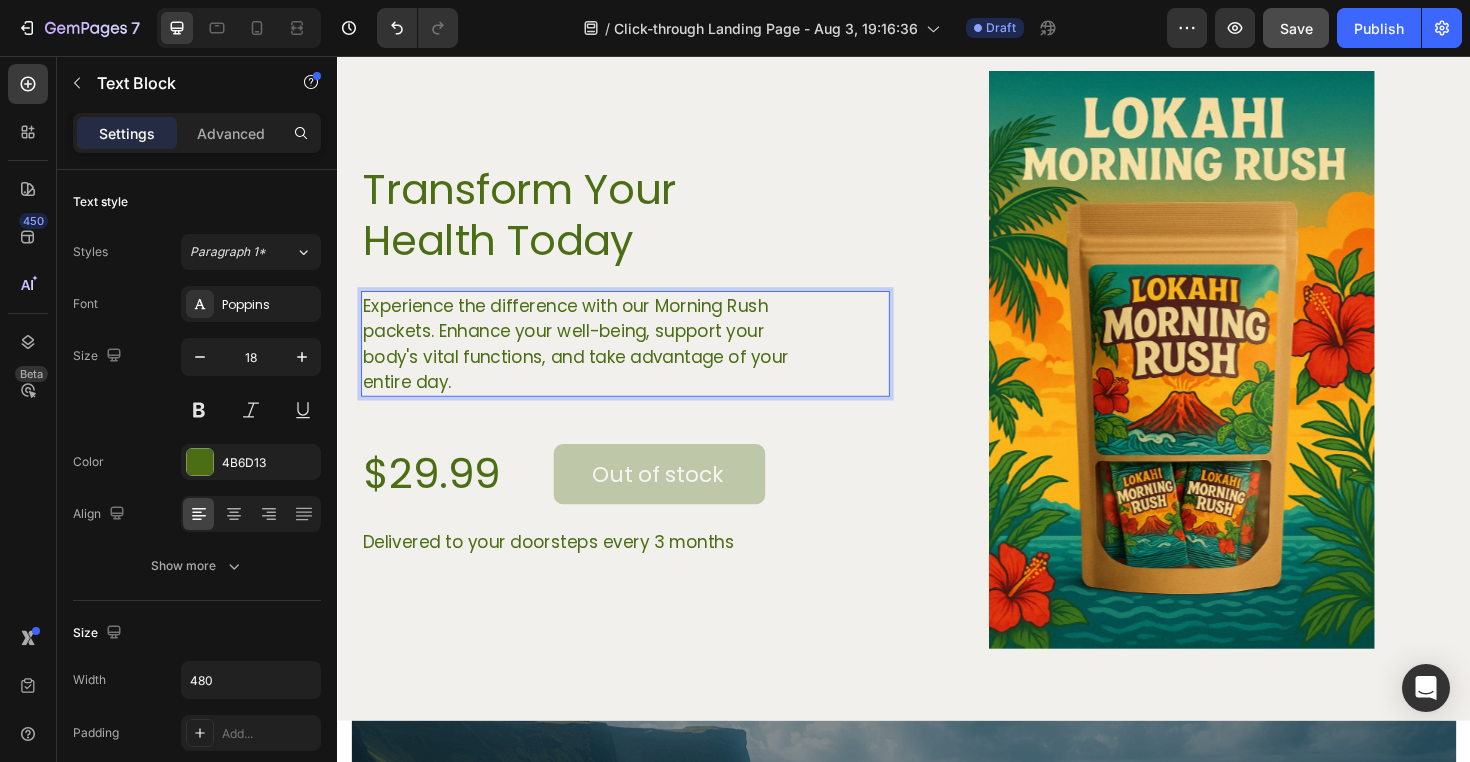 scroll, scrollTop: 3148, scrollLeft: 0, axis: vertical 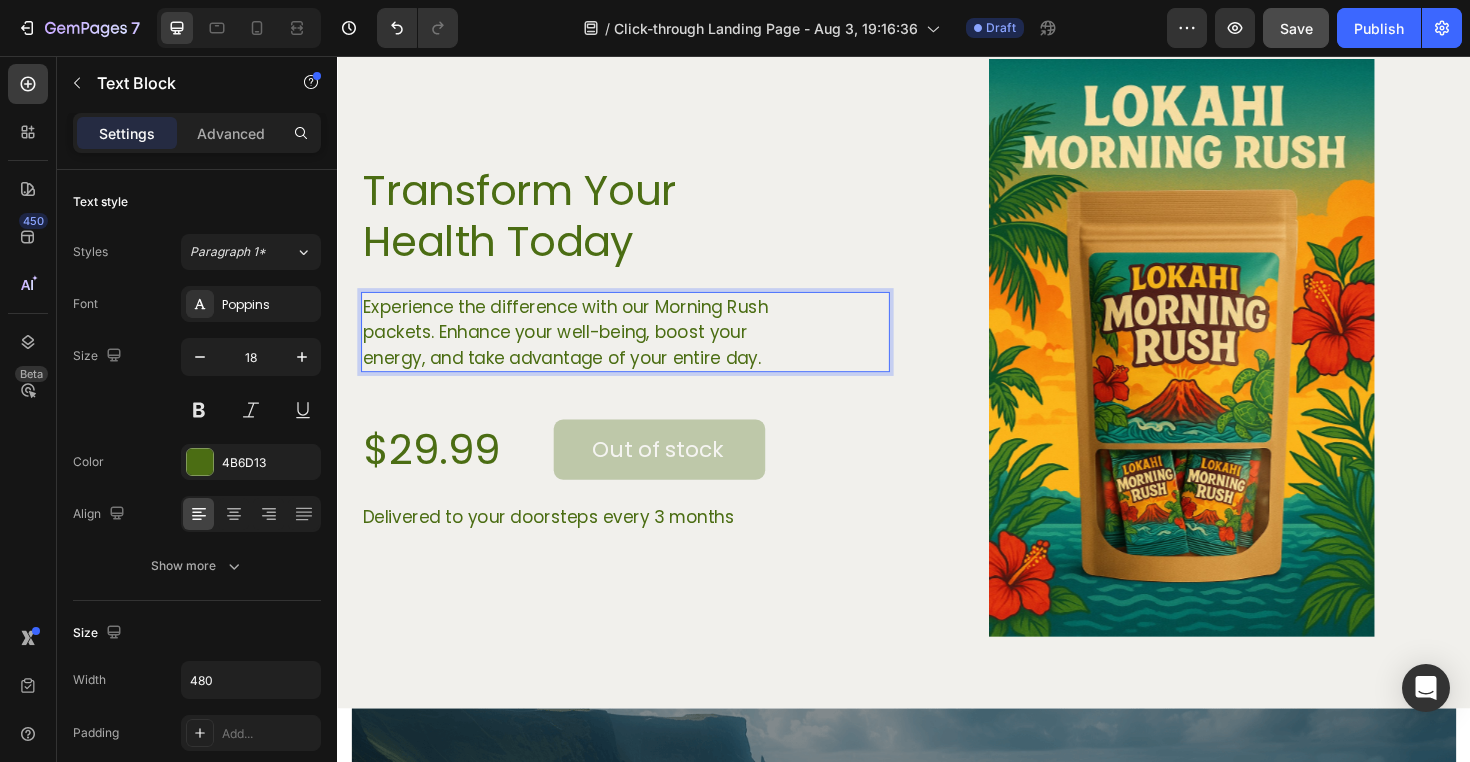 click on "Experience the difference with our Morning Rush packets. Enhance your well-being, boost your energy, and take advantage of your entire day." at bounding box center [602, 348] 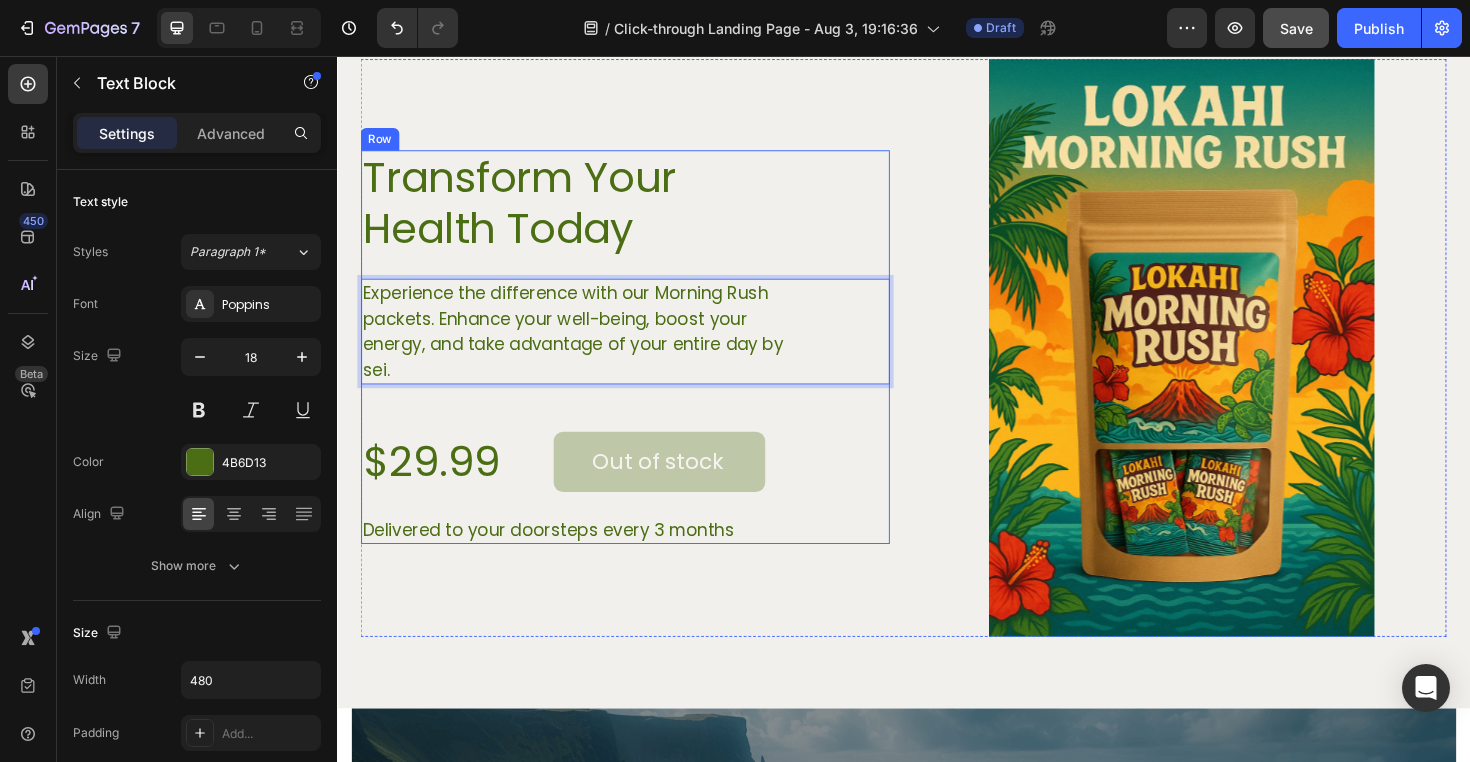 scroll, scrollTop: 3135, scrollLeft: 0, axis: vertical 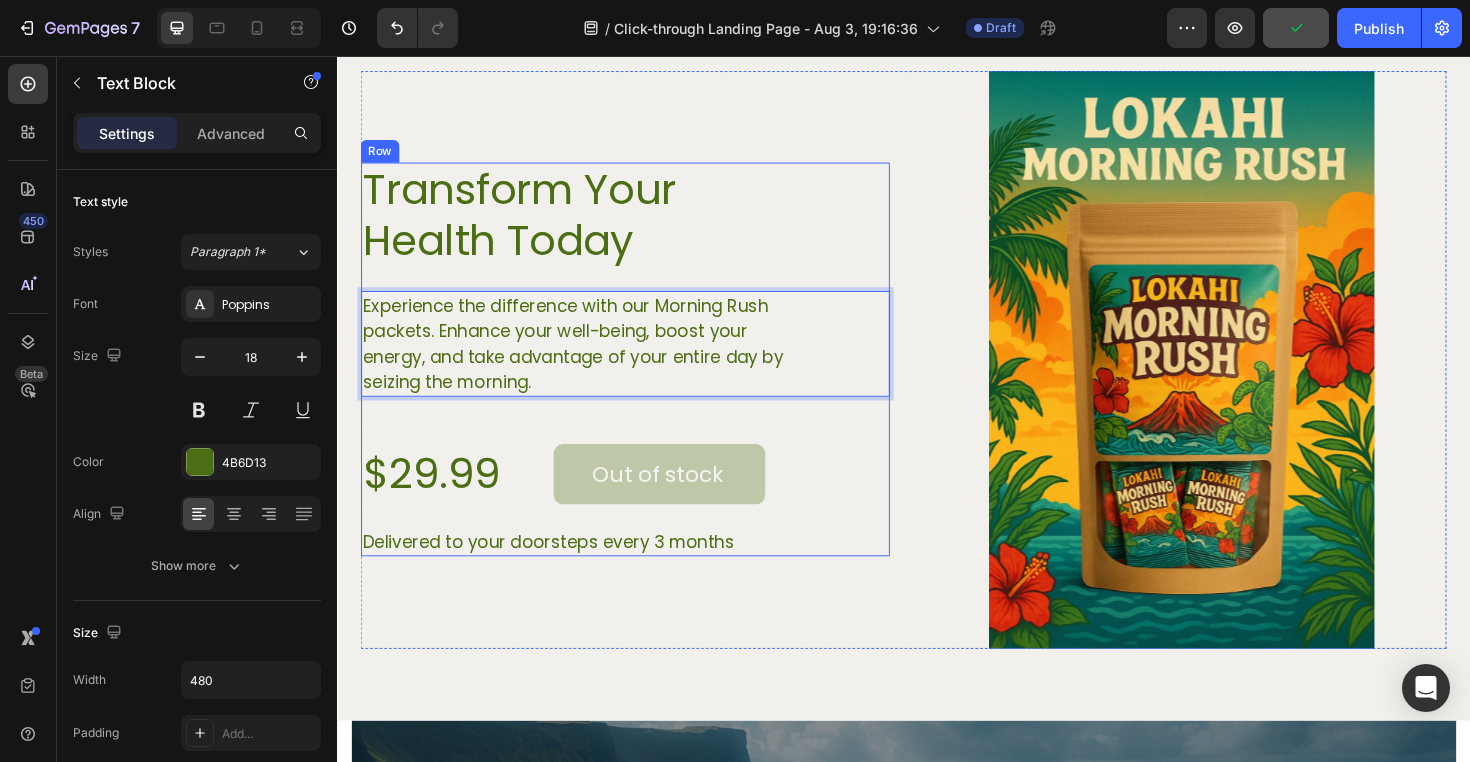 click on "Transform Your Health Today Heading Experience the difference with our Morning Rush packets. Enhance your well-being, boost your energy, and take advantage of your entire day by seizing the morning. Text Block   50 $29.99 Product Price Product Price Out of stock Add to Cart Row Delivered to your doorsteps every 3 months Text Block" at bounding box center [642, 377] 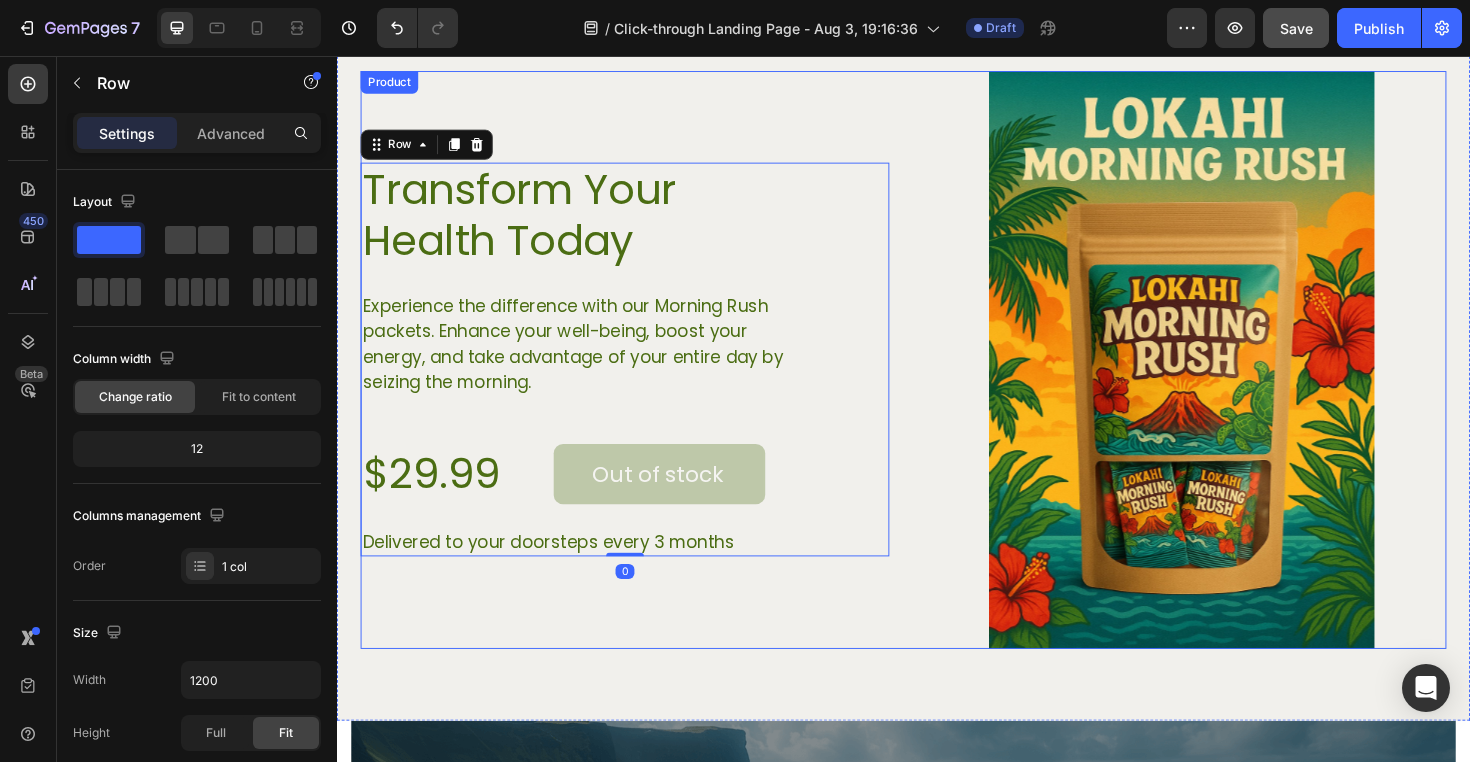 click on "Transform Your Health Today Heading Experience the difference with our Morning Rush packets. Enhance your well-being, boost your energy, and take advantage of your entire day by seizing the morning. Text Block $29.99 Product Price Product Price Out of stock Add to Cart Row Delivered to your doorsteps every 3 months Text Block Row   0" at bounding box center (642, 378) 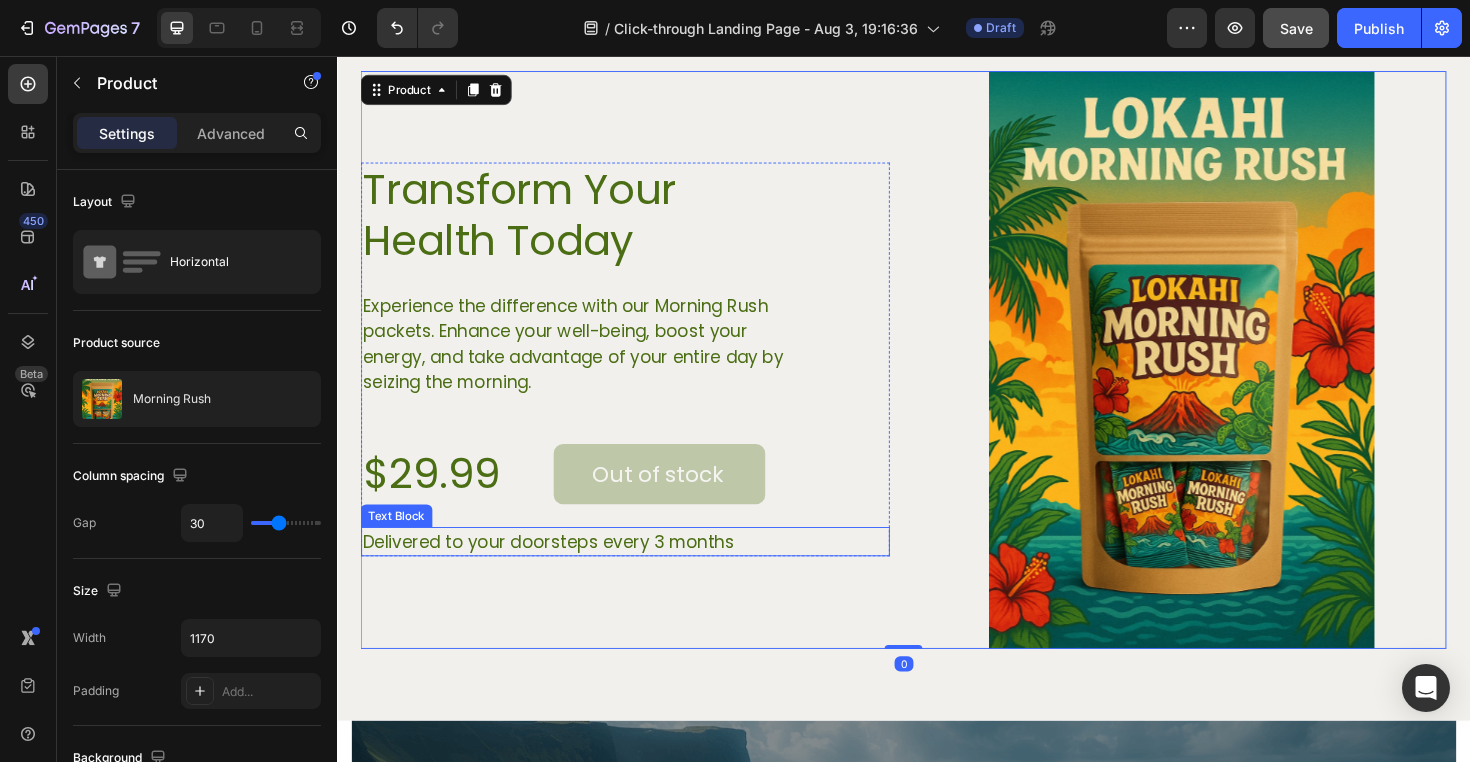 click on "Delivered to your doorsteps every 3 months" at bounding box center (642, 570) 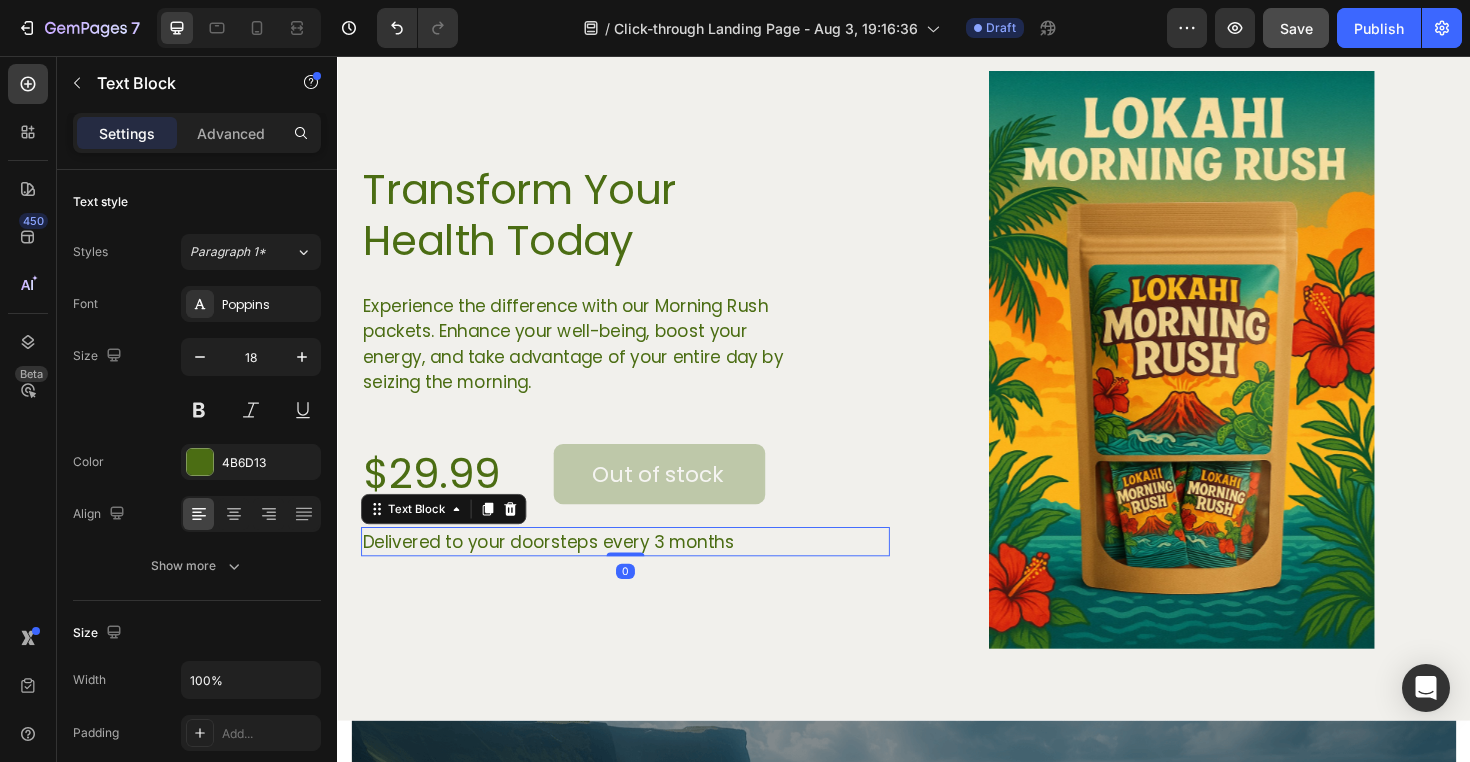 click on "Delivered to your doorsteps every 3 months" at bounding box center [642, 570] 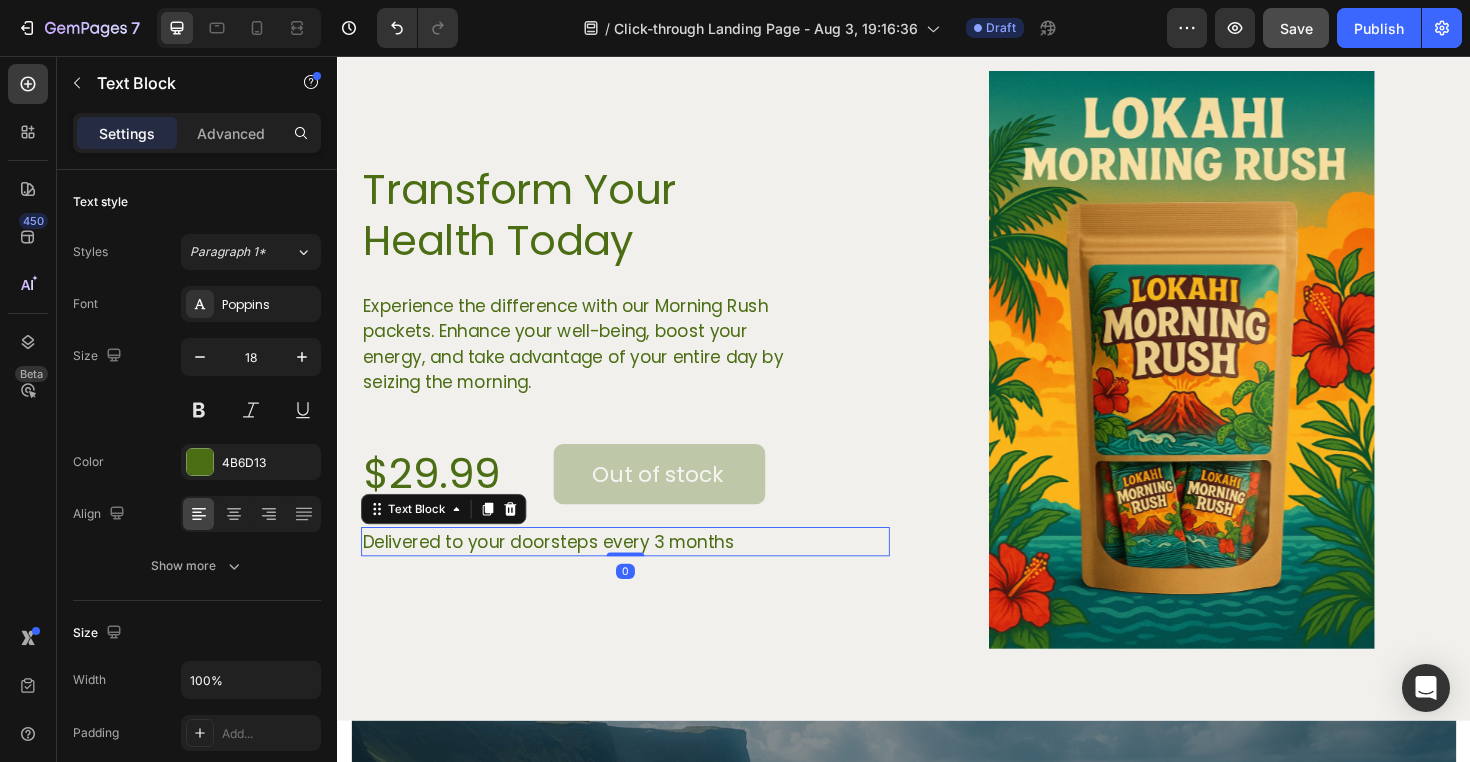 click on "Delivered to your doorsteps every 3 months" at bounding box center (642, 570) 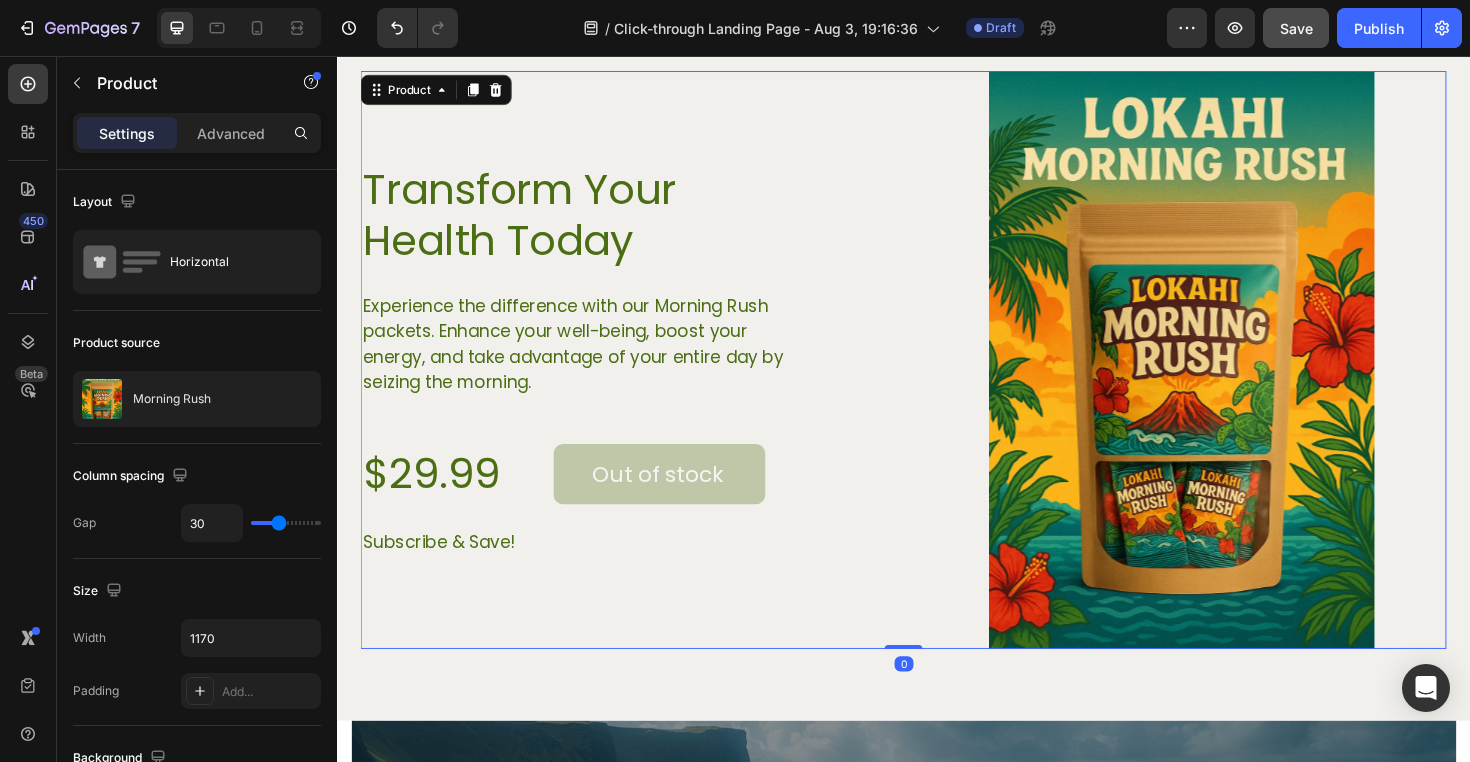 click on "Transform Your Health Today Heading Experience the difference with our Morning Rush packets. Enhance your well-being, boost your energy, and take advantage of your entire day by seizing the morning. Text Block $29.99 Product Price Product Price Out of stock Add to Cart Row Subscribe & Save! Text Block Row" at bounding box center (642, 378) 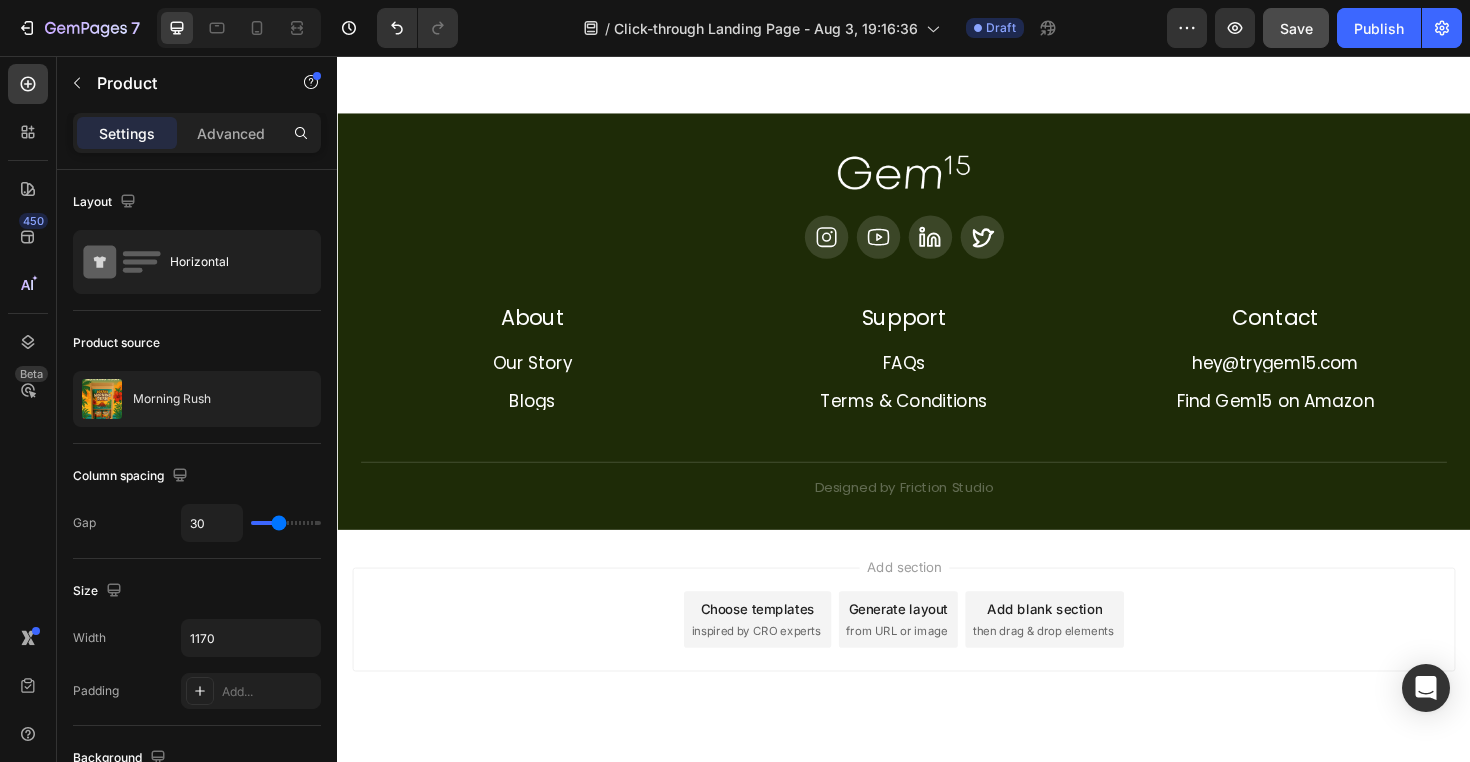 scroll, scrollTop: 4306, scrollLeft: 0, axis: vertical 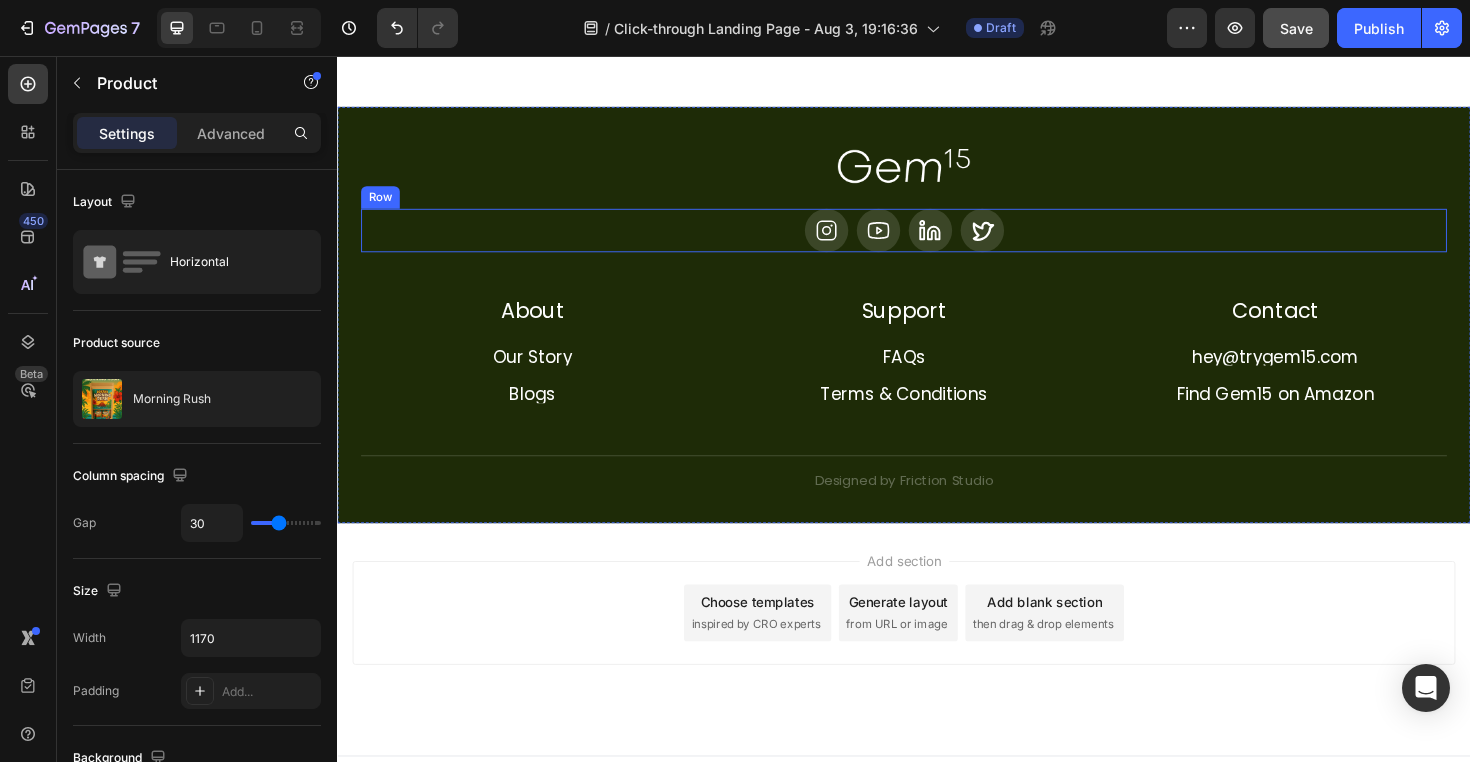 click on "Icon
Icon
Icon
Icon Row" at bounding box center (937, 241) 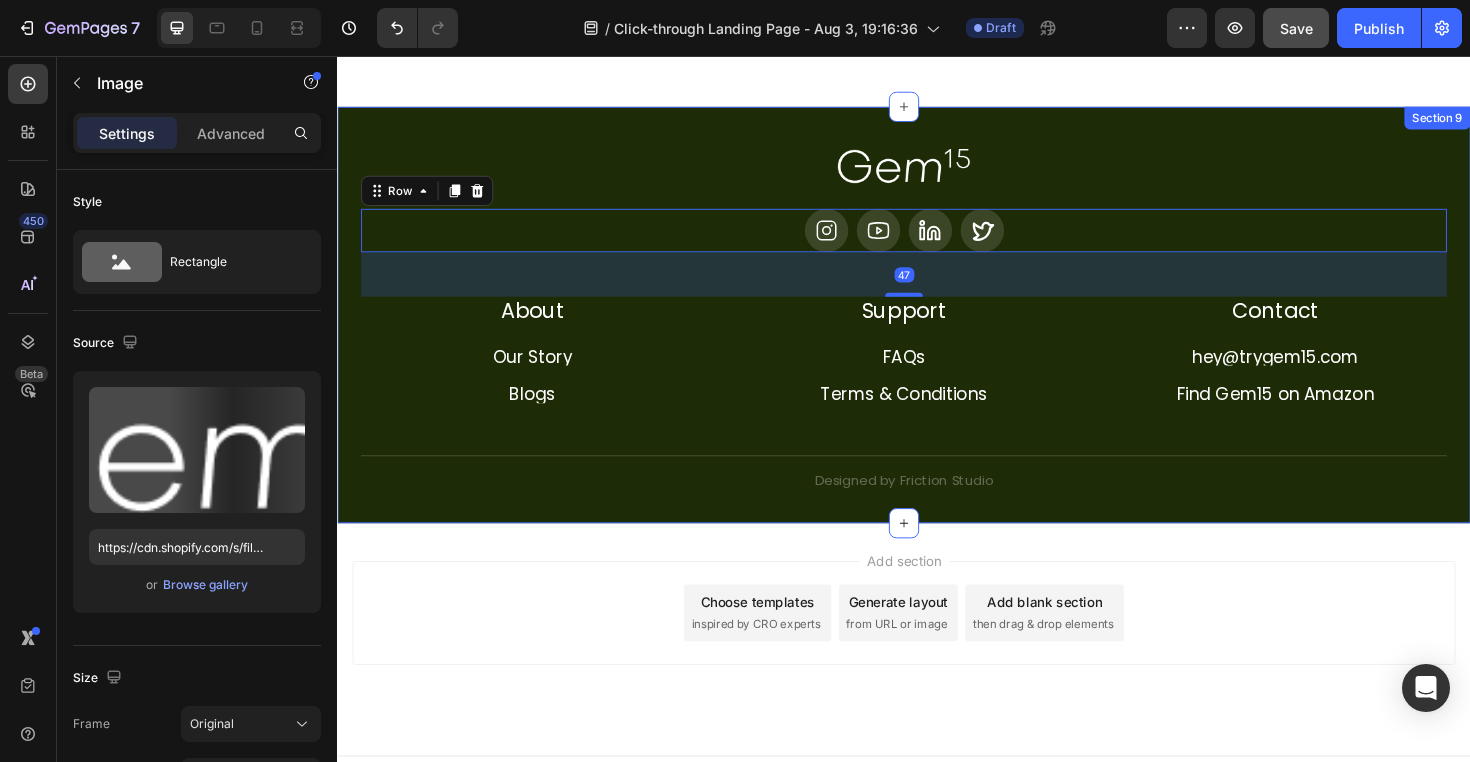 click at bounding box center (937, 173) 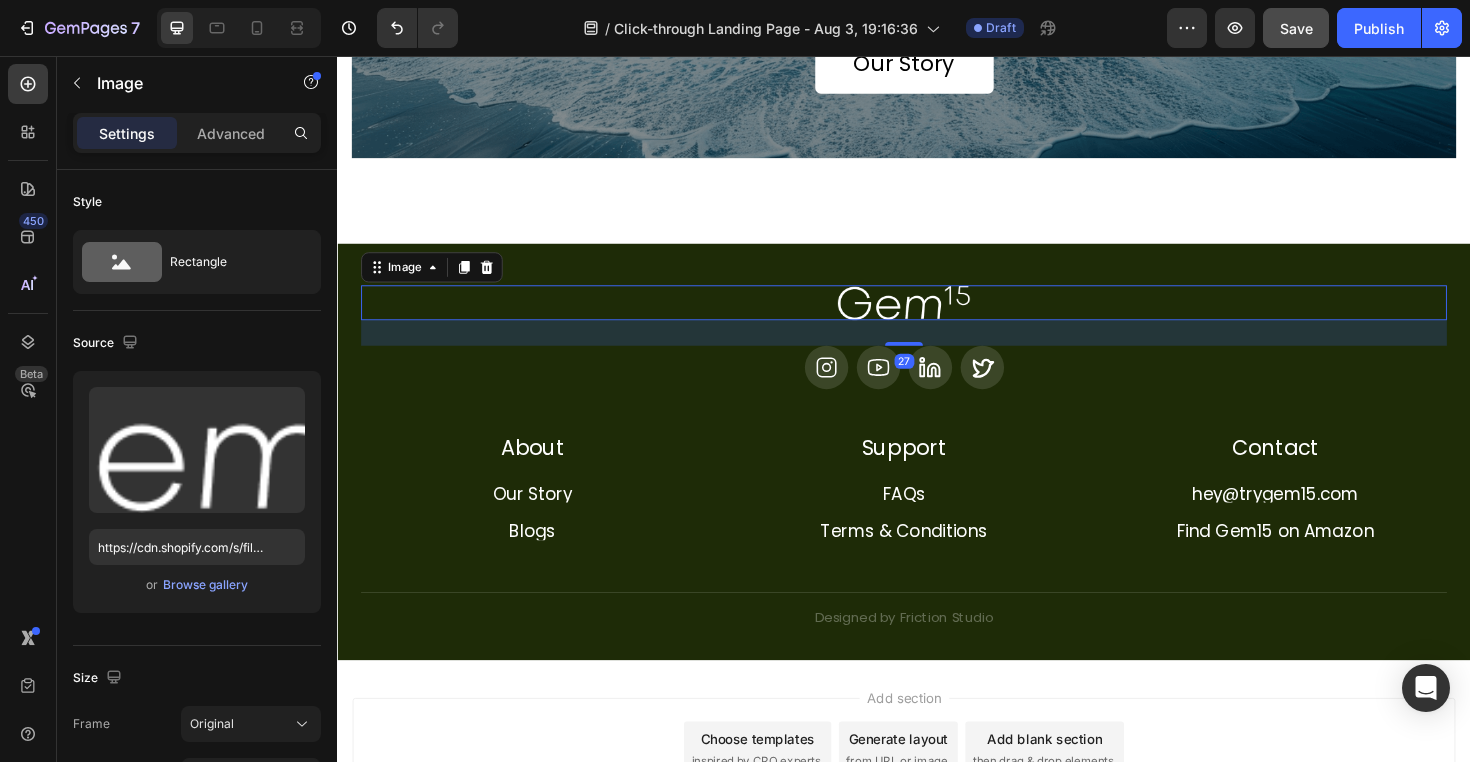 scroll, scrollTop: 4149, scrollLeft: 0, axis: vertical 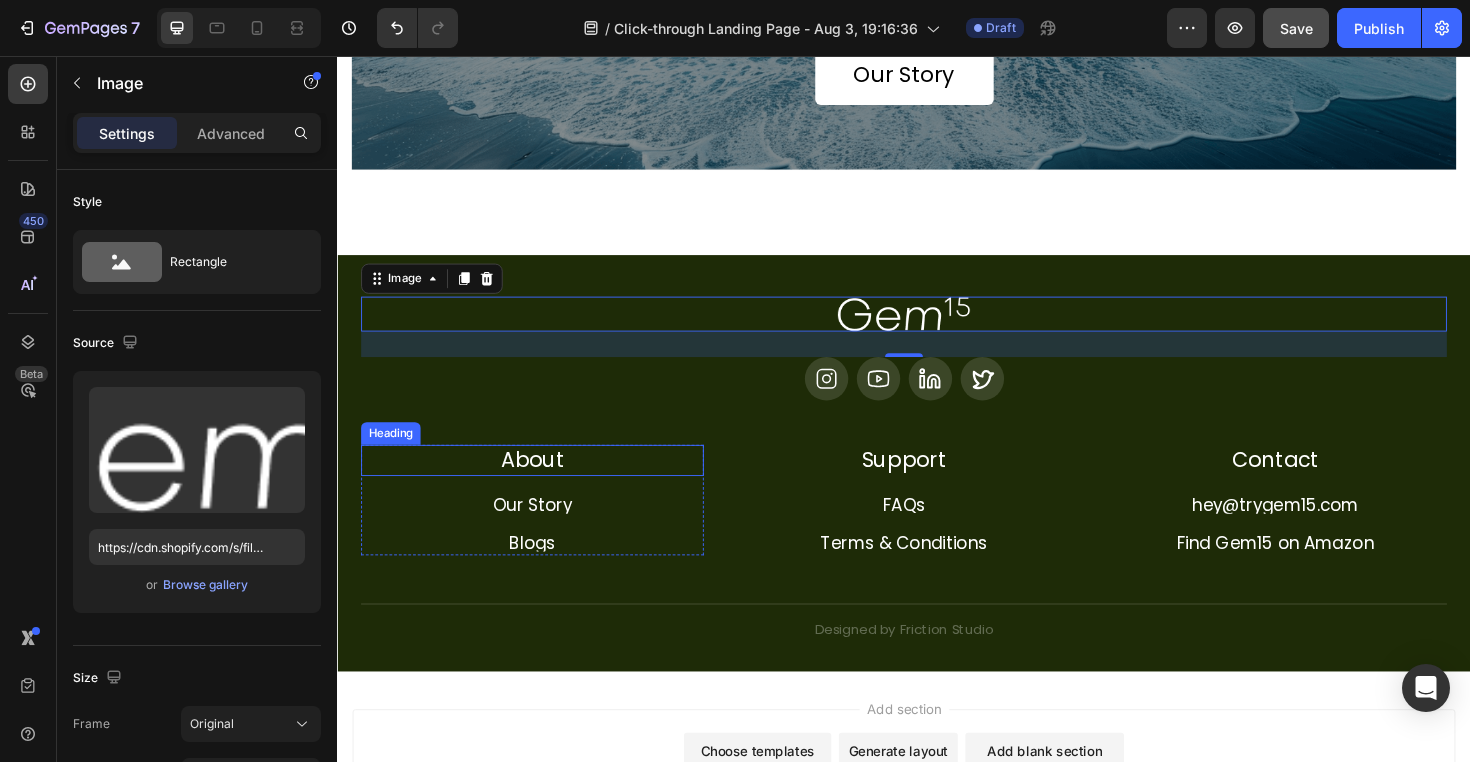 click on "About" at bounding box center [543, 484] 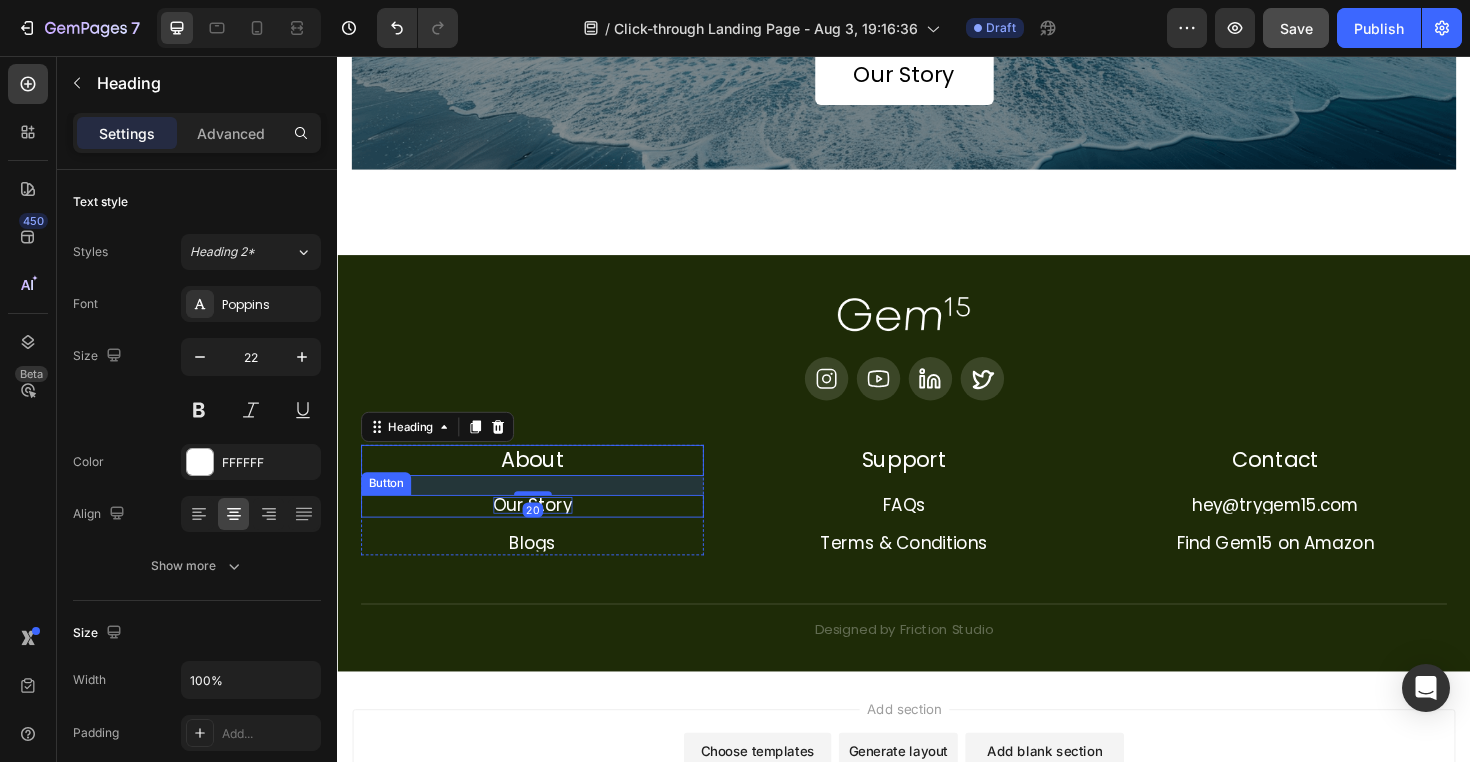 click on "Our Story" at bounding box center (544, 532) 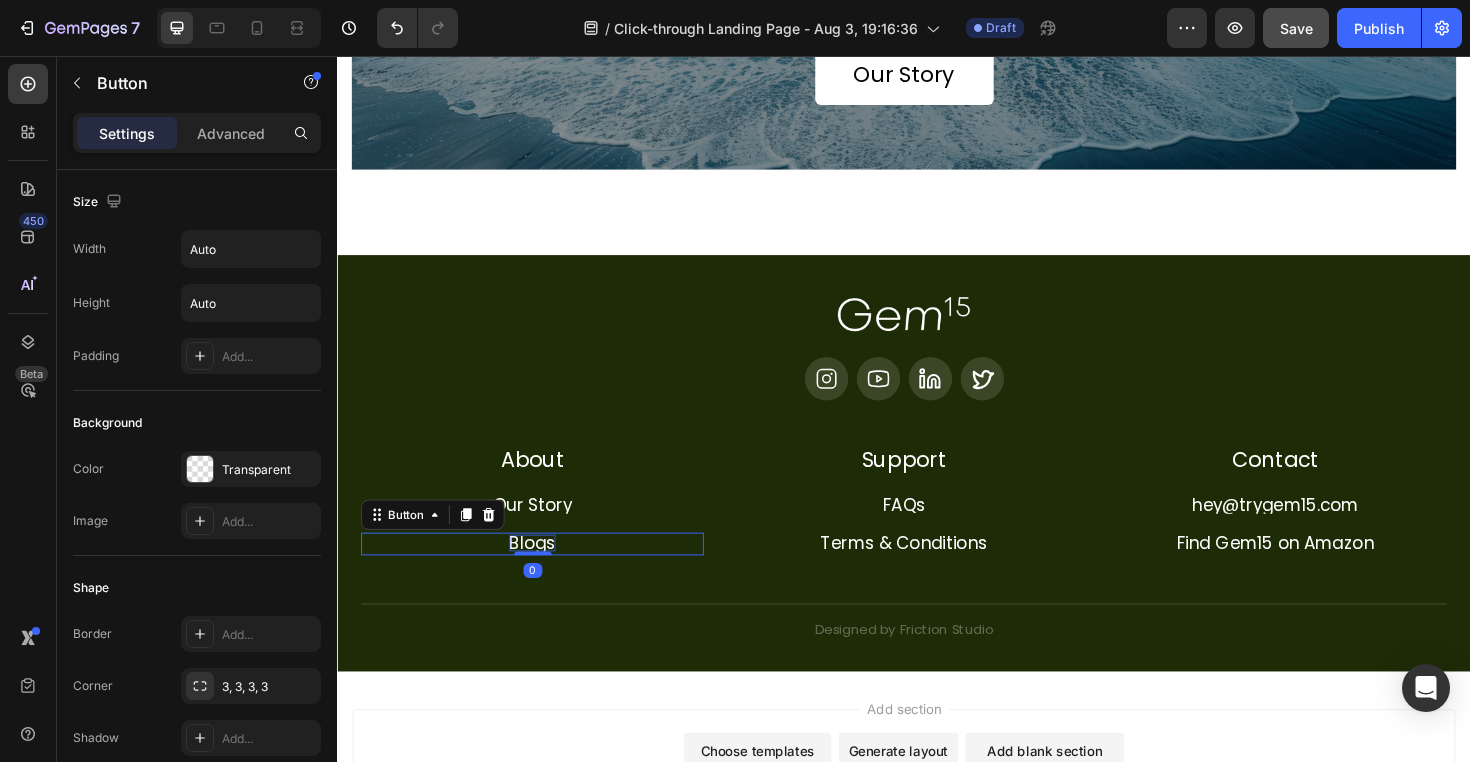 click on "Blogs" at bounding box center [543, 572] 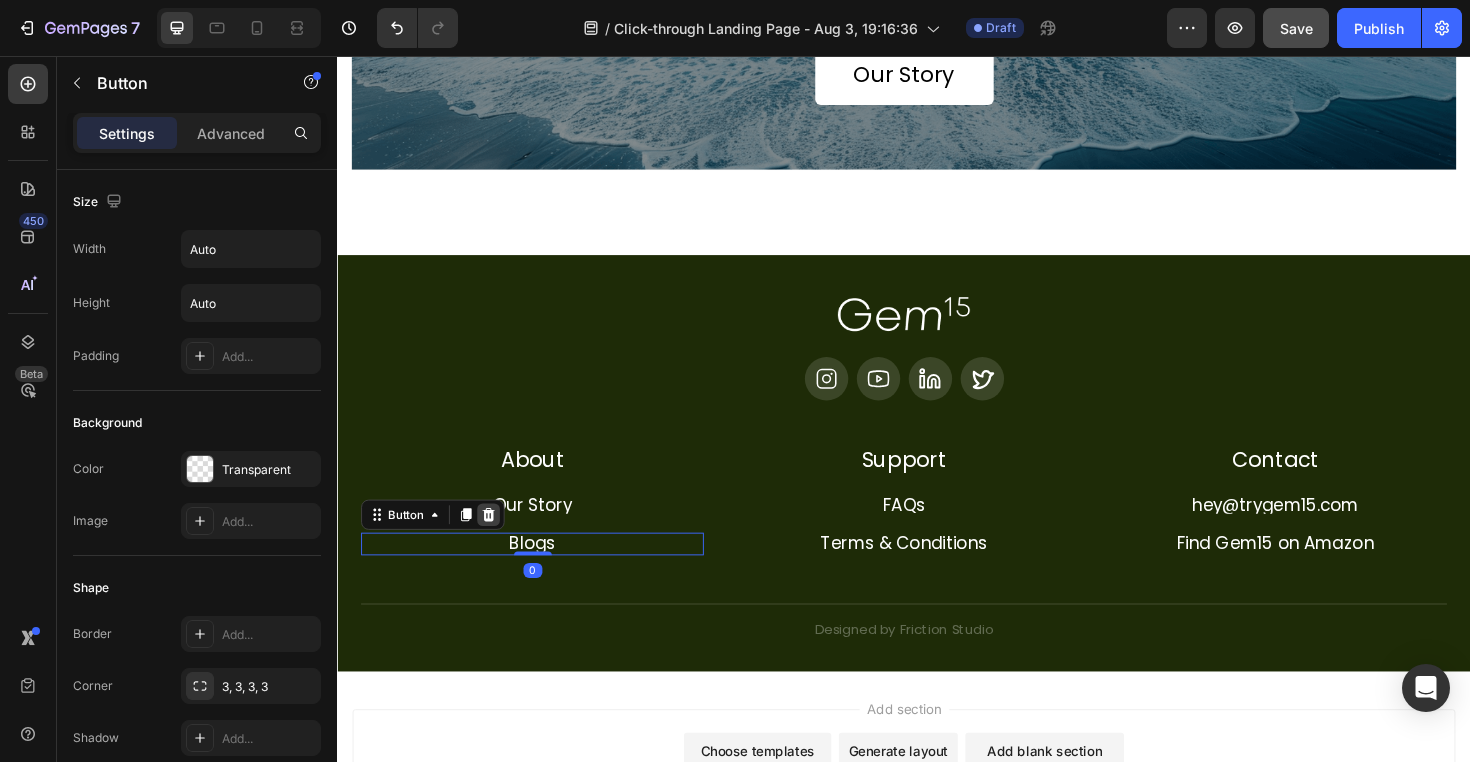 click 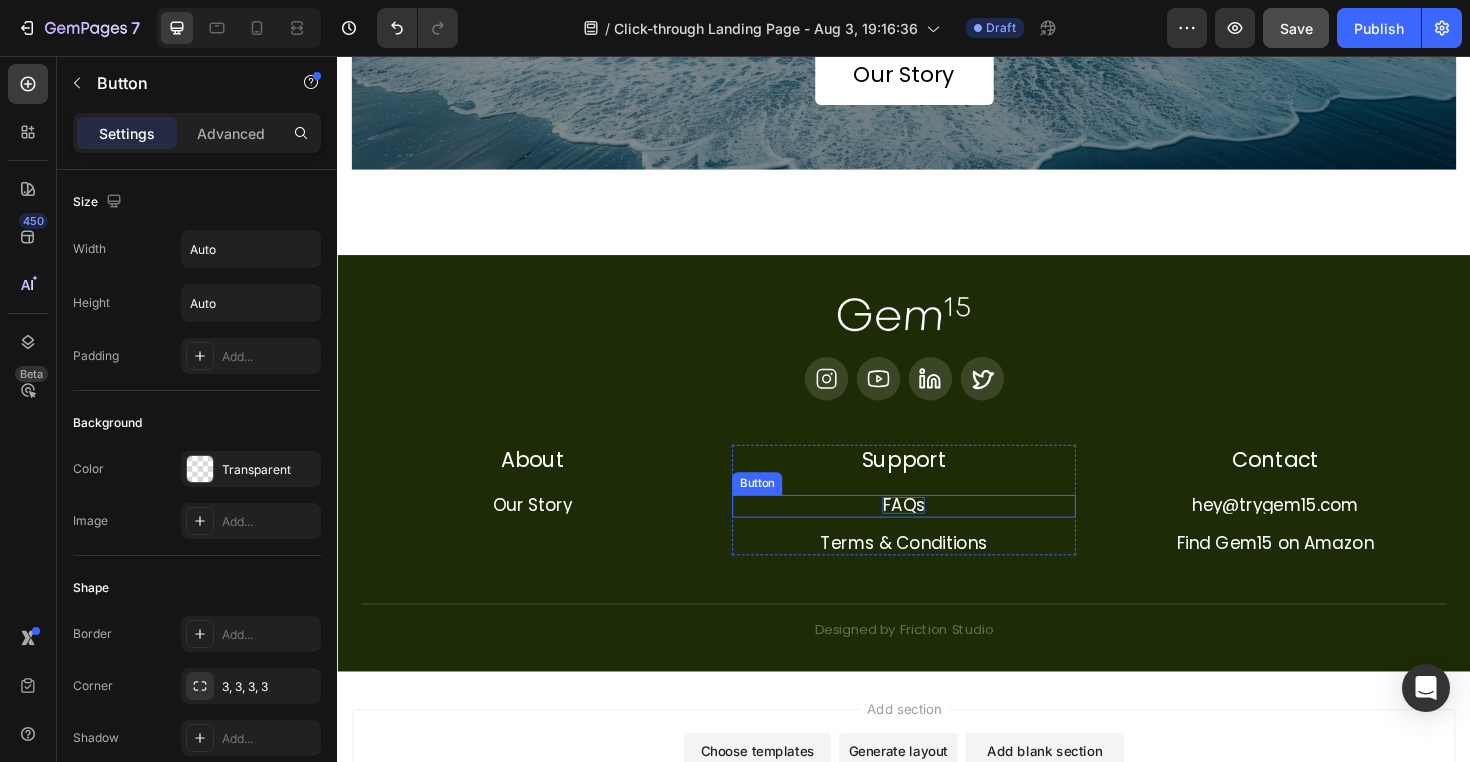click on "FAQs" at bounding box center (936, 532) 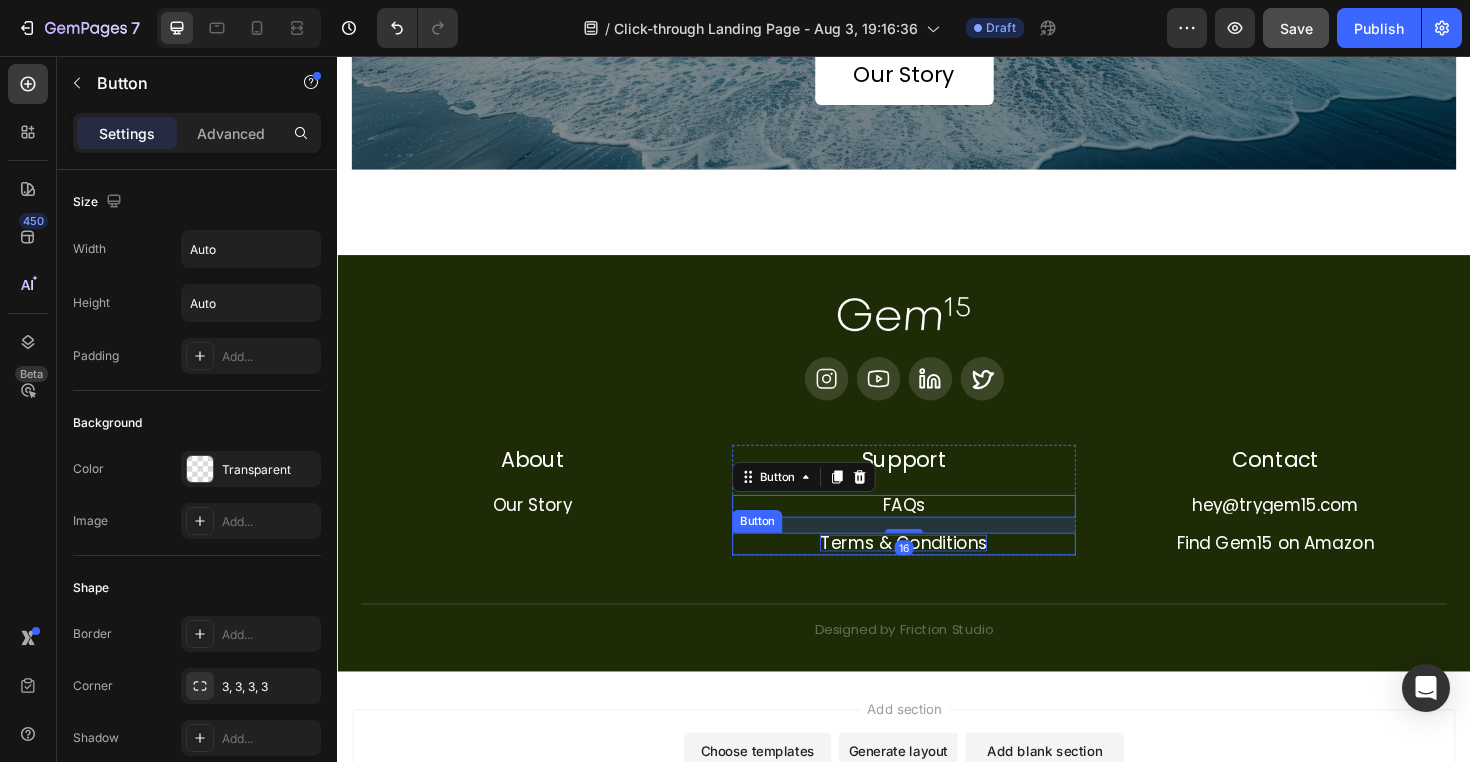 click on "Terms & Conditions" at bounding box center [936, 572] 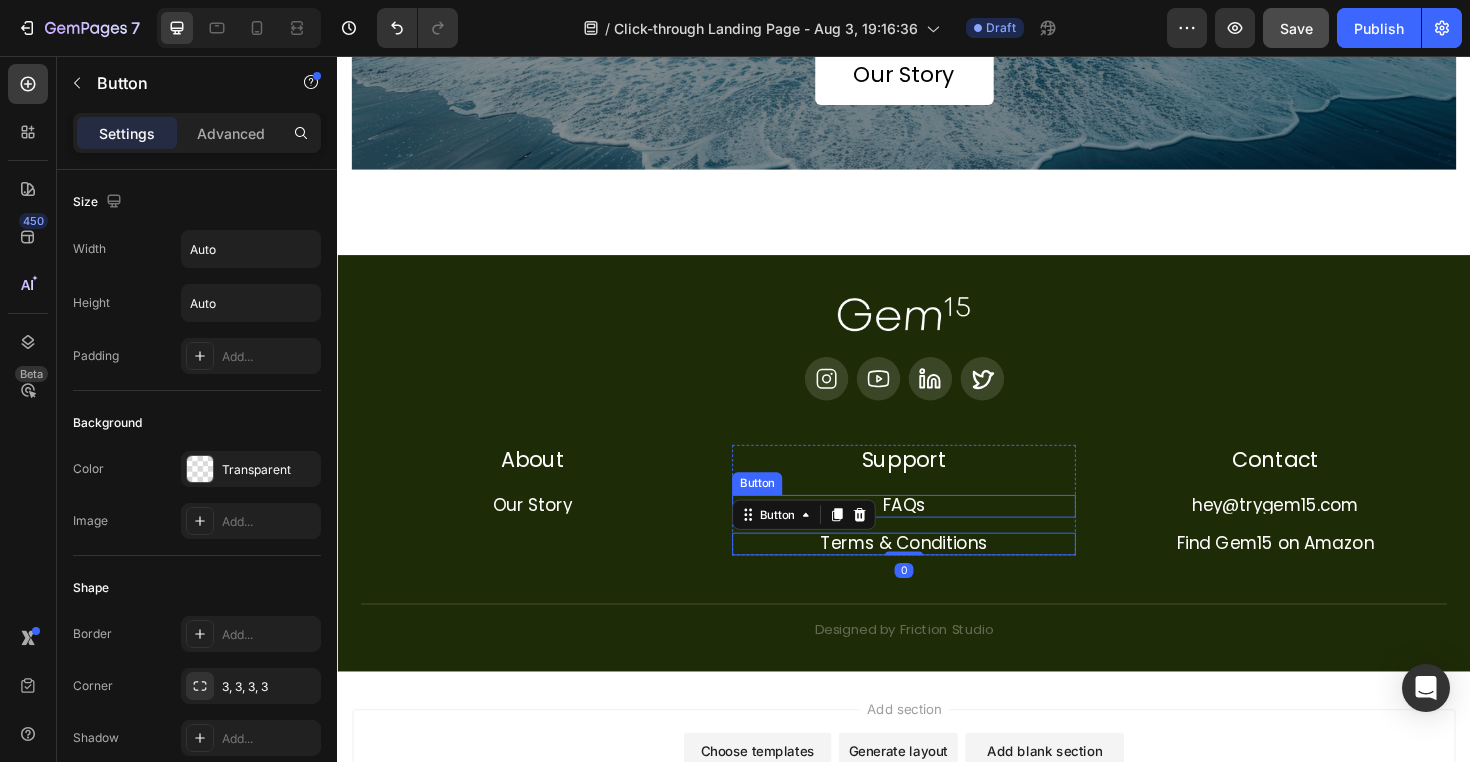 click on "FAQs Button" at bounding box center [936, 533] 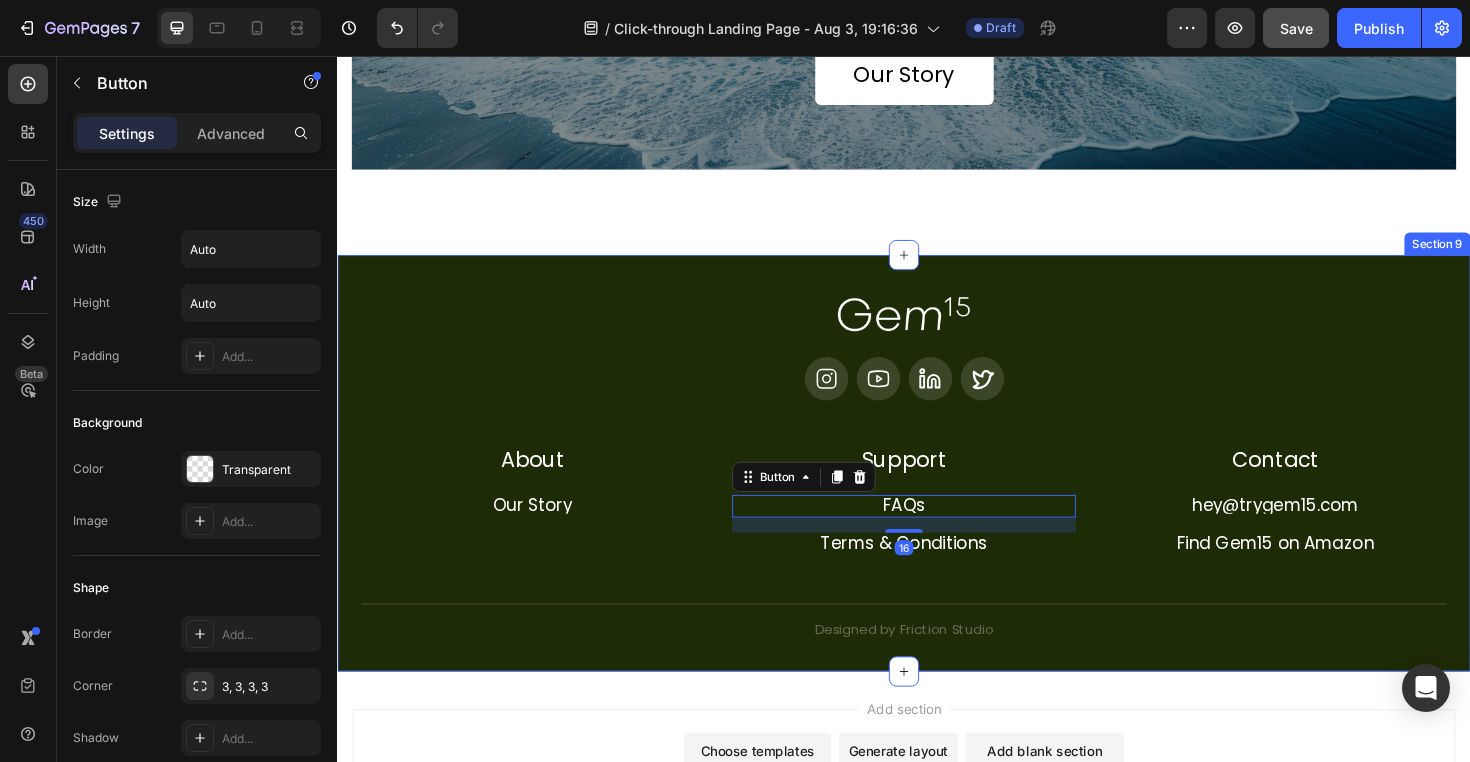 click on "Image
Icon
Icon
Icon
Icon Row
About Accordion
Support Accordion
Contact Accordion Row About Heading Our Story Button Row Support Heading FAQs Button   16 Terms & Conditions Button Row Contact Heading hey@trygem15.com Button Find Gem15 on Amazon   Button Row Row Row                Title Line Designed by Friction Studio Text Block" at bounding box center [937, 492] 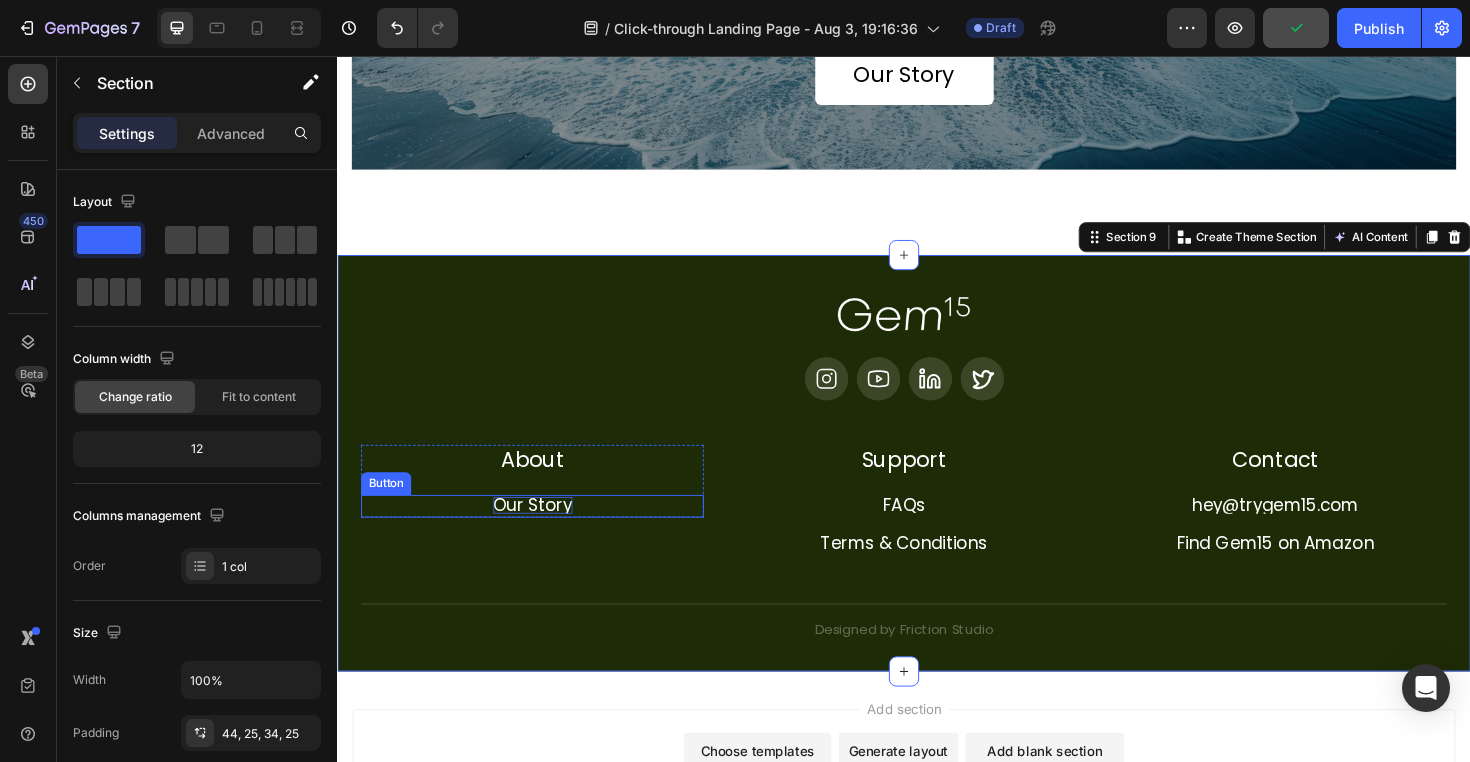 click on "Our Story" at bounding box center [544, 532] 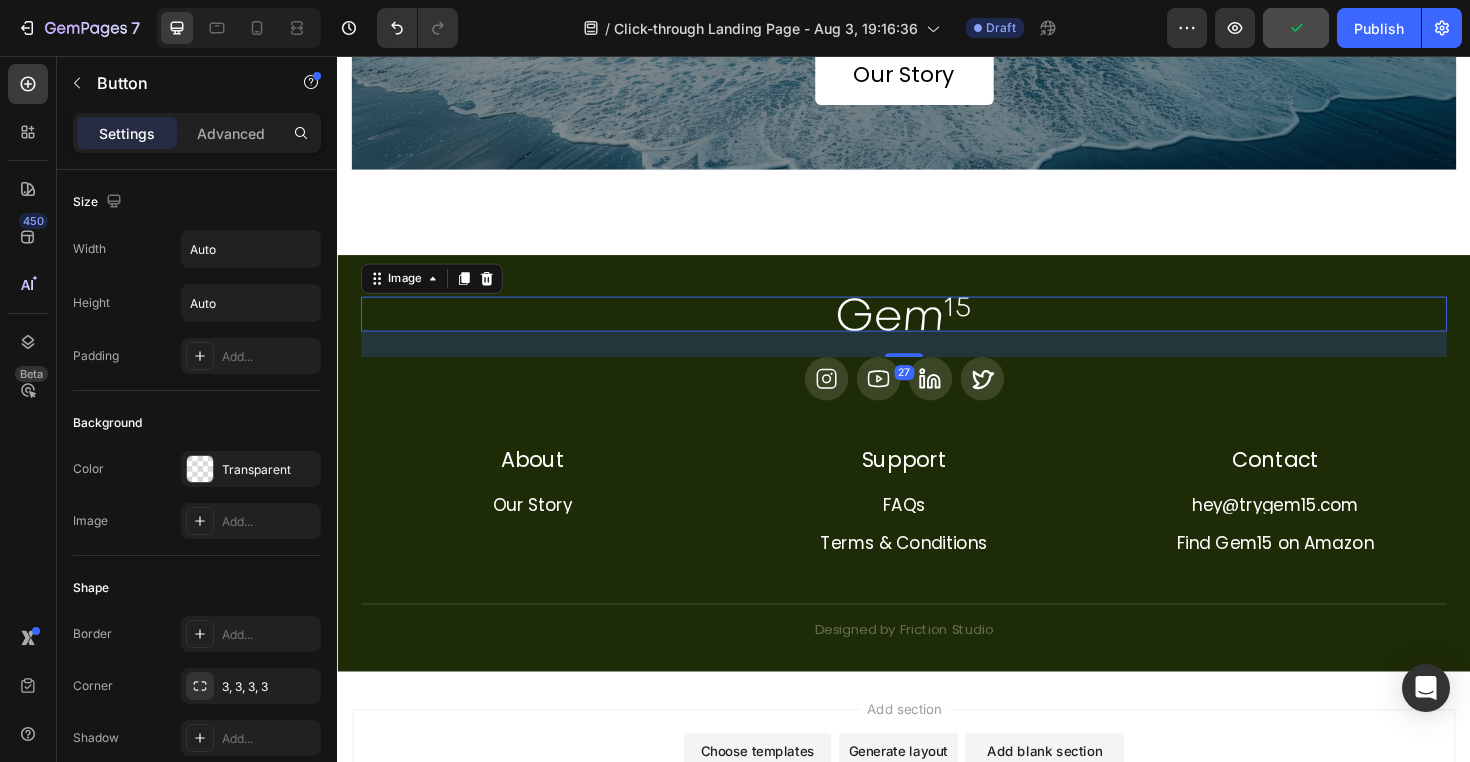 click at bounding box center [937, 330] 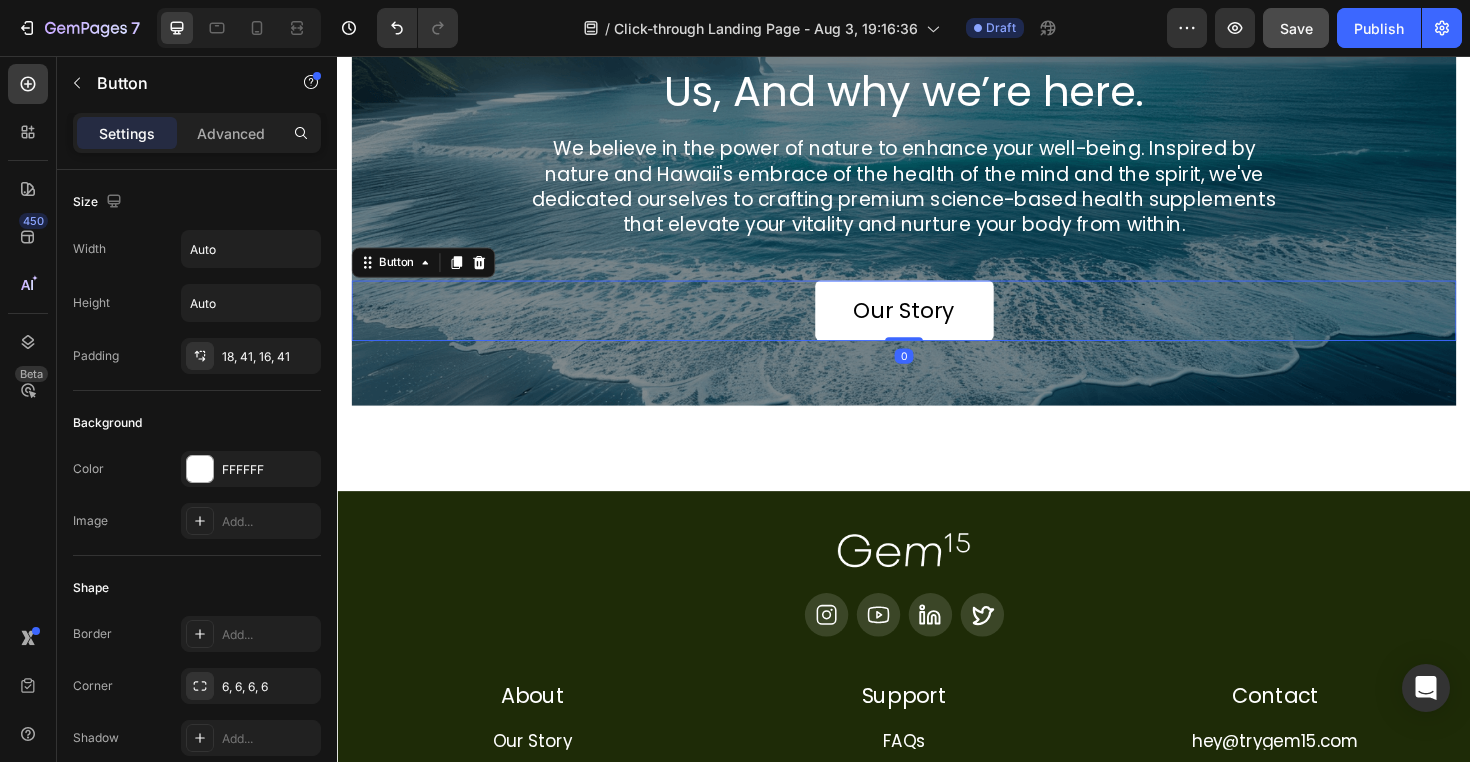 click on "Our Story Button   0" at bounding box center (937, 326) 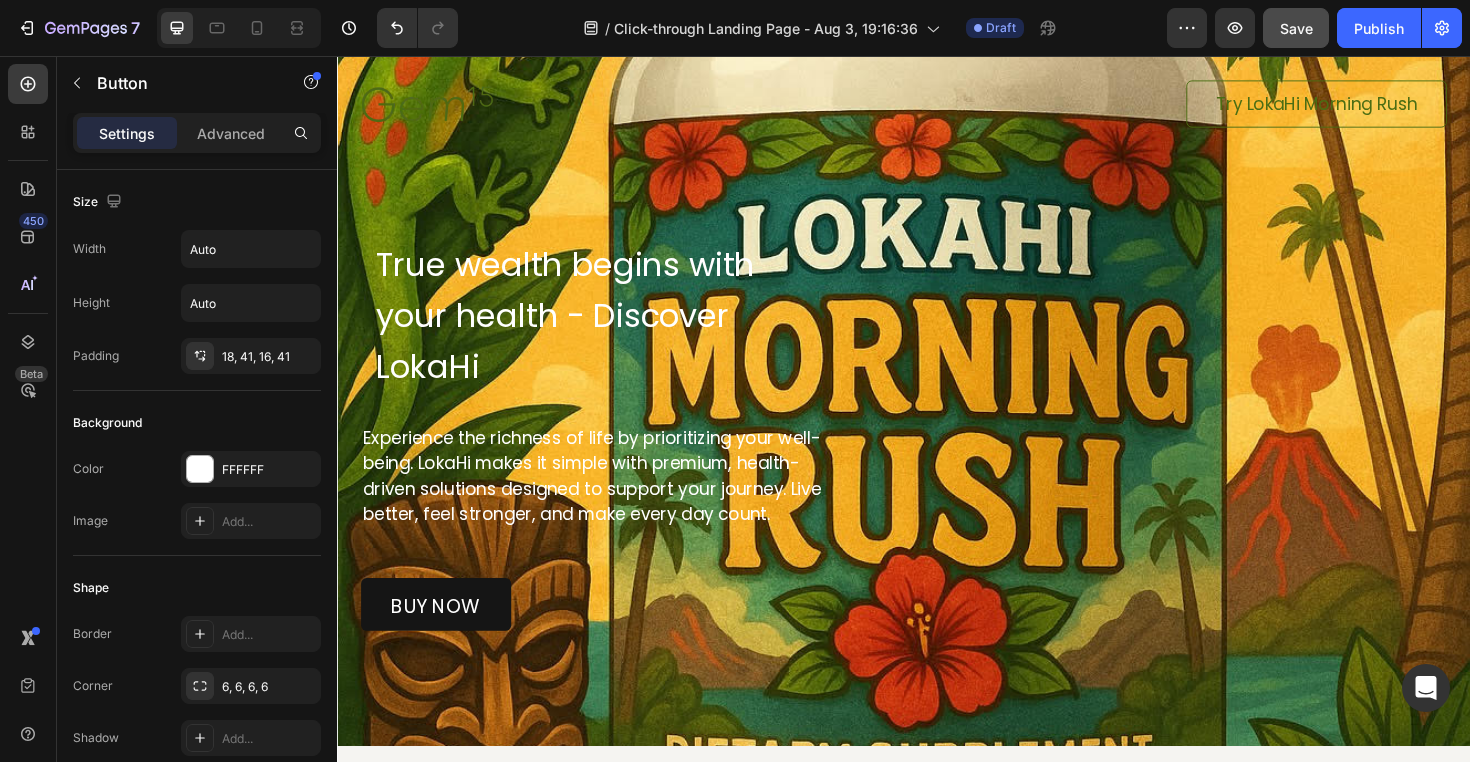scroll, scrollTop: 0, scrollLeft: 0, axis: both 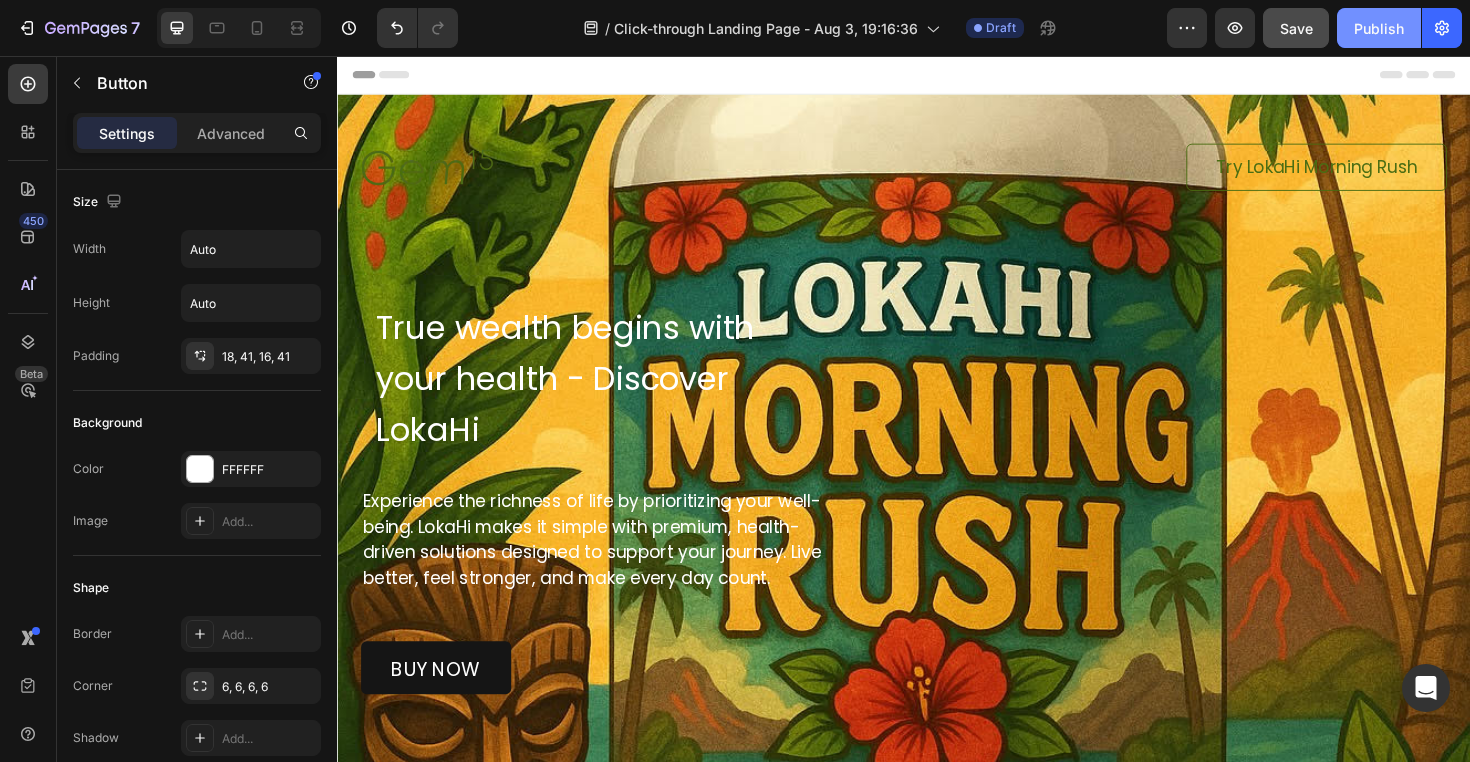 click on "Publish" at bounding box center (1379, 28) 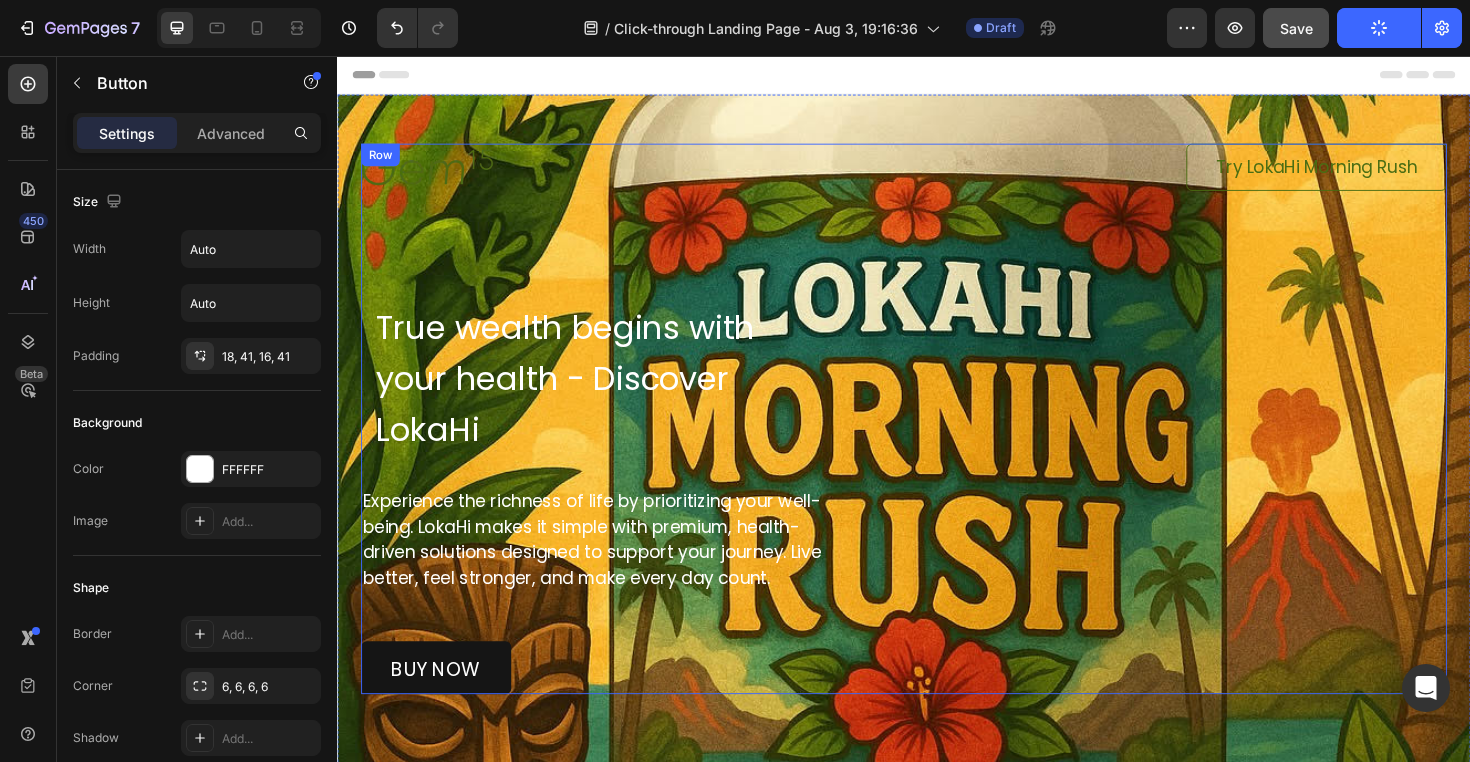 type 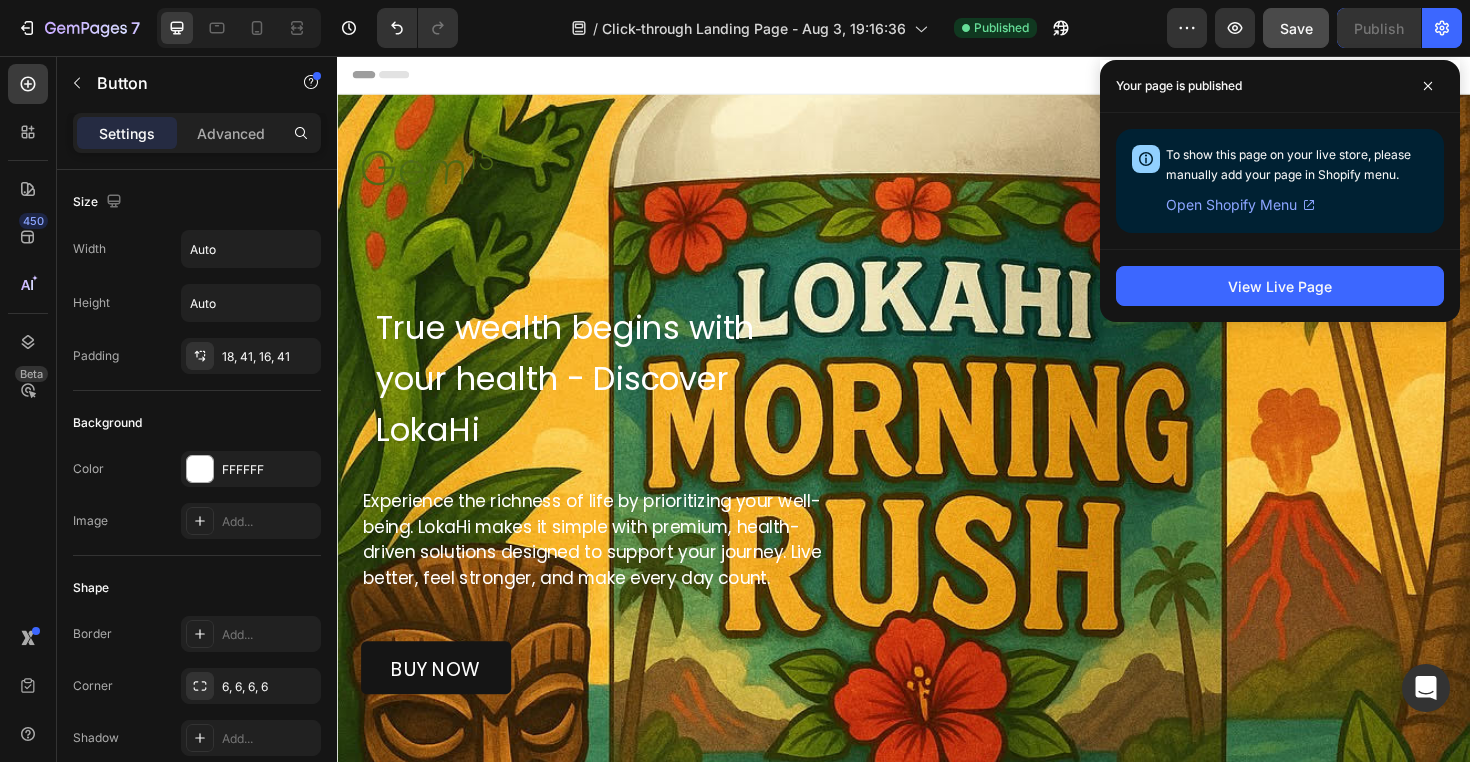 click on "Image Try LokaHi Morning Rush Button Row True wealth begins with your health - Discover LokaHi Heading Experience the richness of life by prioritizing your well-being. LokaHi makes it simple with premium, health-driven solutions designed to support your journey. Live better, feel stronger, and make every day count. Text Block buy now Button Row" at bounding box center [937, 440] 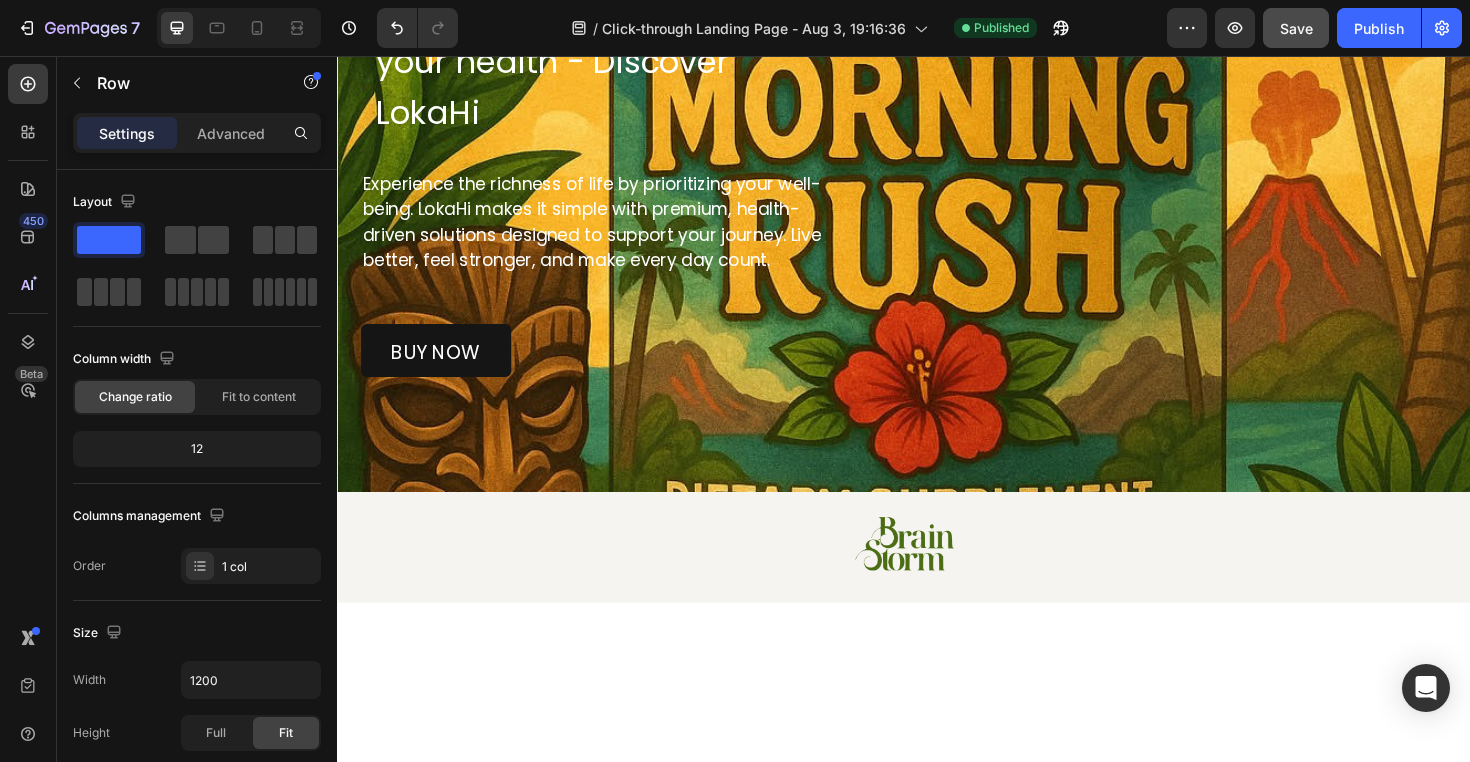 scroll, scrollTop: 0, scrollLeft: 0, axis: both 